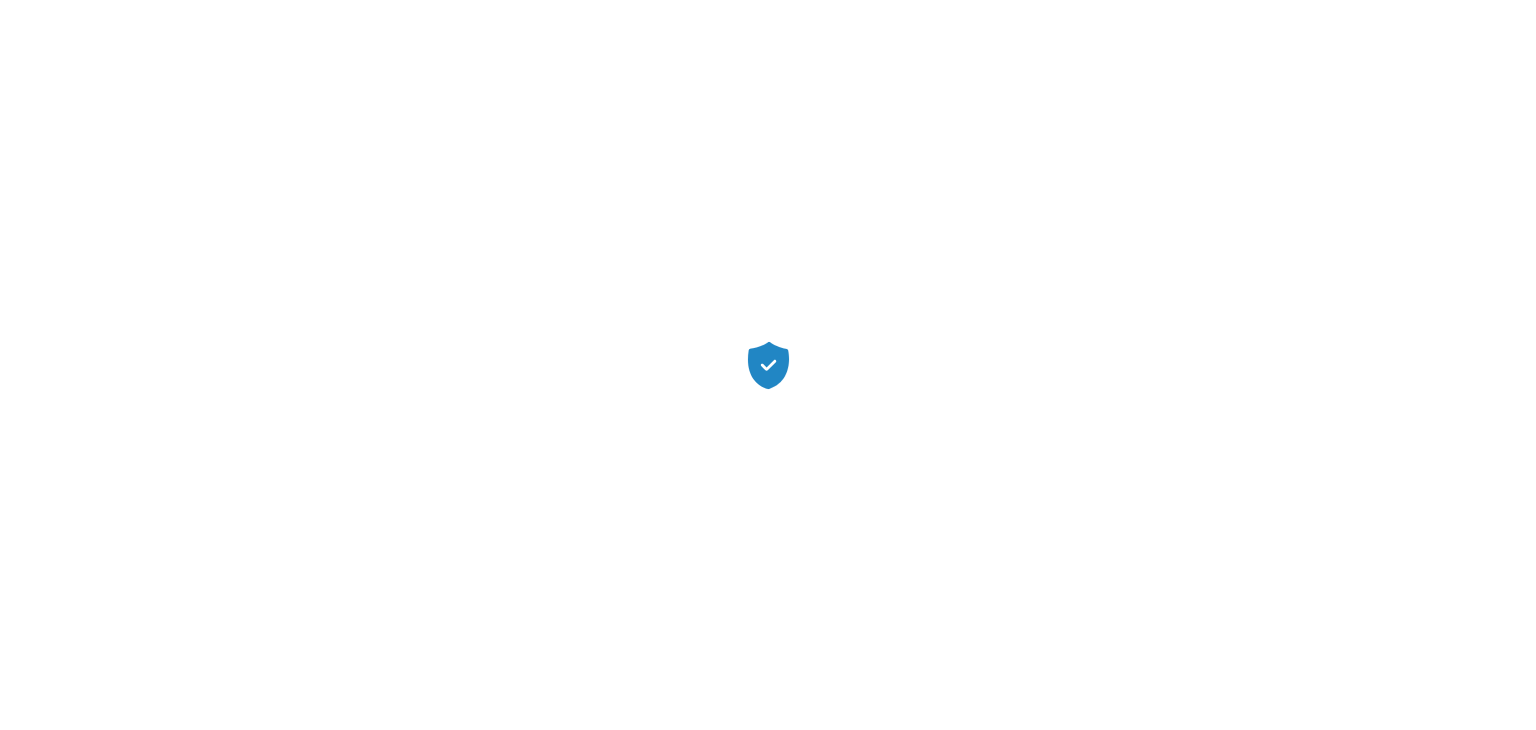 scroll, scrollTop: 0, scrollLeft: 0, axis: both 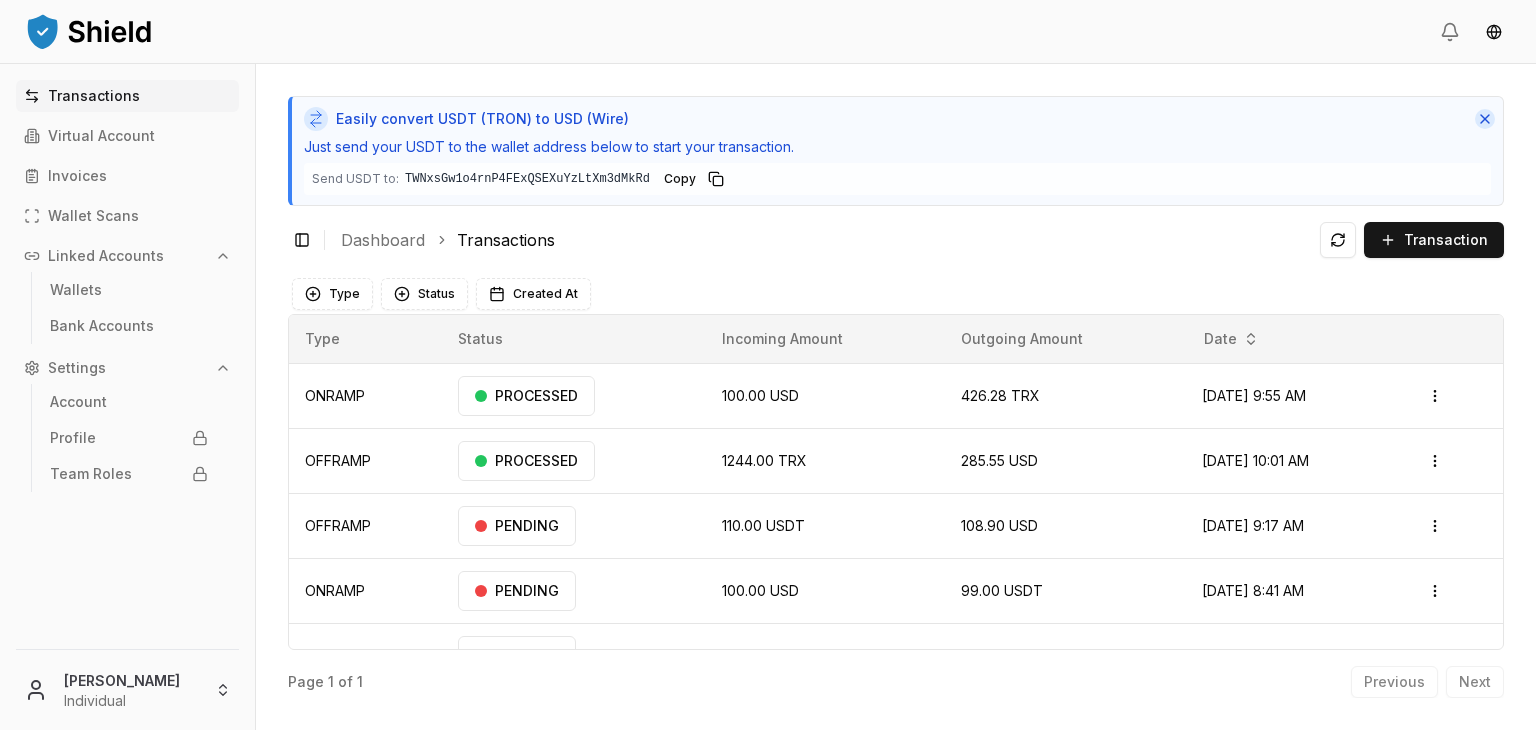 click at bounding box center [1485, 119] 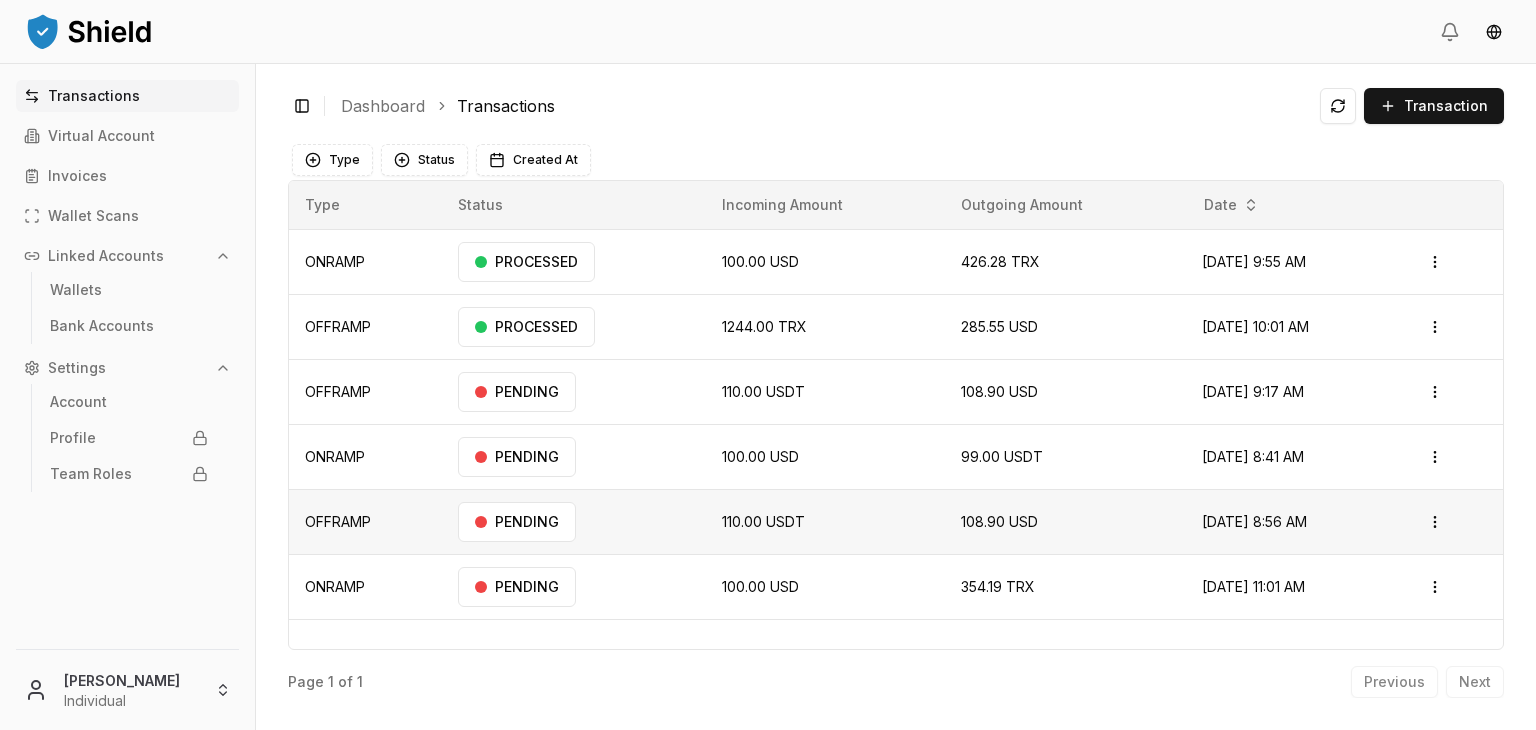 click on "108.90   USD" at bounding box center [1065, 521] 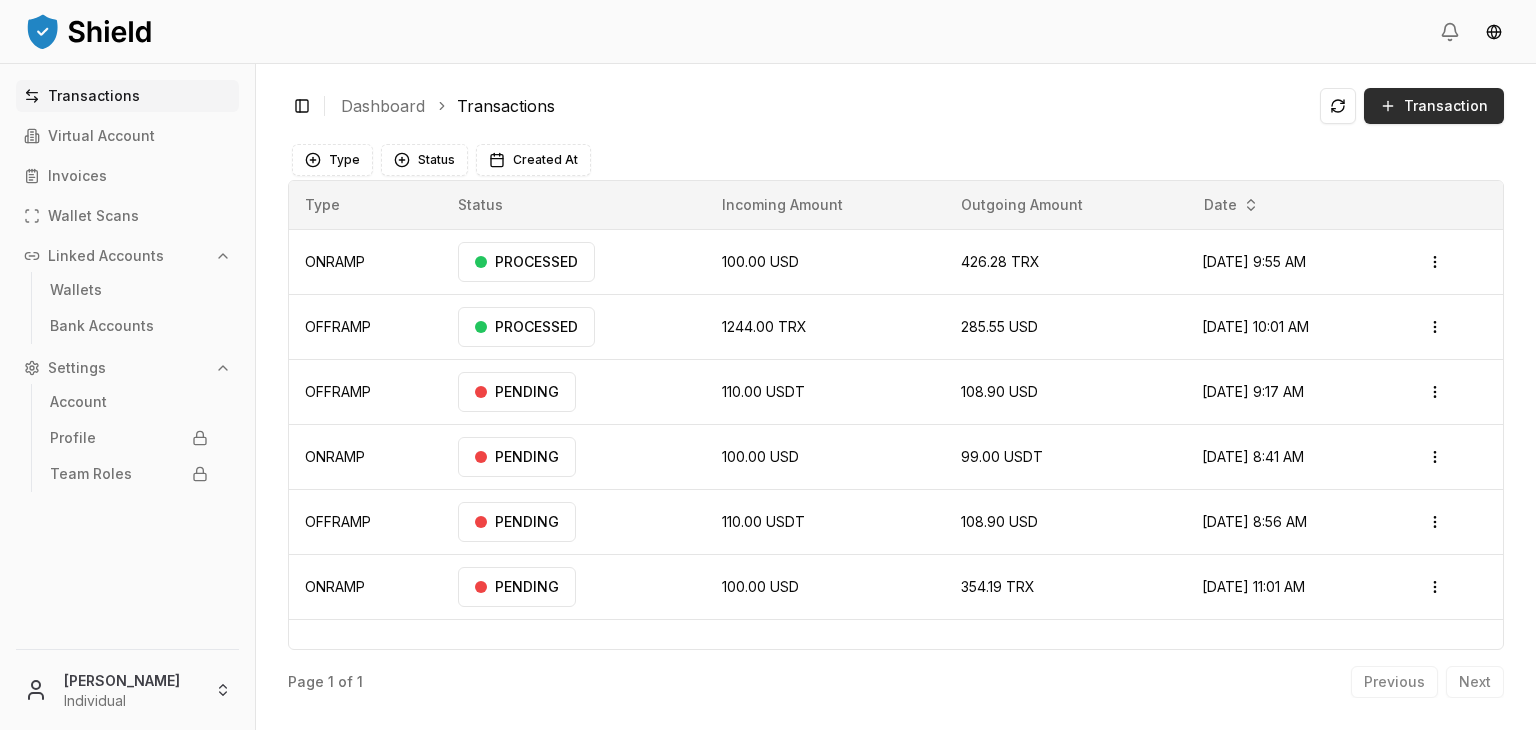 click on "Transaction" at bounding box center [1434, 106] 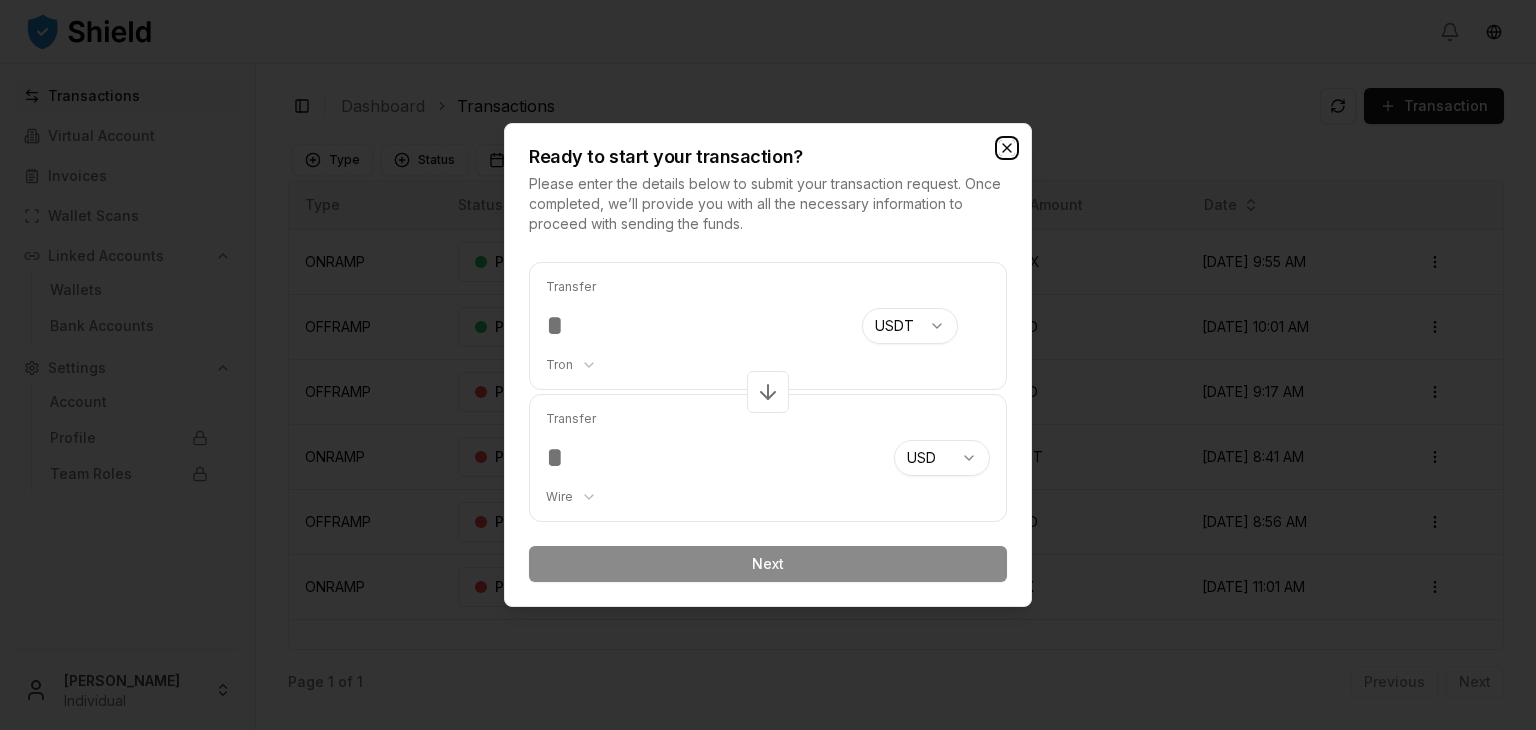 click 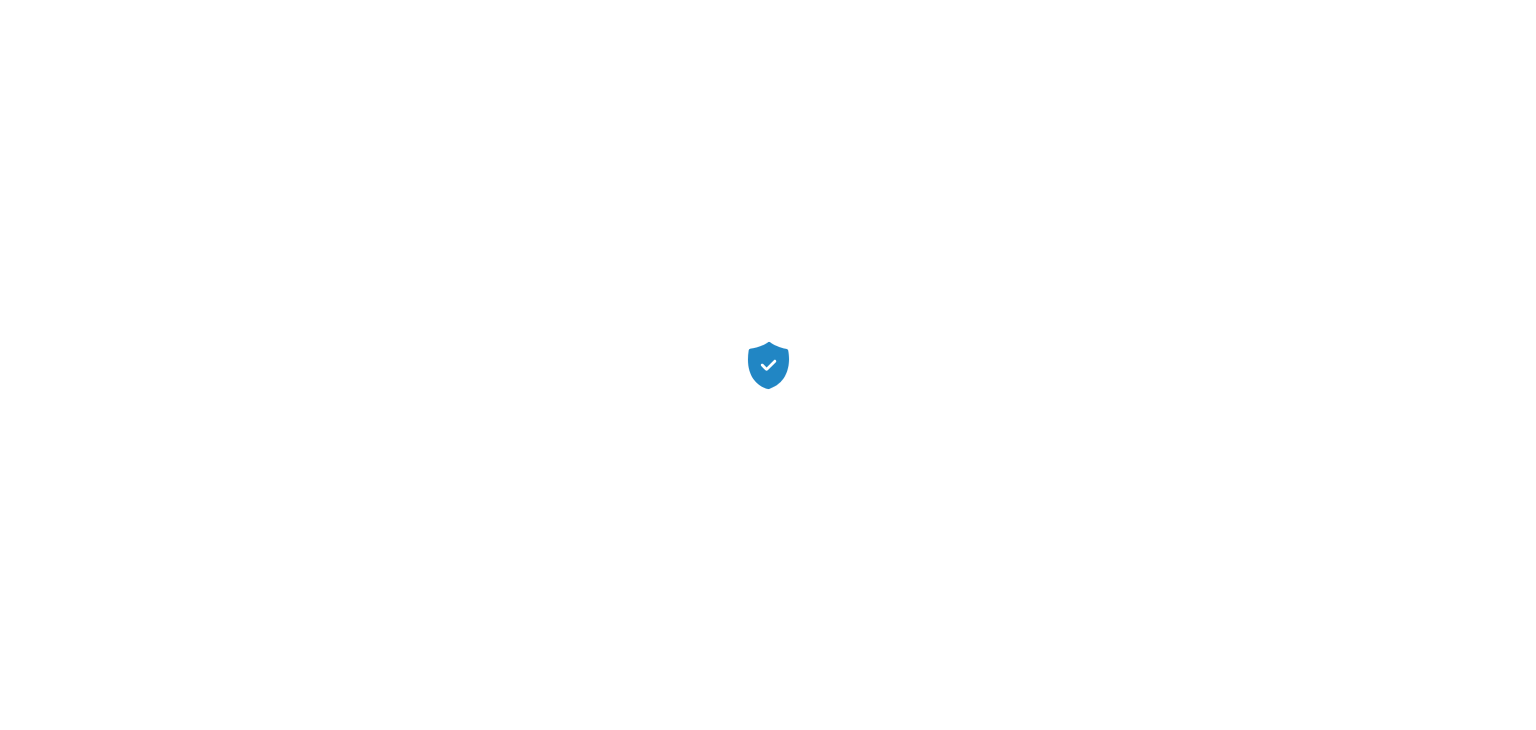 scroll, scrollTop: 0, scrollLeft: 0, axis: both 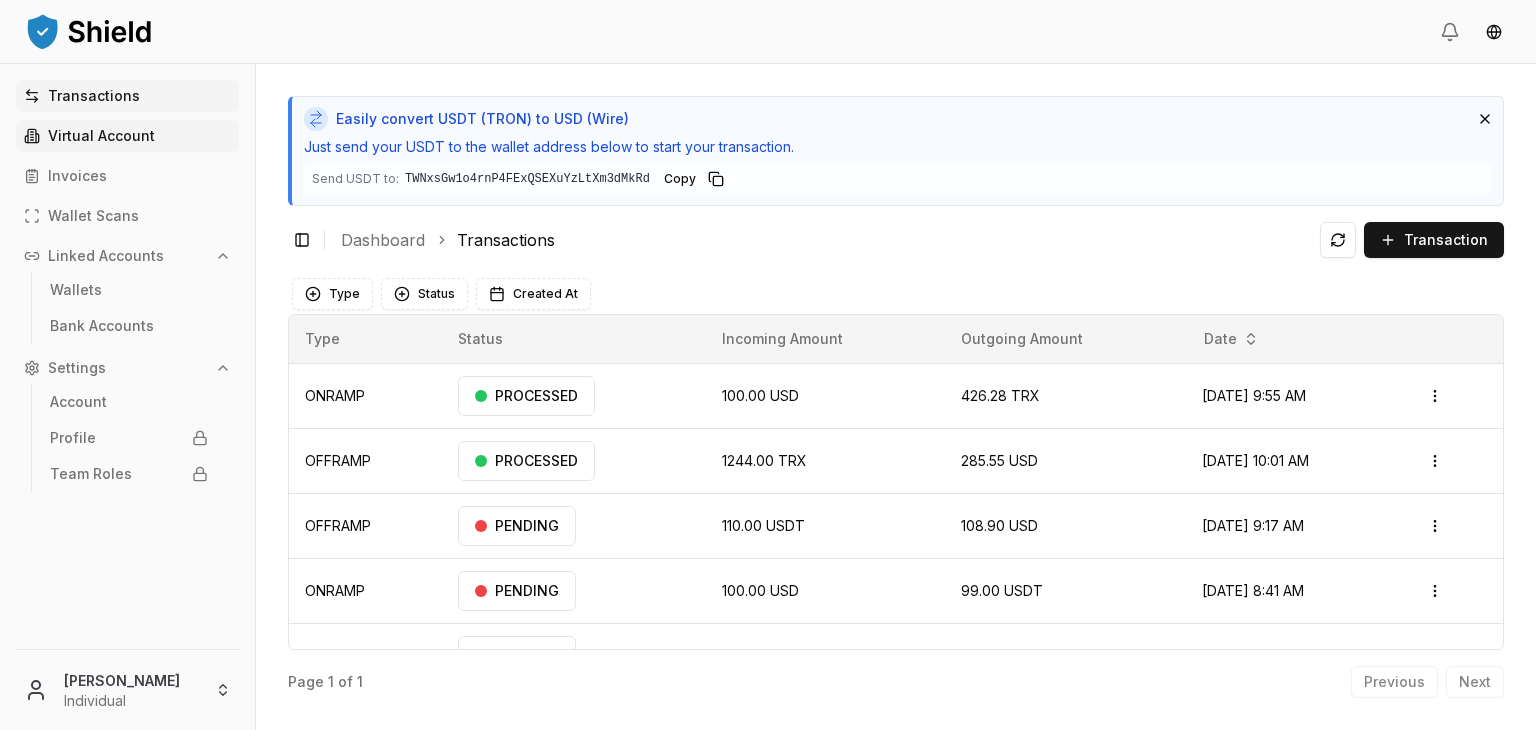 click on "Virtual Account" at bounding box center [127, 136] 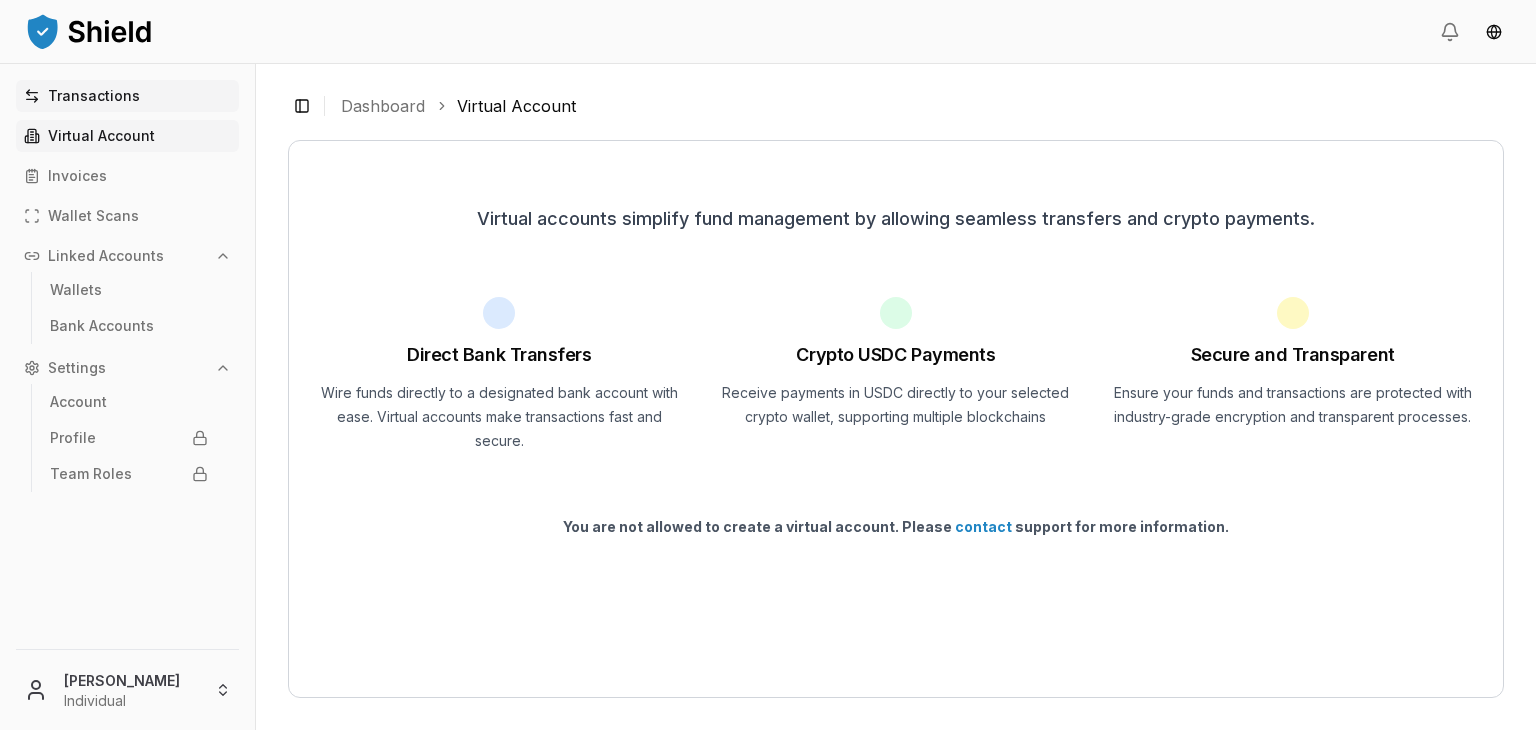 click on "Transactions" at bounding box center (94, 96) 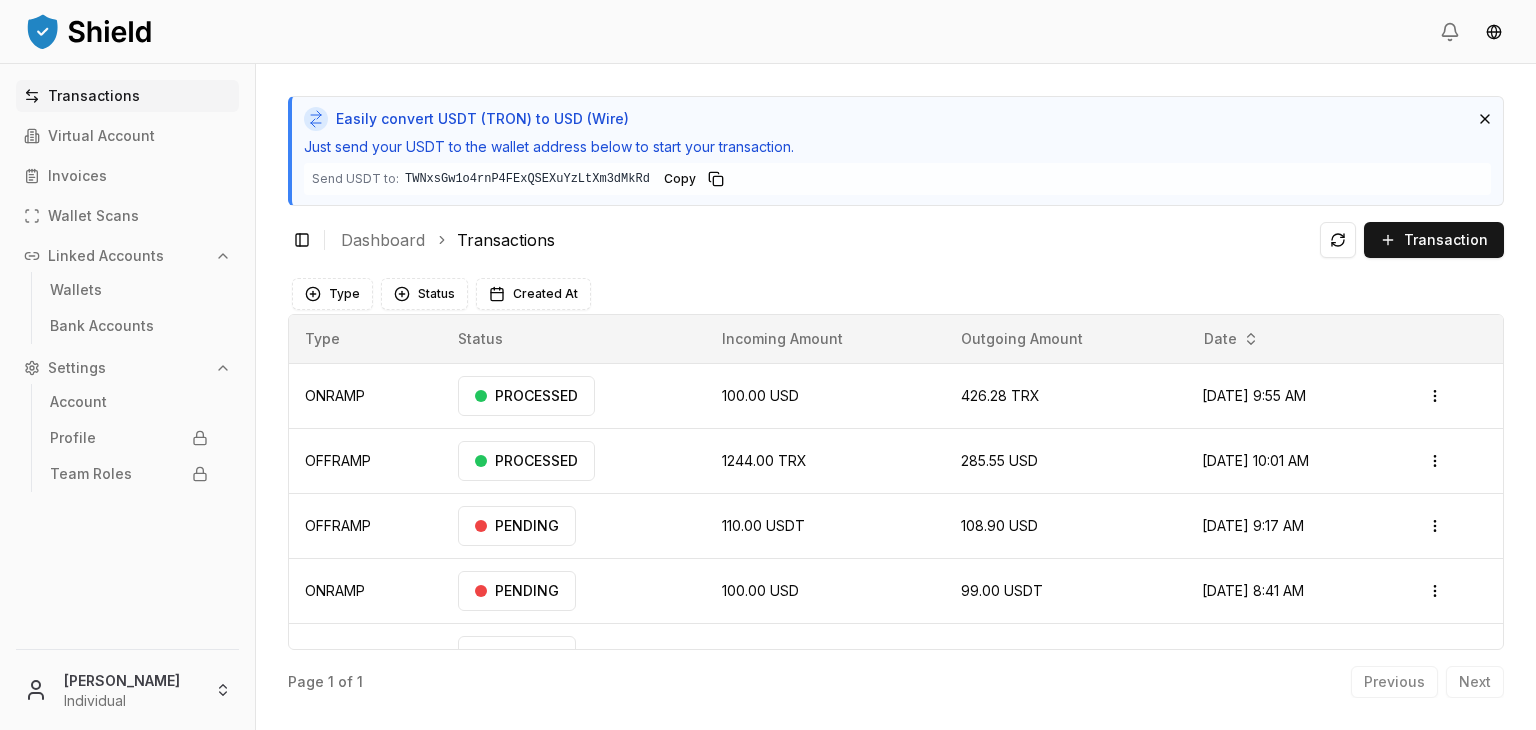 click on "Easily convert USDT (TRON) to USD (Wire) Just send your USDT to the wallet address below to start your transaction. Send USDT to: TWNxsGw1o4rnP4FExQSEXuYzLtXm3dMkRd Copy Toggle Sidebar Dashboard Transactions   Transaction ONRAMP   100 USD   354.18619461 TRX Jun 6, 2025, 11:01 AM PENDING Open menu OFFRAMP   110 USDT   108.9 USD Jun 6, 2025, 8:56 AM PENDING Open menu ONRAMP   100 USD   99 USDT Jun 6, 2025, 8:41 AM PENDING Open menu OFFRAMP   110 USDT   108.9 USD May 19, 2025, 9:17 AM PENDING Open menu OFFRAMP   1244 TRX   285.55196472 USD Feb 14, 2025, 10:01 AM PROCESSED Open menu ONRAMP   100 USD   426.27581337 TRX Feb 14, 2025, 9:55 AM PROCESSED Open menu Page 1 of 1   Previous Next Type Status Created At Type Status Incoming Amount Outgoing Amount Date   ONRAMP   PROCESSED   100.00   USD   426.28   TRX   Feb 14, 2025, 9:55 AM   Open menu   OFFRAMP   PROCESSED   1244.00   TRX   285.55   USD   Feb 14, 2025, 10:01 AM   Open menu   OFFRAMP   PENDING   110.00   USDT   108.90   USD   May 19, 2025, 9:17 AM" at bounding box center (896, 397) 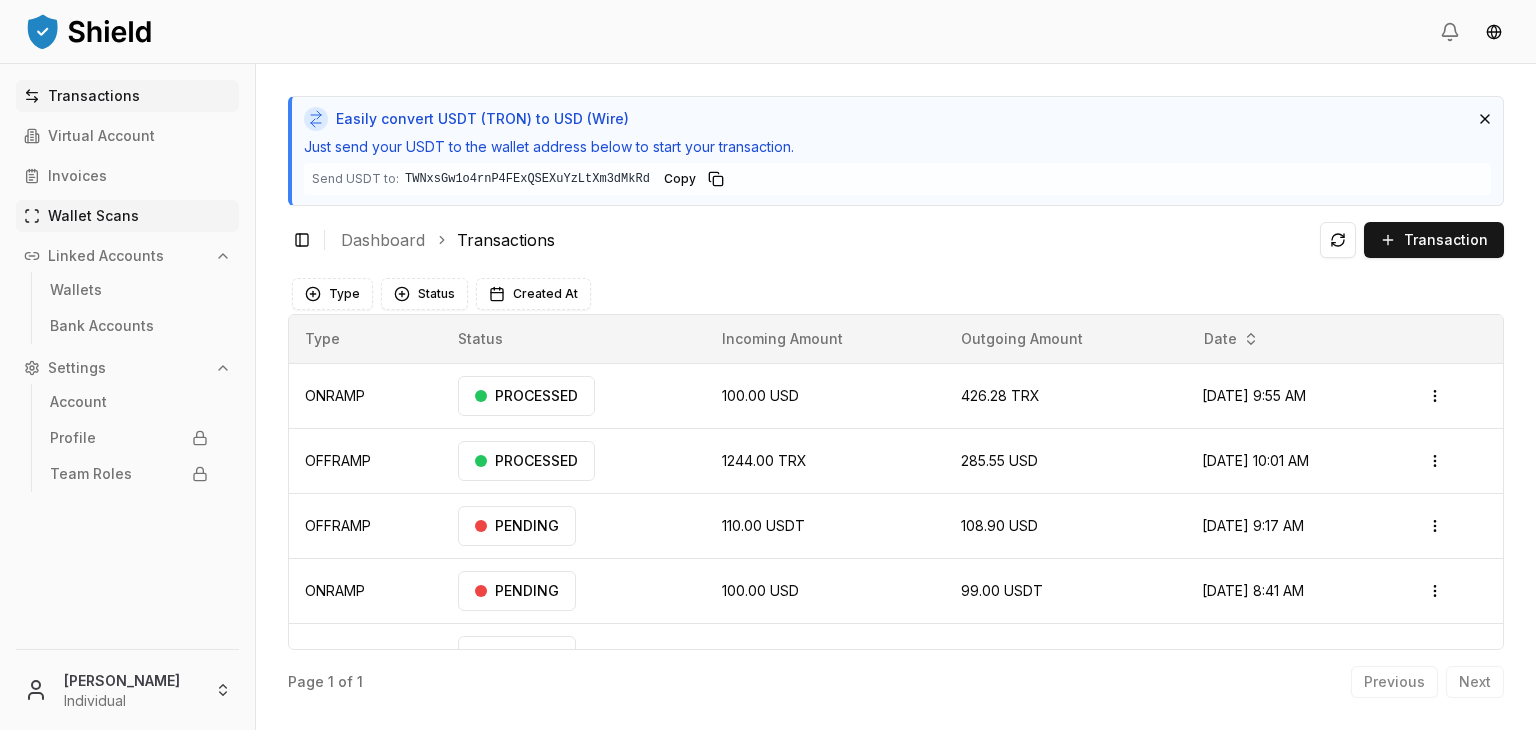 click on "Wallet Scans" at bounding box center [127, 216] 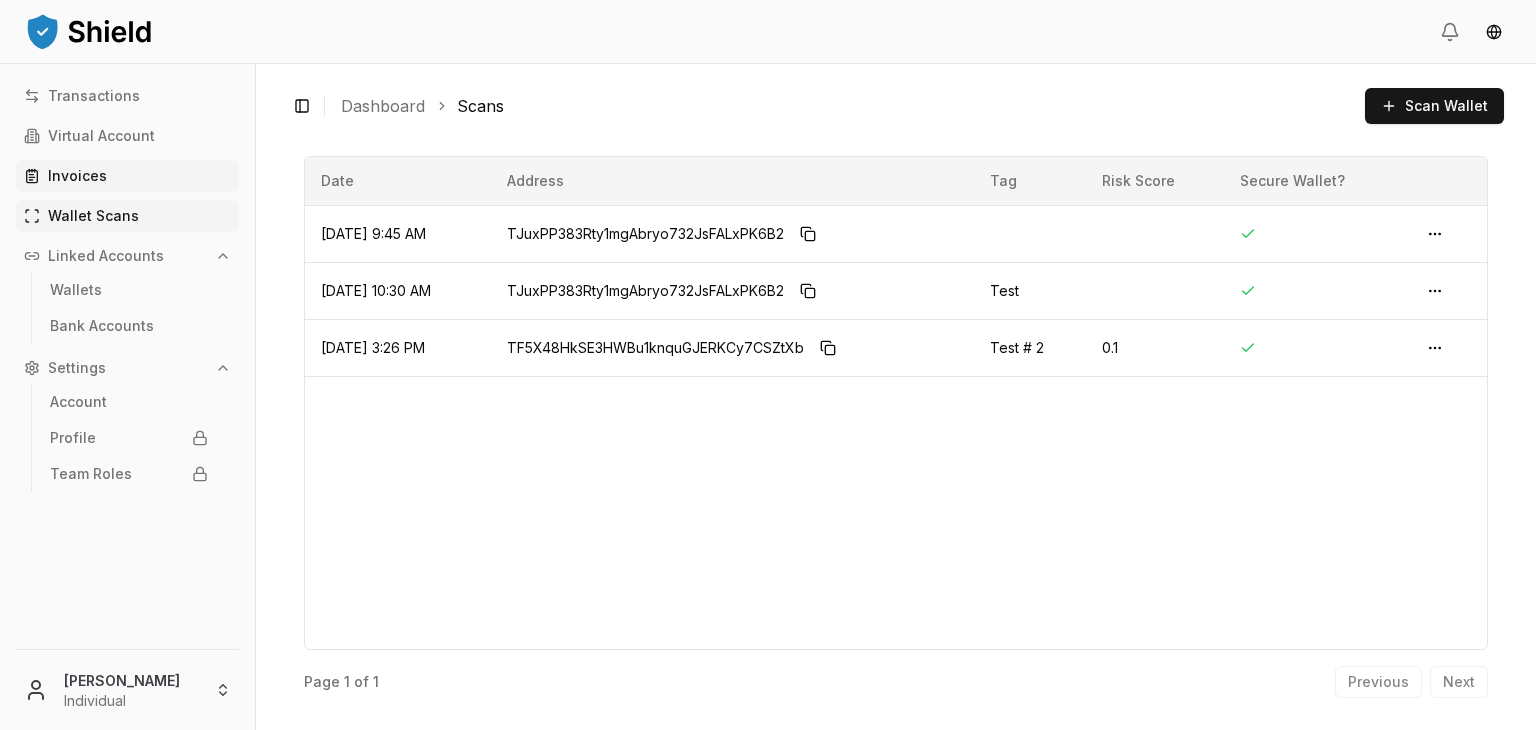 click on "Invoices" at bounding box center [127, 176] 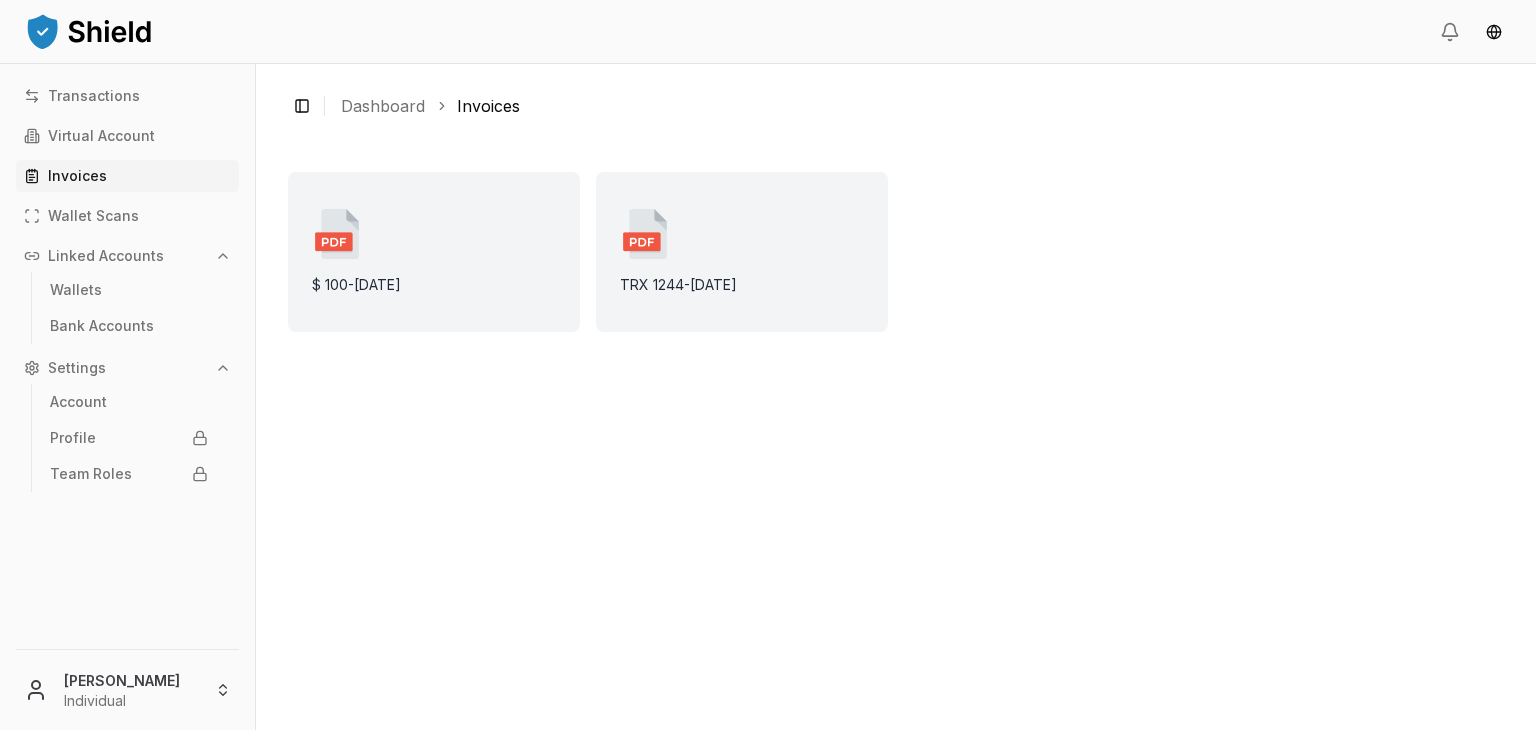 click on "Invoices" at bounding box center (77, 176) 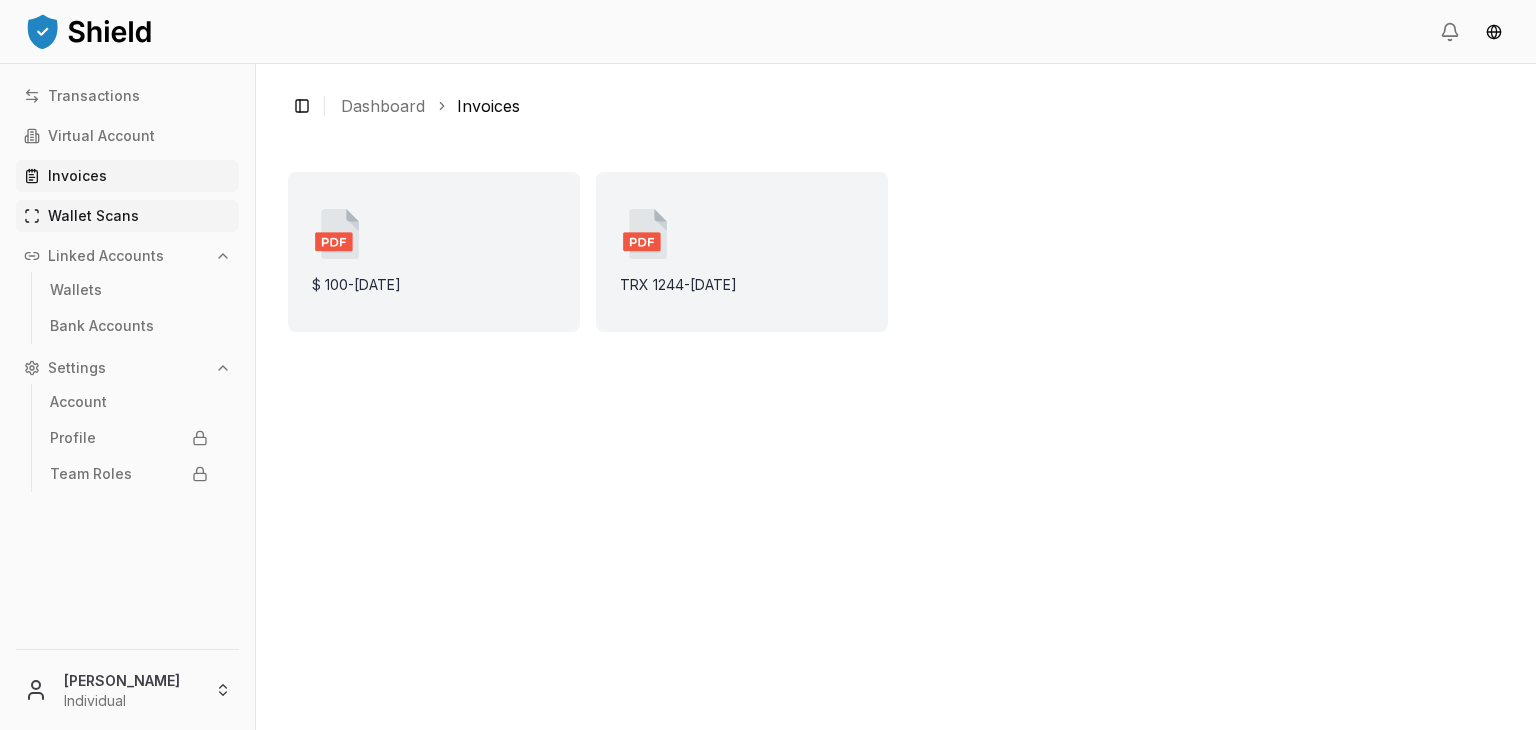 click on "Wallet Scans" at bounding box center [93, 216] 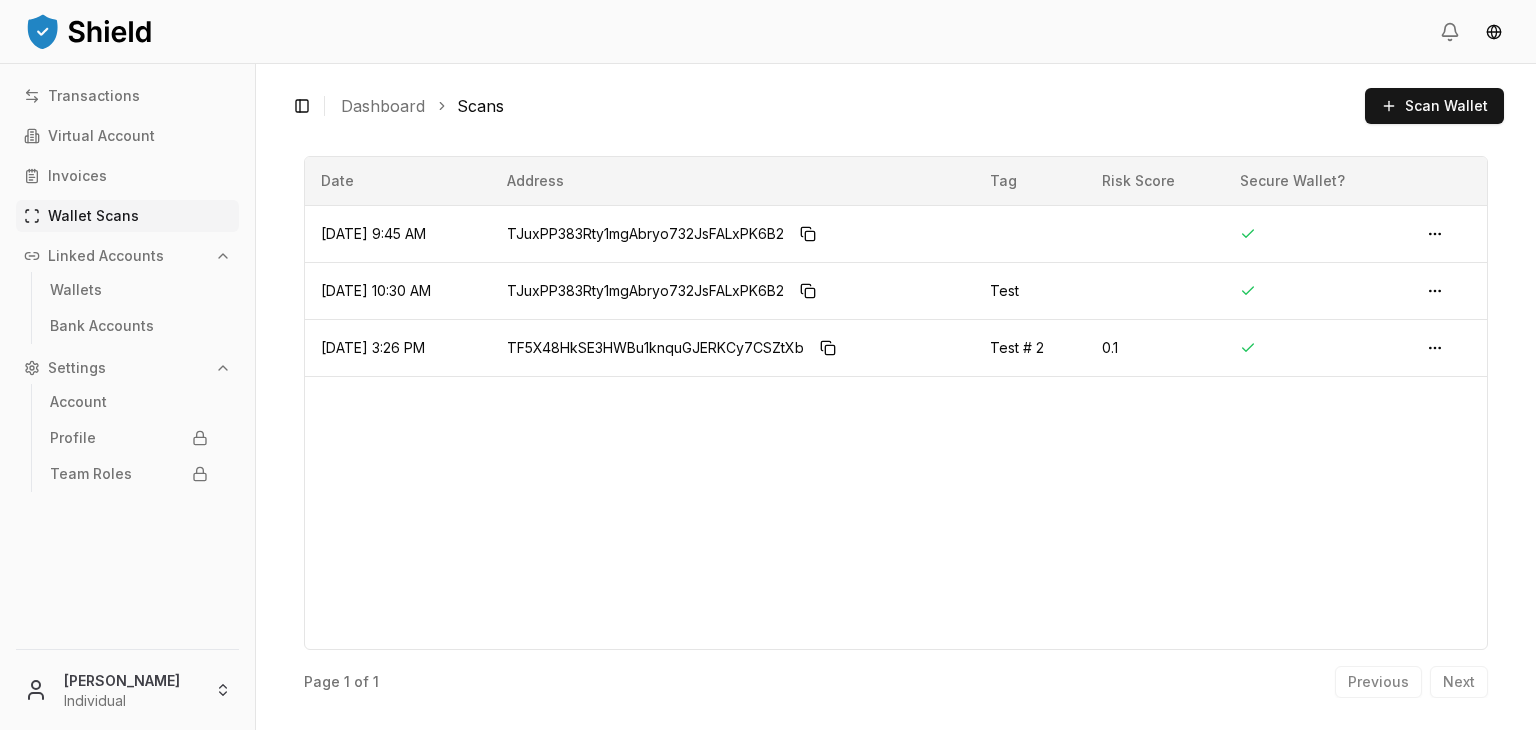 click 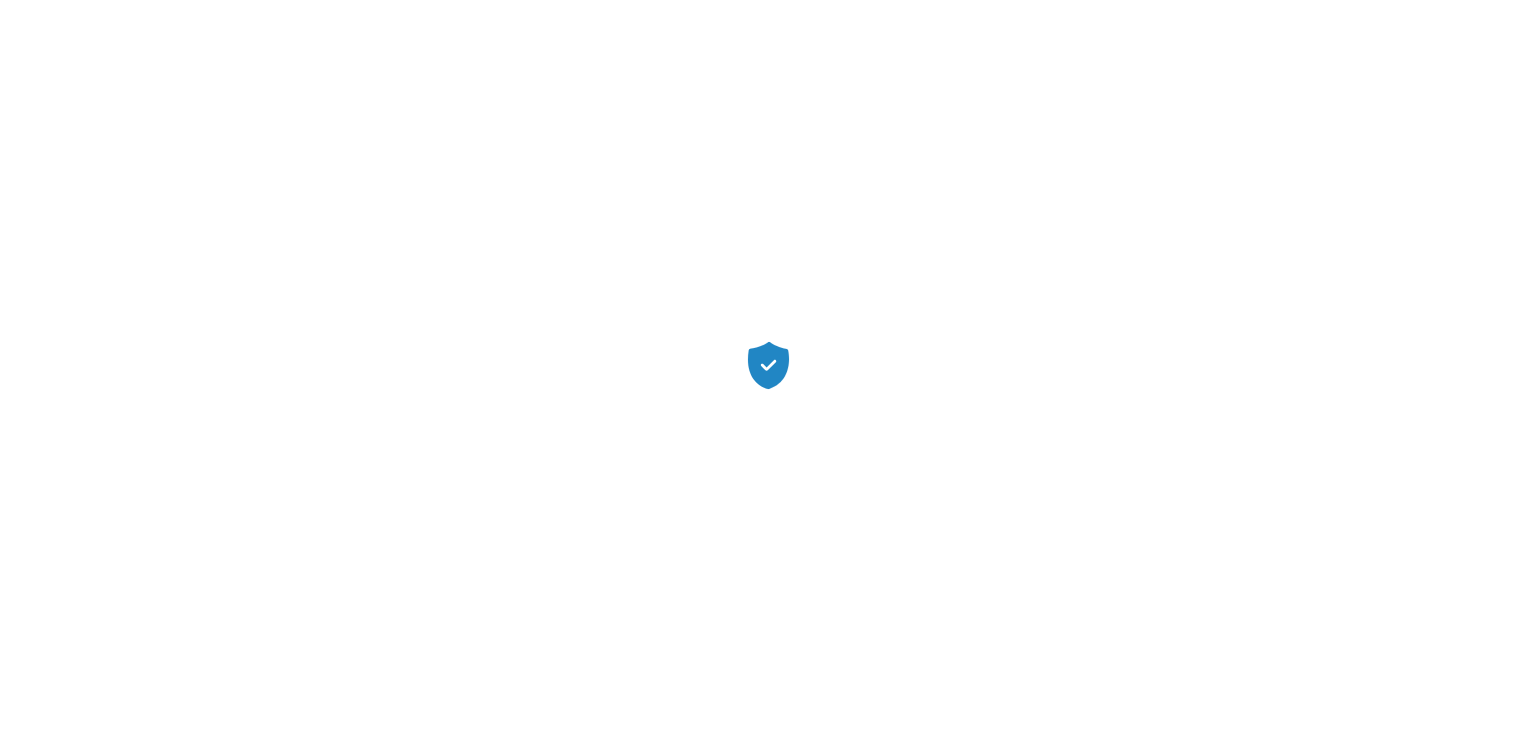 scroll, scrollTop: 0, scrollLeft: 0, axis: both 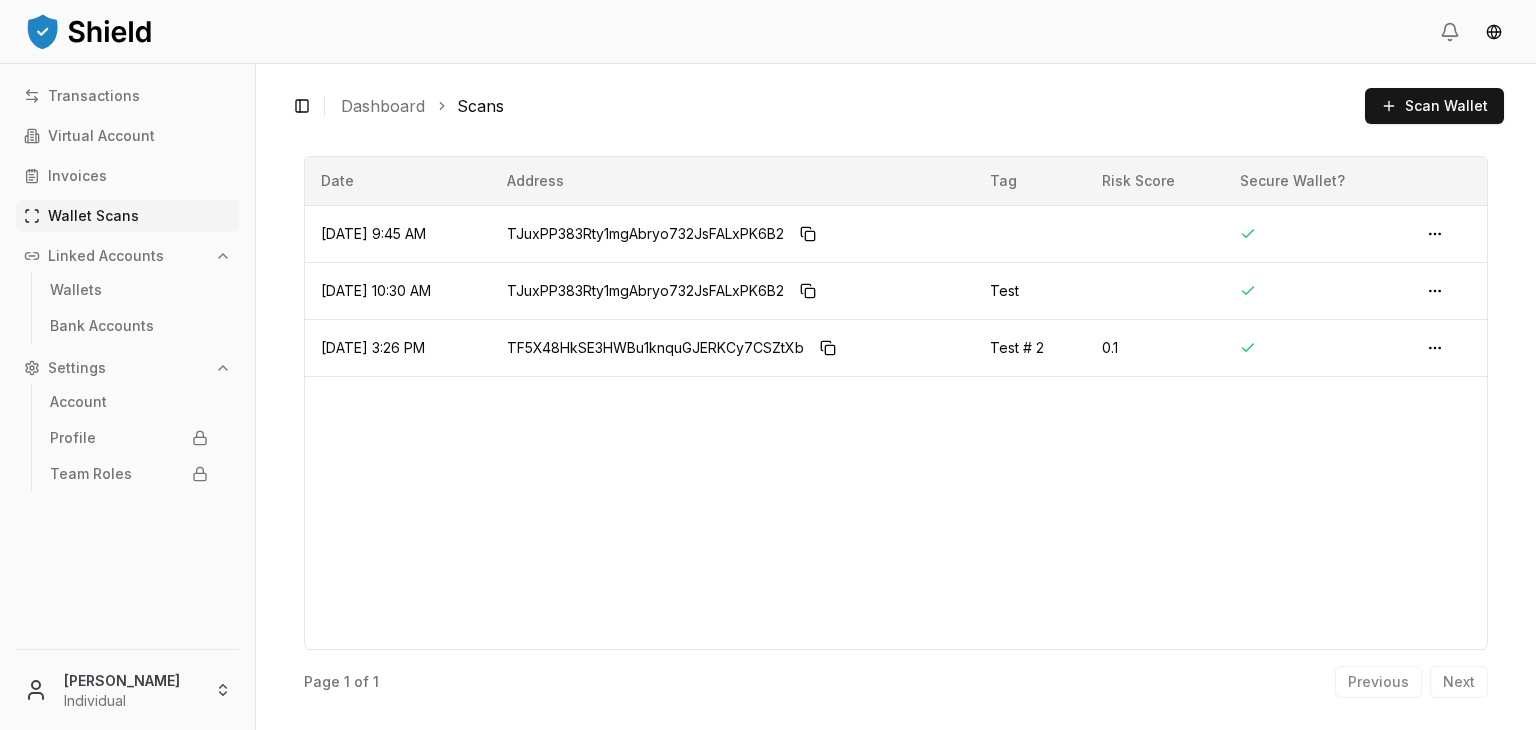click on "Date Address Tag Risk Score Secure Wallet?   [DATE] 9:45 AM   TJuxPP383Rty1mgAbryo732JsFALxPK6B2         Open menu   [DATE] 10:30 AM   TJuxPP383Rty1mgAbryo732JsFALxPK6B2   Test       Open menu   [DATE] 3:26 PM   TF5X48HkSE3HWBu1knquGJERKCy7CSZtXb   Test # 2   0.1     Open menu" at bounding box center [896, 403] 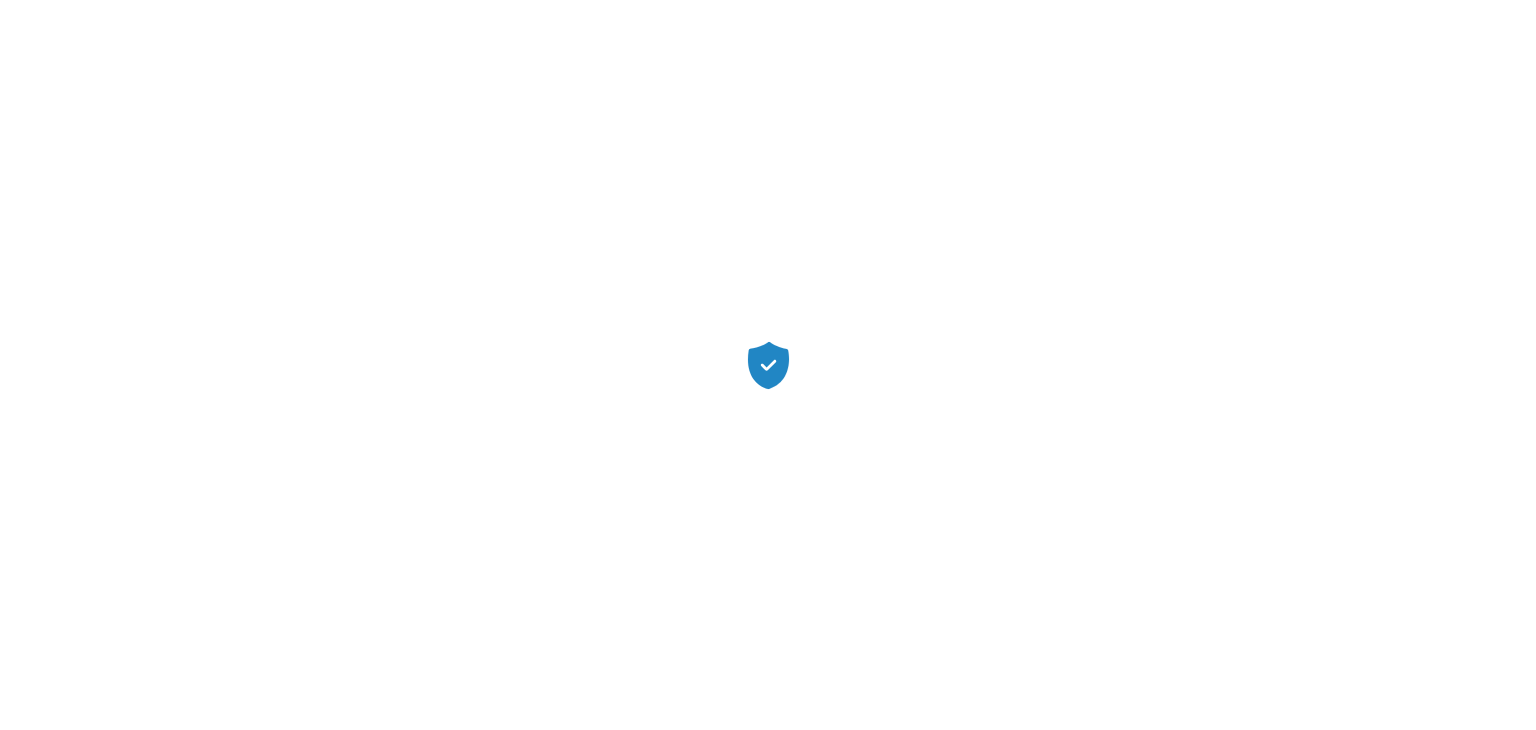 scroll, scrollTop: 0, scrollLeft: 0, axis: both 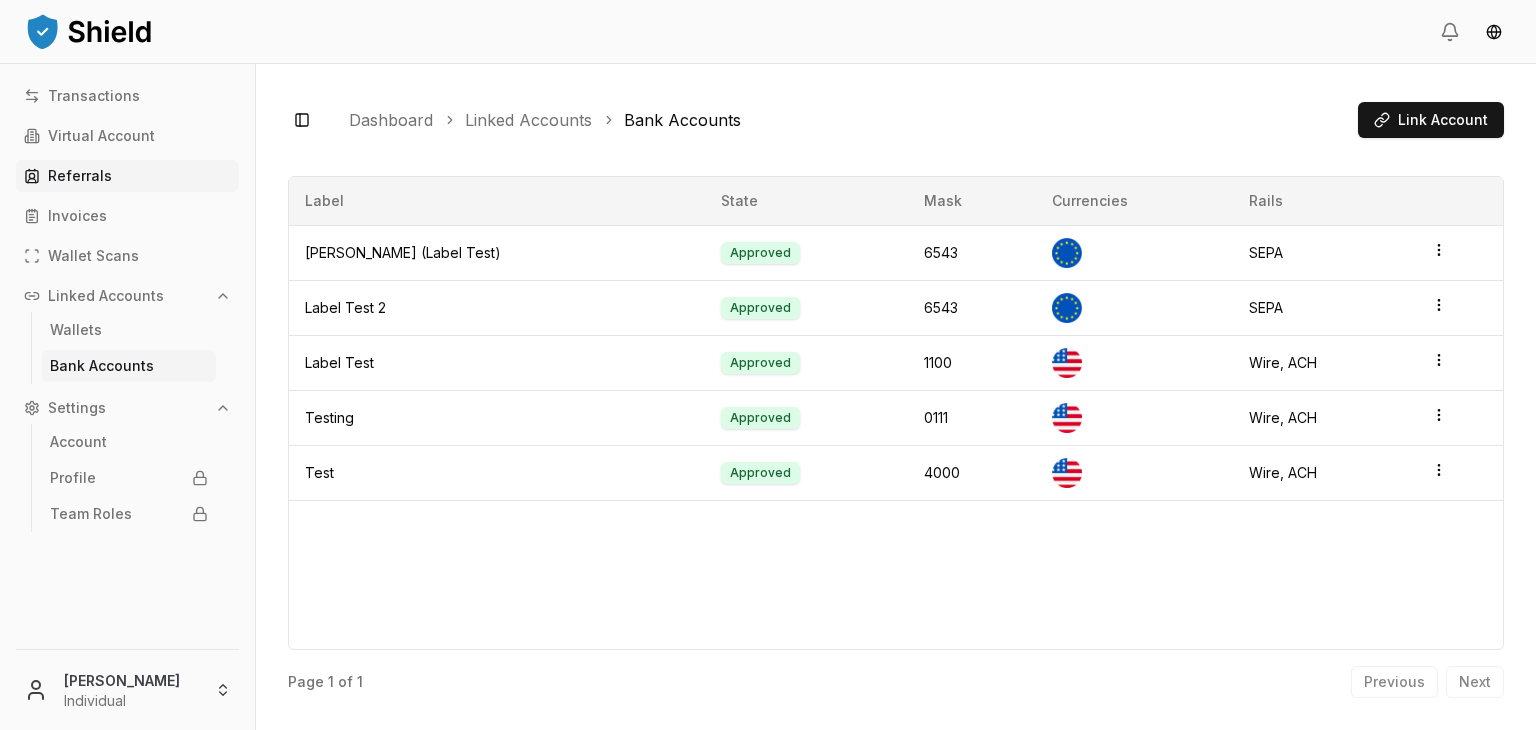 click on "Referrals" at bounding box center [127, 176] 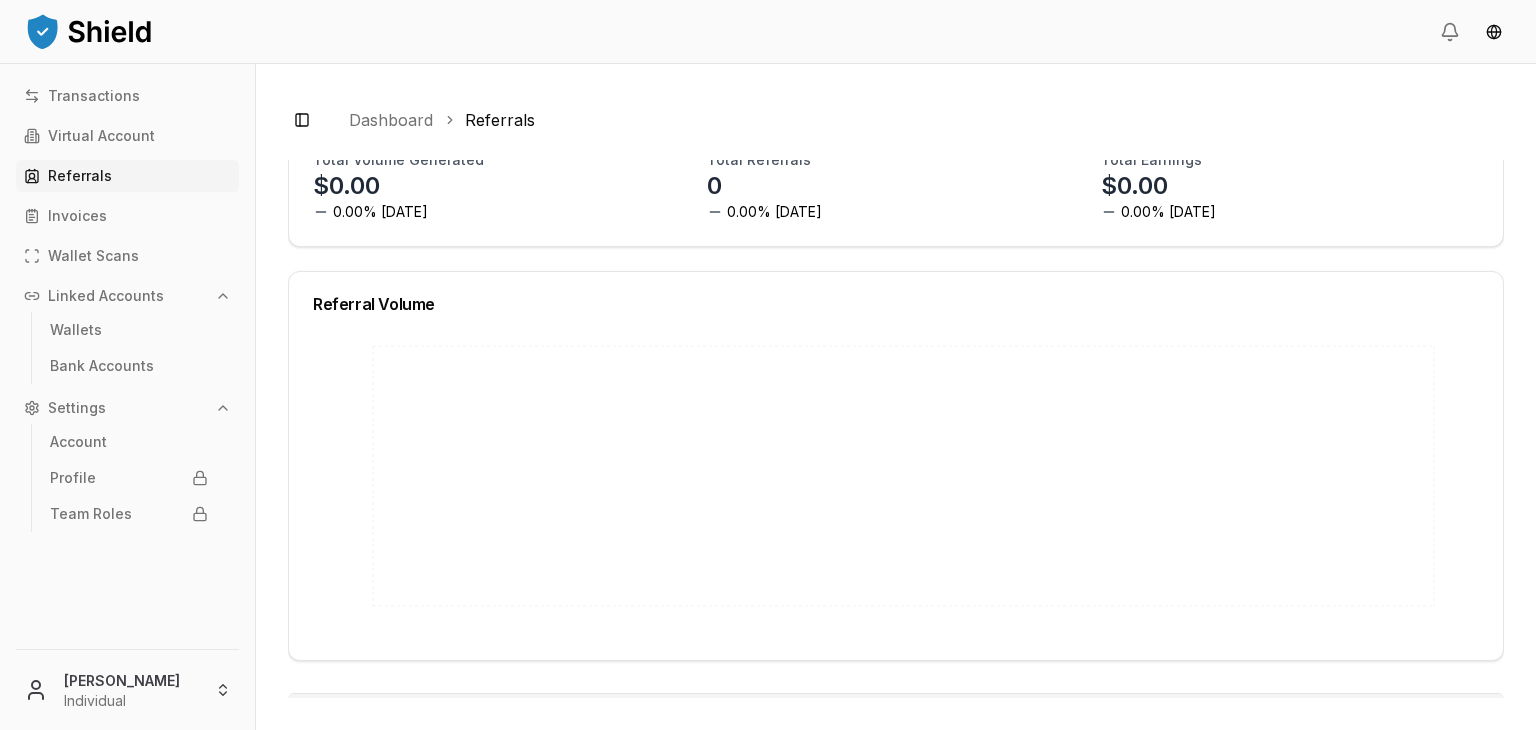 scroll, scrollTop: 0, scrollLeft: 0, axis: both 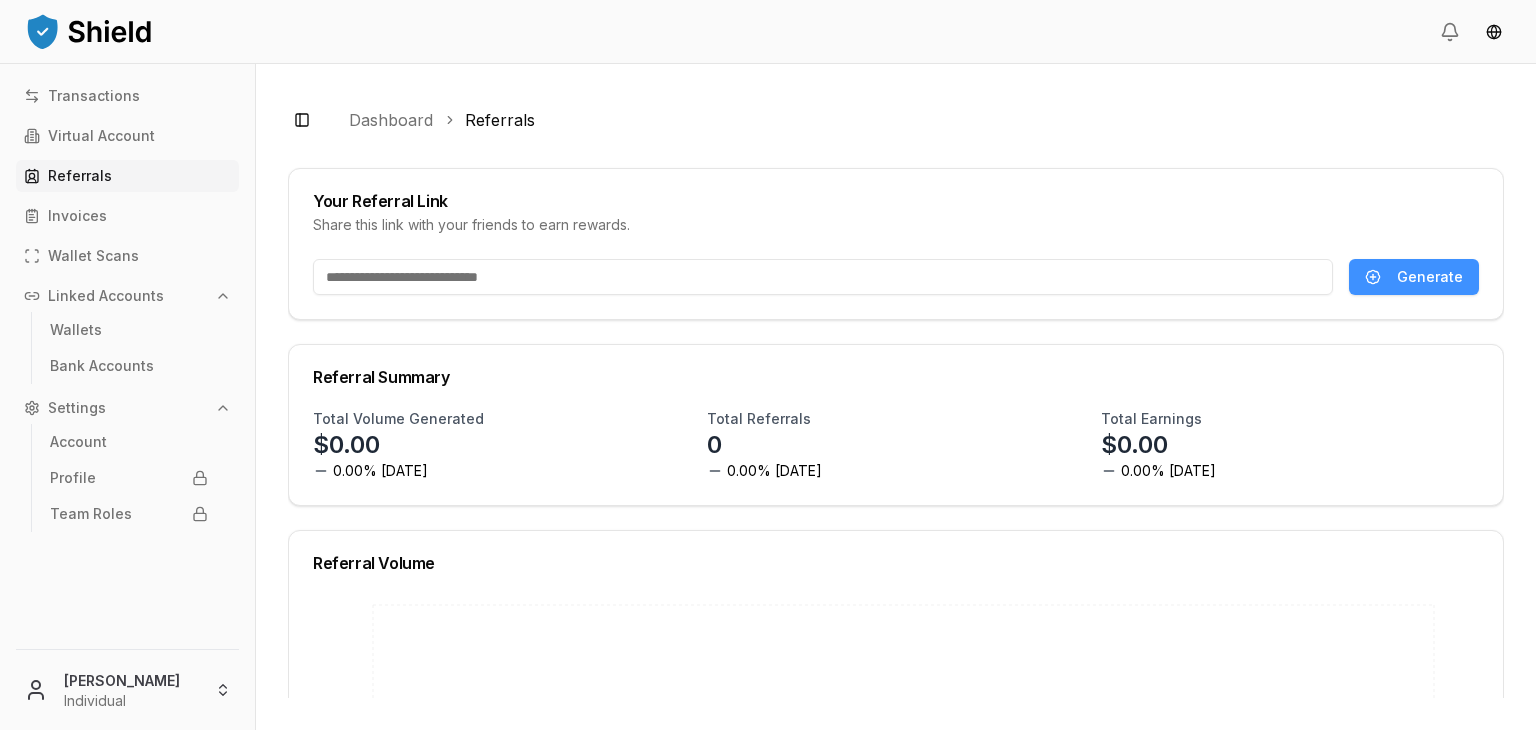 click on "Generate" at bounding box center [1414, 277] 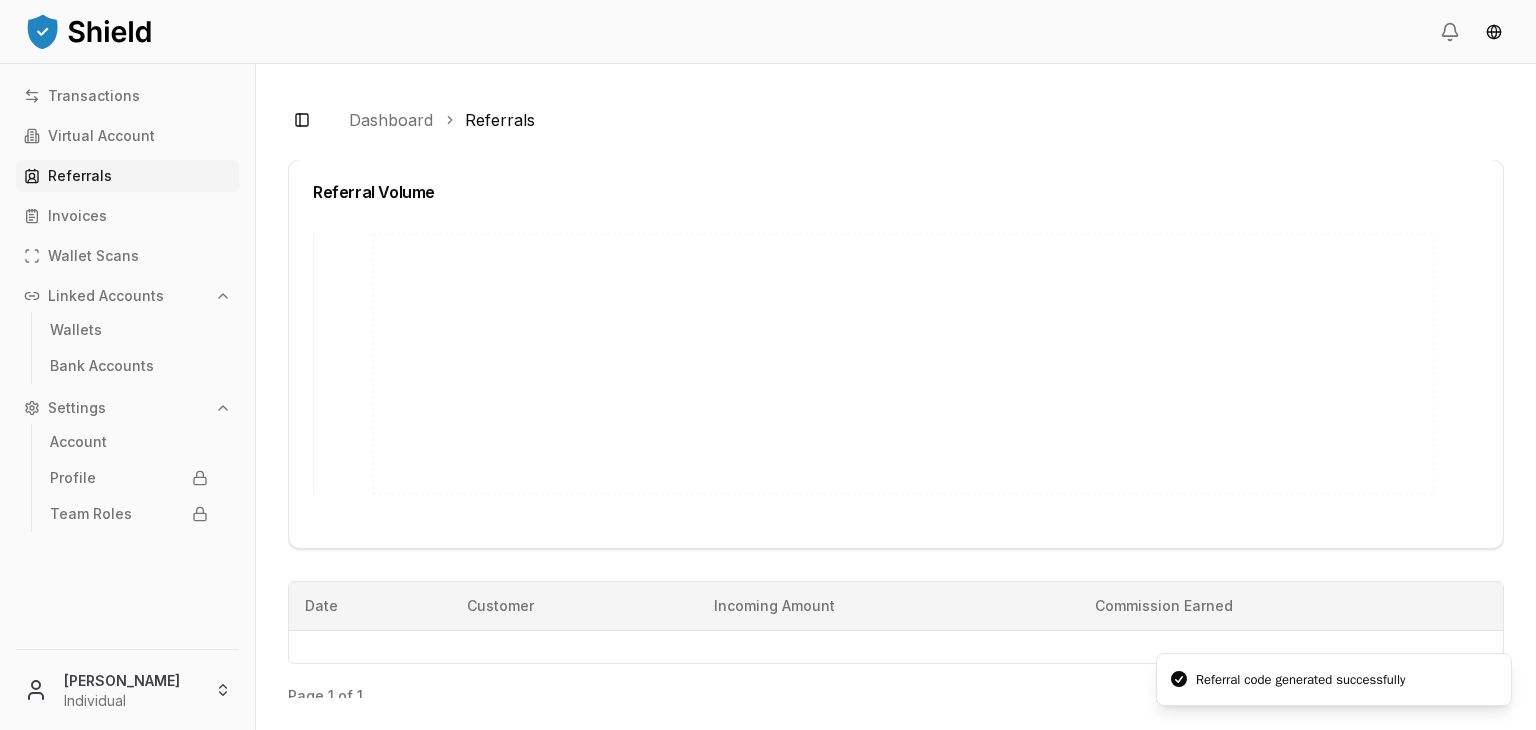 scroll, scrollTop: 383, scrollLeft: 0, axis: vertical 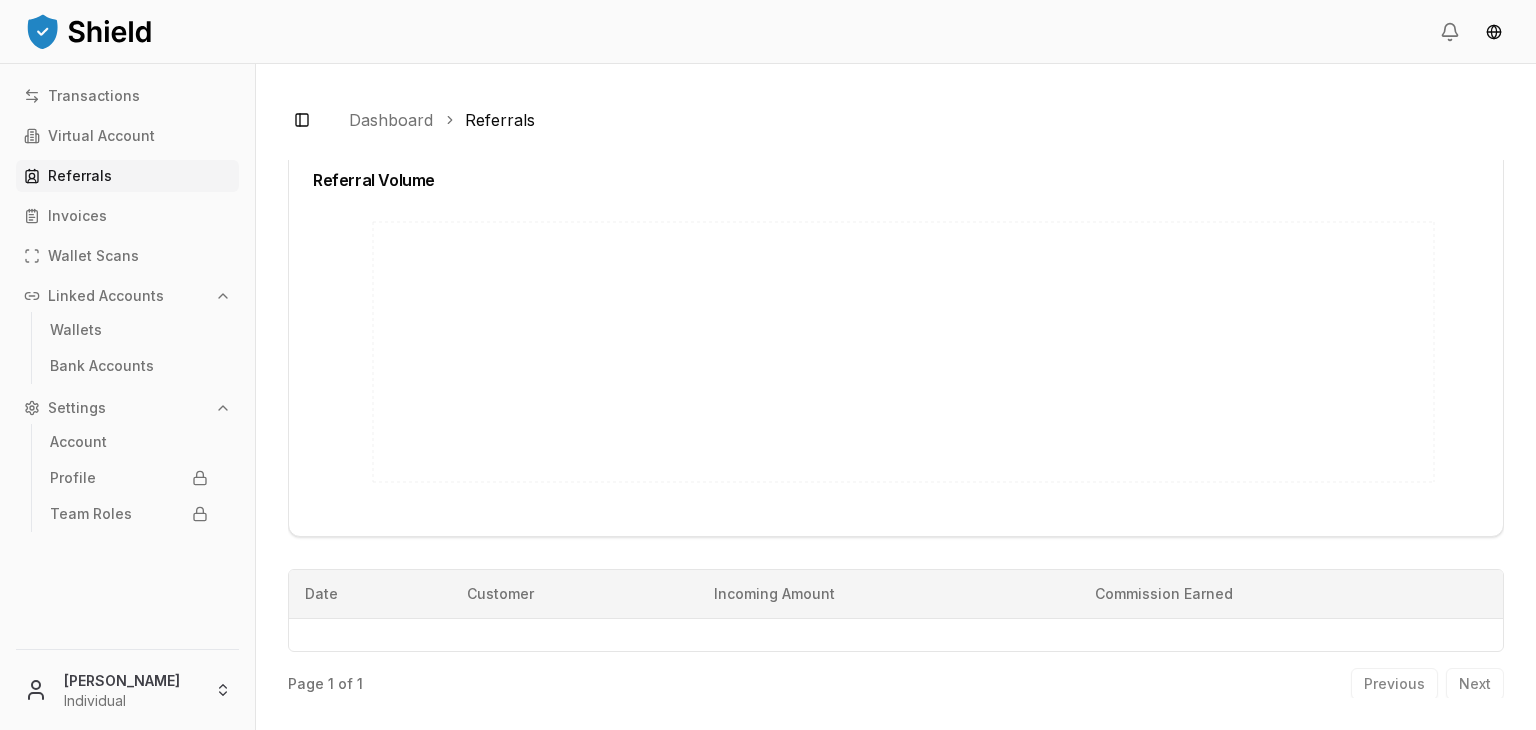 click on "Transactions Virtual Account Referrals Invoices Wallet Scans Linked Accounts Wallets Bank Accounts Settings Account Profile Team Roles" at bounding box center [127, 352] 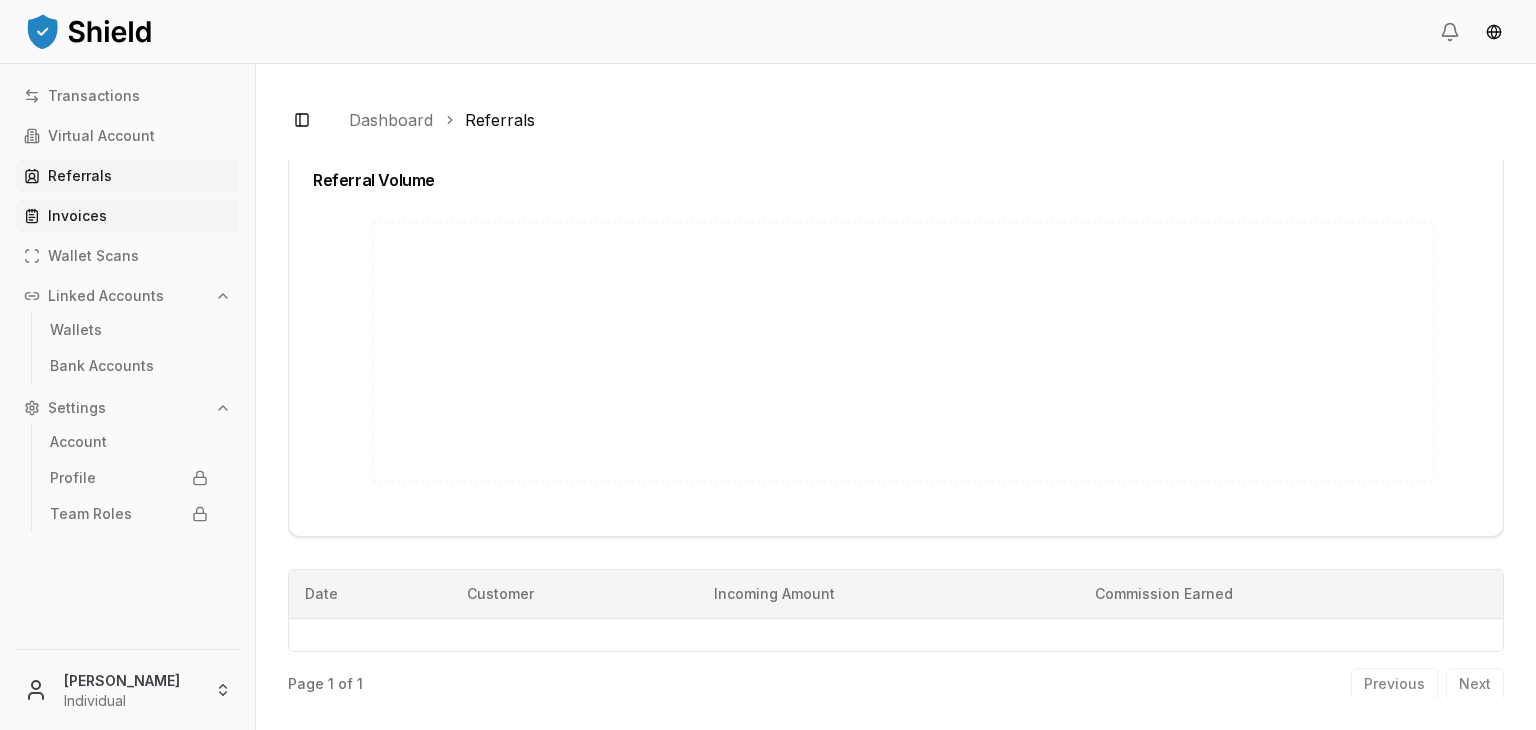 click on "Invoices" at bounding box center [127, 216] 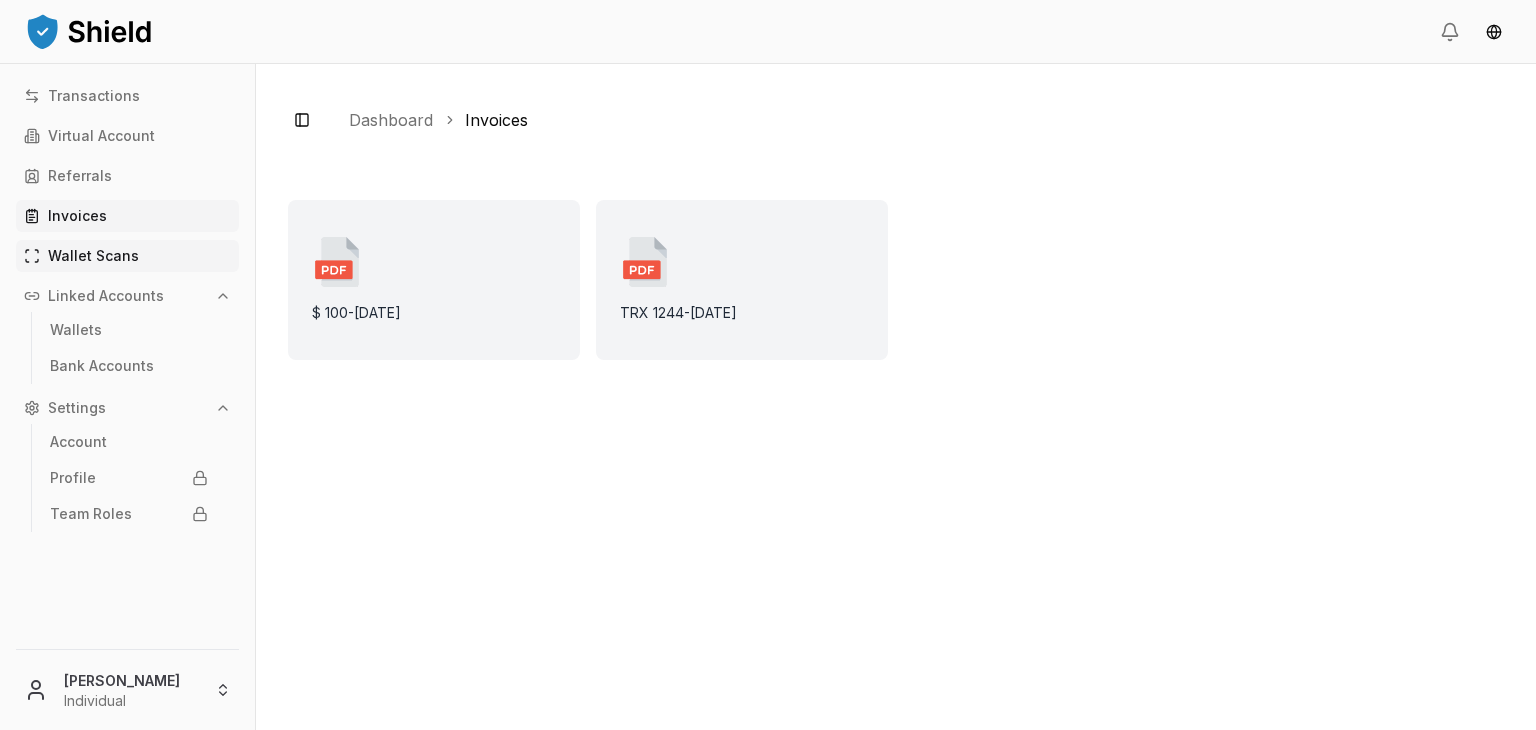 click on "Wallet Scans" at bounding box center [127, 256] 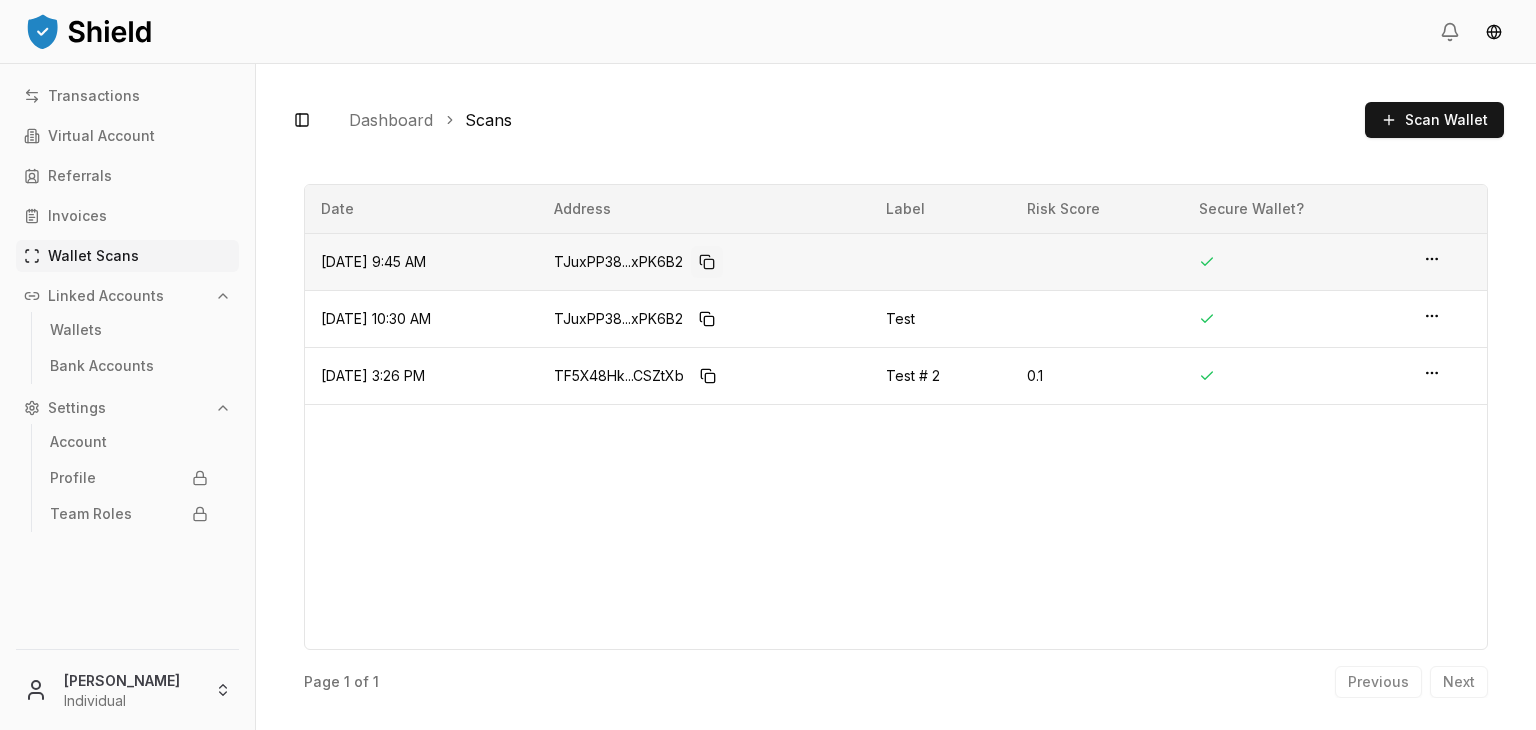 click at bounding box center (707, 262) 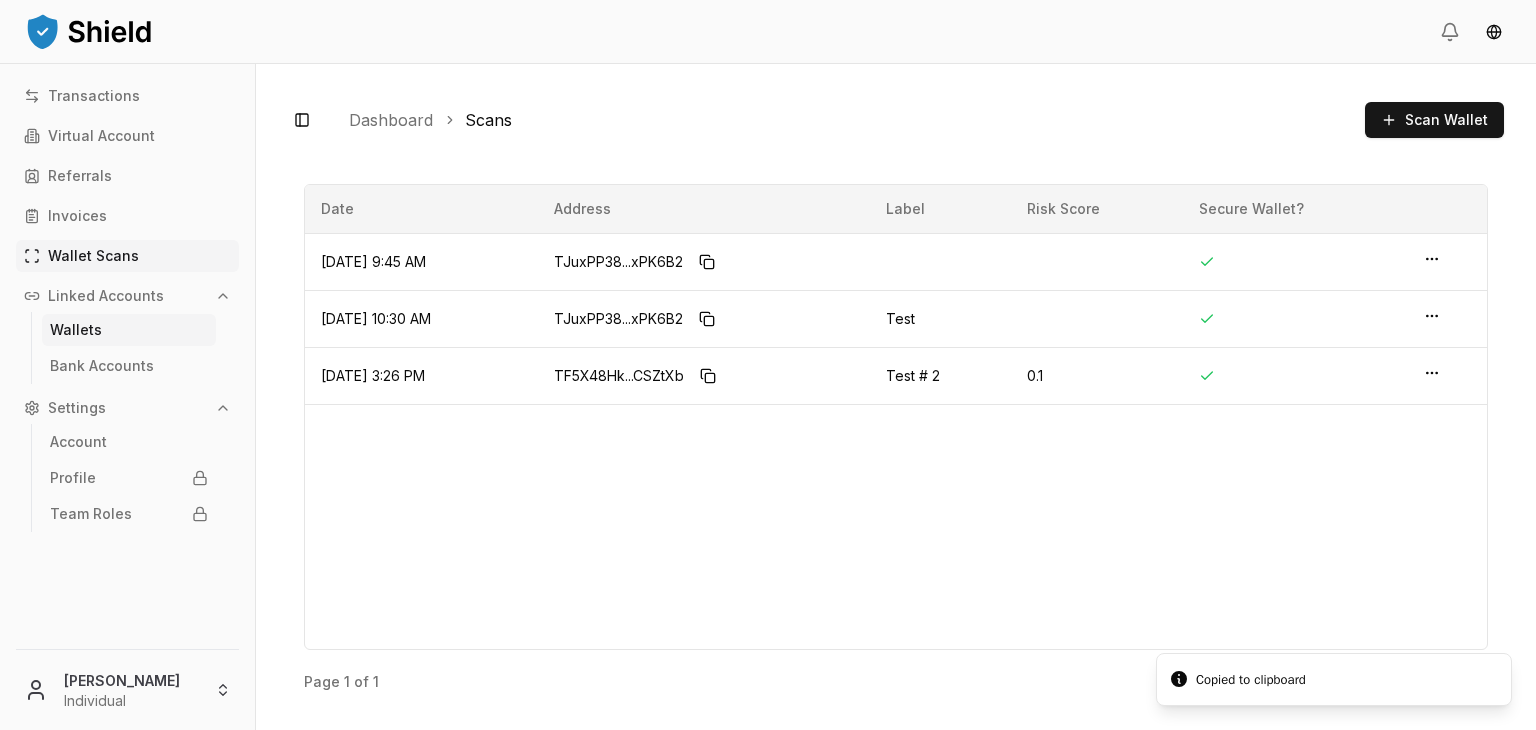 click on "Wallets" at bounding box center [129, 330] 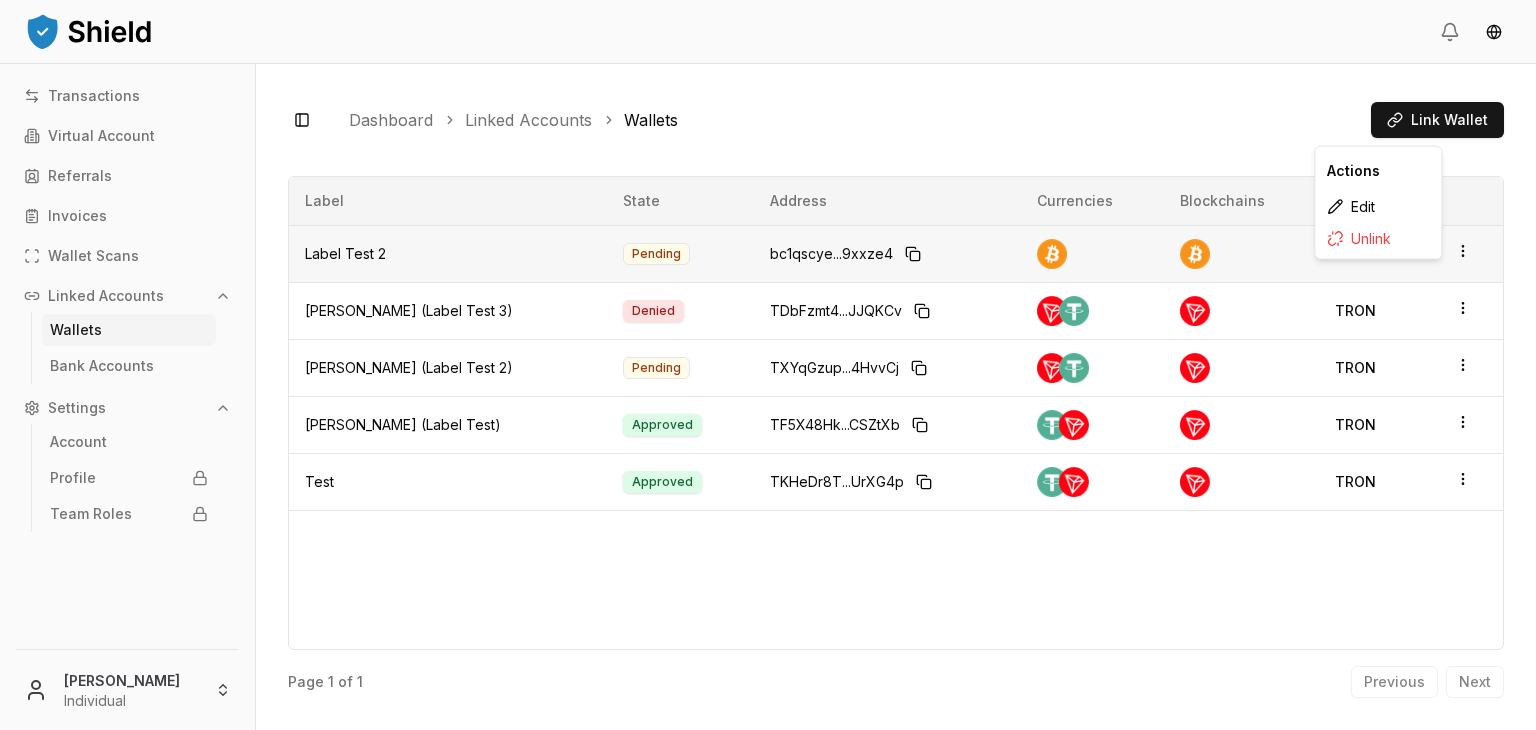 click 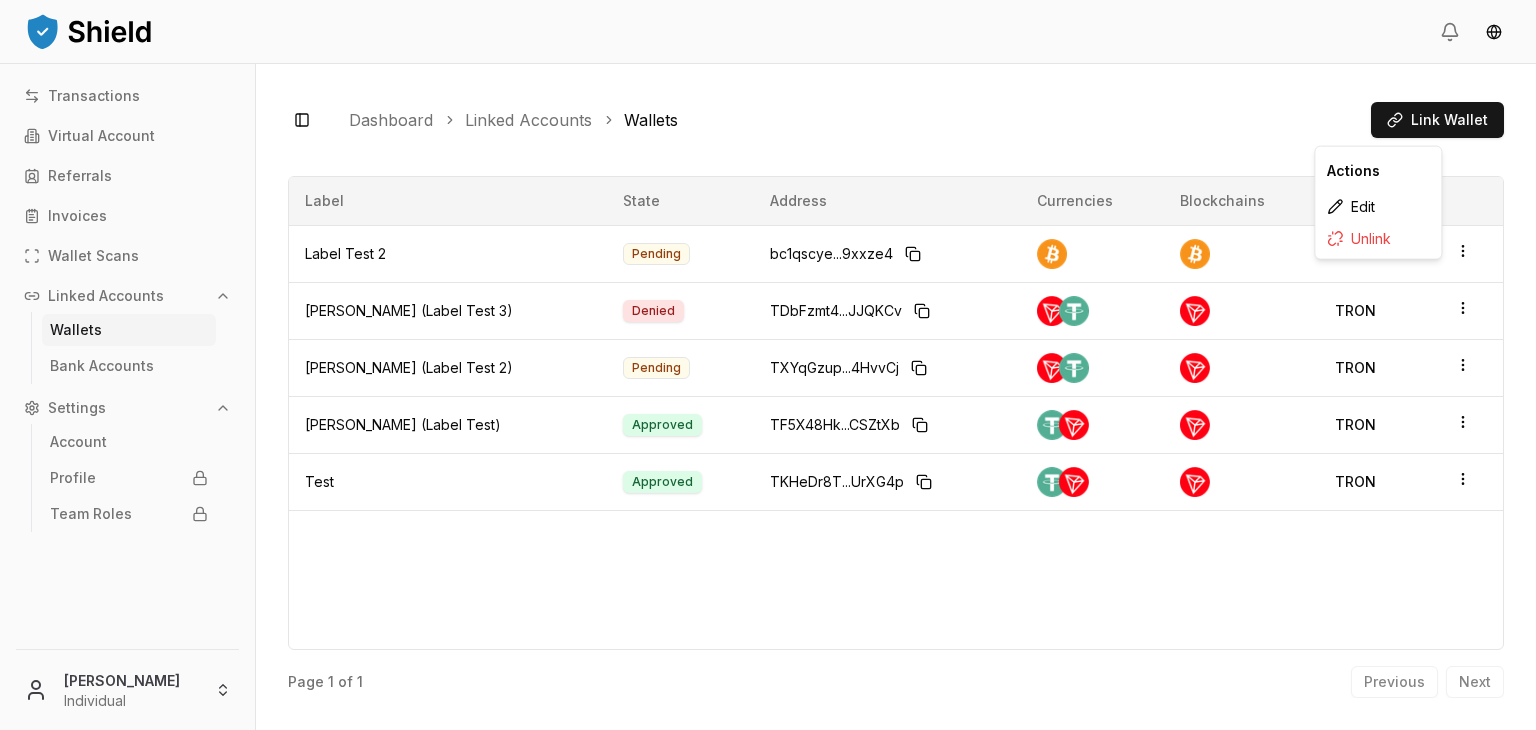 click on "Blockchains" at bounding box center (1241, 201) 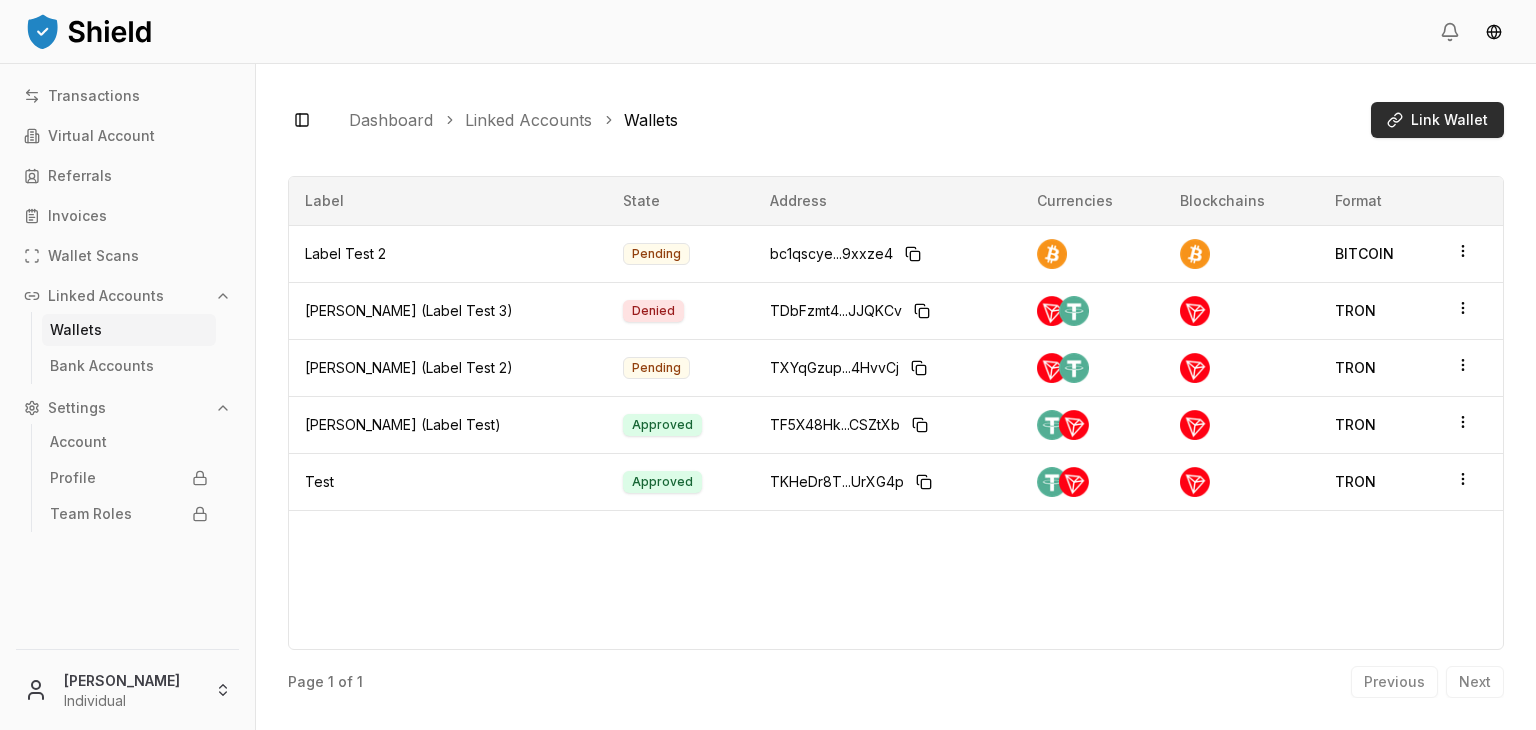 click on "Link Wallet" at bounding box center (1437, 120) 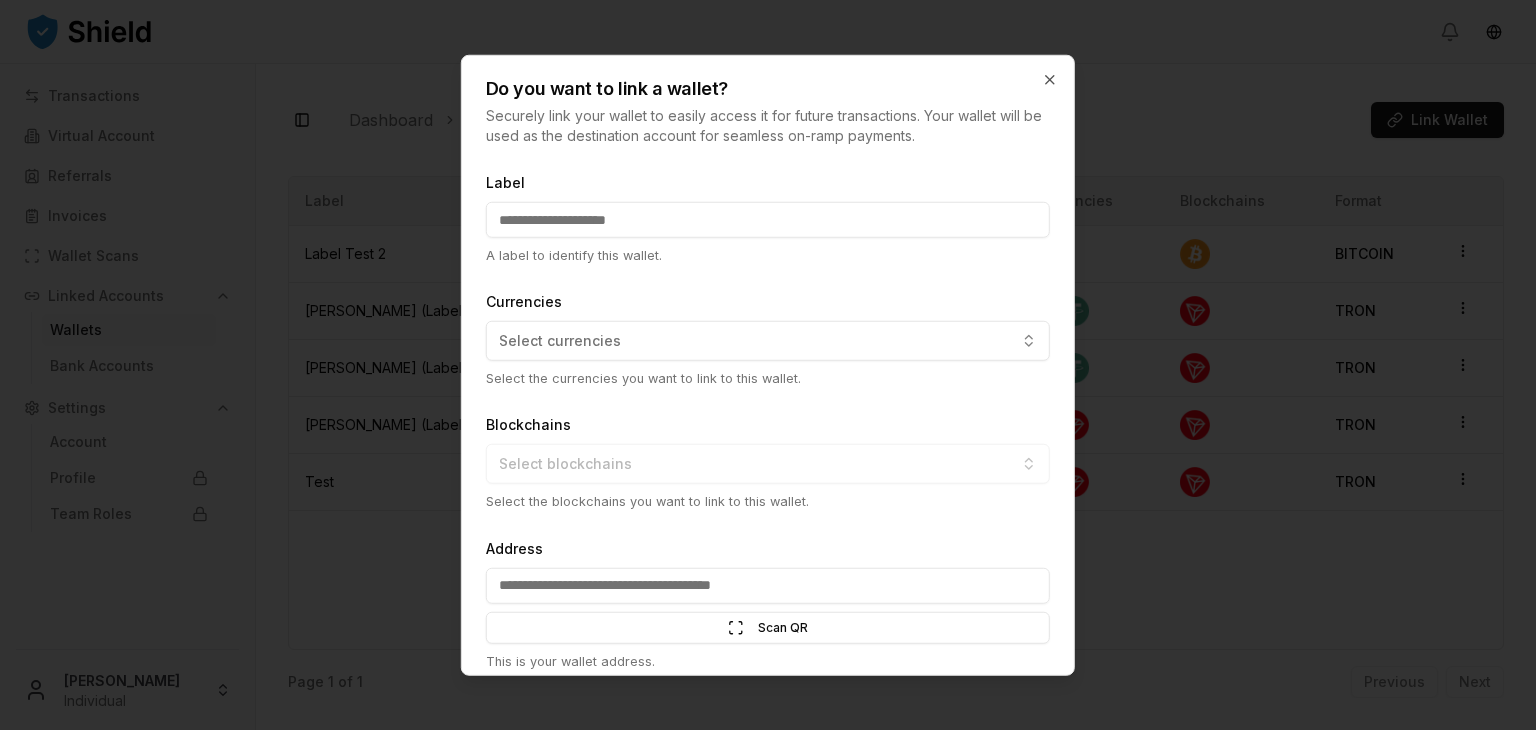 scroll, scrollTop: 80, scrollLeft: 0, axis: vertical 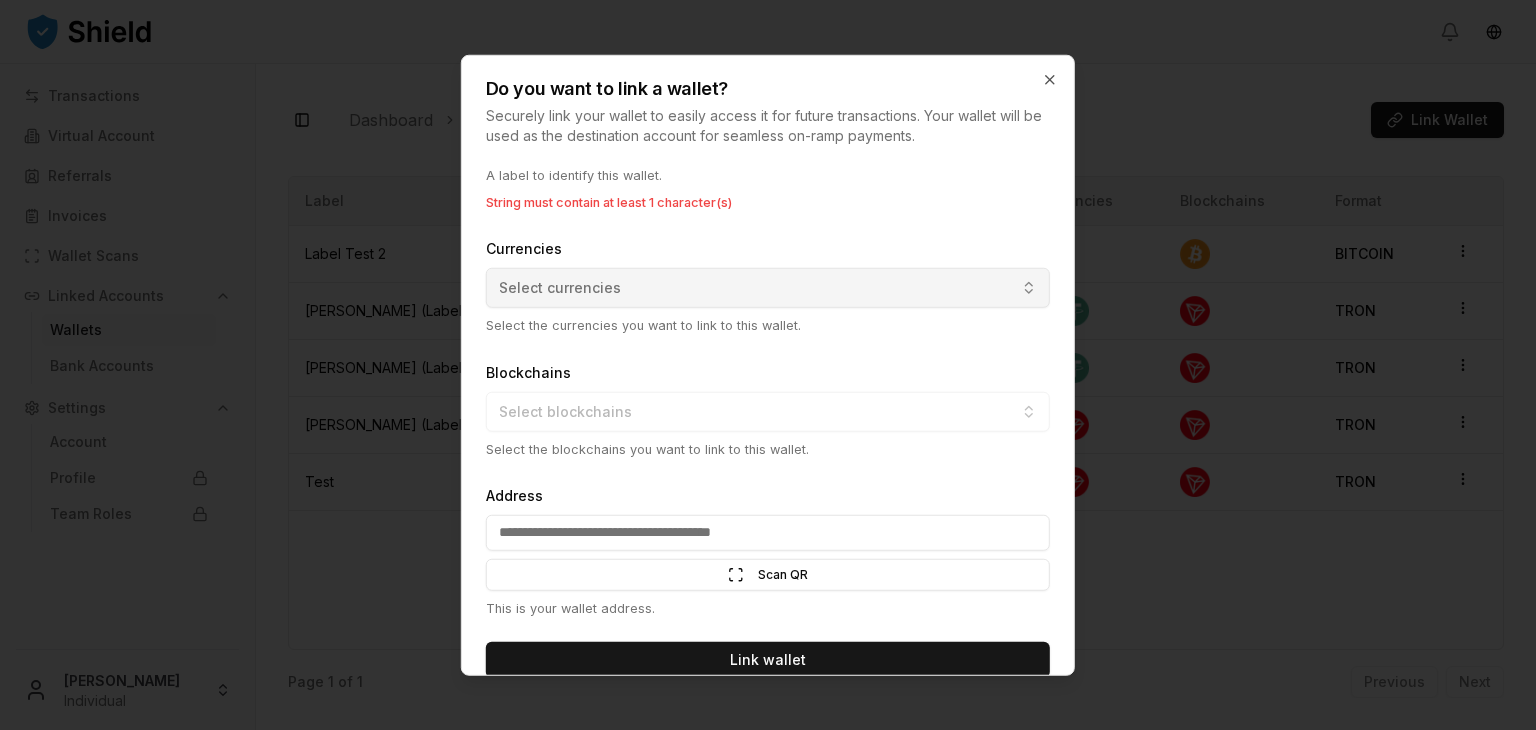 click on "Currencies Select currencies Select the currencies you want to link to this wallet." at bounding box center (768, 285) 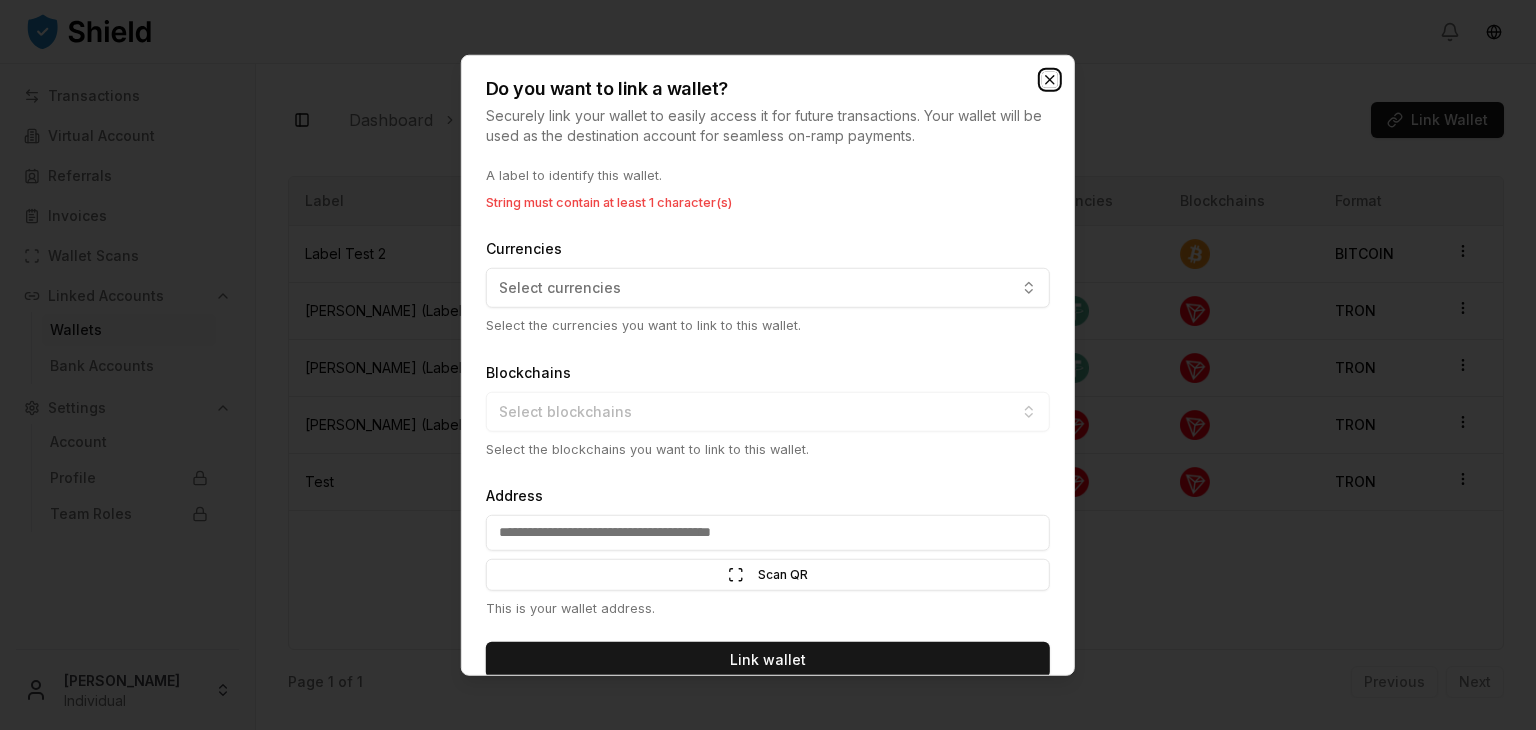 click 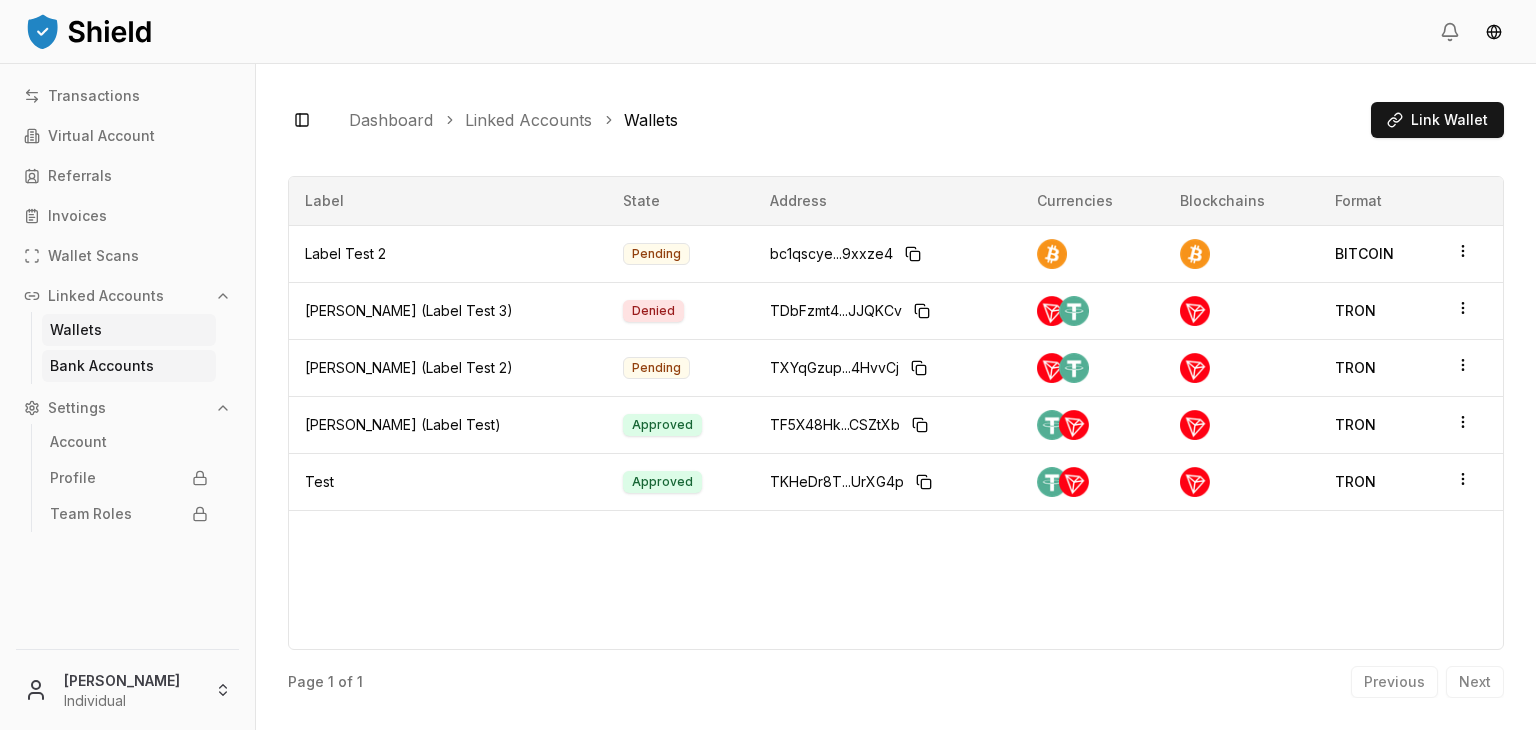 click on "Bank Accounts" at bounding box center (129, 366) 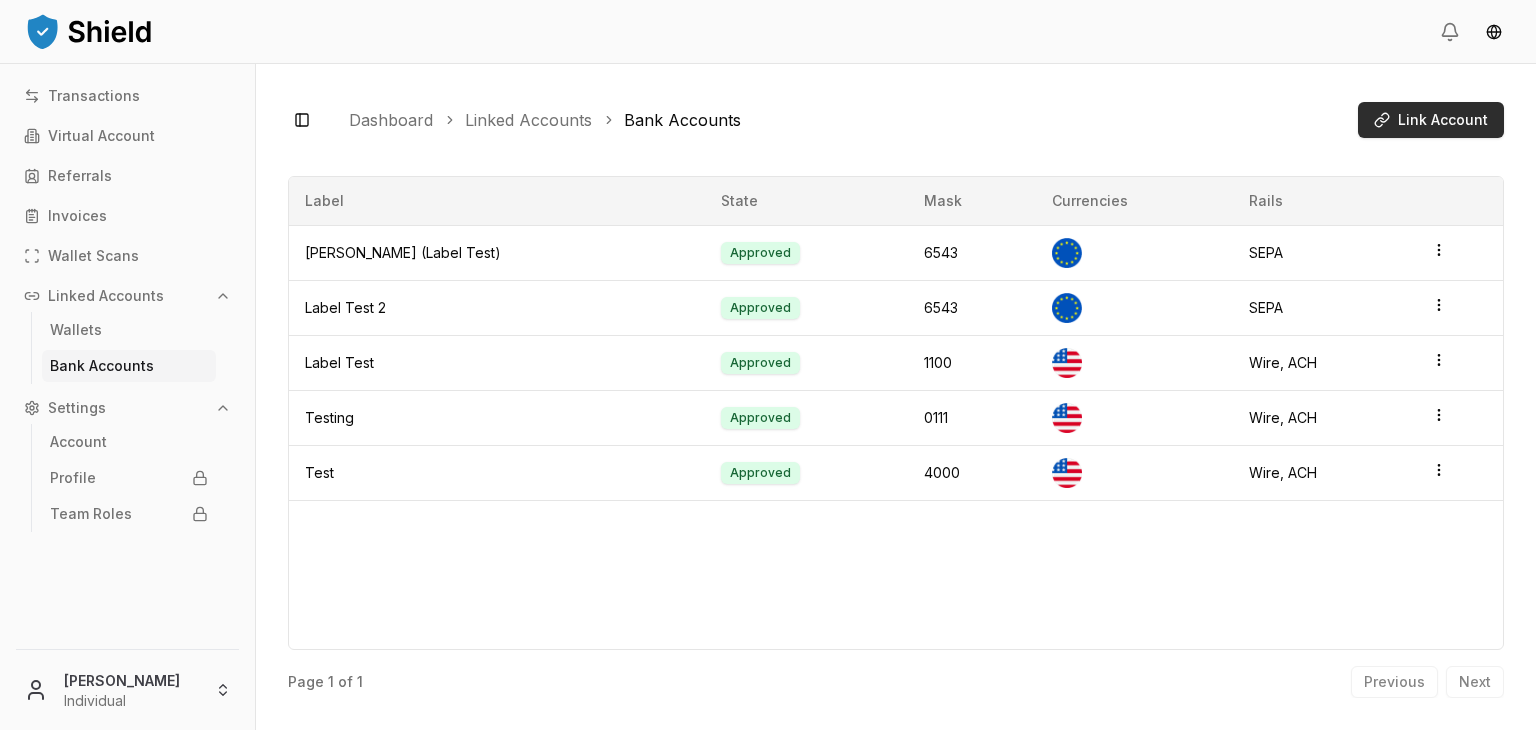 click on "Link Account" at bounding box center [1431, 120] 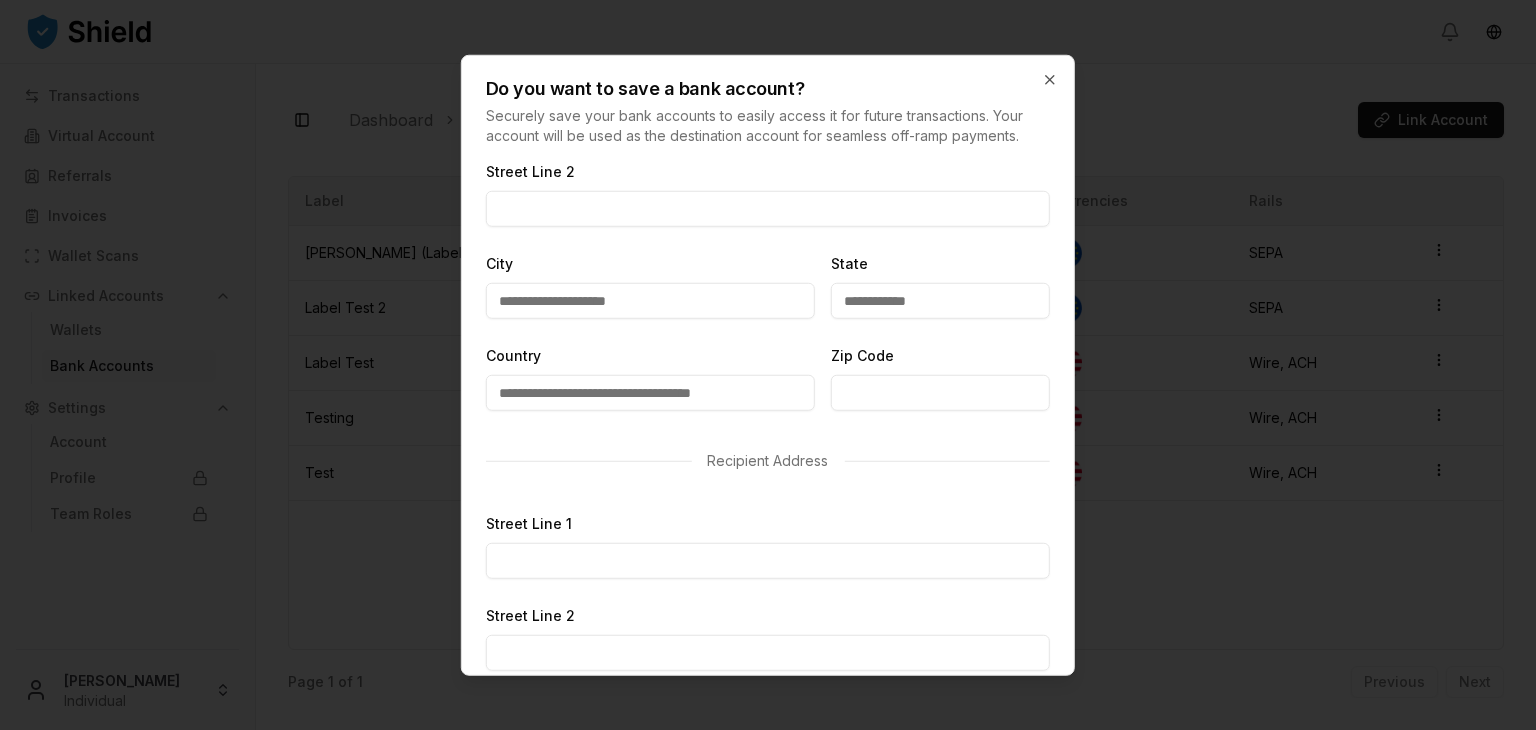 scroll, scrollTop: 0, scrollLeft: 0, axis: both 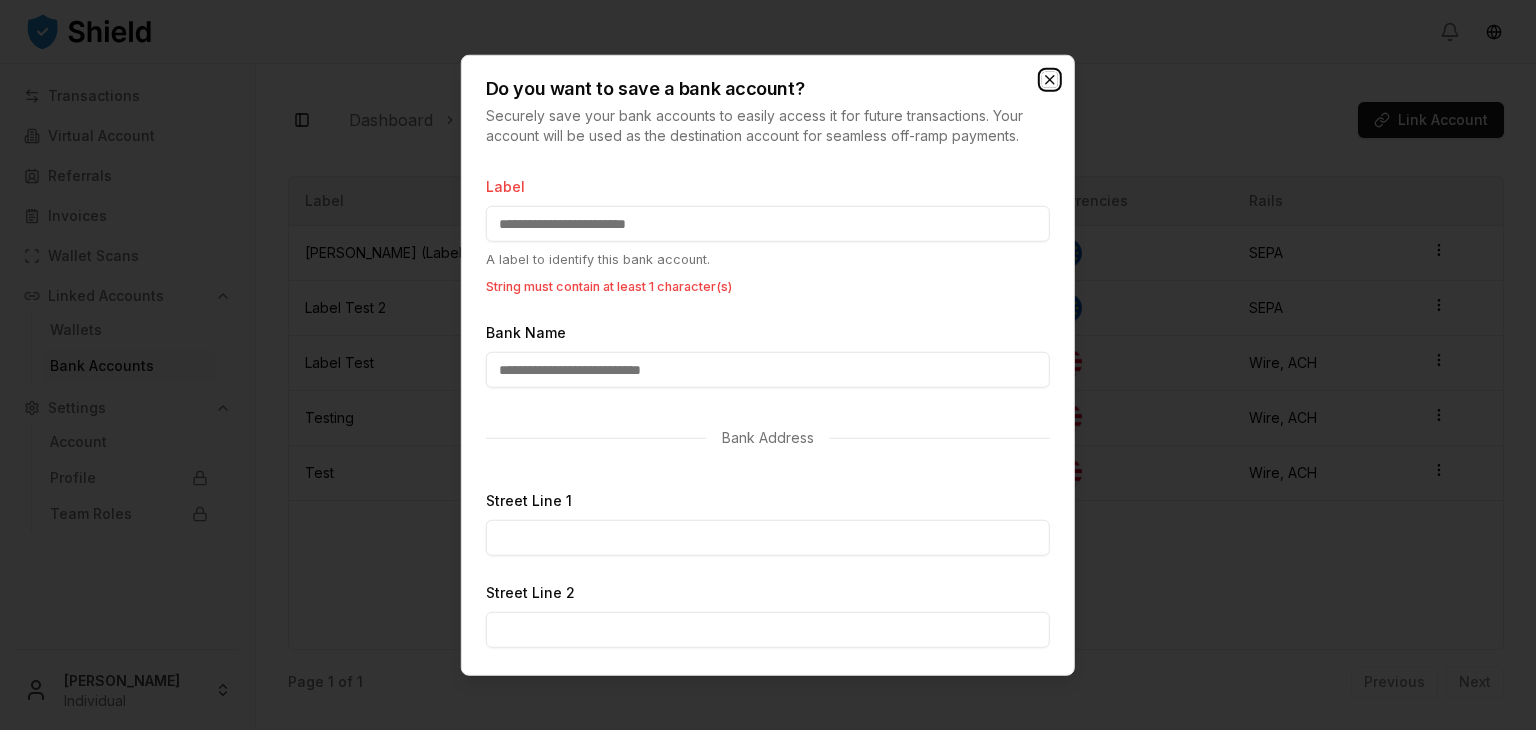 click 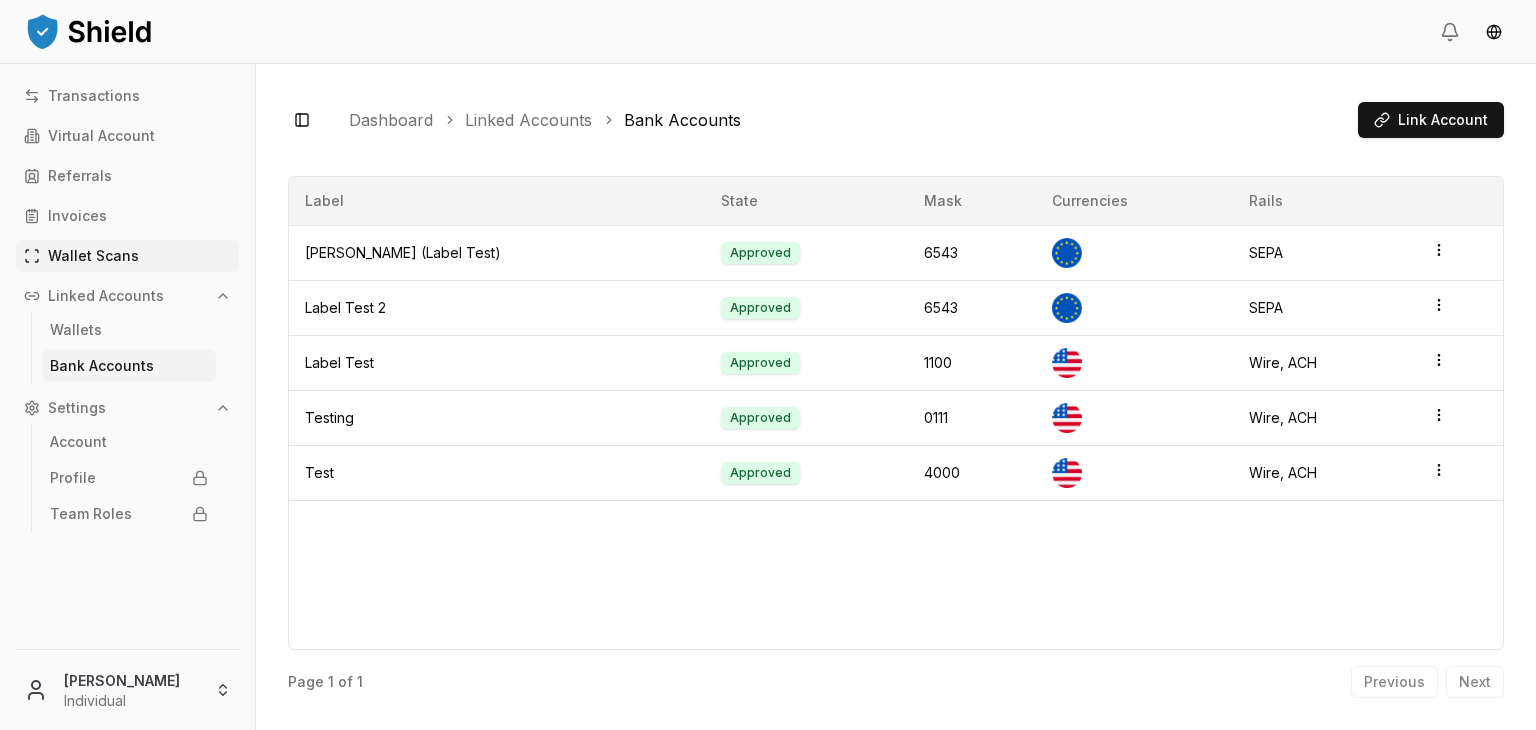 click on "Wallet Scans" at bounding box center (127, 256) 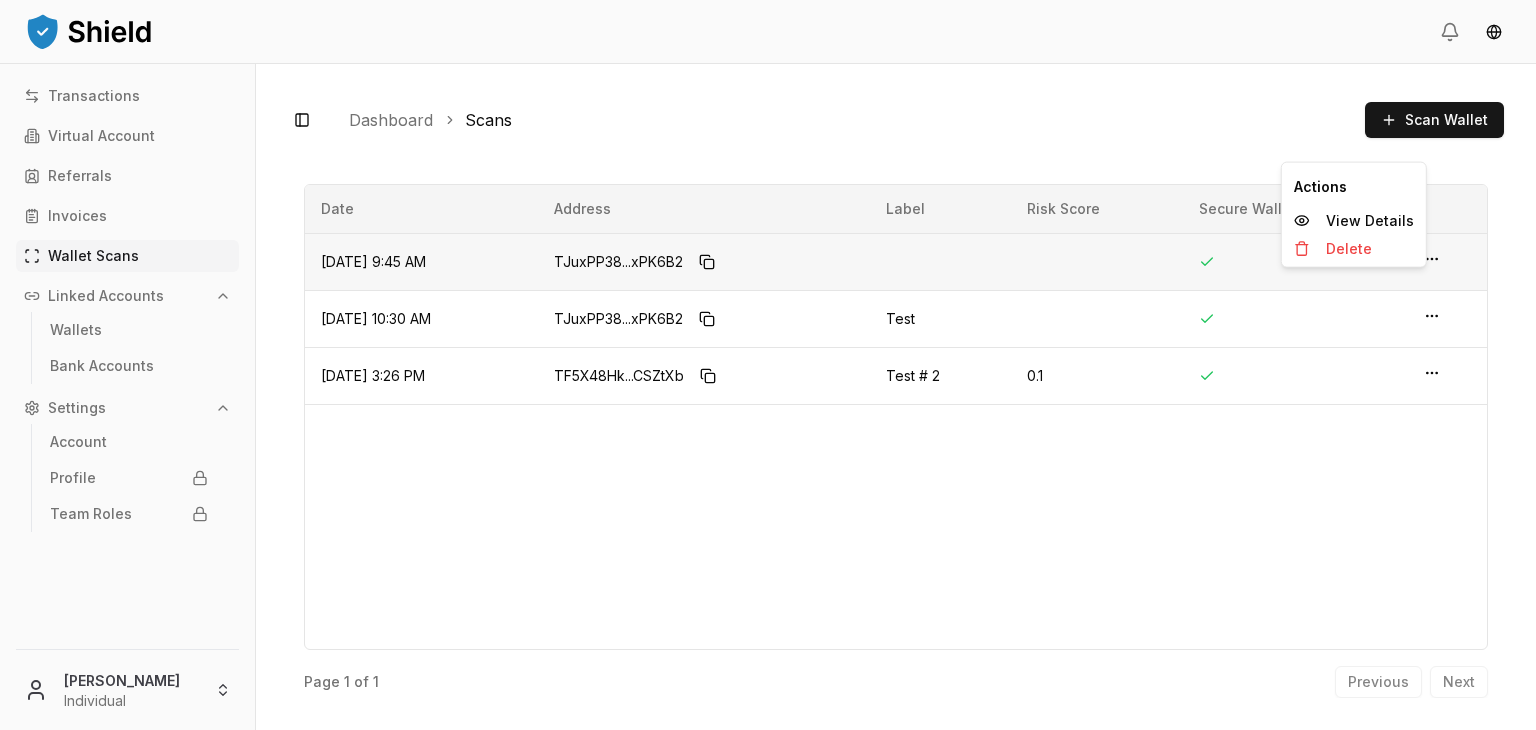 click 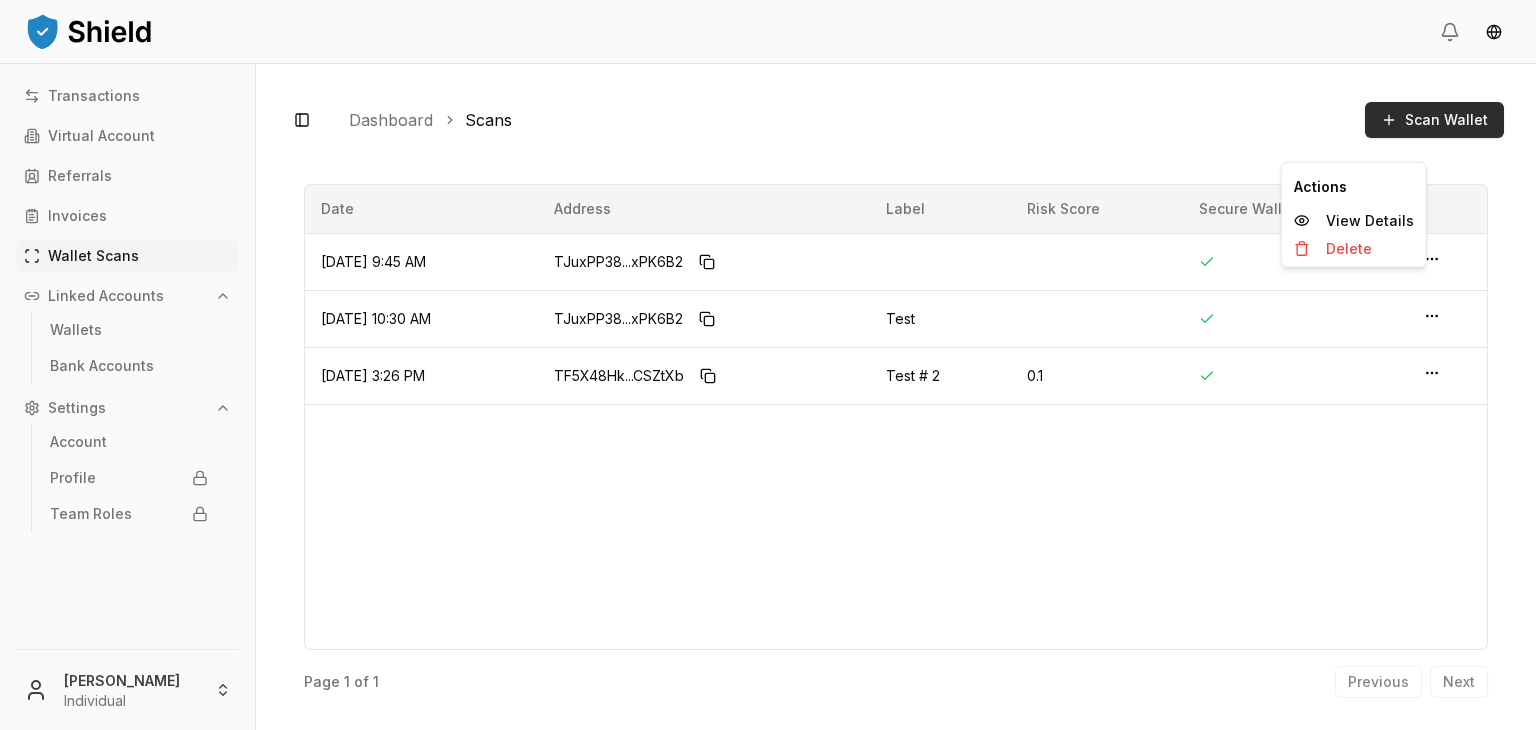 click on "Scan Wallet" at bounding box center [1434, 120] 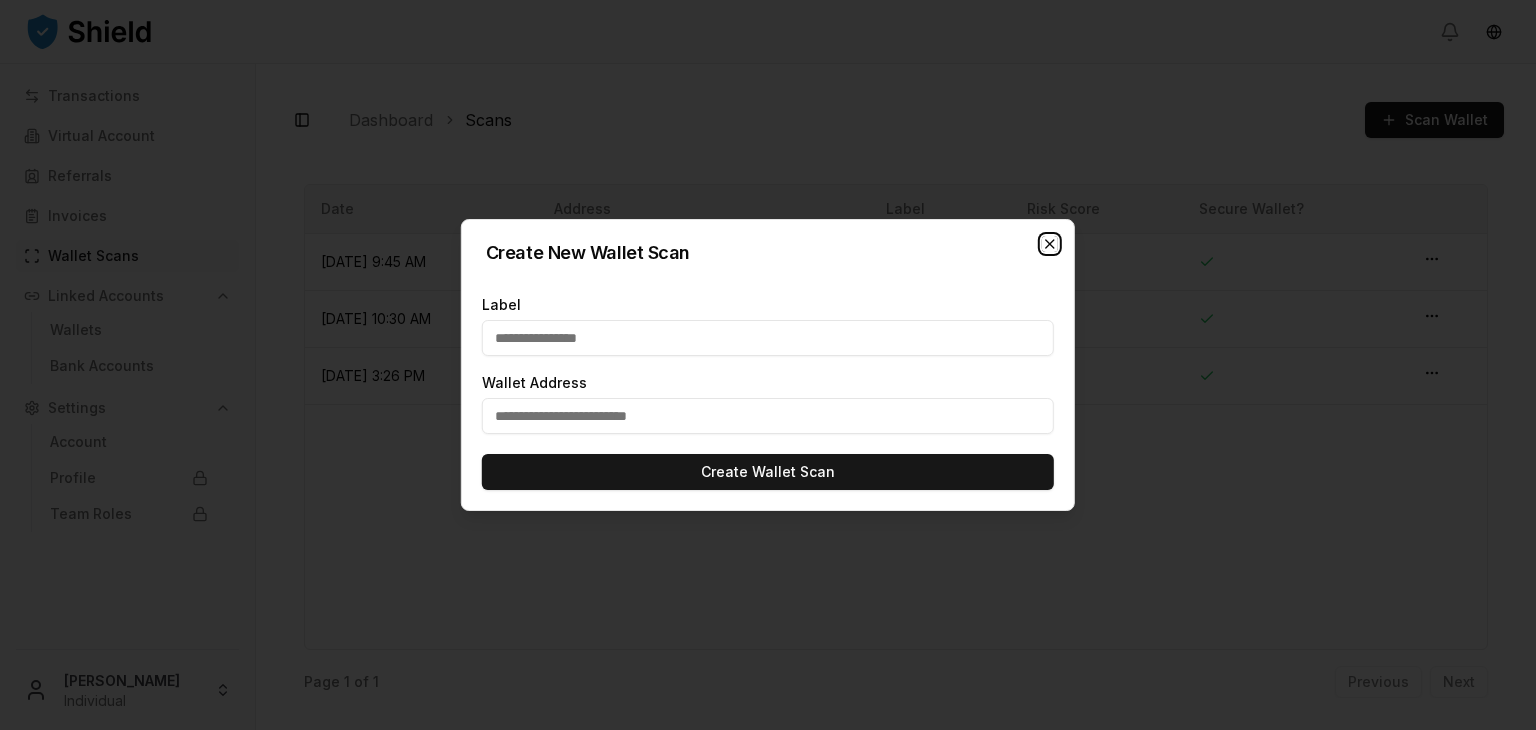 click 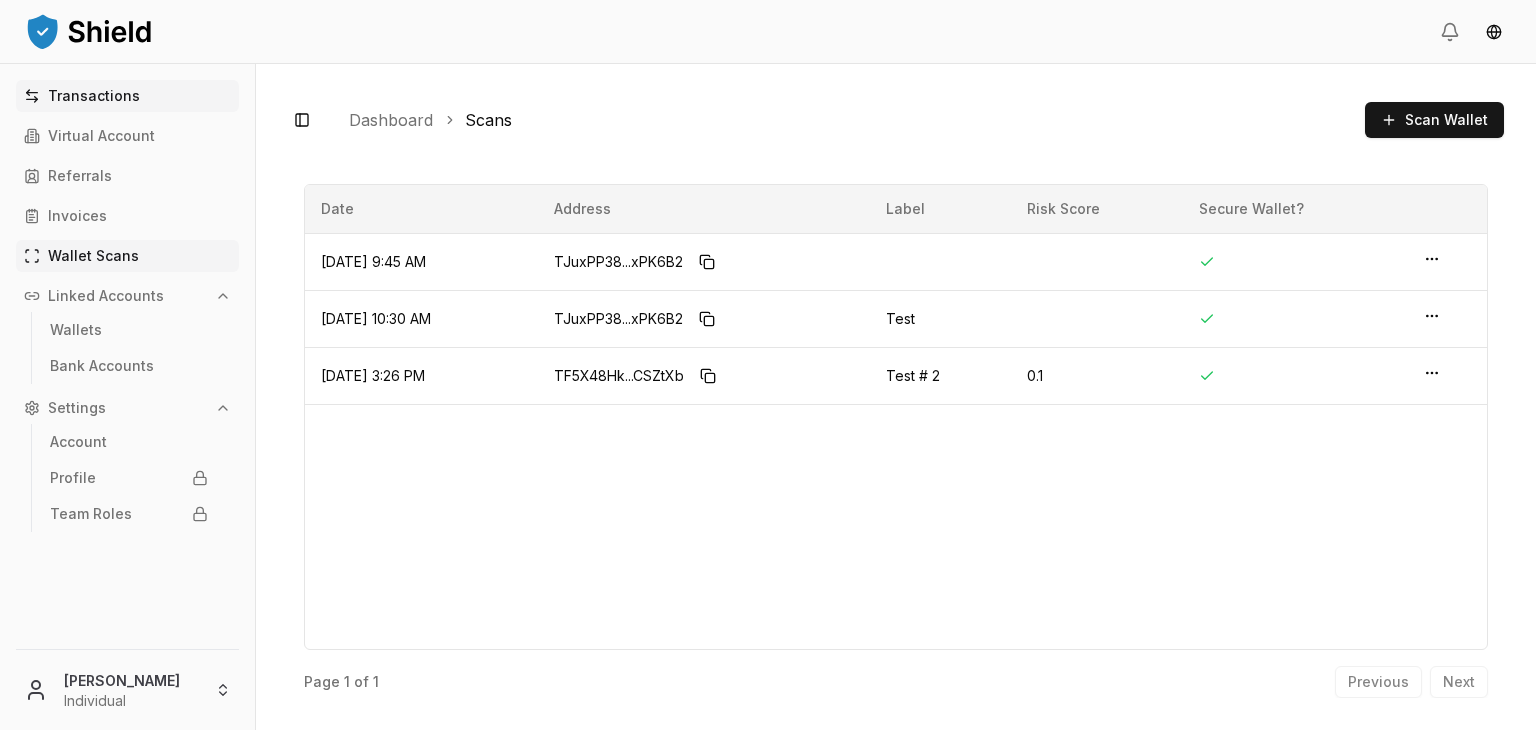 click on "Transactions" at bounding box center [94, 96] 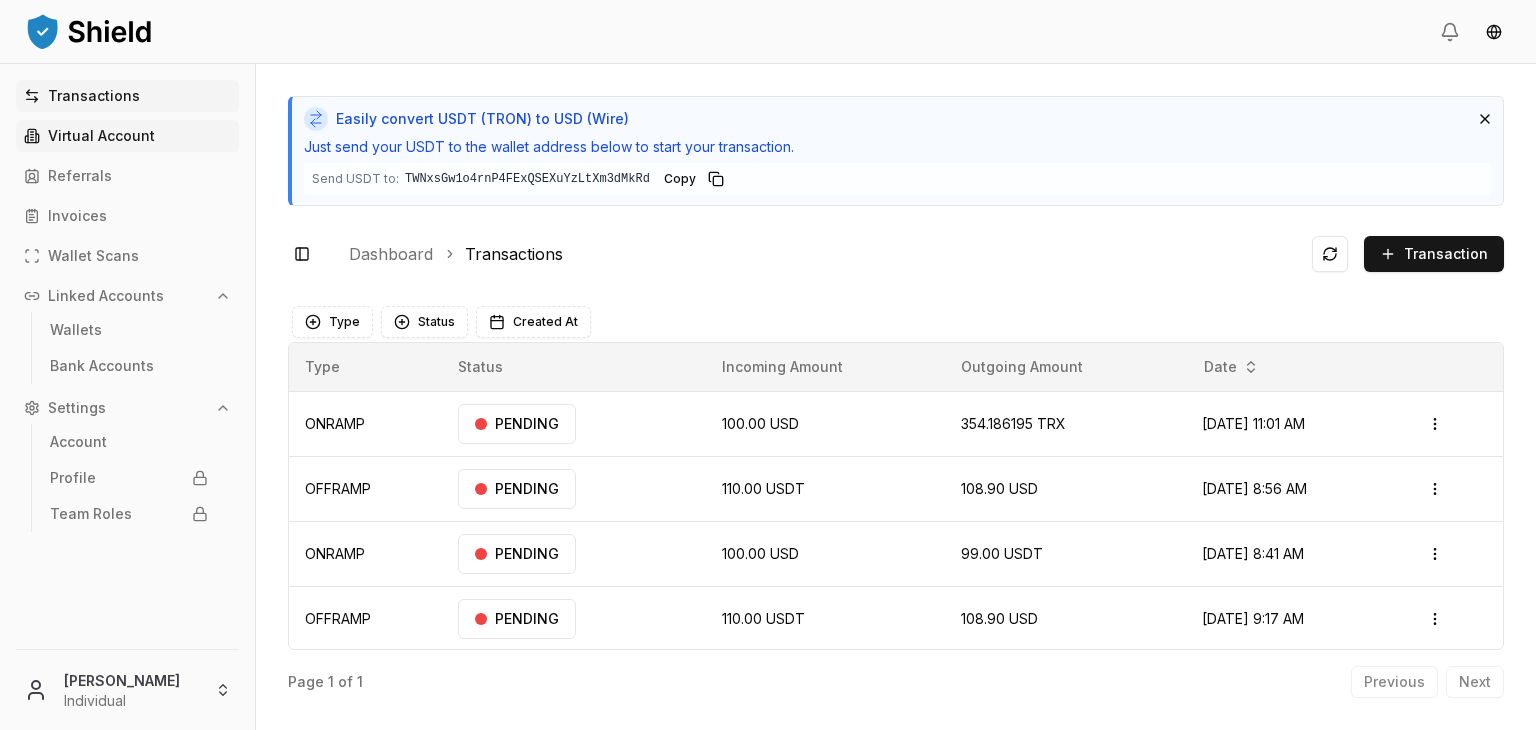 click on "Virtual Account" at bounding box center [127, 136] 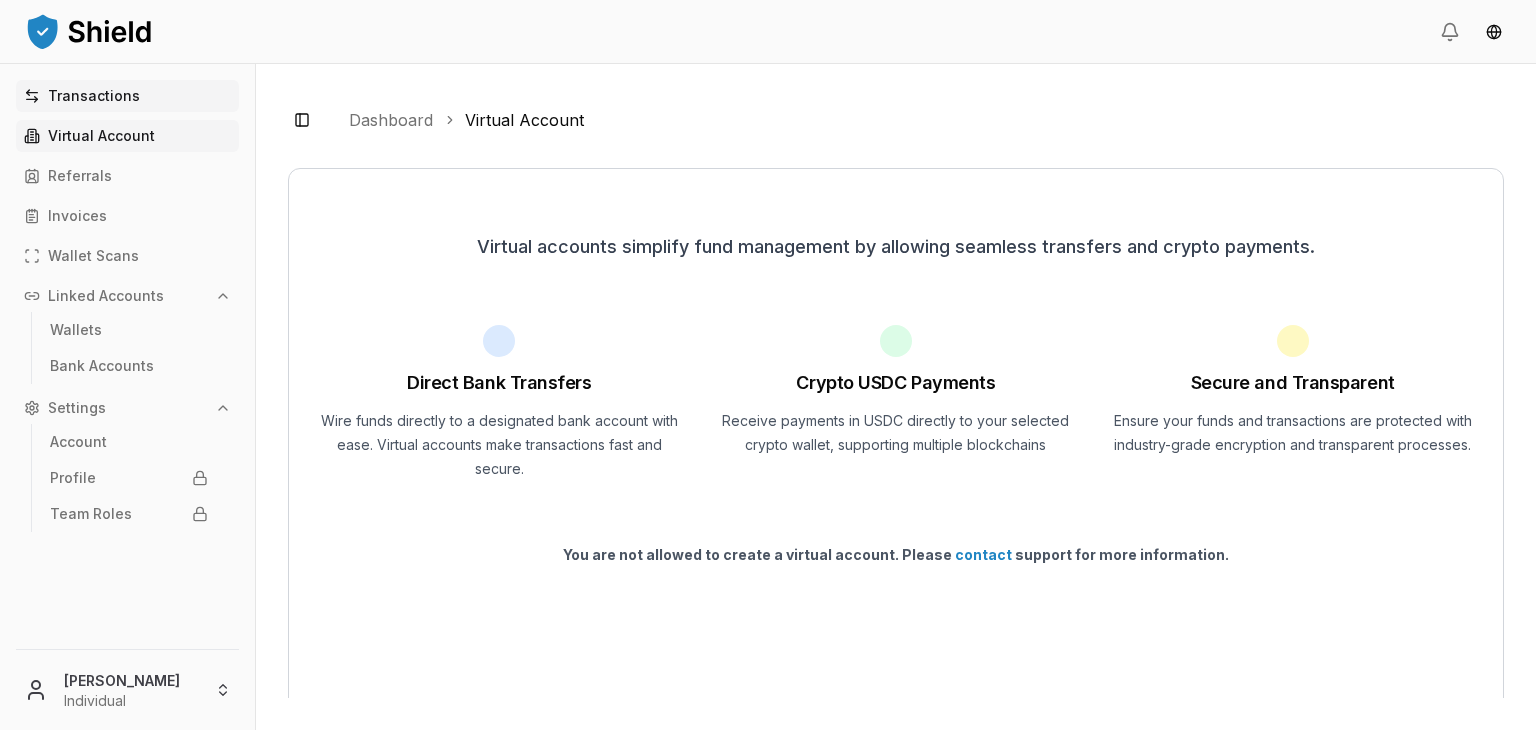 click on "Transactions" at bounding box center [94, 96] 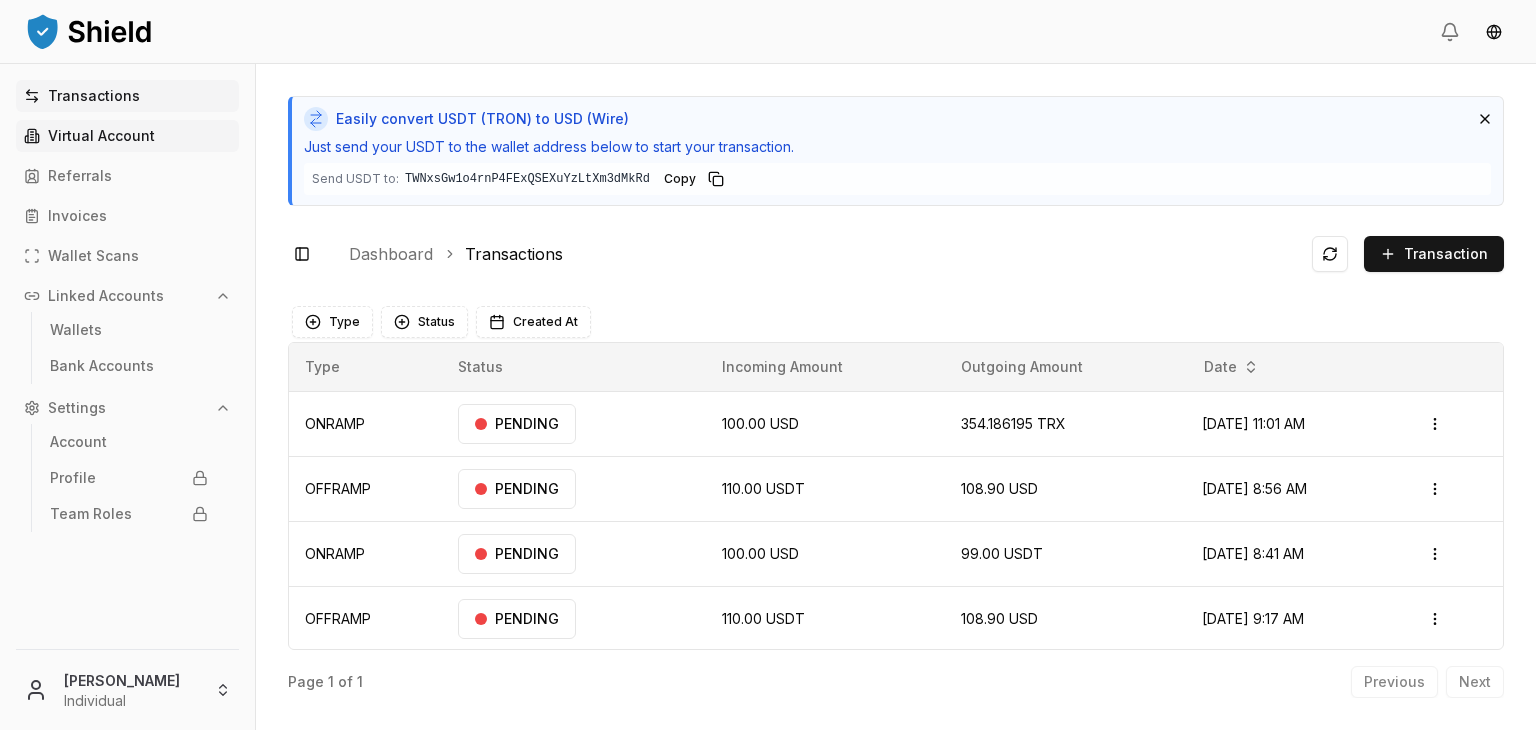 click on "Virtual Account" at bounding box center [127, 136] 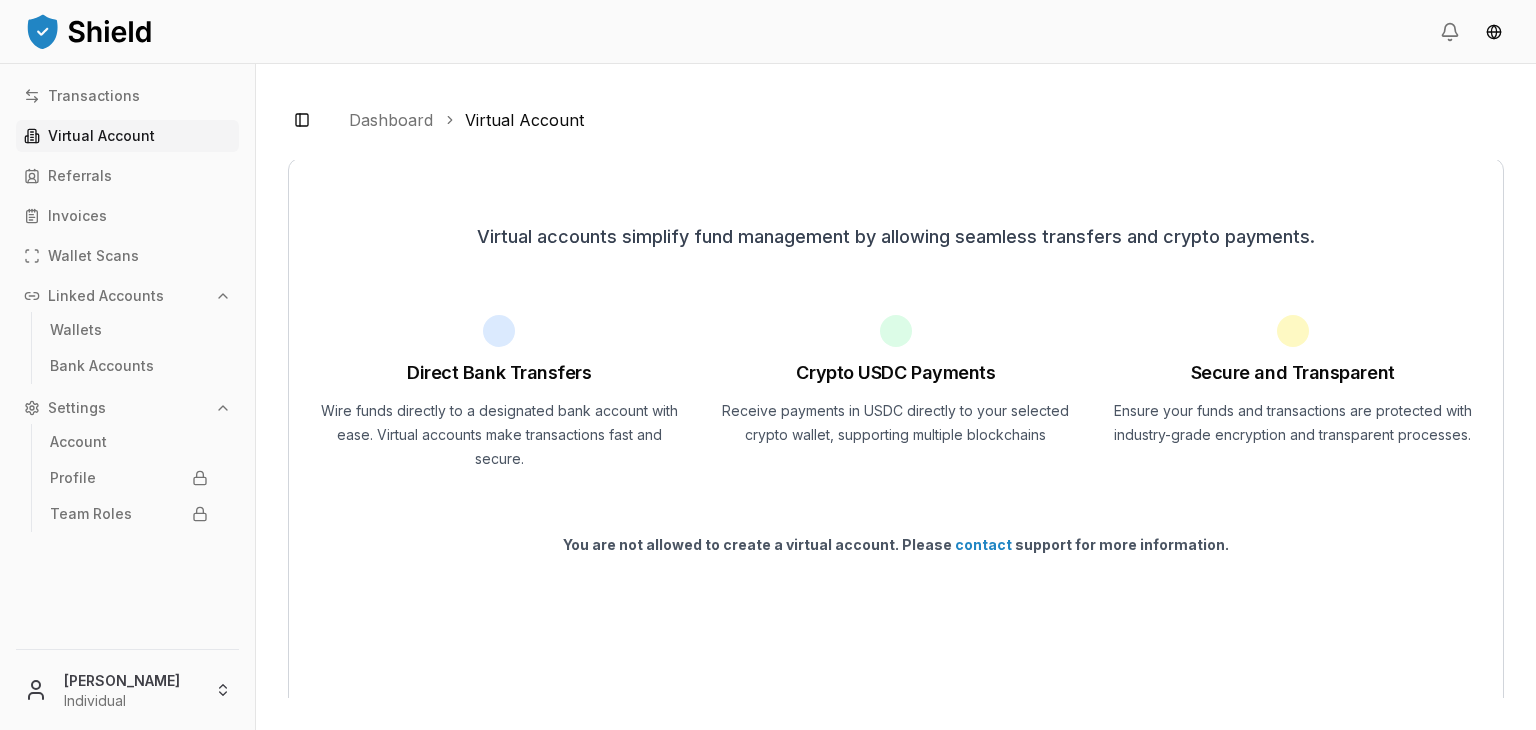 scroll, scrollTop: 28, scrollLeft: 0, axis: vertical 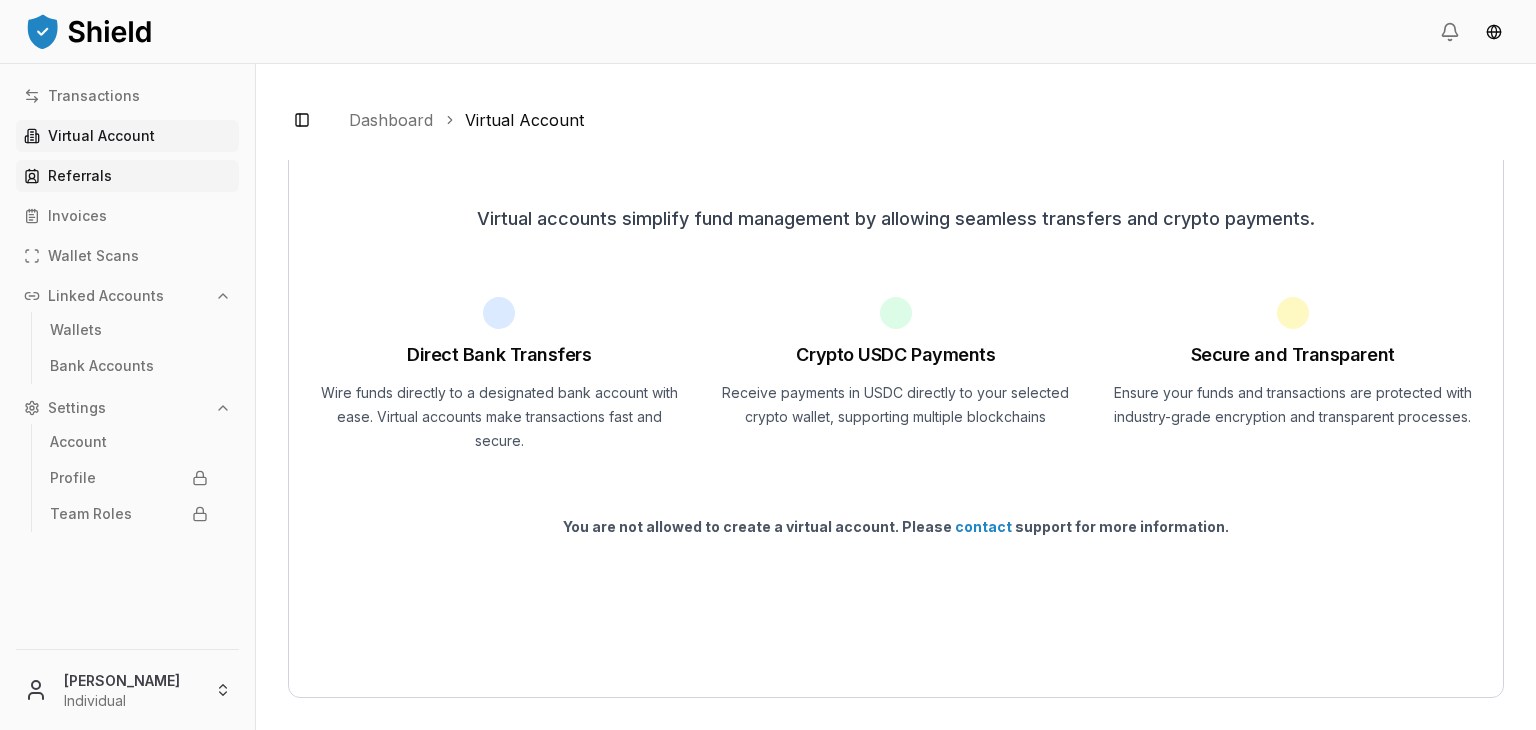 click on "Referrals" at bounding box center (80, 176) 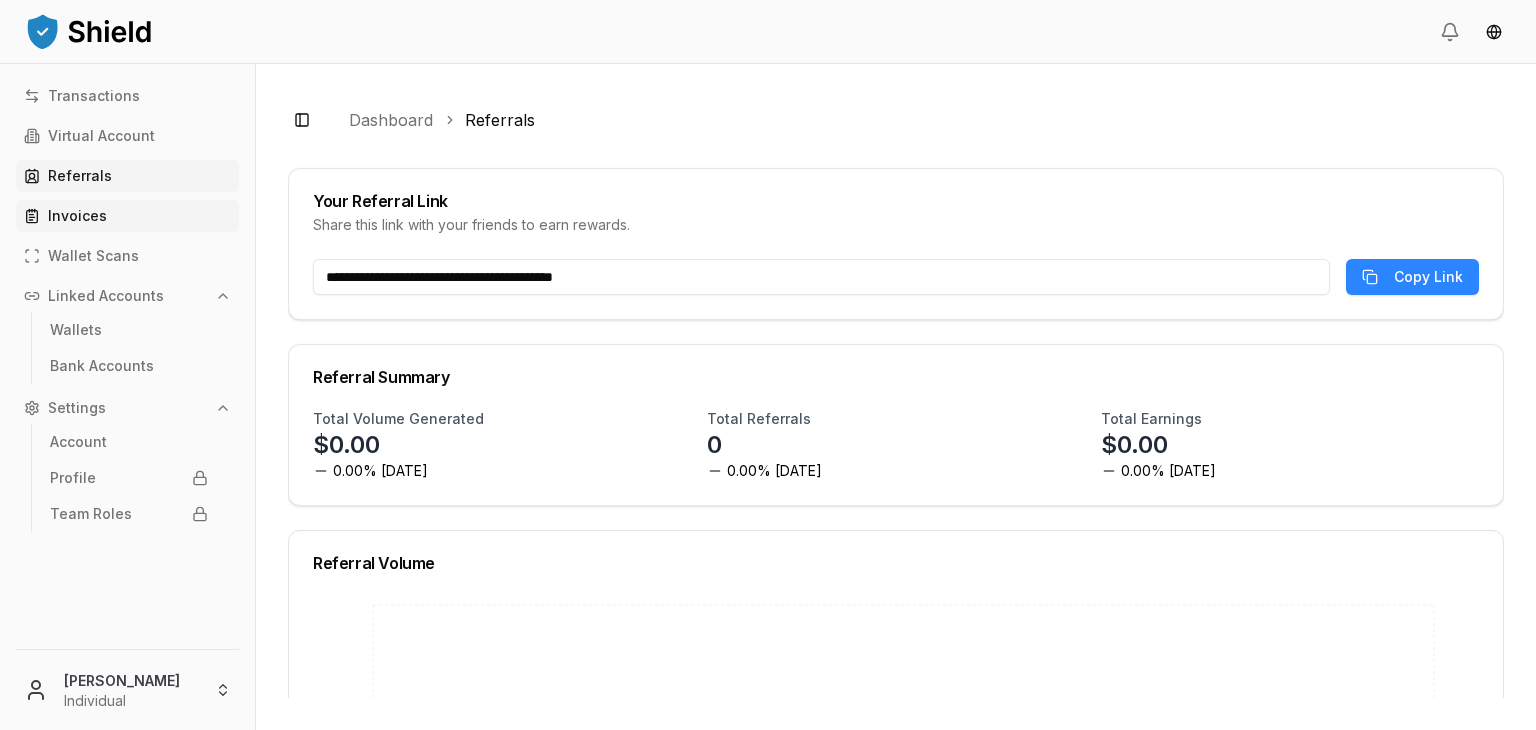 click on "Invoices" at bounding box center [77, 216] 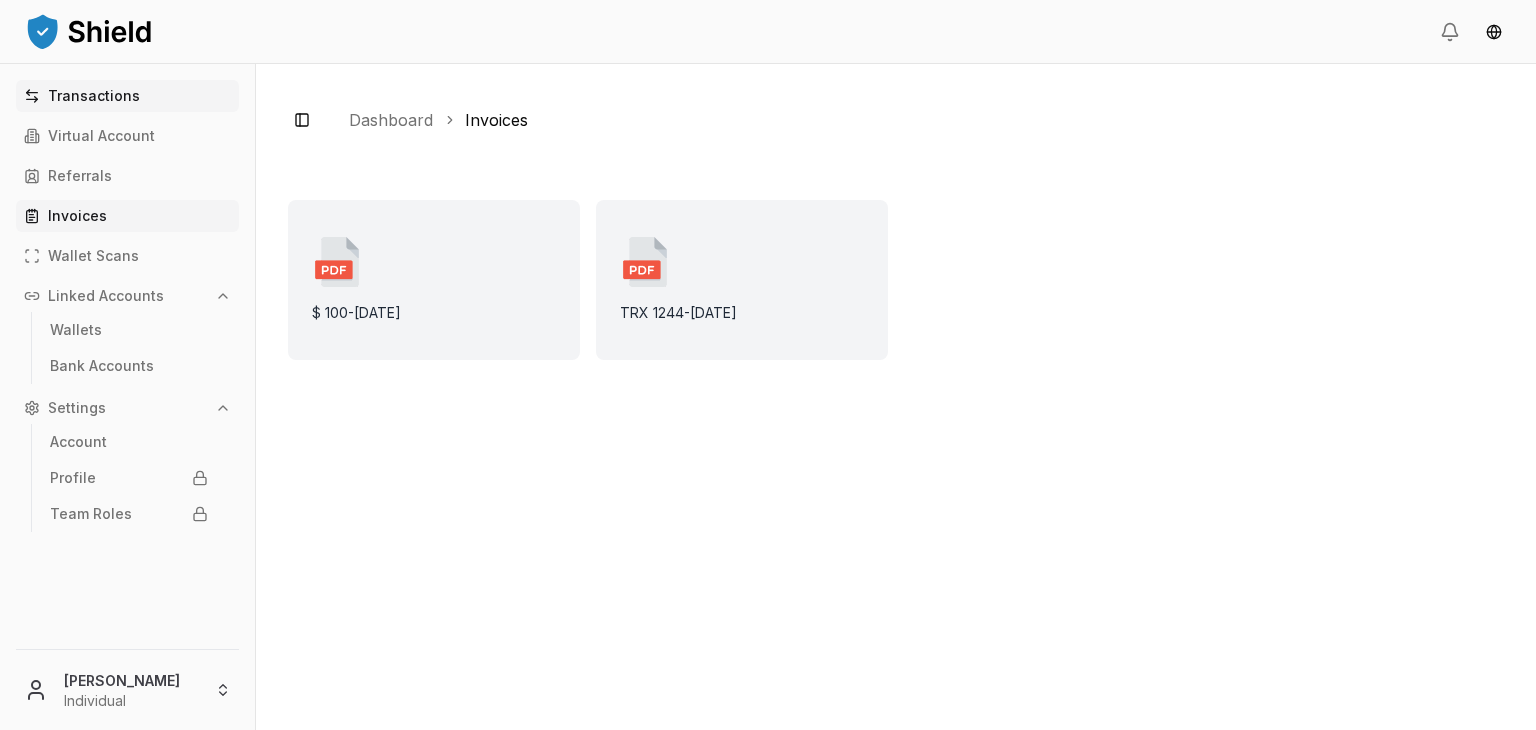 click on "Transactions" at bounding box center [94, 96] 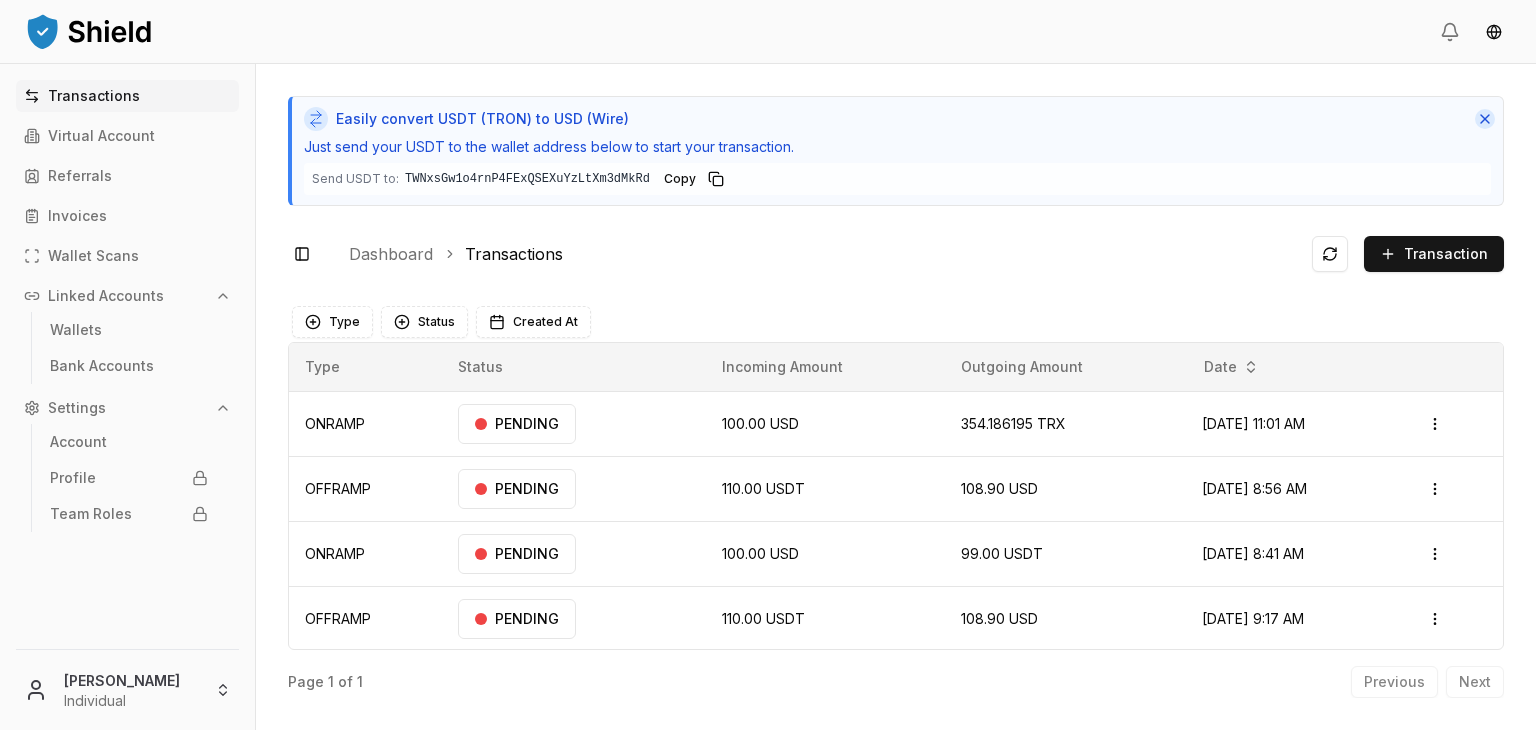 click at bounding box center (1485, 119) 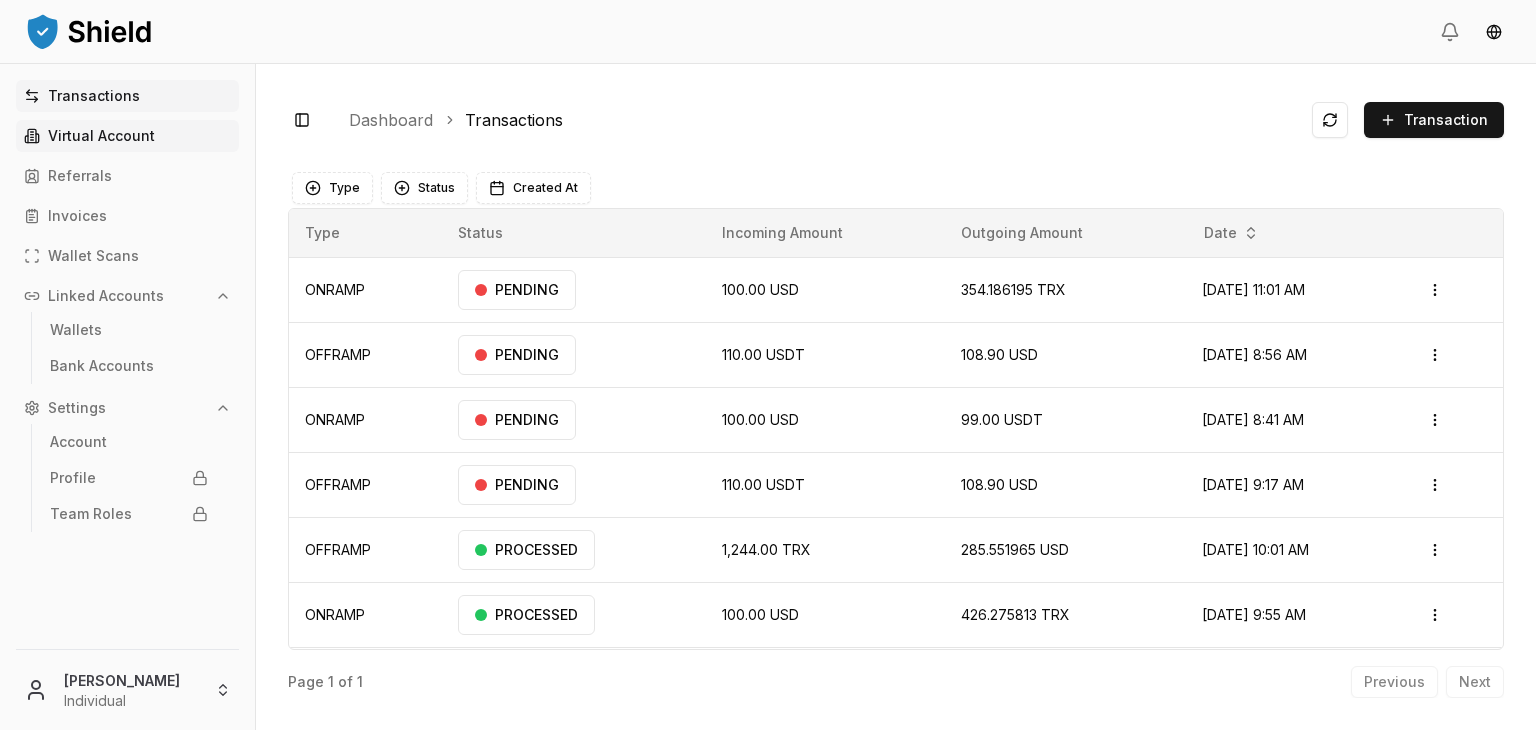 click on "Virtual Account" at bounding box center [101, 136] 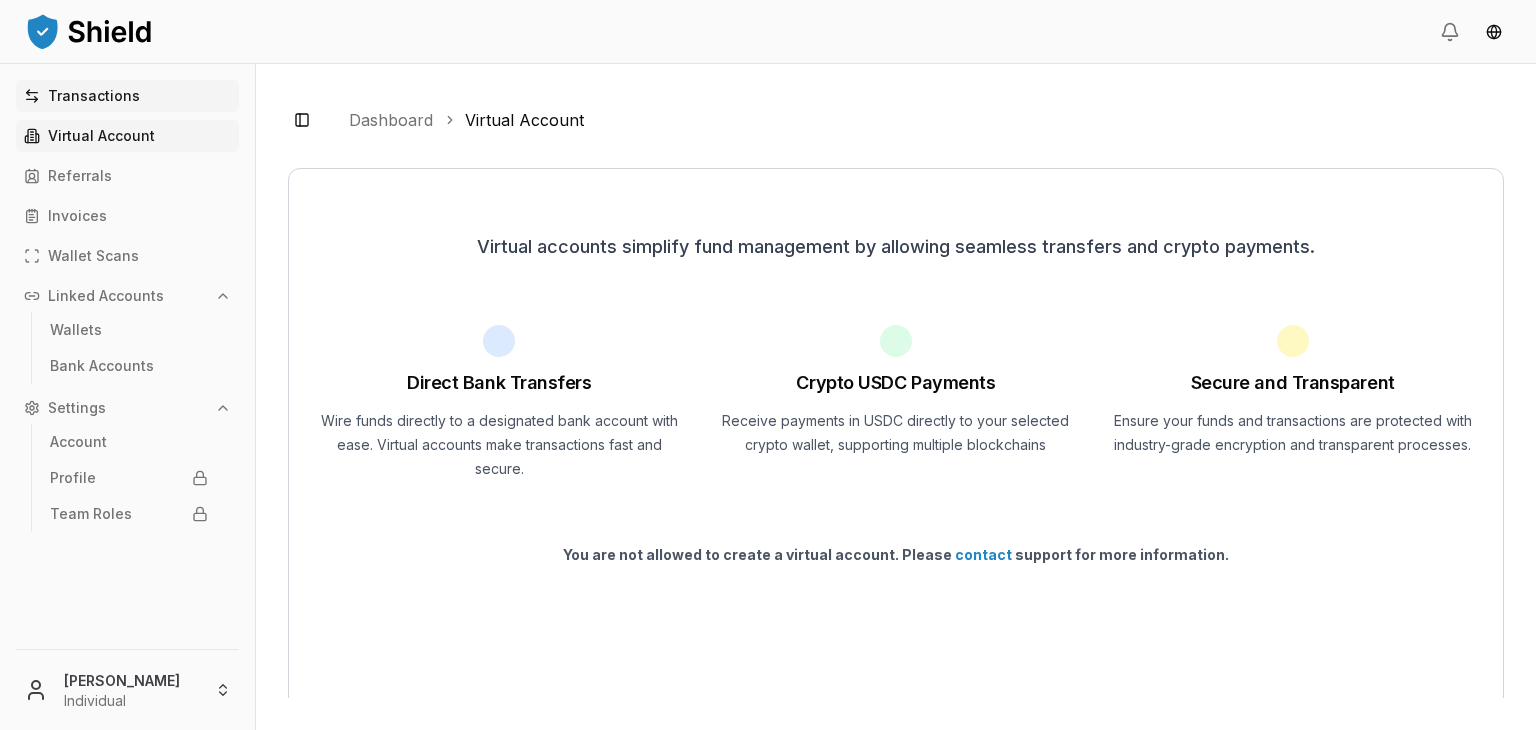 click on "Transactions" at bounding box center (94, 96) 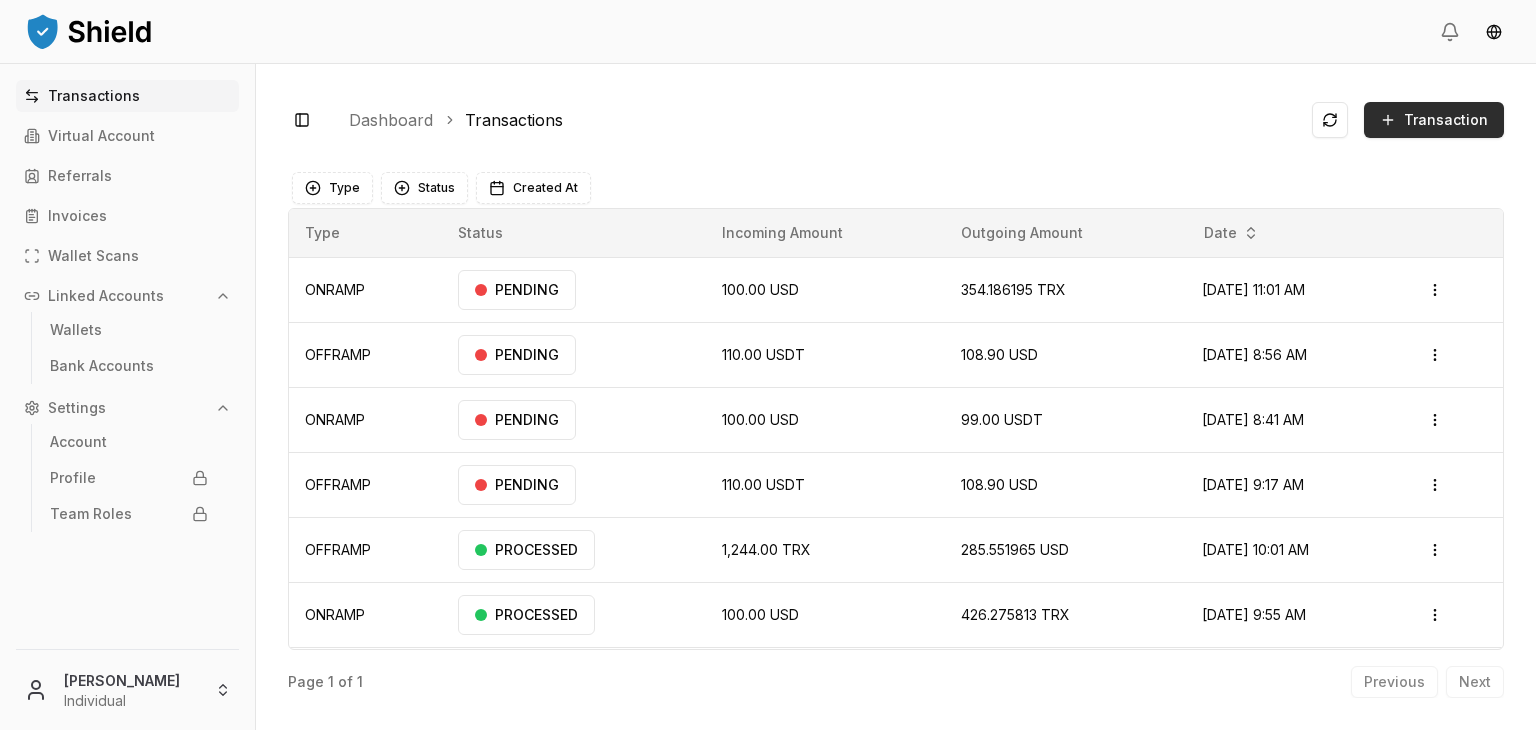 click on "Transaction" at bounding box center (1446, 120) 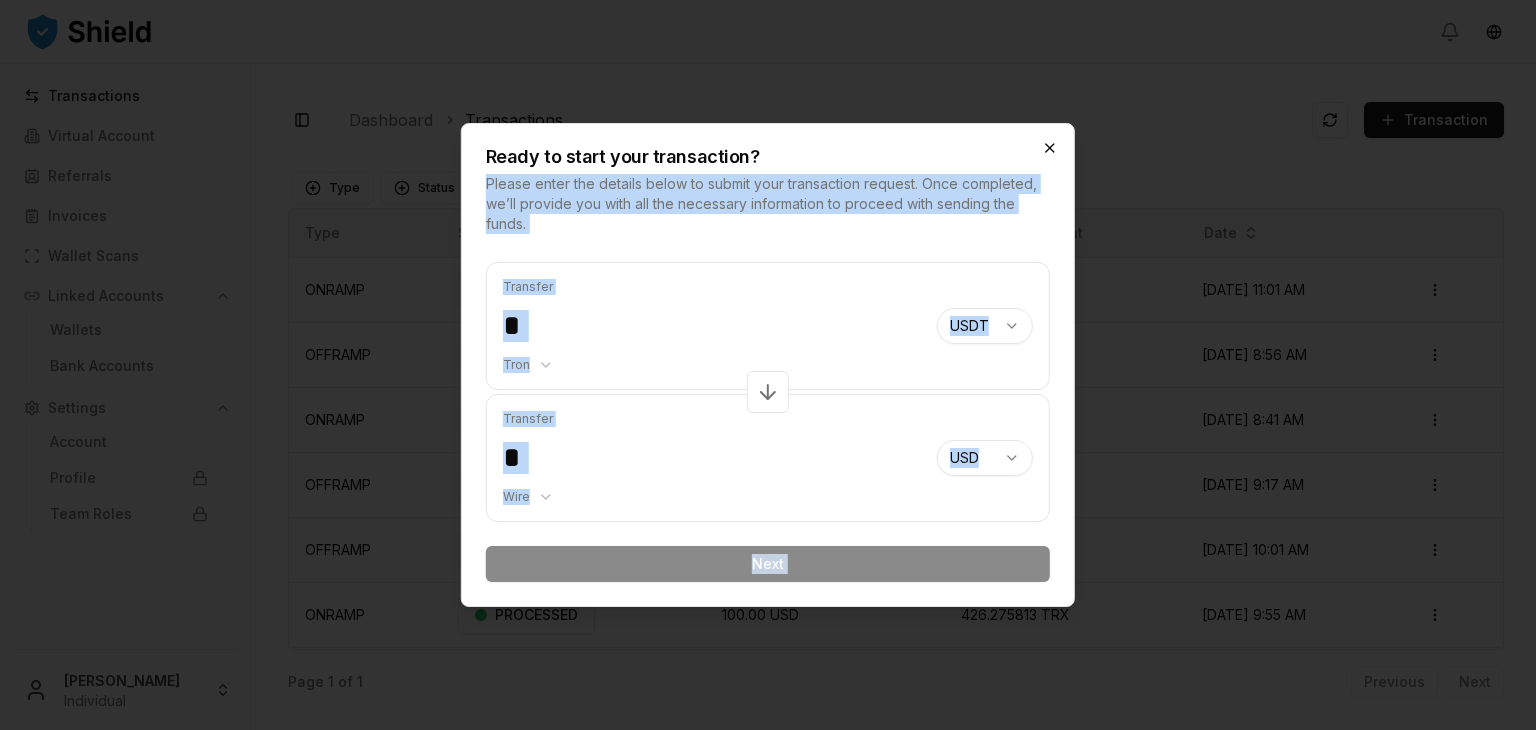 click on "Ready to start your transaction? Please enter the details below to submit your transaction request. Once completed, we’ll provide you with all the necessary information to proceed with sending the funds. Transfer Tron ******** ******** **** ******* USDT *** *** *** *** **** **** Transfer Wire *** **** USD *** Next   Close" at bounding box center (768, 365) 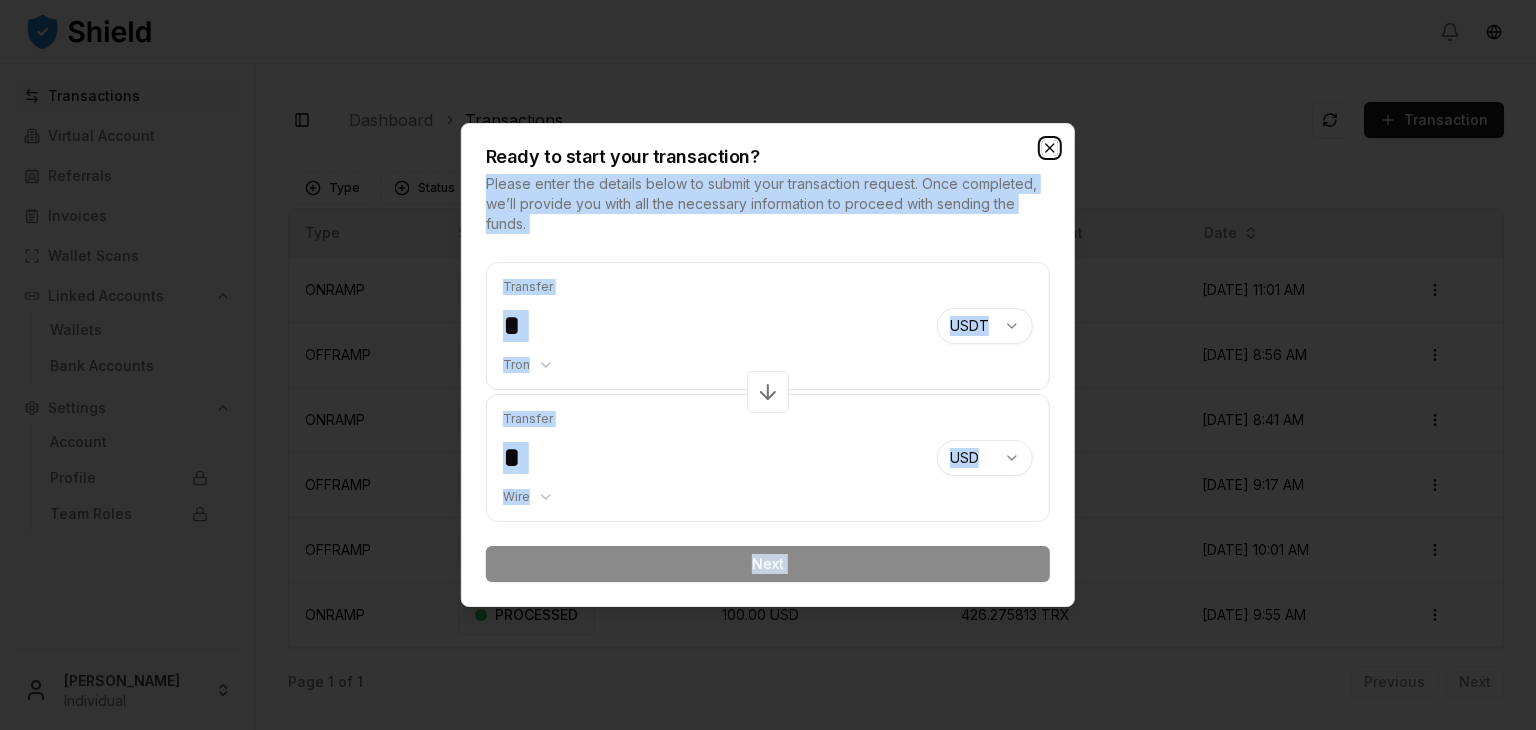 click 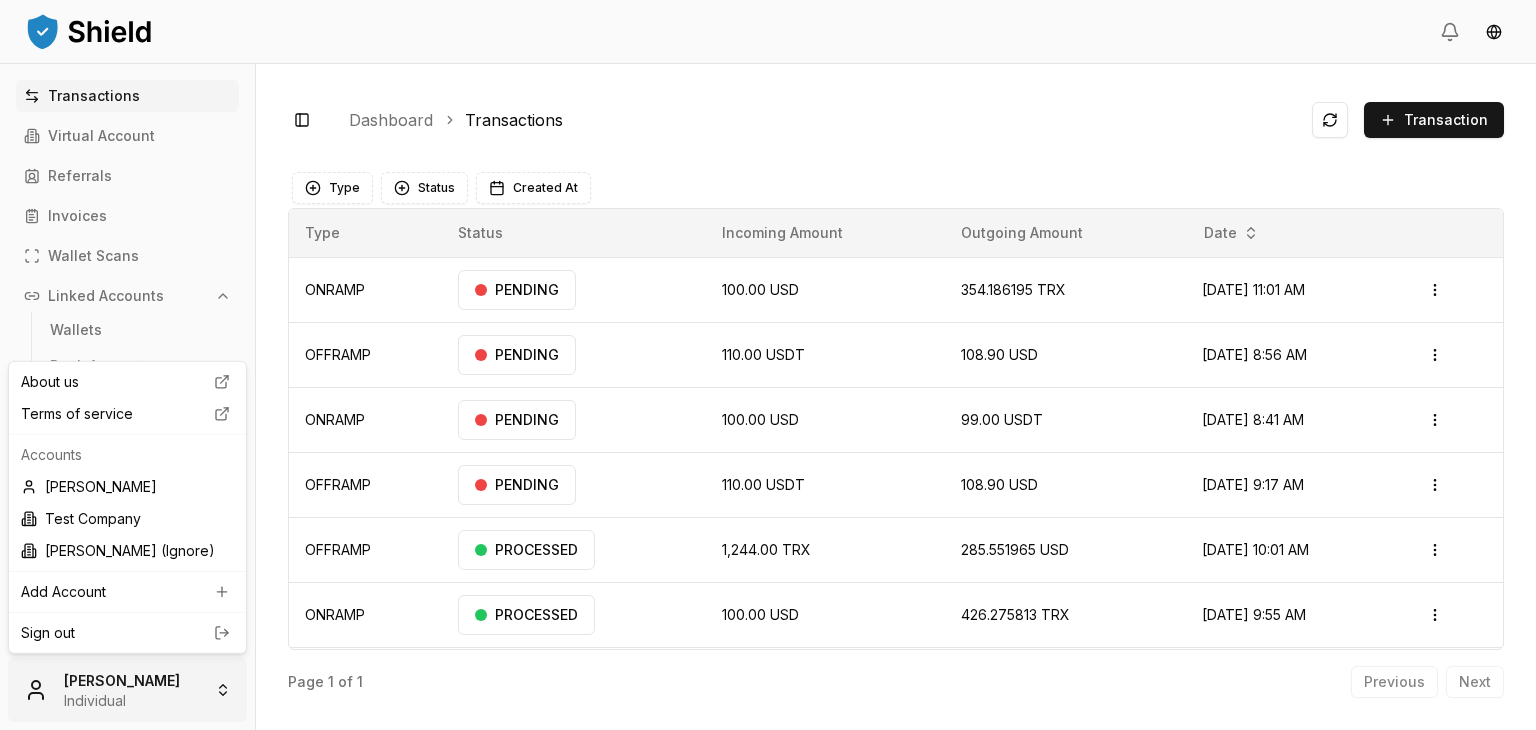 click on "Transactions Virtual Account Referrals Invoices Wallet Scans Linked Accounts Wallets Bank Accounts Settings Account Profile Team Roles Brandon Alcocer Individual Toggle Sidebar Dashboard Transactions   Transaction ONRAMP   100.00 USD   354.186195 TRX Jun 6, 2025, 11:01 AM PENDING Open menu OFFRAMP   110.00 USDT   108.90 USD Jun 6, 2025, 8:56 AM PENDING Open menu ONRAMP   100.00 USD   99.00 USDT Jun 6, 2025, 8:41 AM PENDING Open menu OFFRAMP   110.00 USDT   108.90 USD May 19, 2025, 9:17 AM PENDING Open menu OFFRAMP   1,244.00 TRX   285.551965 USD Feb 14, 2025, 10:01 AM PROCESSED Open menu ONRAMP   100.00 USD   426.275813 TRX Feb 14, 2025, 9:55 AM PROCESSED Open menu Page 1 of 1 Previous Next Type Status Created At Type Status Incoming Amount Outgoing Amount Date   ONRAMP   PENDING   100.00   USD   354.186195   TRX   Jun 6, 2025, 11:01 AM   Open menu   OFFRAMP   PENDING   110.00   USDT   108.90   USD   Jun 6, 2025, 8:56 AM   Open menu   ONRAMP   PENDING   100.00   USD   99.00   USDT   Jun 6, 2025, 8:41 AM" at bounding box center (768, 440) 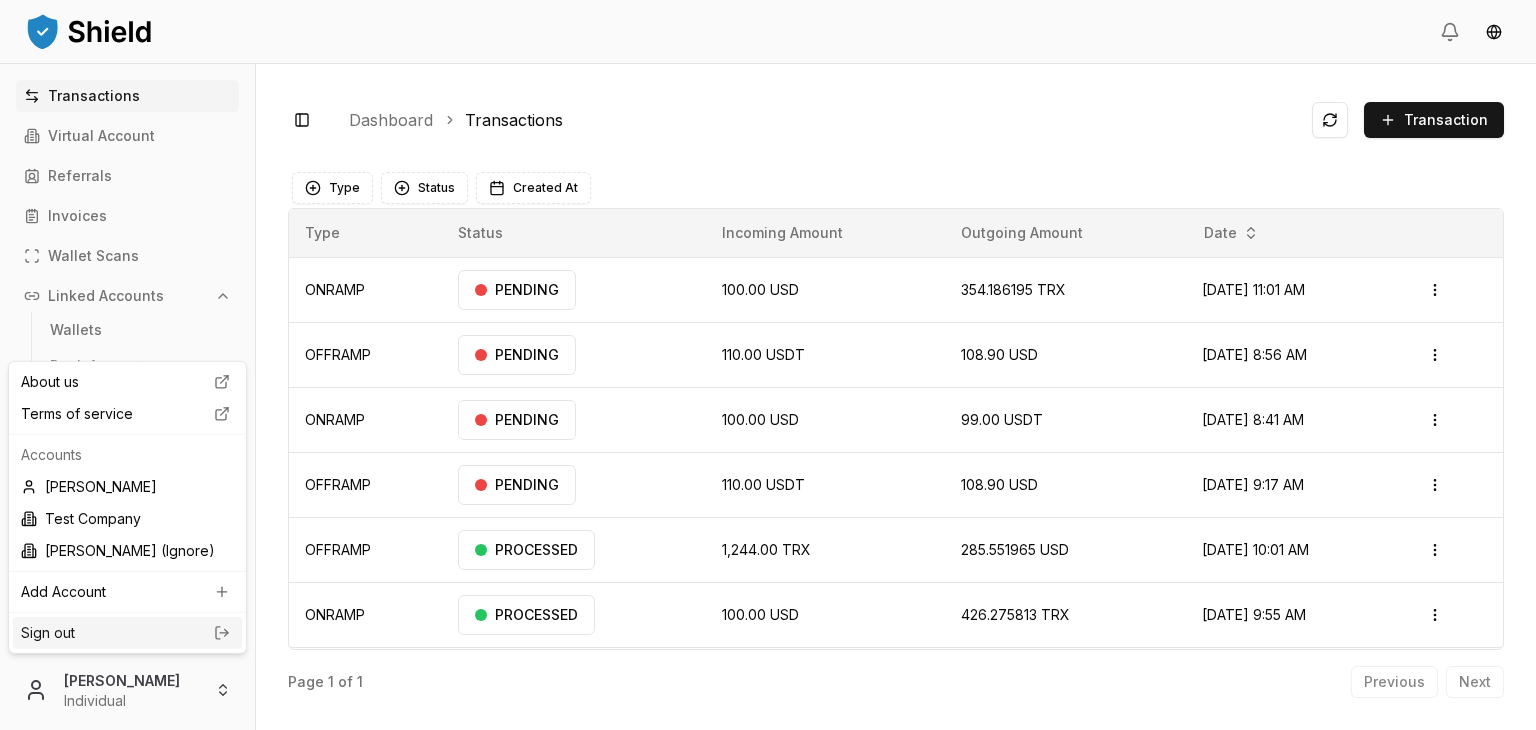 click on "Sign out" at bounding box center (127, 633) 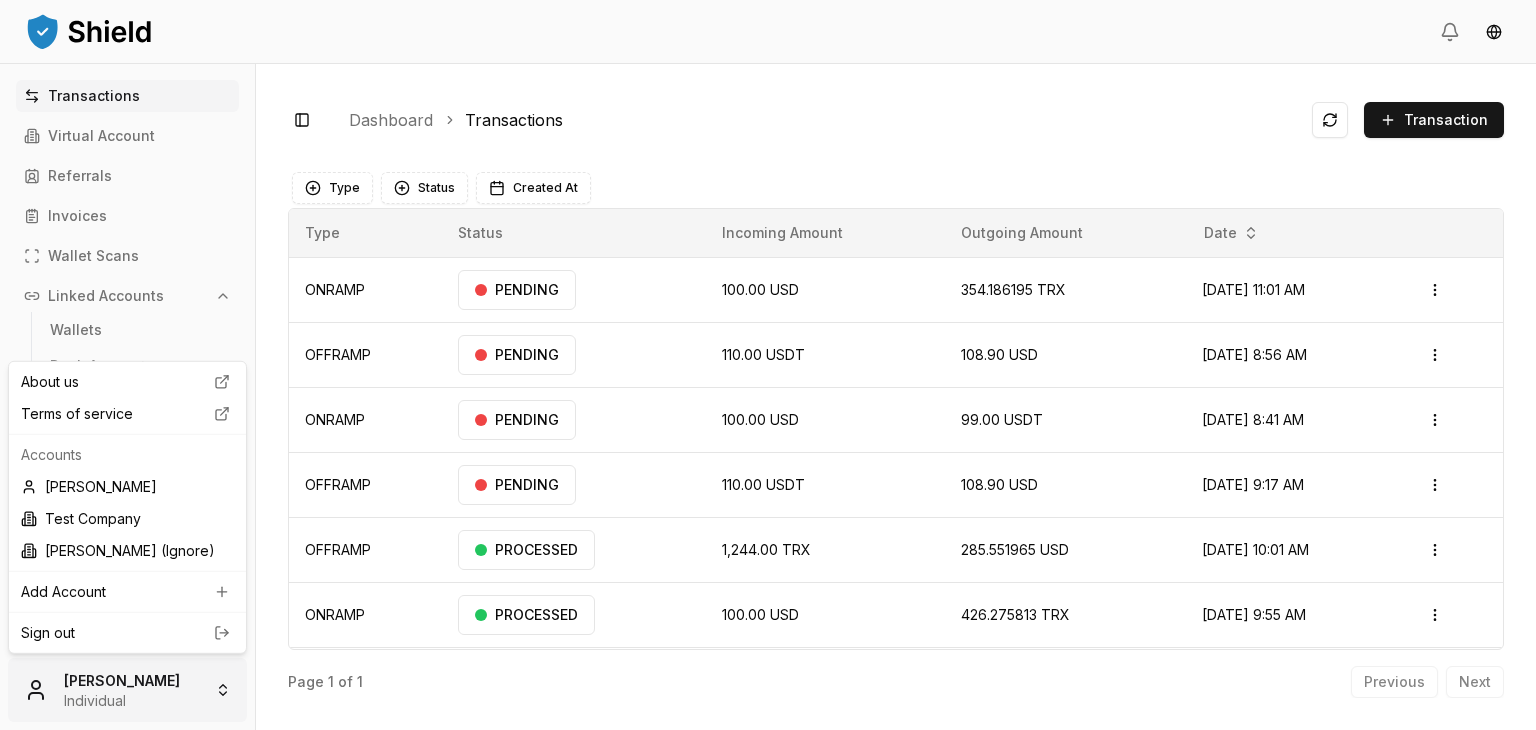 click on "Transactions Virtual Account Referrals Invoices Wallet Scans Linked Accounts Wallets Bank Accounts Settings Account Profile Team Roles Brandon Alcocer Individual Toggle Sidebar Dashboard Transactions   Transaction ONRAMP   100.00 USD   354.186195 TRX Jun 6, 2025, 11:01 AM PENDING Open menu OFFRAMP   110.00 USDT   108.90 USD Jun 6, 2025, 8:56 AM PENDING Open menu ONRAMP   100.00 USD   99.00 USDT Jun 6, 2025, 8:41 AM PENDING Open menu OFFRAMP   110.00 USDT   108.90 USD May 19, 2025, 9:17 AM PENDING Open menu OFFRAMP   1,244.00 TRX   285.551965 USD Feb 14, 2025, 10:01 AM PROCESSED Open menu ONRAMP   100.00 USD   426.275813 TRX Feb 14, 2025, 9:55 AM PROCESSED Open menu Page 1 of 1 Previous Next Type Status Created At Type Status Incoming Amount Outgoing Amount Date   ONRAMP   PENDING   100.00   USD   354.186195   TRX   Jun 6, 2025, 11:01 AM   Open menu   OFFRAMP   PENDING   110.00   USDT   108.90   USD   Jun 6, 2025, 8:56 AM   Open menu   ONRAMP   PENDING   100.00   USD   99.00   USDT   Jun 6, 2025, 8:41 AM" at bounding box center [768, 440] 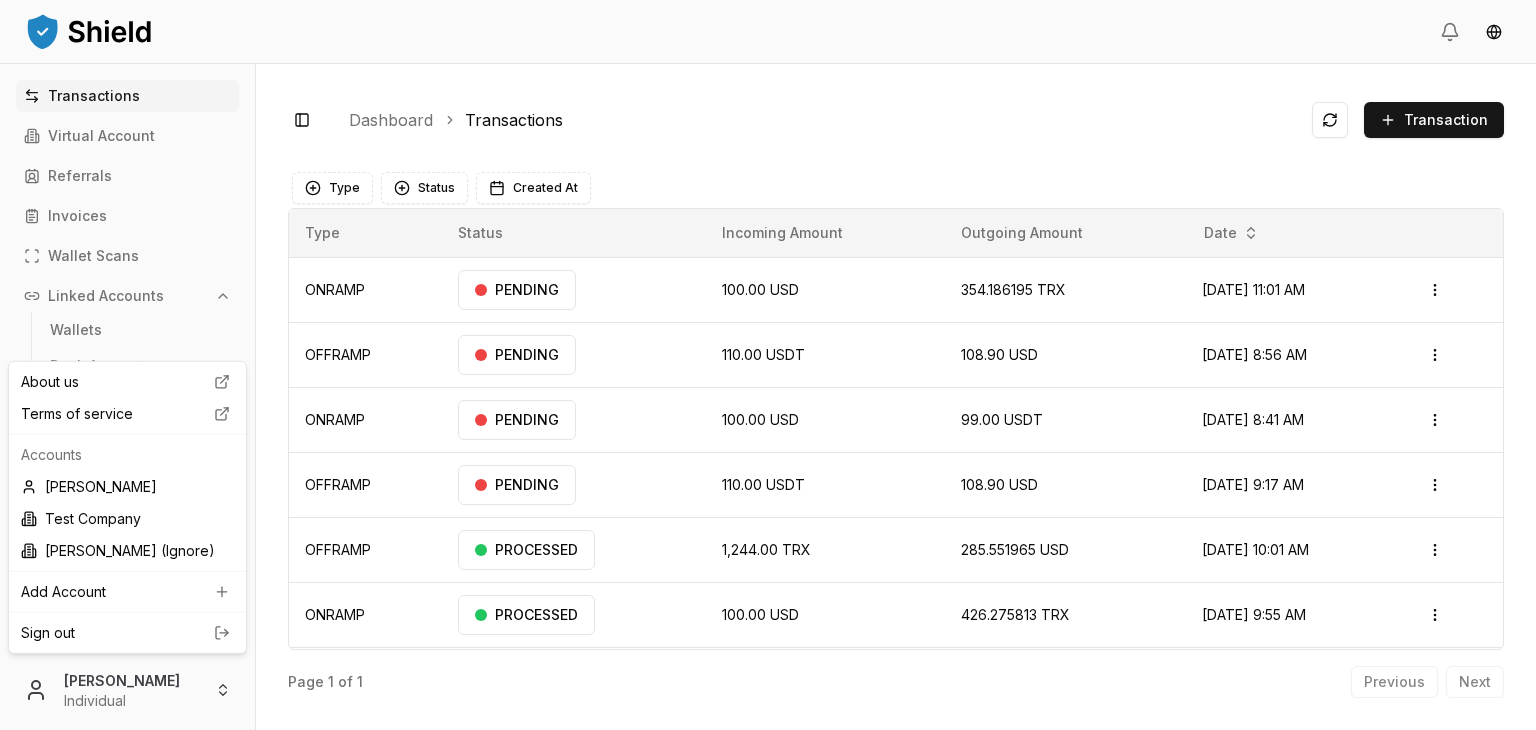 click 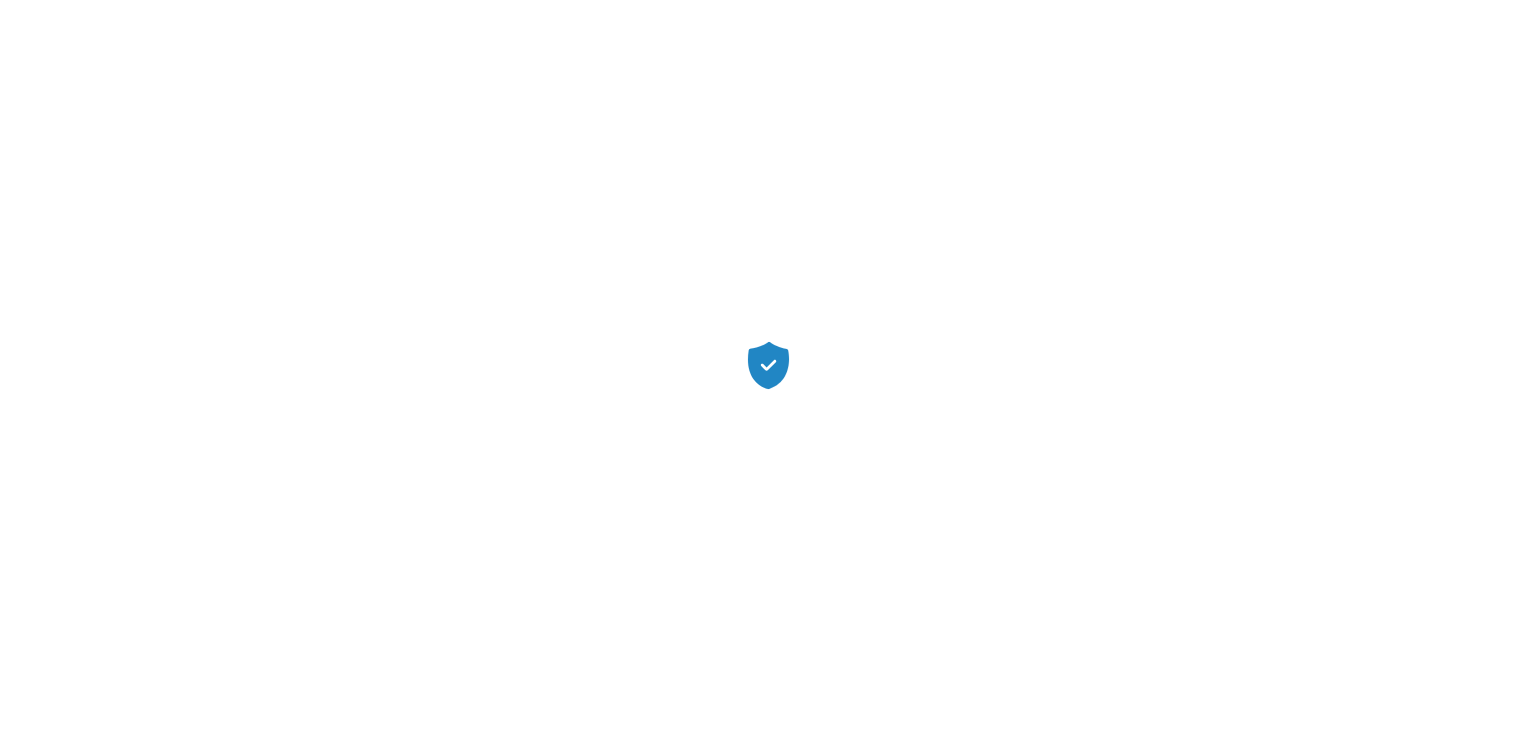 scroll, scrollTop: 0, scrollLeft: 0, axis: both 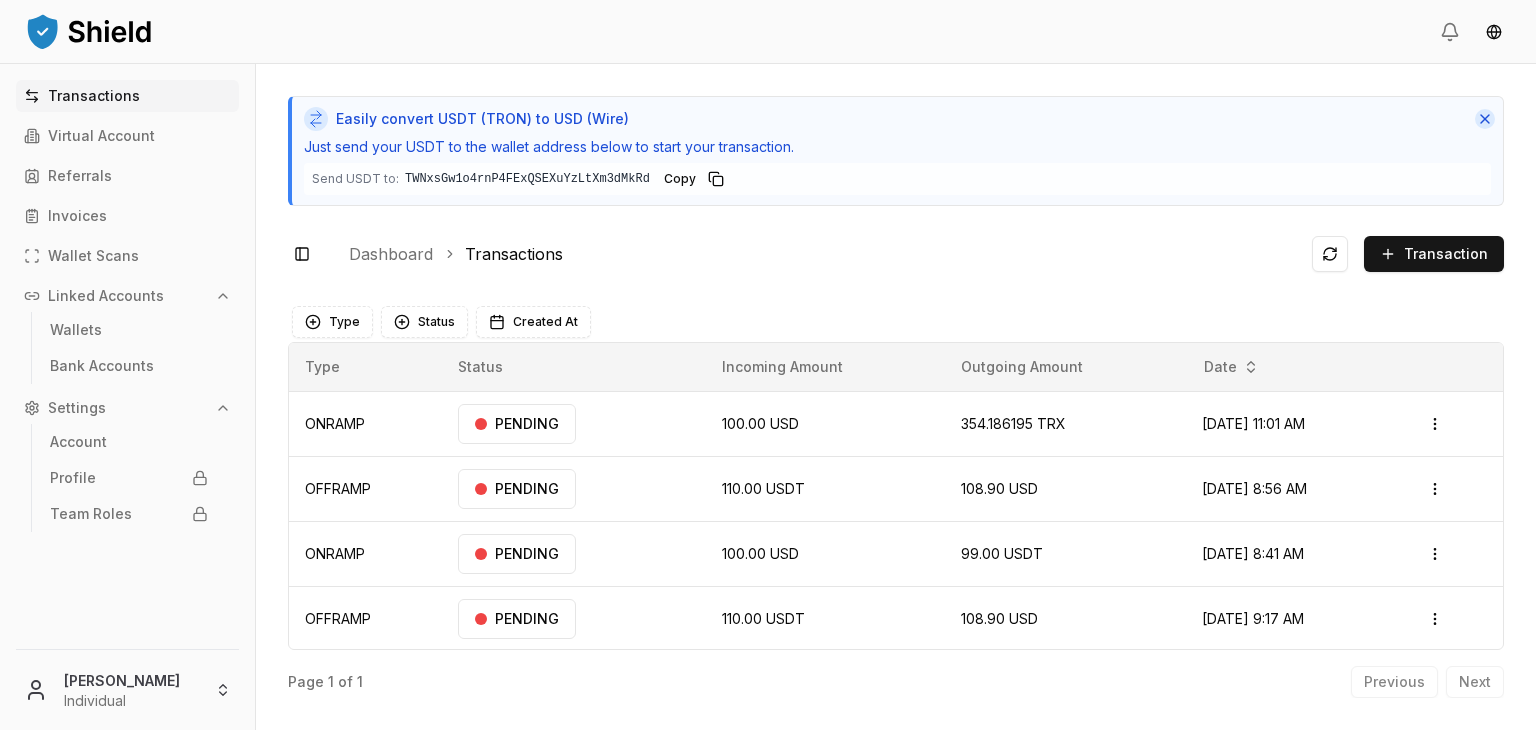 click at bounding box center (1485, 119) 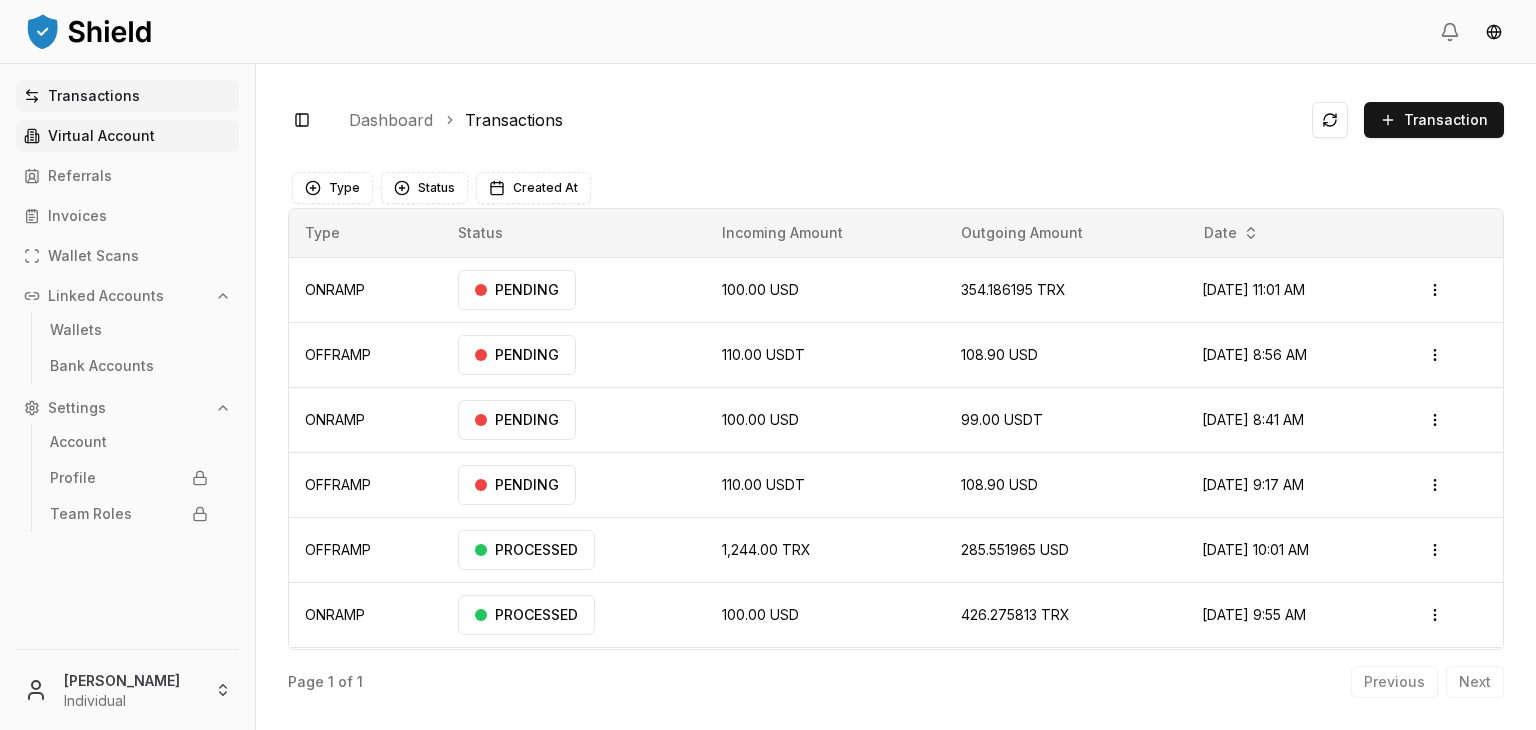 click on "Virtual Account" at bounding box center [127, 136] 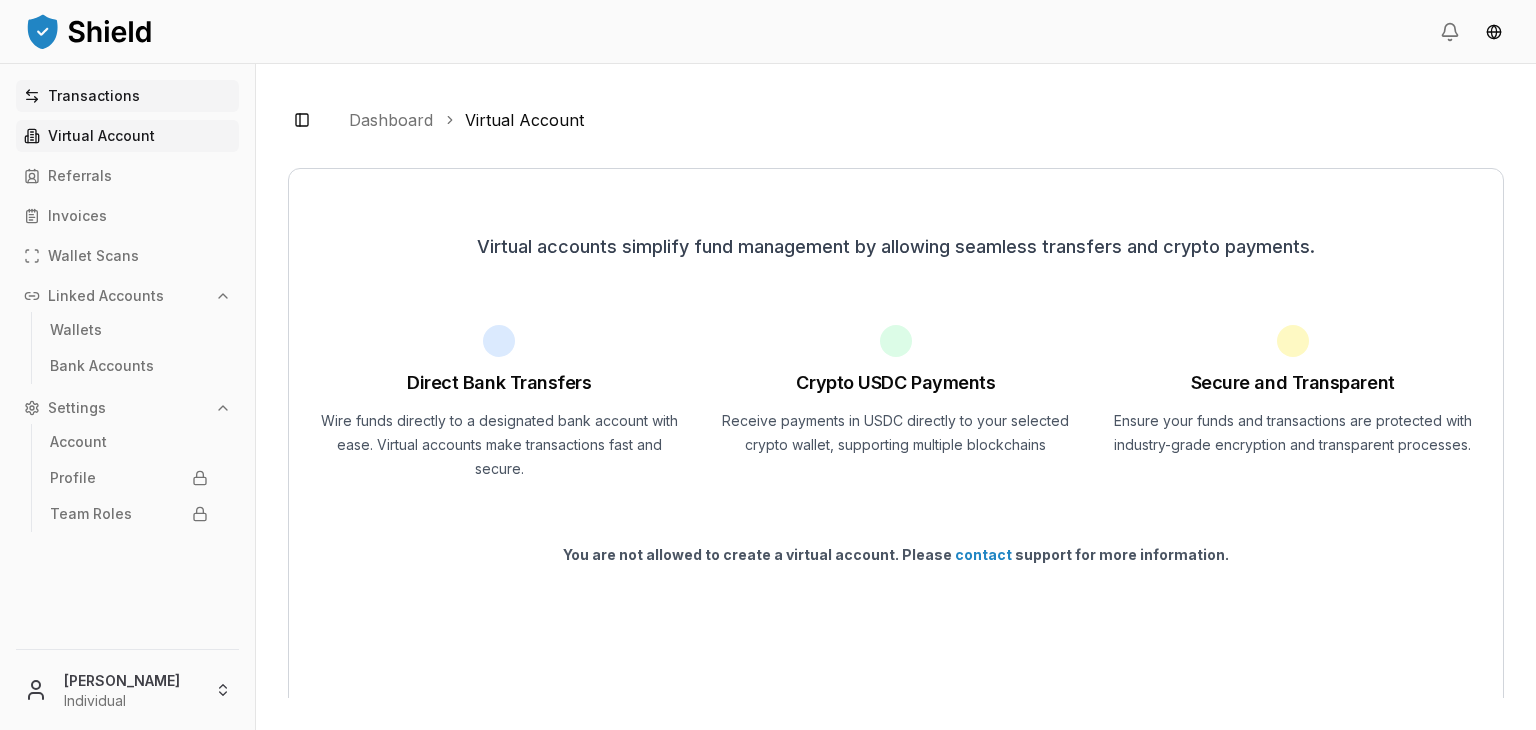 click on "Transactions" at bounding box center (127, 96) 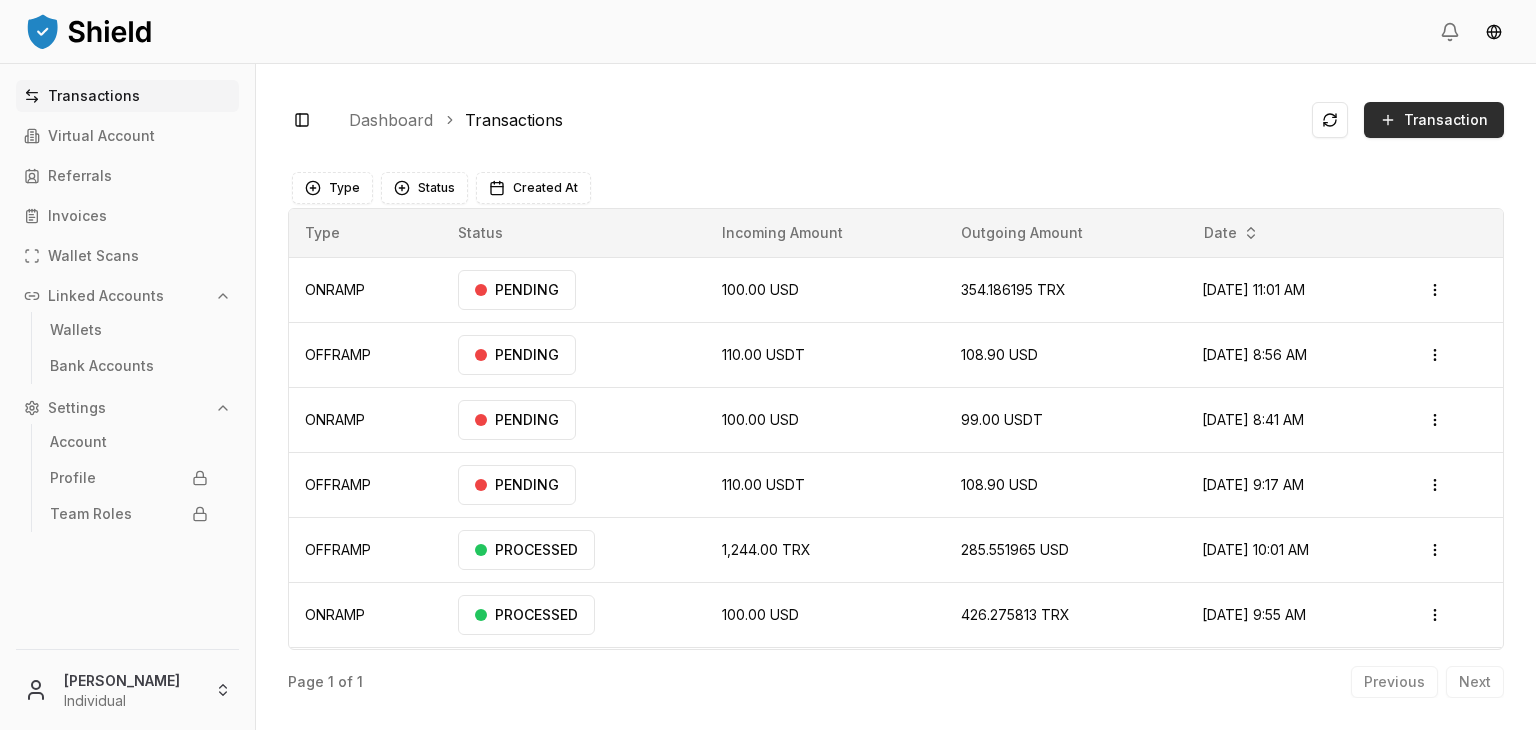 click on "Transaction" at bounding box center (1434, 120) 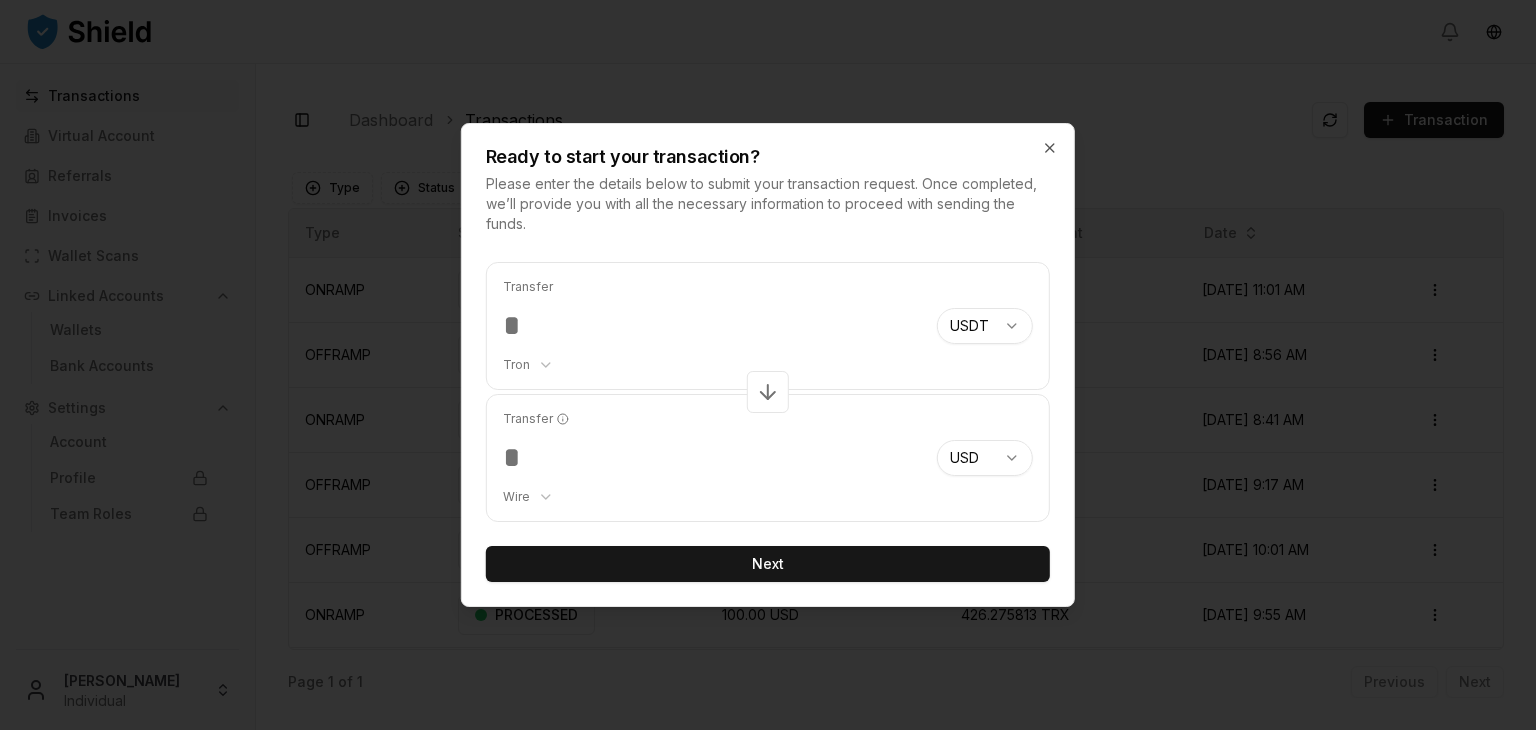type on "***" 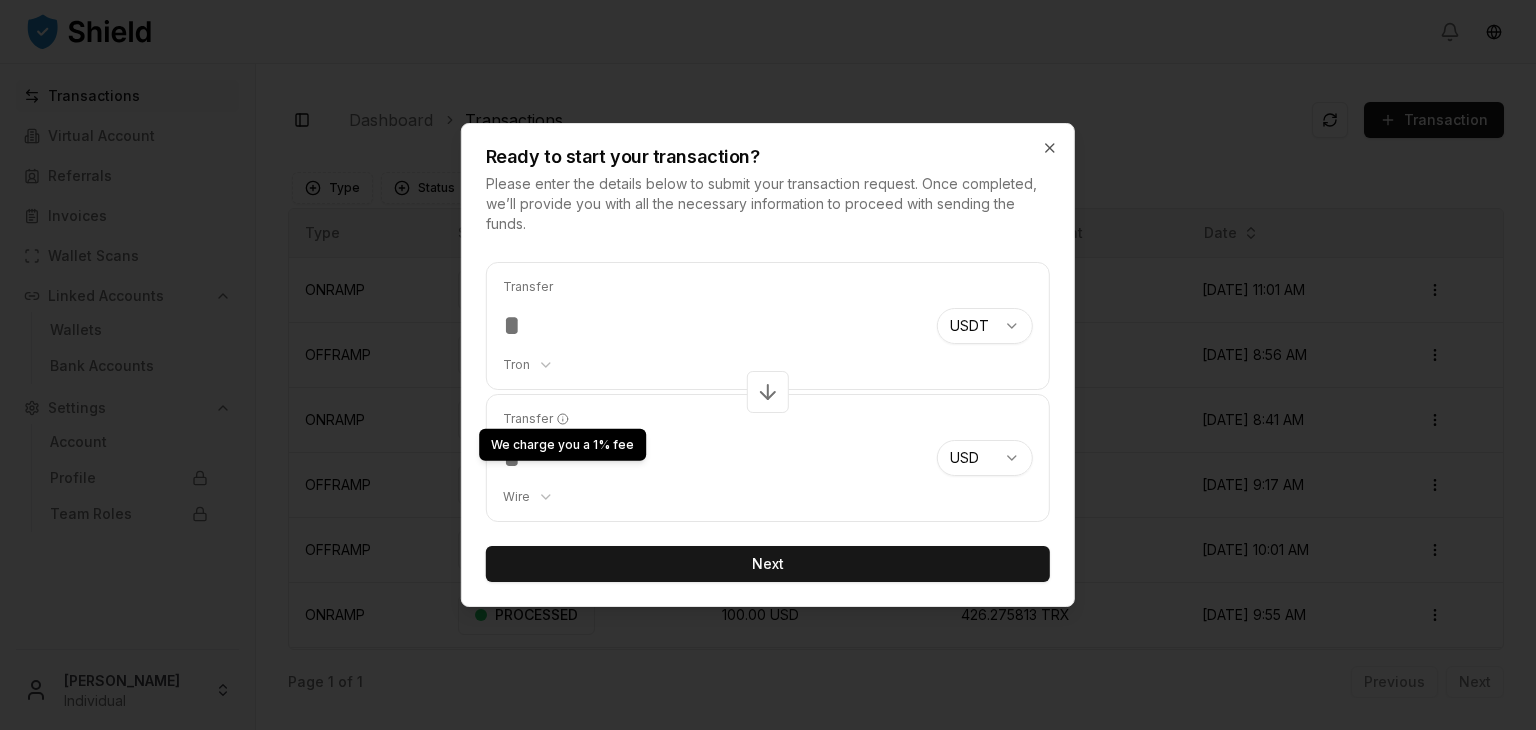 click on "Transfer *** Tron ******** ******** **** *******" at bounding box center (712, 326) 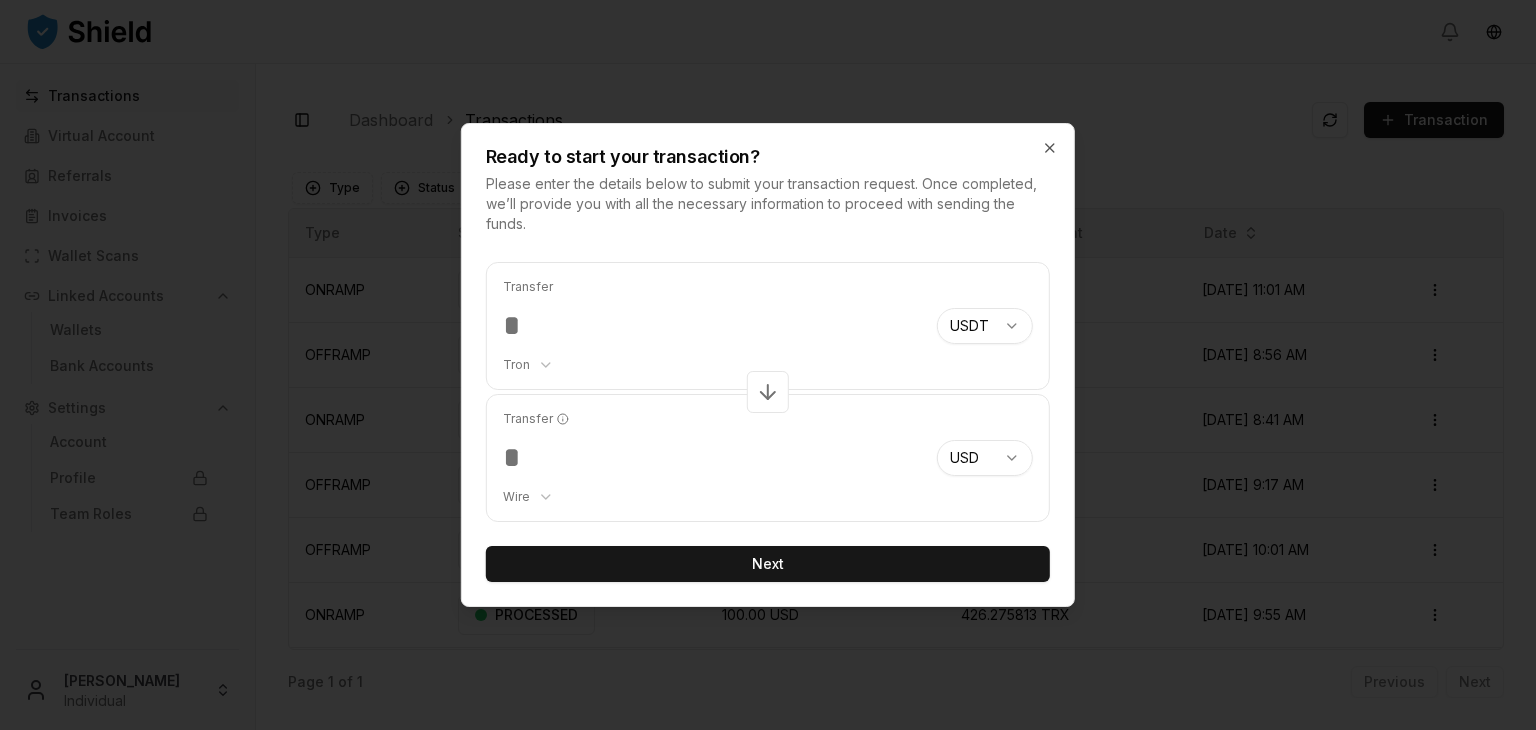 drag, startPoint x: 670, startPoint y: 410, endPoint x: 606, endPoint y: 431, distance: 67.357254 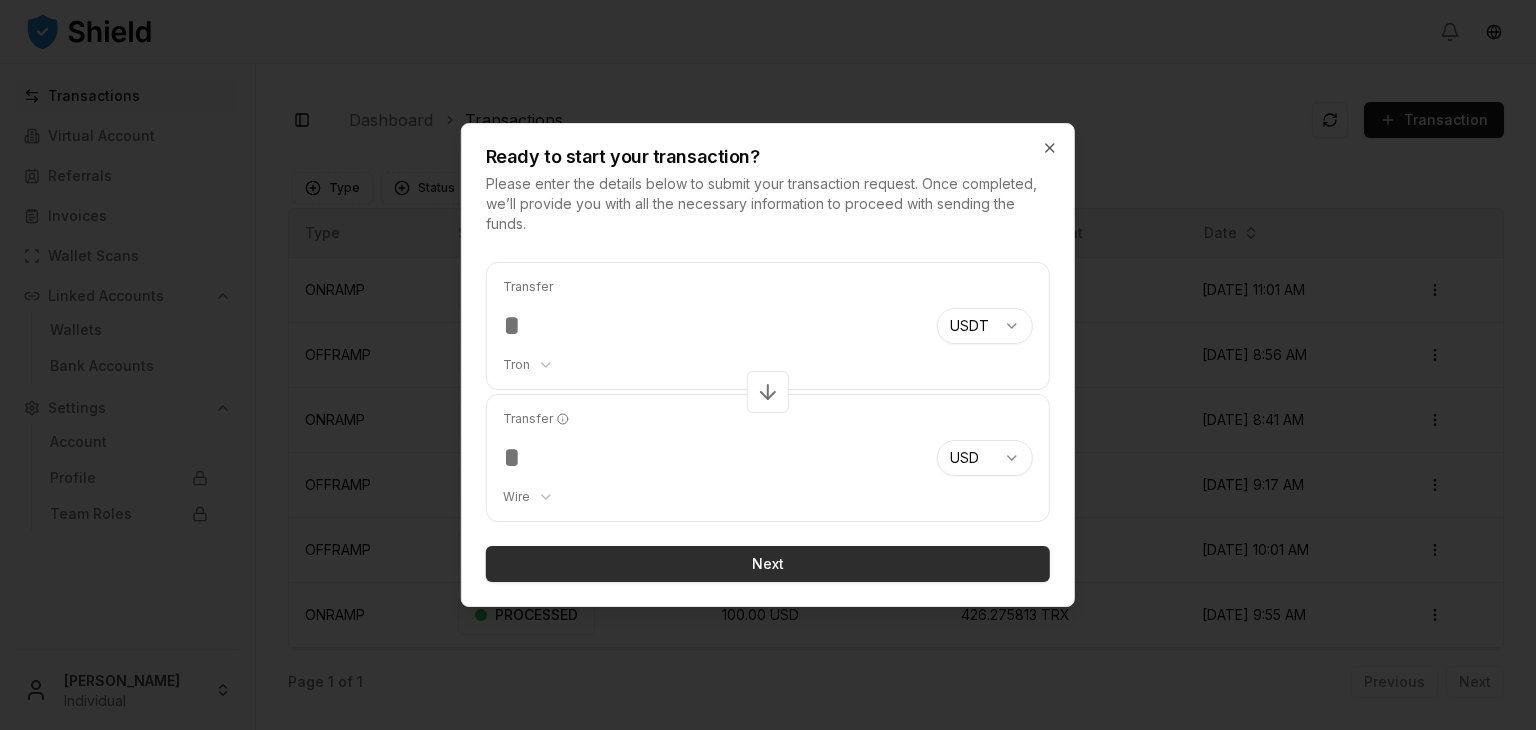click on "Next" at bounding box center (768, 564) 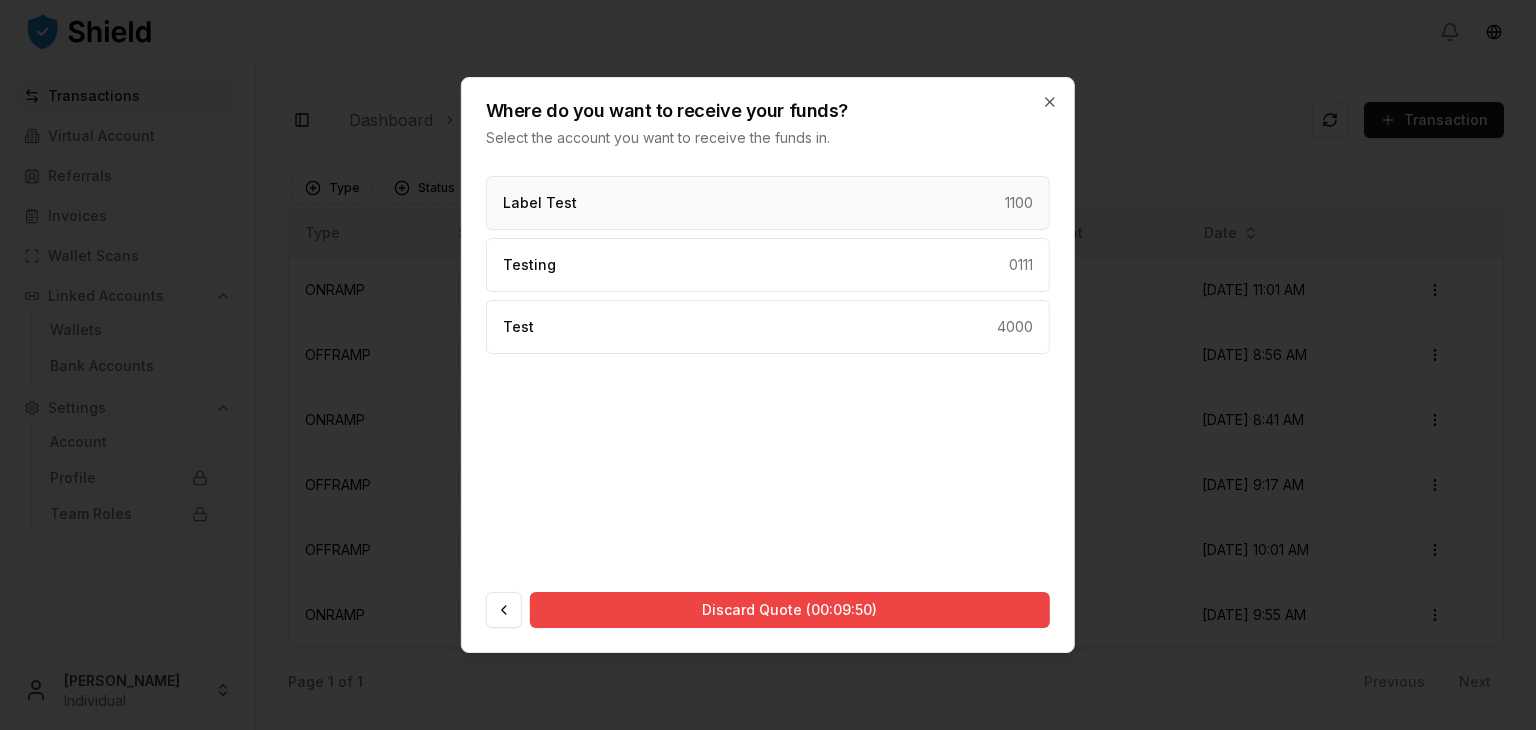 click on "Label Test 1100" at bounding box center [768, 203] 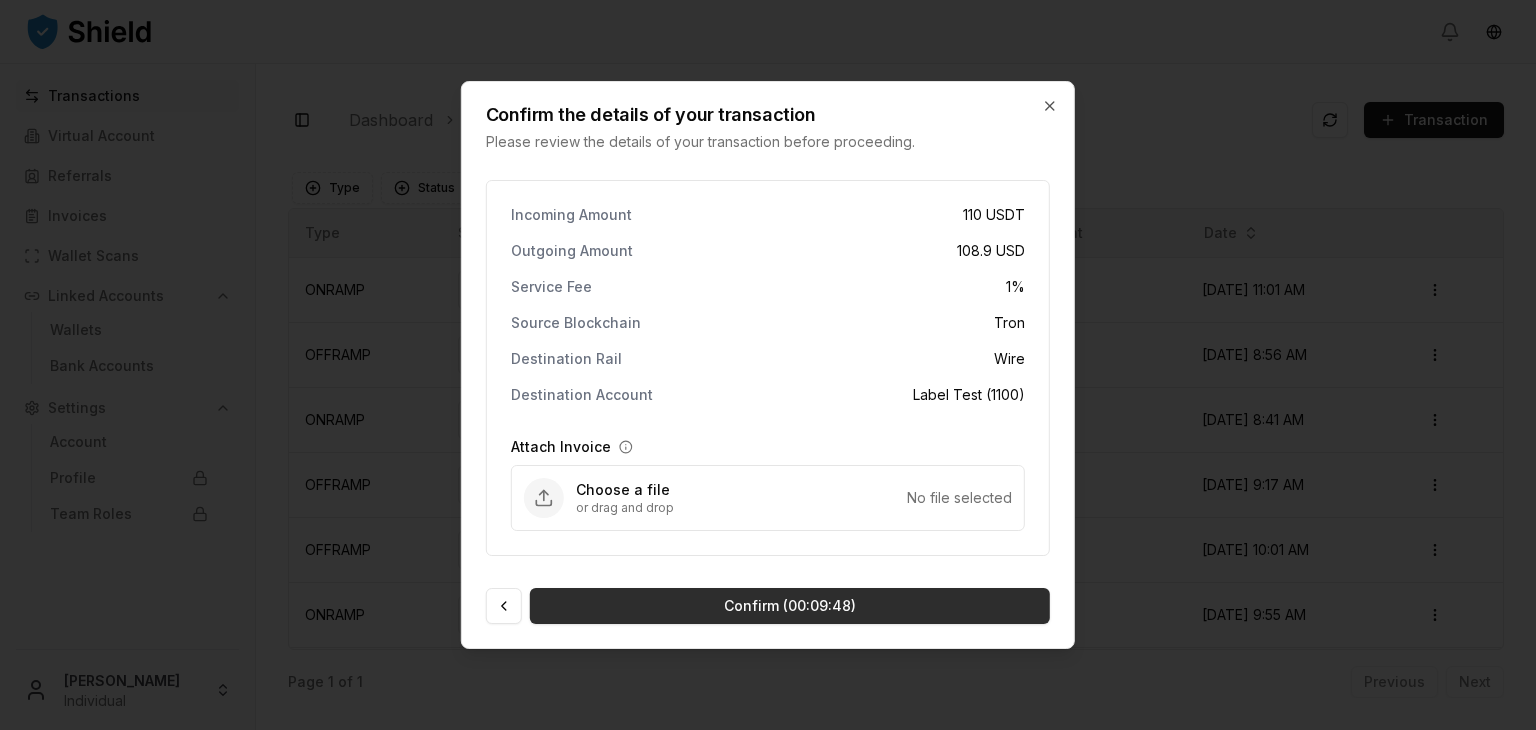 click on "Confirm (00:09:48)" at bounding box center (790, 606) 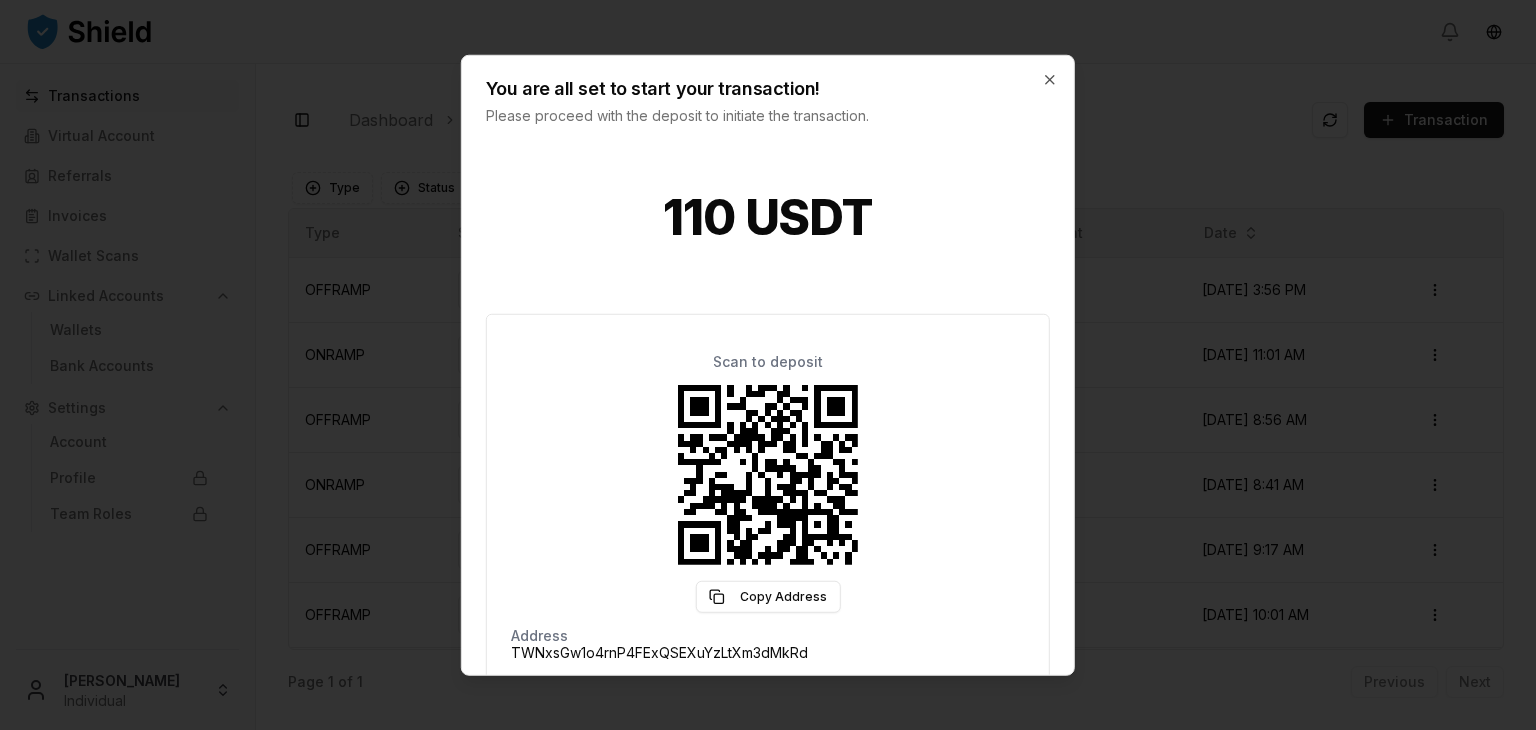 scroll, scrollTop: 155, scrollLeft: 0, axis: vertical 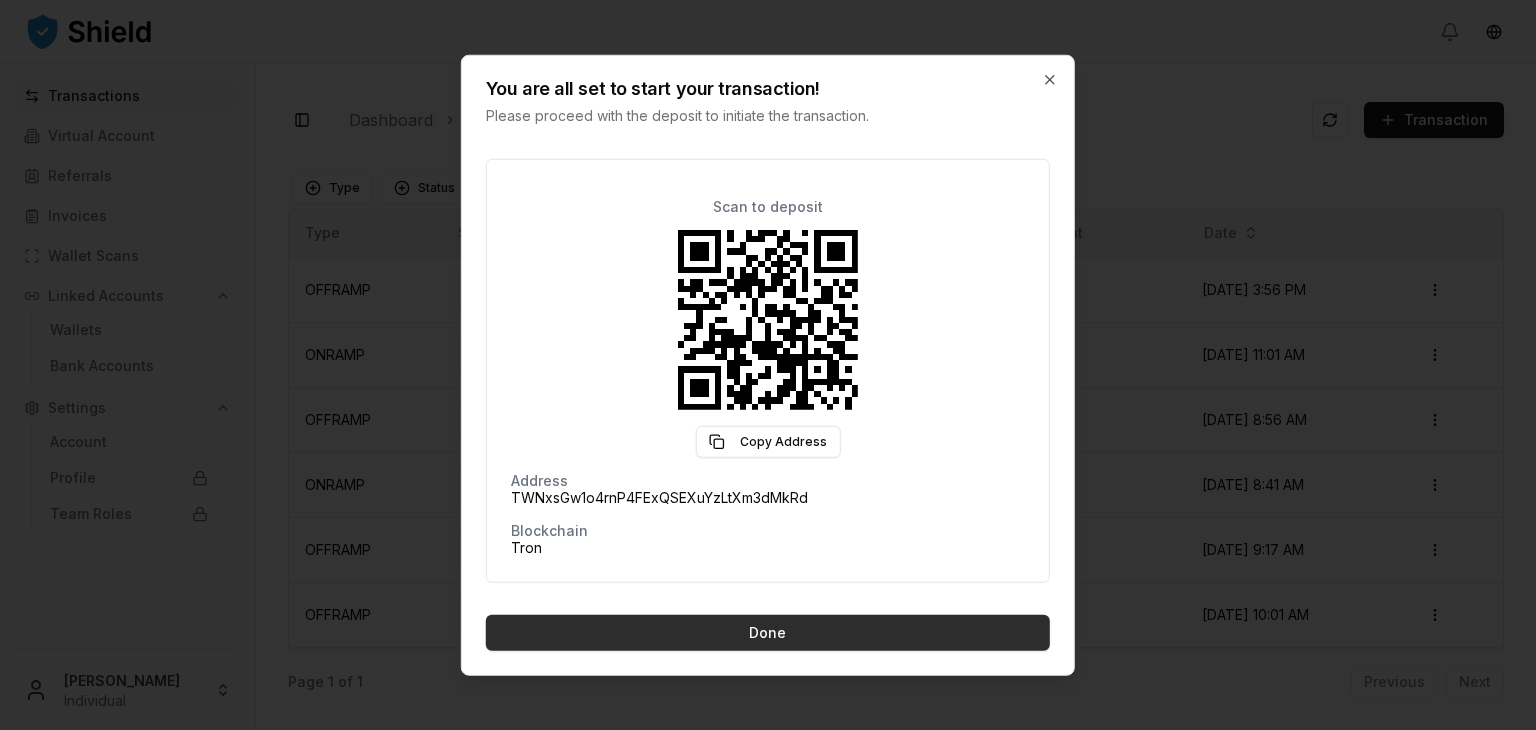 click on "Done" at bounding box center [768, 633] 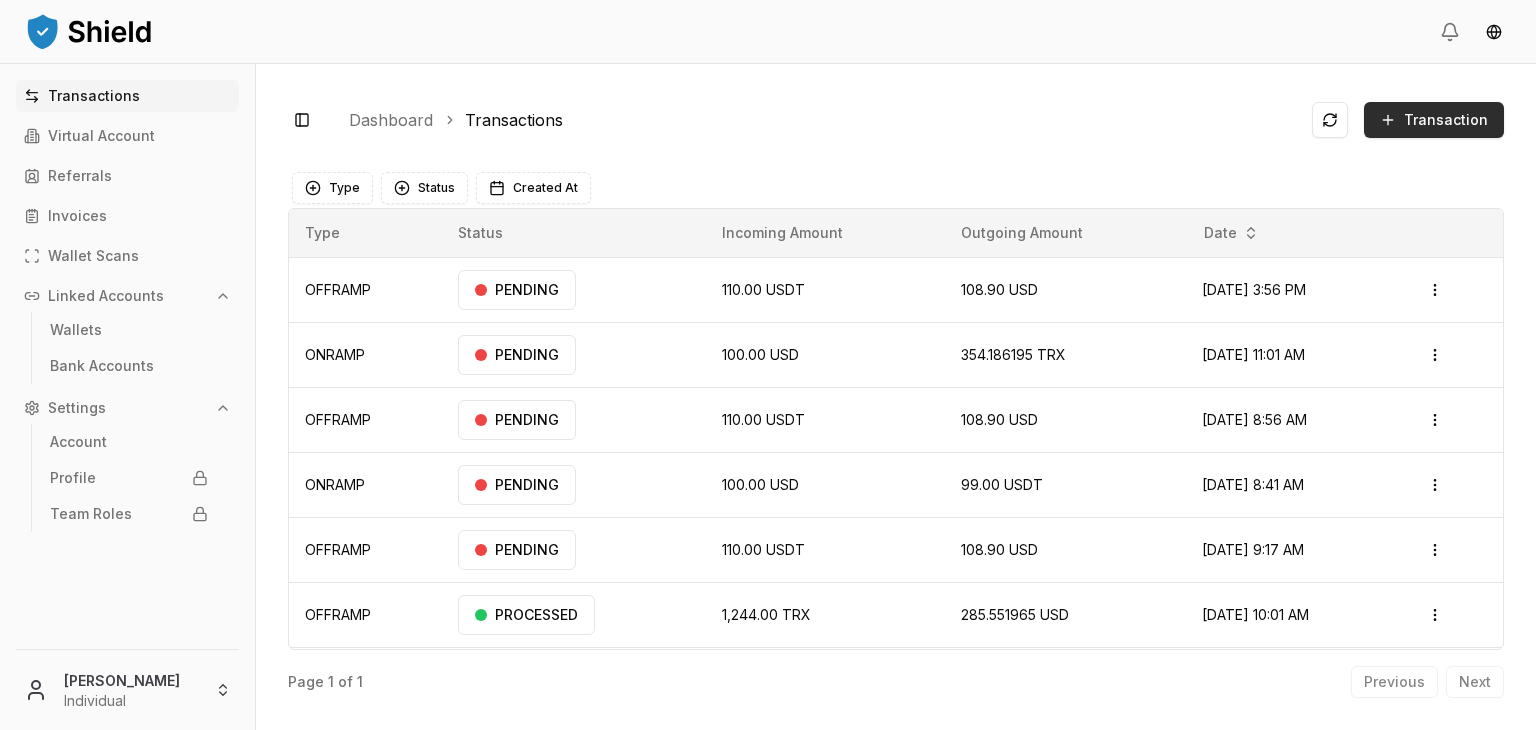 click on "Transaction" at bounding box center (1434, 120) 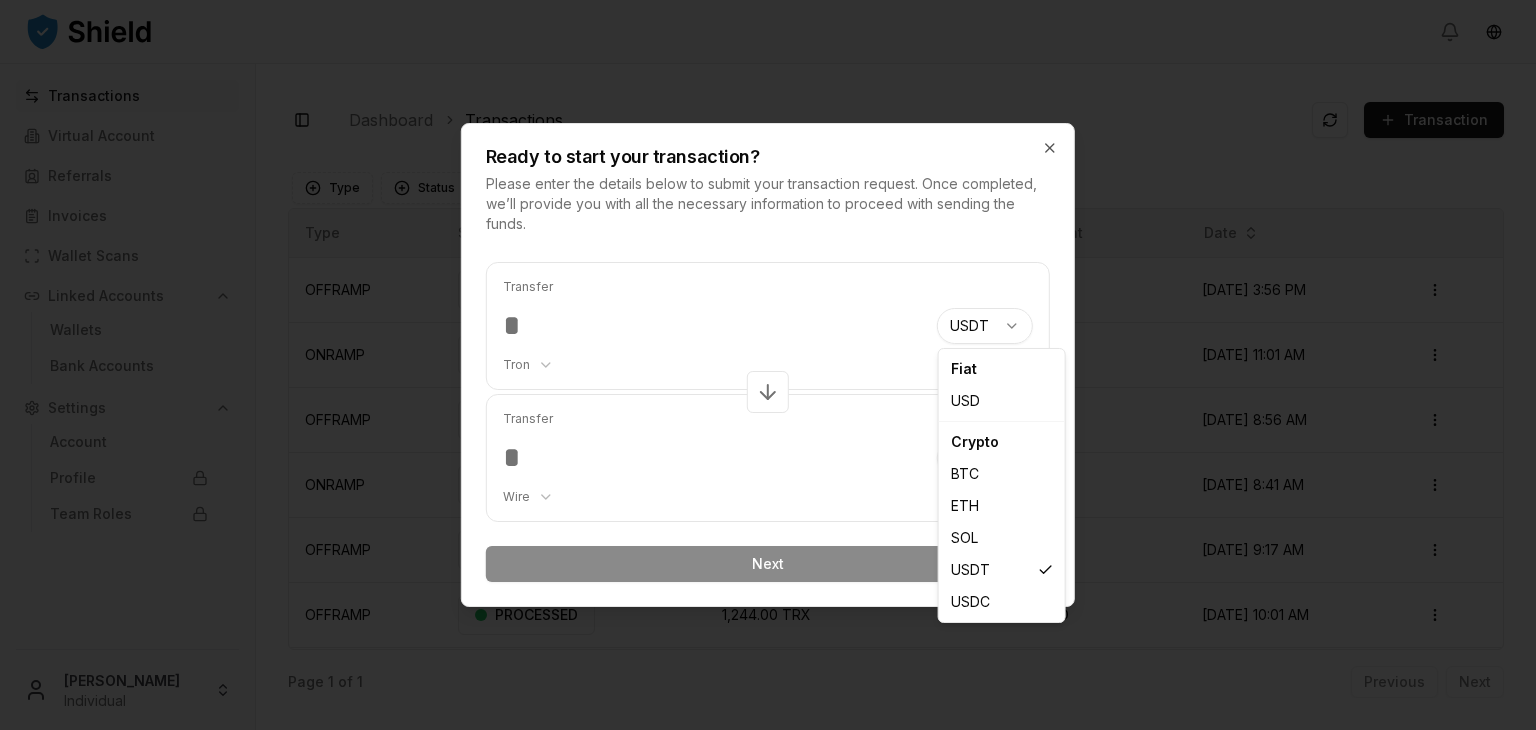 click on "Transactions Virtual Account Referrals Invoices Wallet Scans Linked Accounts Wallets Bank Accounts Settings Account Profile Team Roles Brandon Alcocer Individual Toggle Sidebar Dashboard Transactions   Transaction OFFRAMP   110.00 USDT   108.90 USD Jul 1, 2025, 3:56 PM PENDING Open menu ONRAMP   100.00 USD   354.186195 TRX Jun 6, 2025, 11:01 AM PENDING Open menu OFFRAMP   110.00 USDT   108.90 USD Jun 6, 2025, 8:56 AM PENDING Open menu ONRAMP   100.00 USD   99.00 USDT Jun 6, 2025, 8:41 AM PENDING Open menu OFFRAMP   110.00 USDT   108.90 USD May 19, 2025, 9:17 AM PENDING Open menu OFFRAMP   1,244.00 TRX   285.551965 USD Feb 14, 2025, 10:01 AM PROCESSED Open menu ONRAMP   100.00 USD   426.275813 TRX Feb 14, 2025, 9:55 AM PROCESSED Open menu Page 1 of 1 Previous Next Type Status Created At Type Status Incoming Amount Outgoing Amount Date   OFFRAMP   PENDING   110.00   USDT   108.90   USD   Jul 1, 2025, 3:56 PM   Open menu   ONRAMP   PENDING   100.00   USD   354.186195   TRX   Jun 6, 2025, 11:01 AM   Open menu" at bounding box center [768, 440] 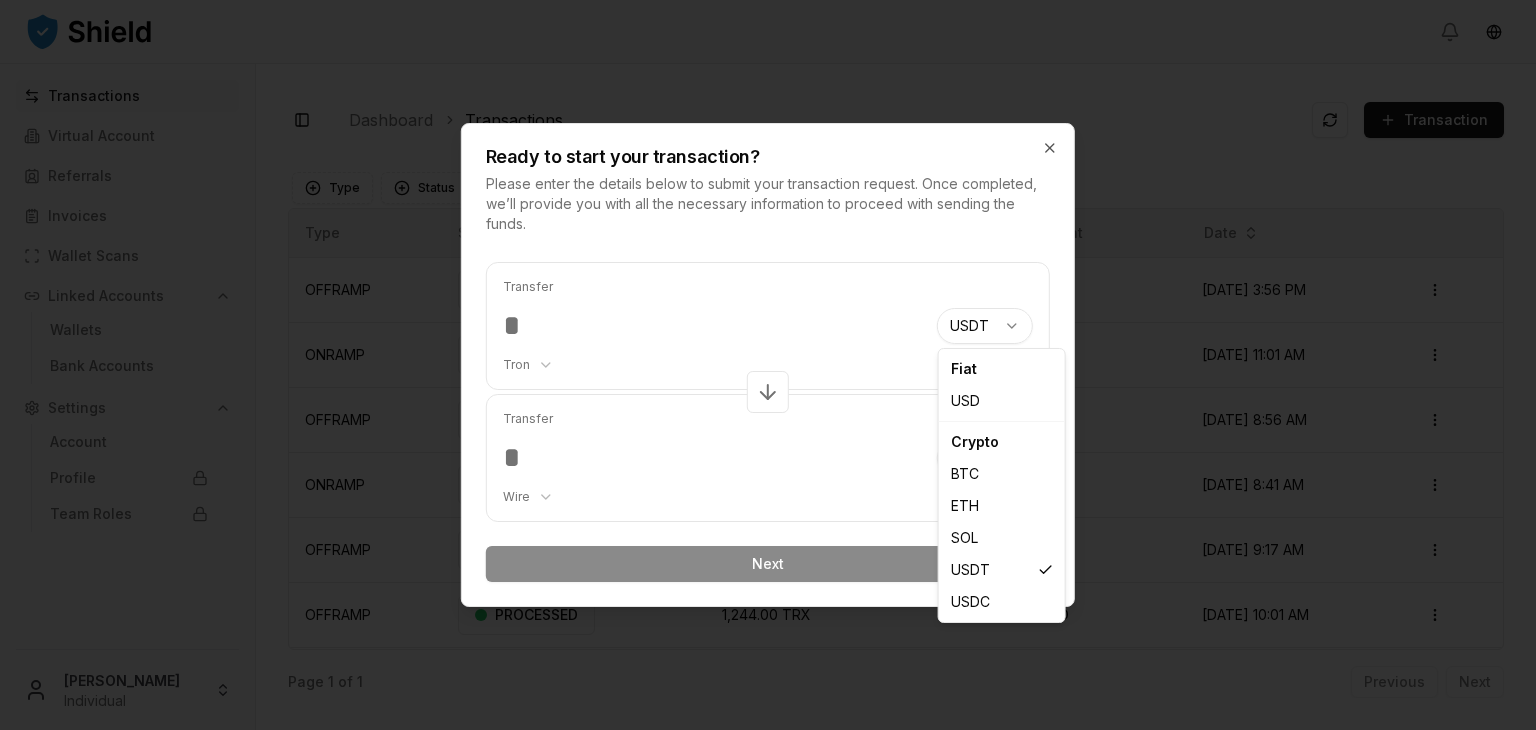 select on "***" 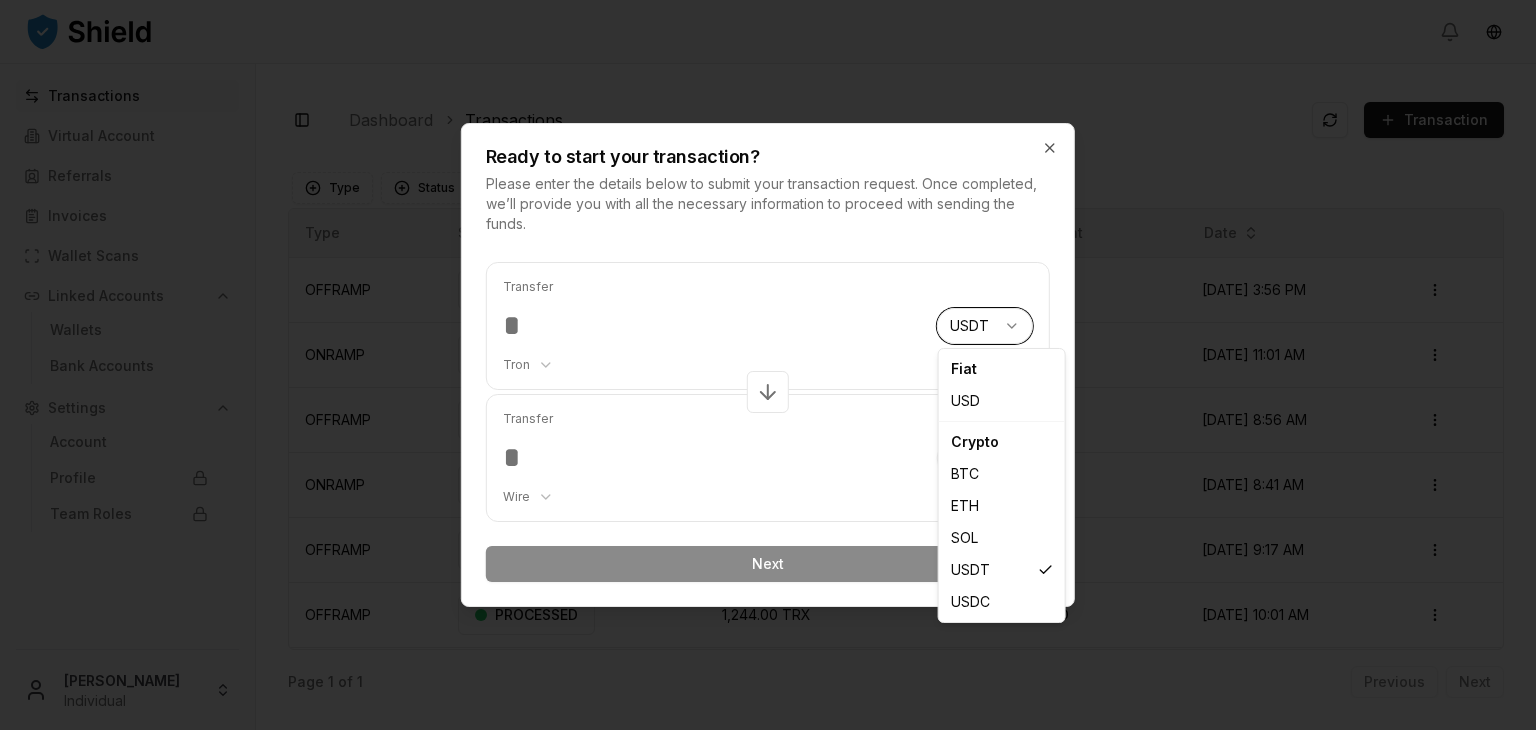 select on "****" 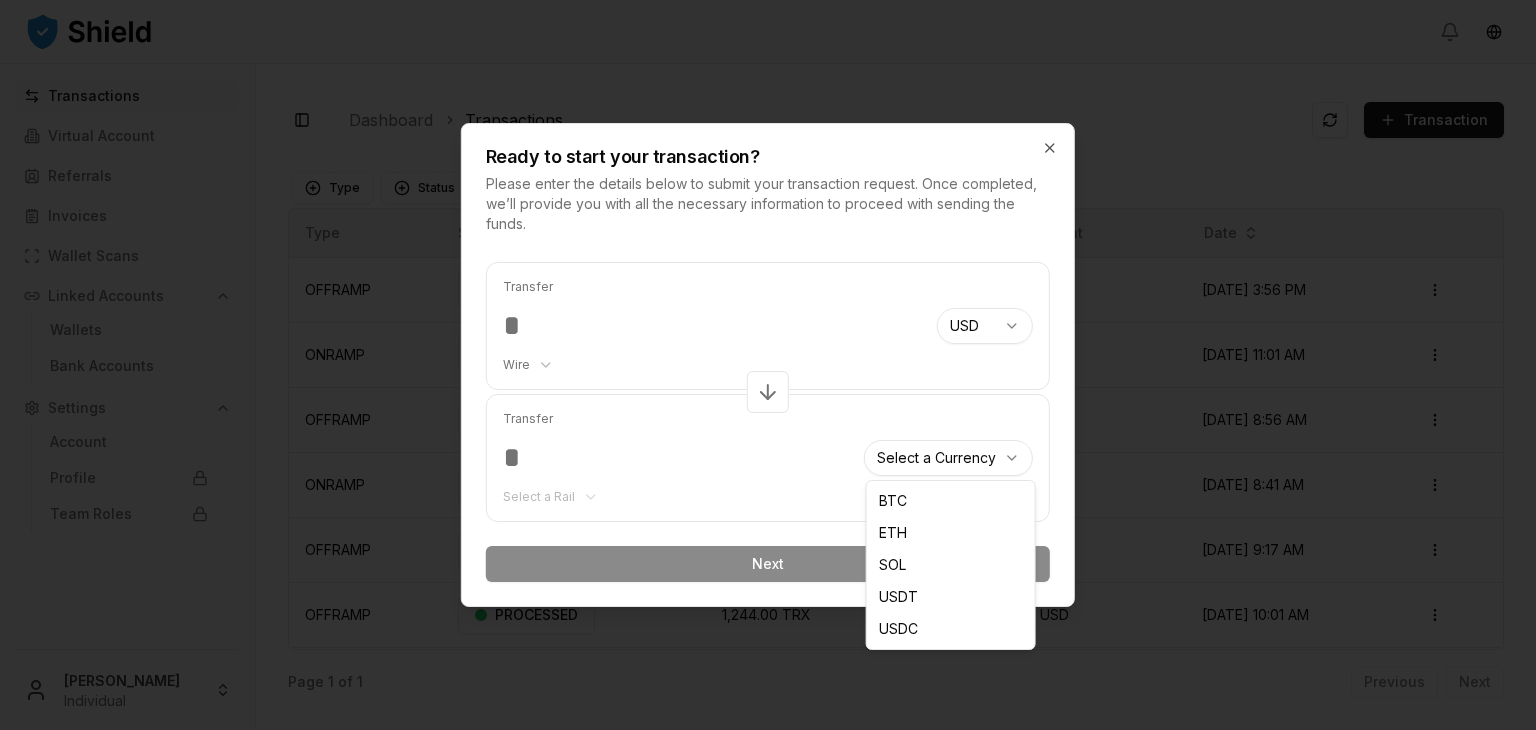 click on "Transactions Virtual Account Referrals Invoices Wallet Scans Linked Accounts Wallets Bank Accounts Settings Account Profile Team Roles Brandon Alcocer Individual Toggle Sidebar Dashboard Transactions   Transaction OFFRAMP   110.00 USDT   108.90 USD Jul 1, 2025, 3:56 PM PENDING Open menu ONRAMP   100.00 USD   354.186195 TRX Jun 6, 2025, 11:01 AM PENDING Open menu OFFRAMP   110.00 USDT   108.90 USD Jun 6, 2025, 8:56 AM PENDING Open menu ONRAMP   100.00 USD   99.00 USDT Jun 6, 2025, 8:41 AM PENDING Open menu OFFRAMP   110.00 USDT   108.90 USD May 19, 2025, 9:17 AM PENDING Open menu OFFRAMP   1,244.00 TRX   285.551965 USD Feb 14, 2025, 10:01 AM PROCESSED Open menu ONRAMP   100.00 USD   426.275813 TRX Feb 14, 2025, 9:55 AM PROCESSED Open menu Page 1 of 1 Previous Next Type Status Created At Type Status Incoming Amount Outgoing Amount Date   OFFRAMP   PENDING   110.00   USDT   108.90   USD   Jul 1, 2025, 3:56 PM   Open menu   ONRAMP   PENDING   100.00   USD   354.186195   TRX   Jun 6, 2025, 11:01 AM   Open menu" at bounding box center (768, 440) 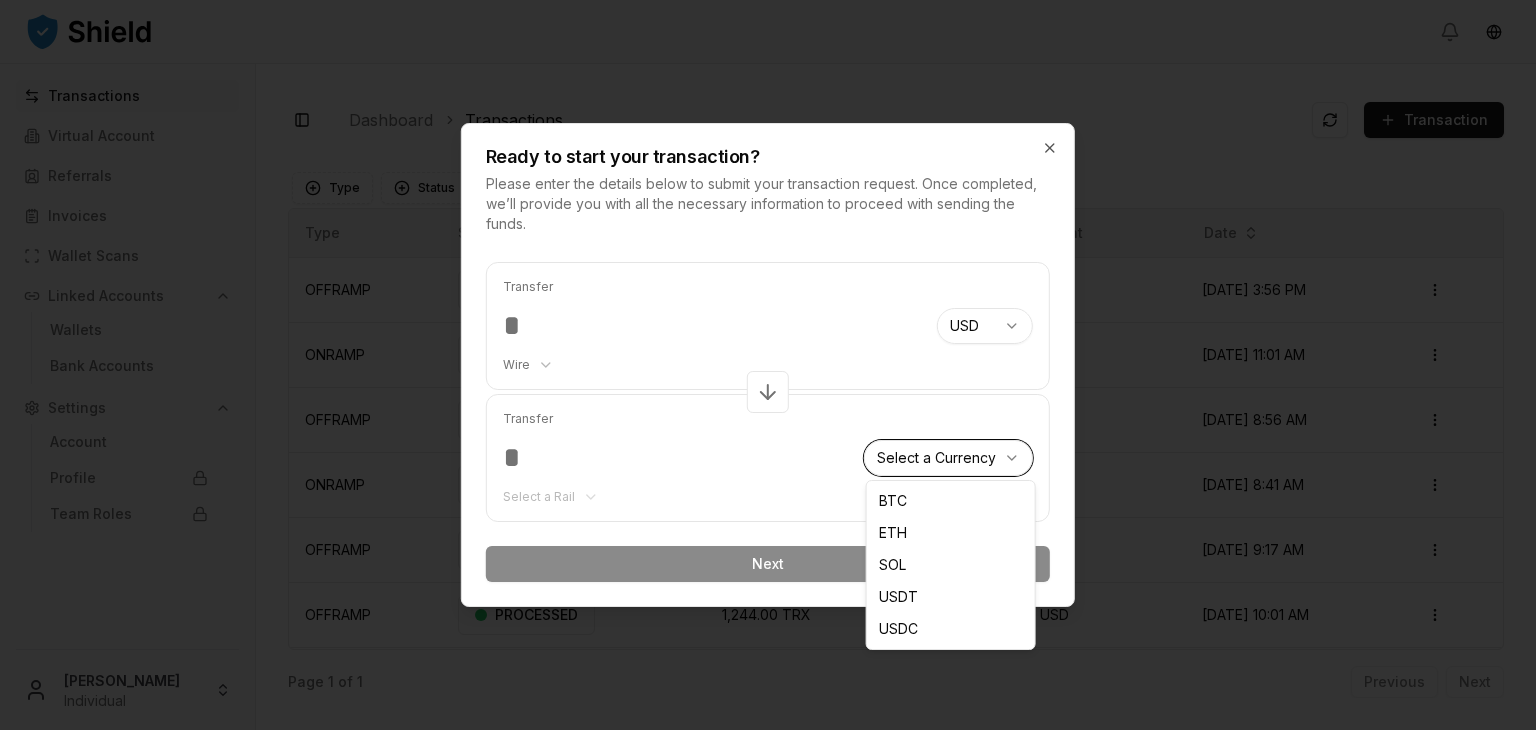 select on "****" 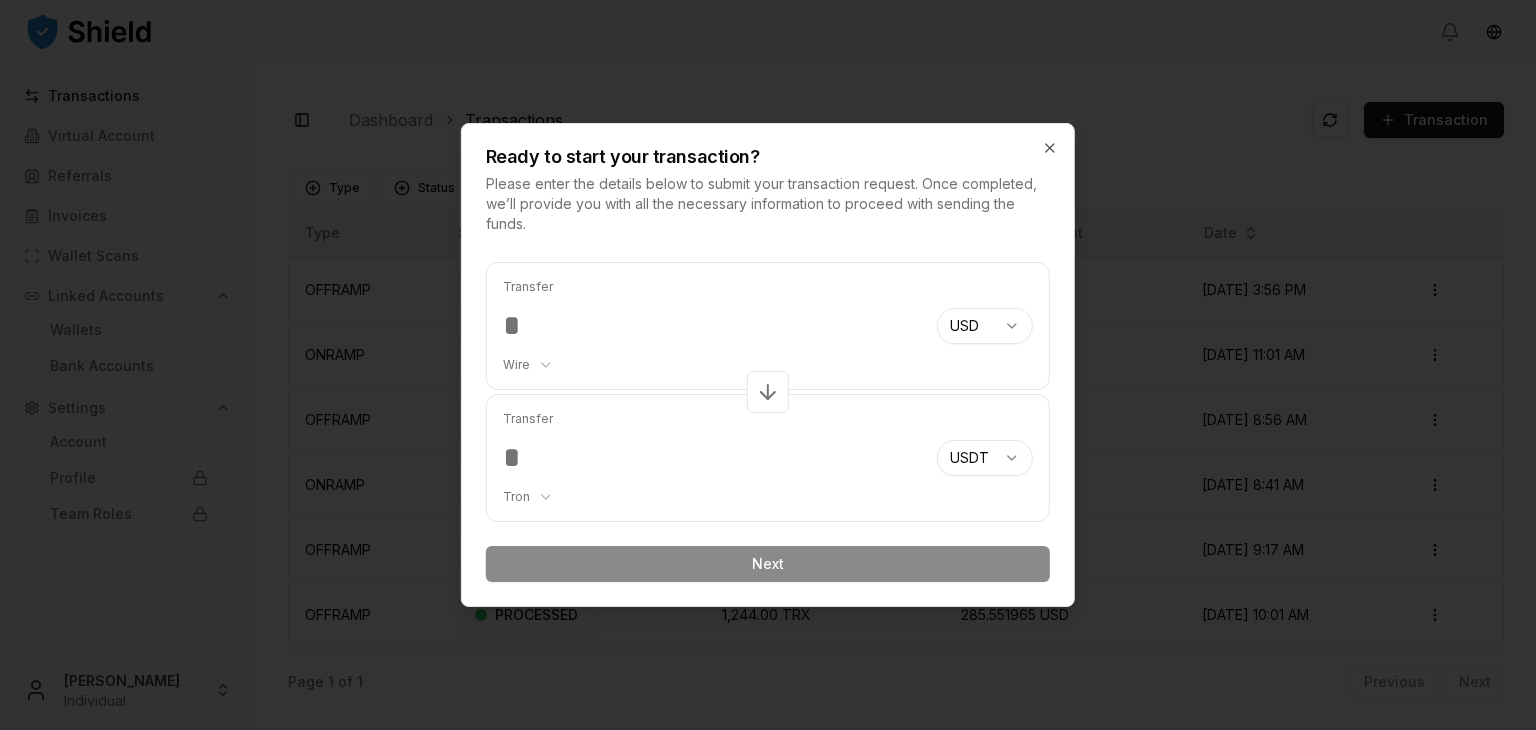 click at bounding box center [712, 326] 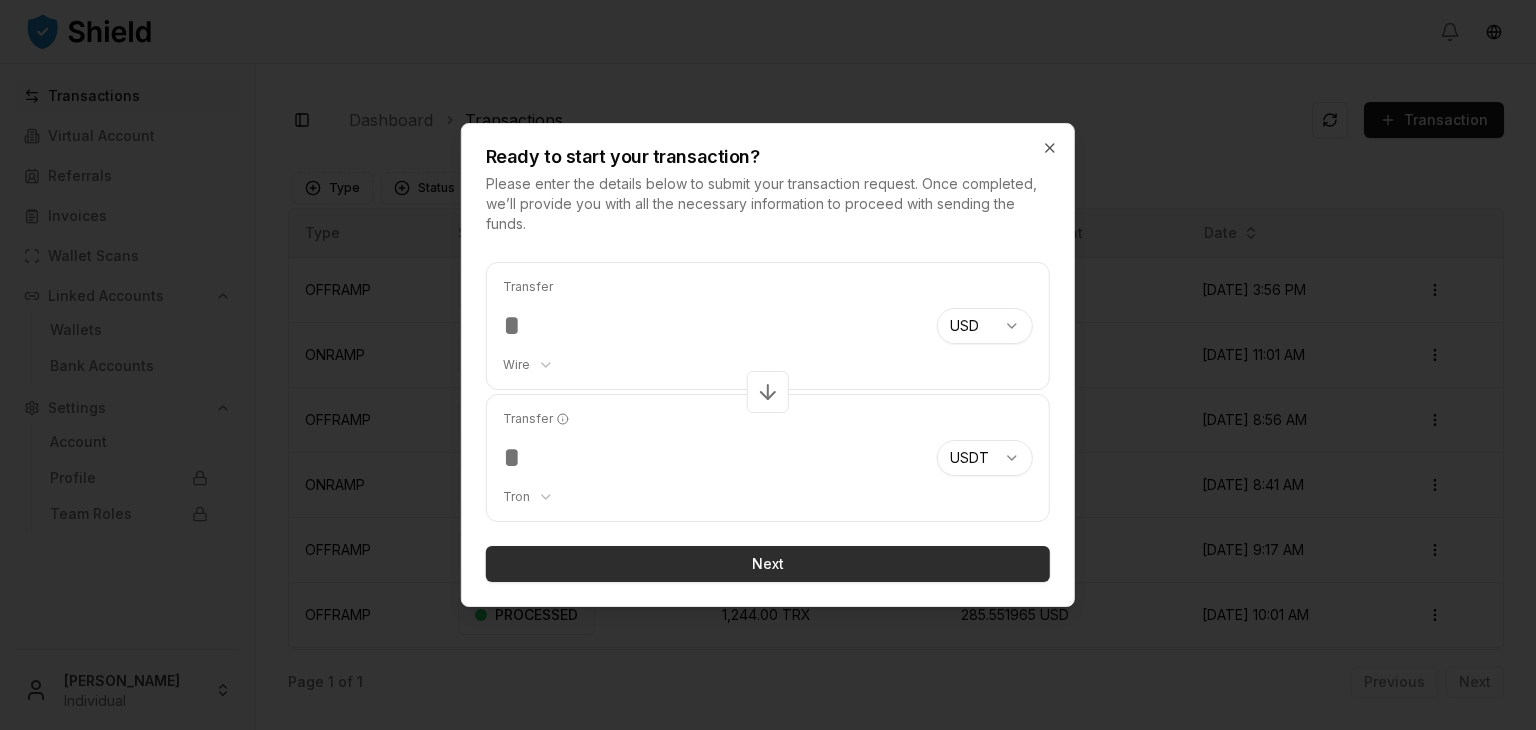 type on "***" 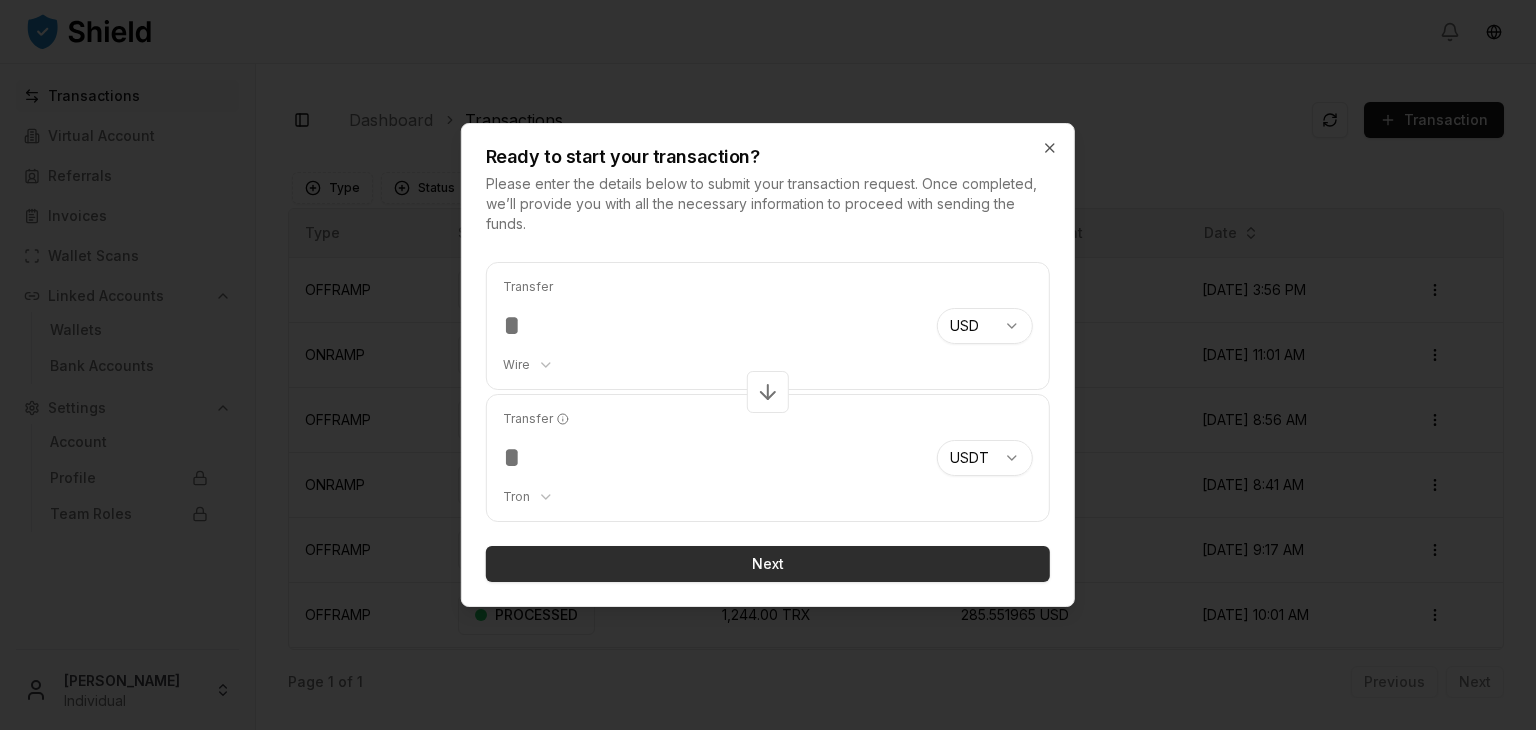 click on "Next" at bounding box center [768, 564] 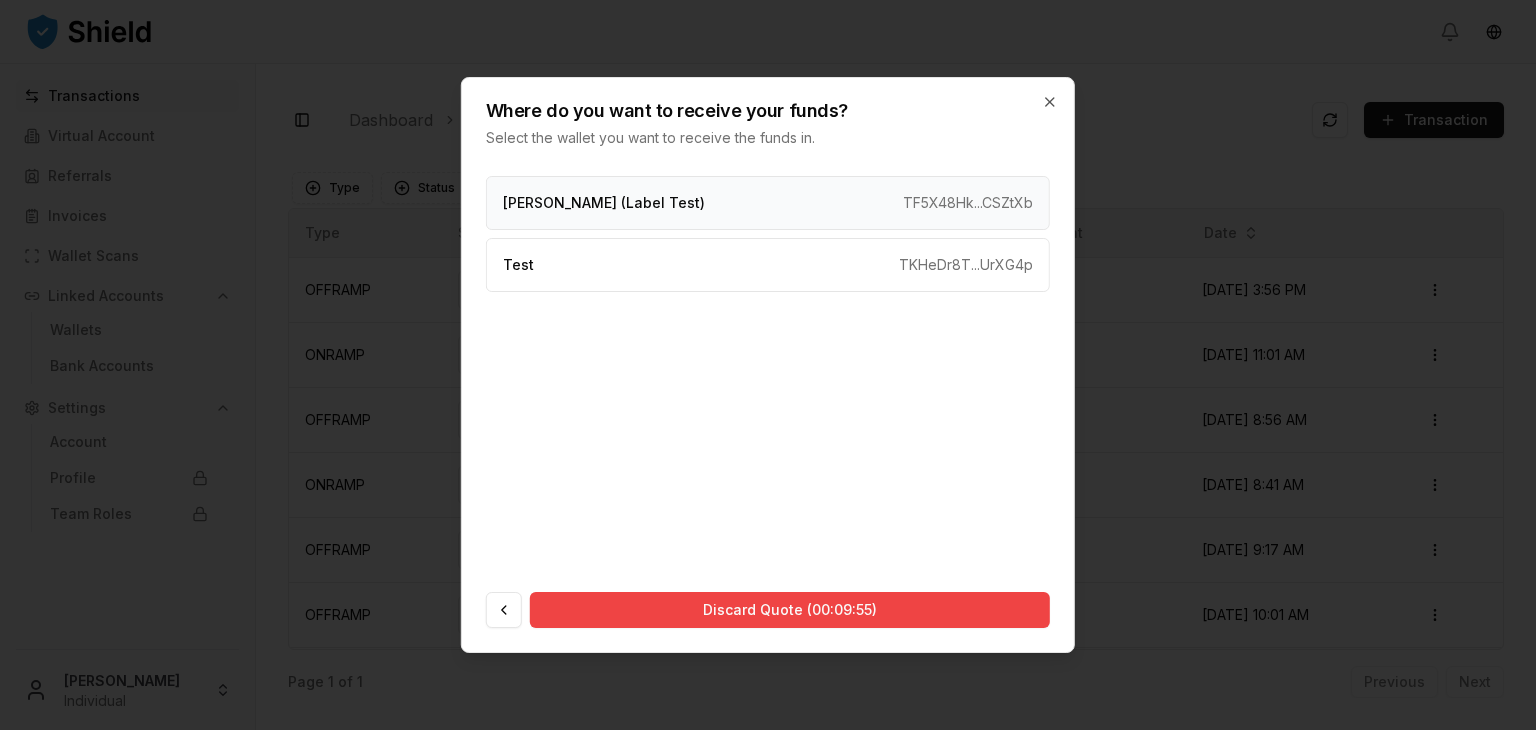 click on "Brandon (Label Test) TF5X48Hk...CSZtXb" at bounding box center [768, 203] 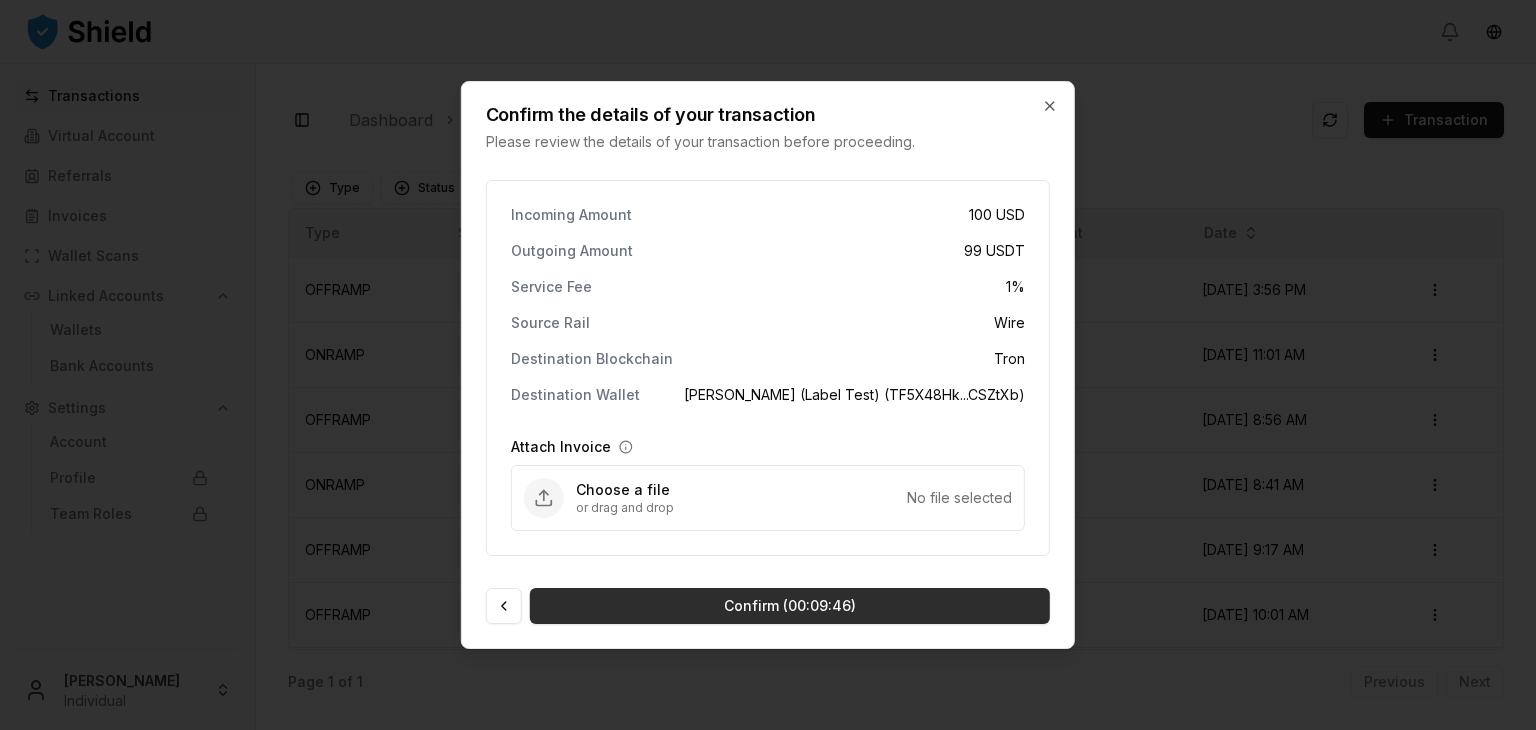 click on "Confirm (00:09:46)" at bounding box center (790, 606) 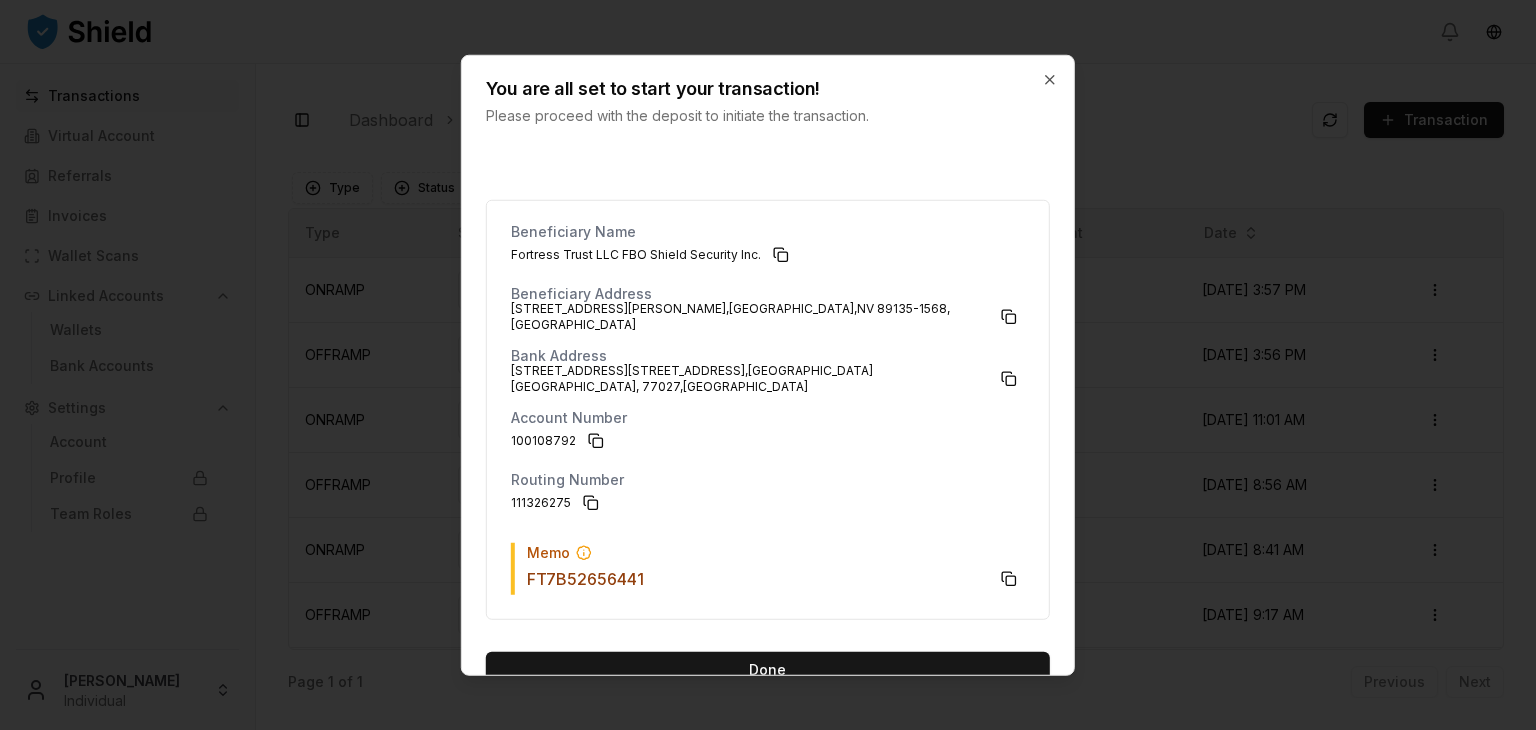 scroll, scrollTop: 151, scrollLeft: 0, axis: vertical 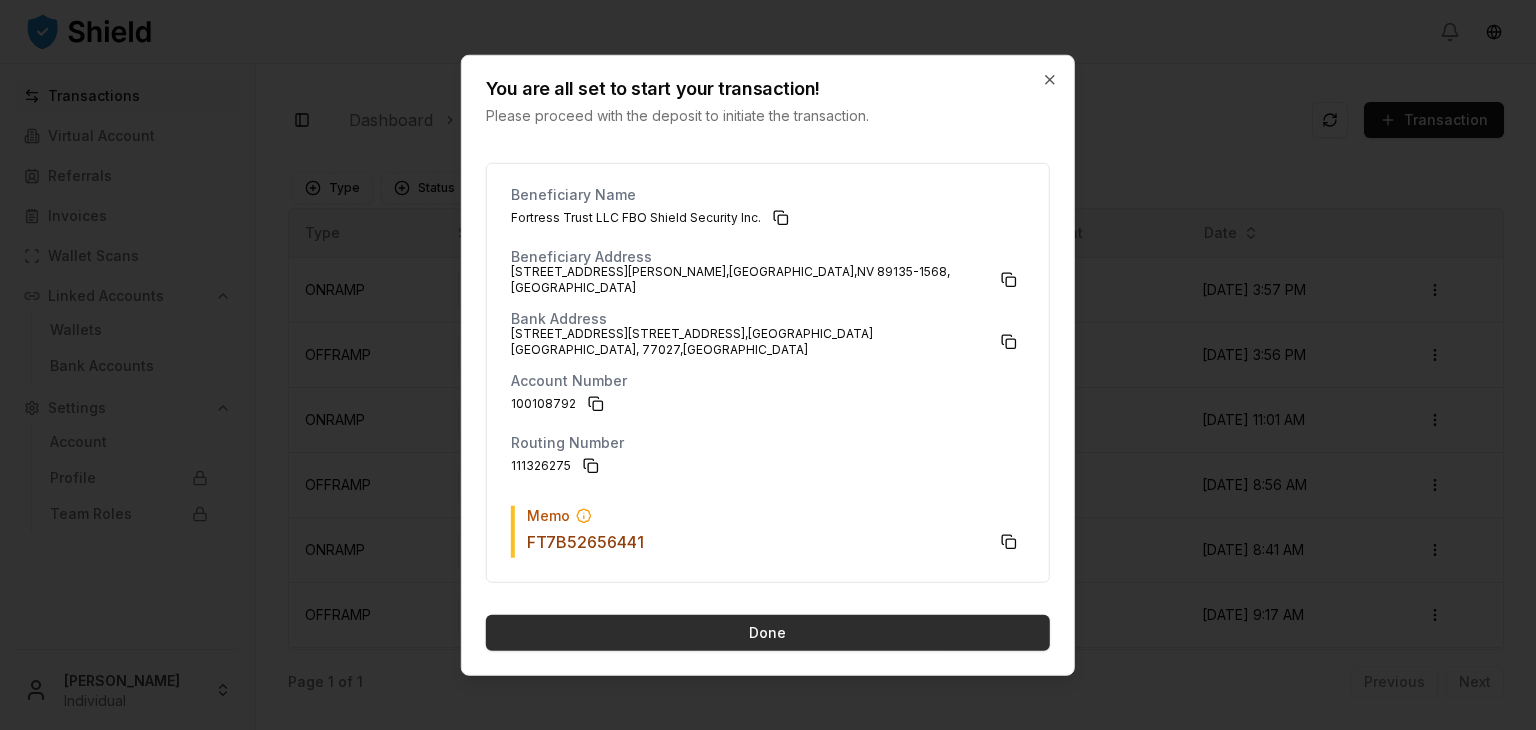 click on "Done" at bounding box center (768, 633) 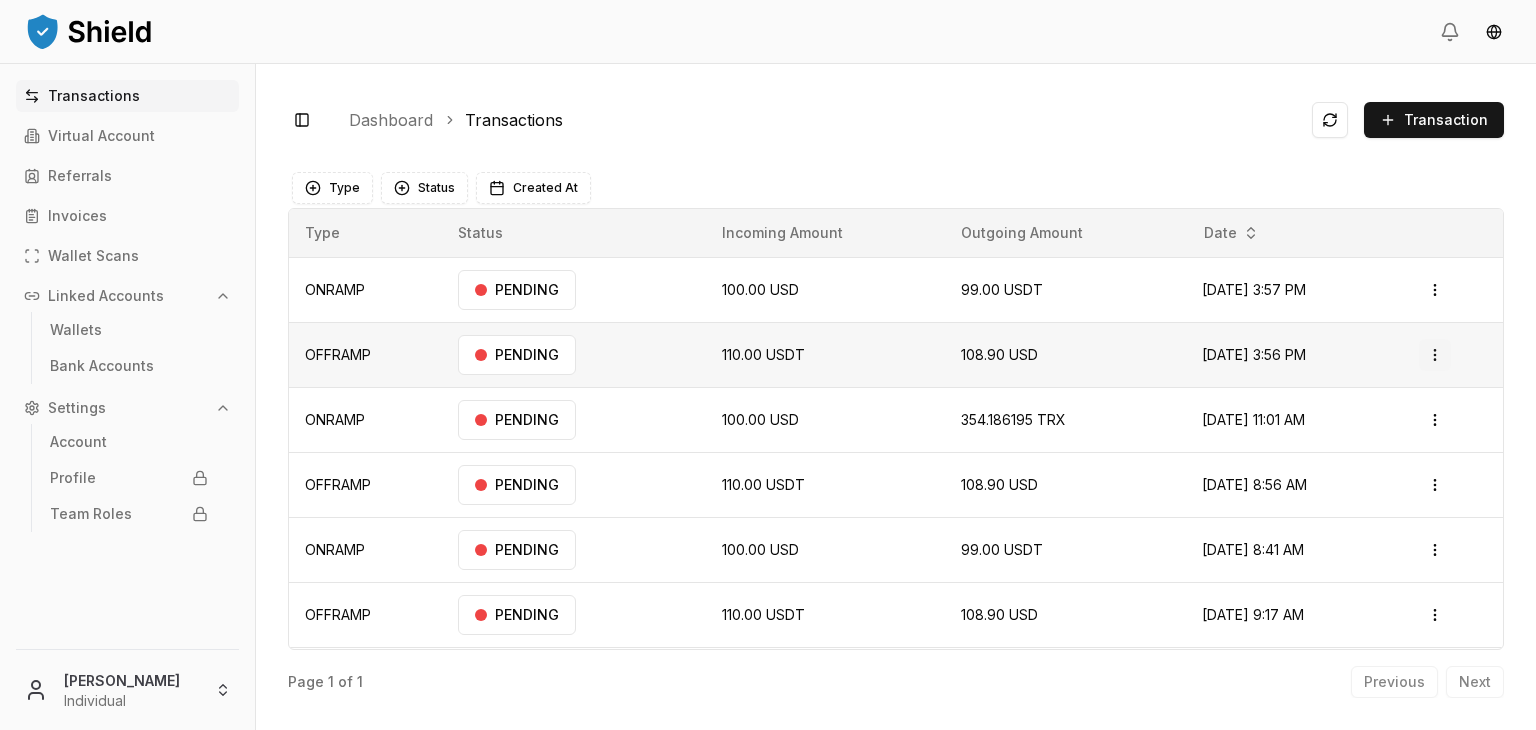 click on "Transactions Virtual Account Referrals Invoices Wallet Scans Linked Accounts Wallets Bank Accounts Settings Account Profile Team Roles Brandon Alcocer Individual Toggle Sidebar Dashboard Transactions   Transaction ONRAMP   100.00 USD   99.00 USDT Jul 1, 2025, 3:57 PM PENDING Open menu OFFRAMP   110.00 USDT   108.90 USD Jul 1, 2025, 3:56 PM PENDING Open menu ONRAMP   100.00 USD   354.186195 TRX Jun 6, 2025, 11:01 AM PENDING Open menu OFFRAMP   110.00 USDT   108.90 USD Jun 6, 2025, 8:56 AM PENDING Open menu ONRAMP   100.00 USD   99.00 USDT Jun 6, 2025, 8:41 AM PENDING Open menu OFFRAMP   110.00 USDT   108.90 USD May 19, 2025, 9:17 AM PENDING Open menu OFFRAMP   1,244.00 TRX   285.551965 USD Feb 14, 2025, 10:01 AM PROCESSED Open menu ONRAMP   100.00 USD   426.275813 TRX Feb 14, 2025, 9:55 AM PROCESSED Open menu Page 1 of 1 Previous Next Type Status Created At Type Status Incoming Amount Outgoing Amount Date   ONRAMP   PENDING   100.00   USD   99.00   USDT   Jul 1, 2025, 3:57 PM   Open menu   OFFRAMP   PENDING" at bounding box center [768, 440] 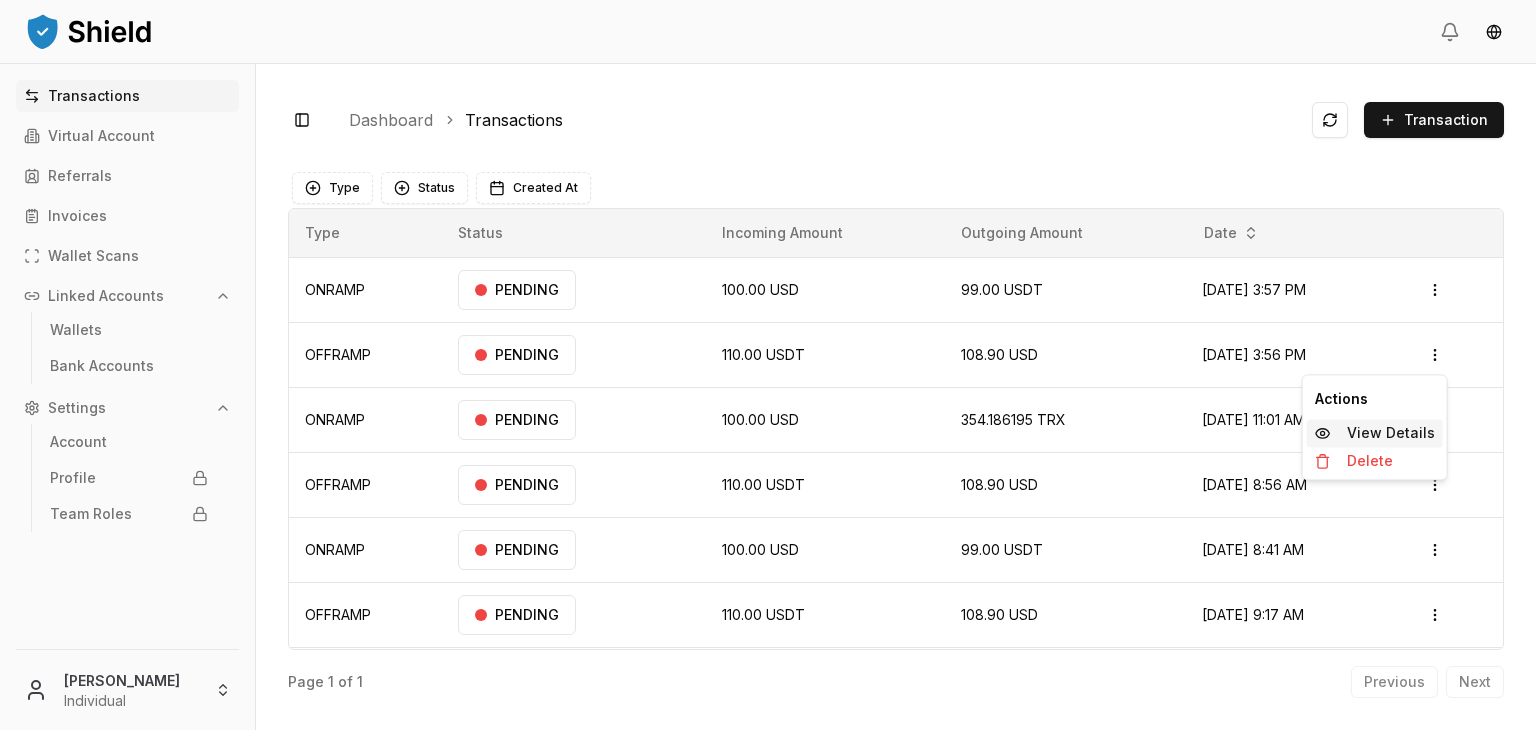 click on "View Details" at bounding box center (1391, 433) 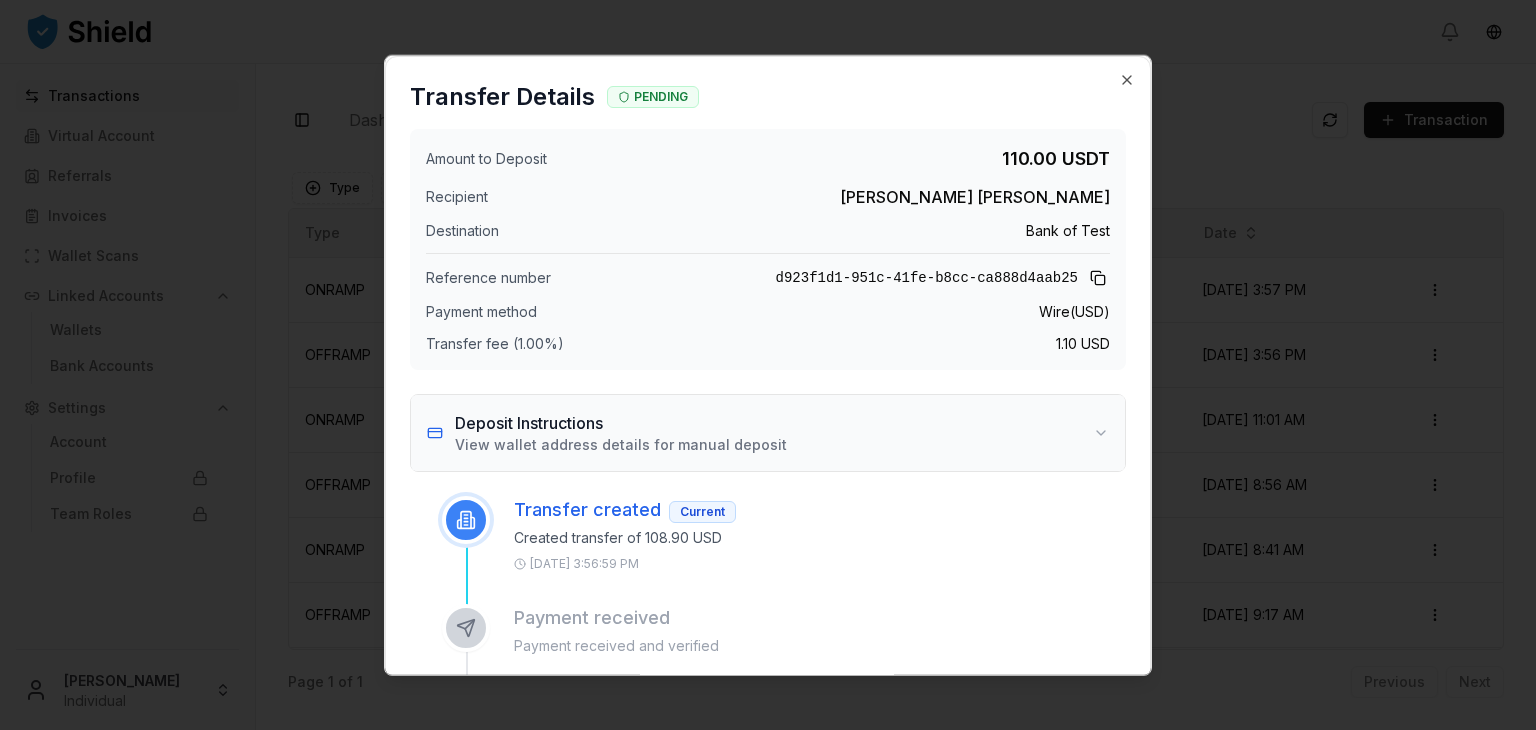 click on "Deposit Instructions View wallet address details for manual deposit" at bounding box center (768, 433) 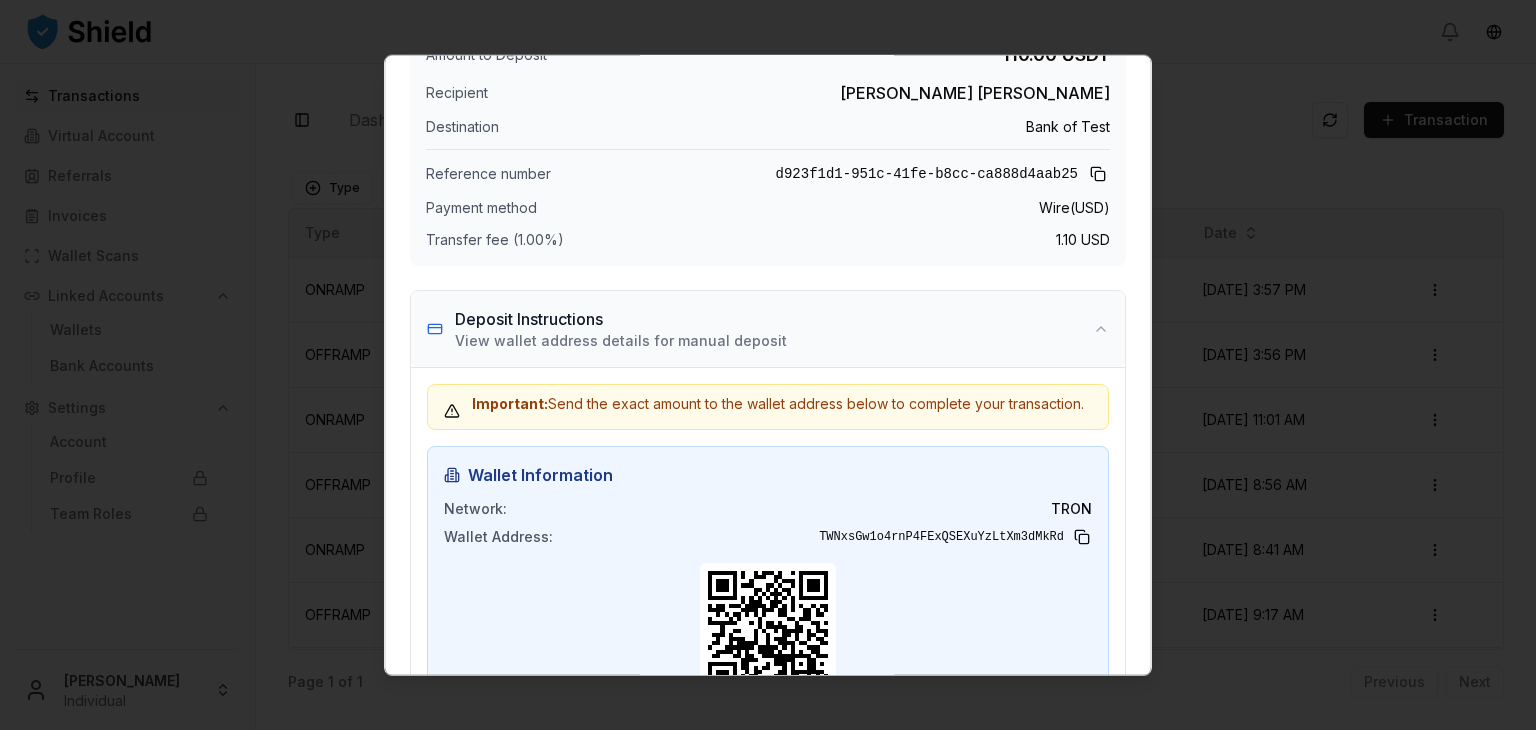 scroll, scrollTop: 0, scrollLeft: 0, axis: both 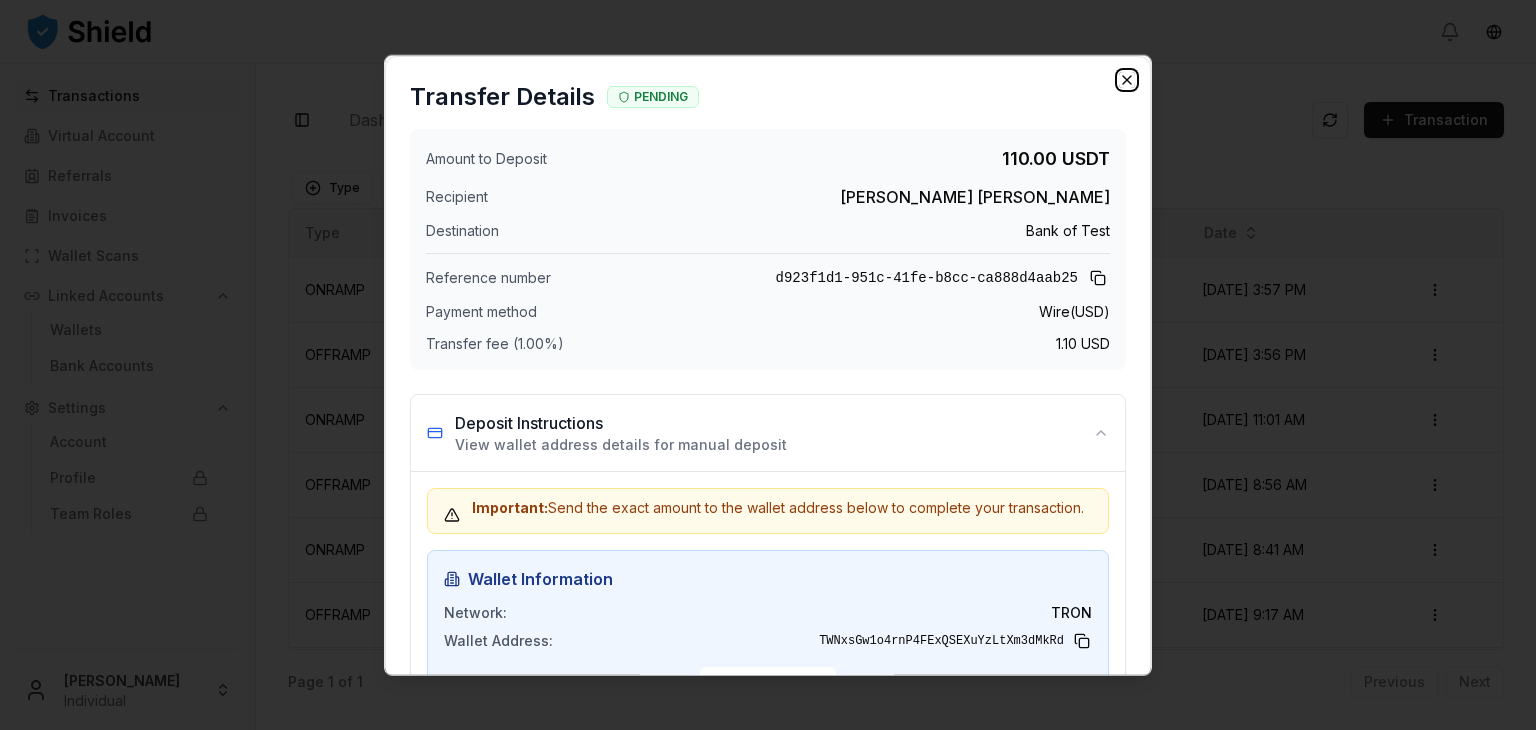 click 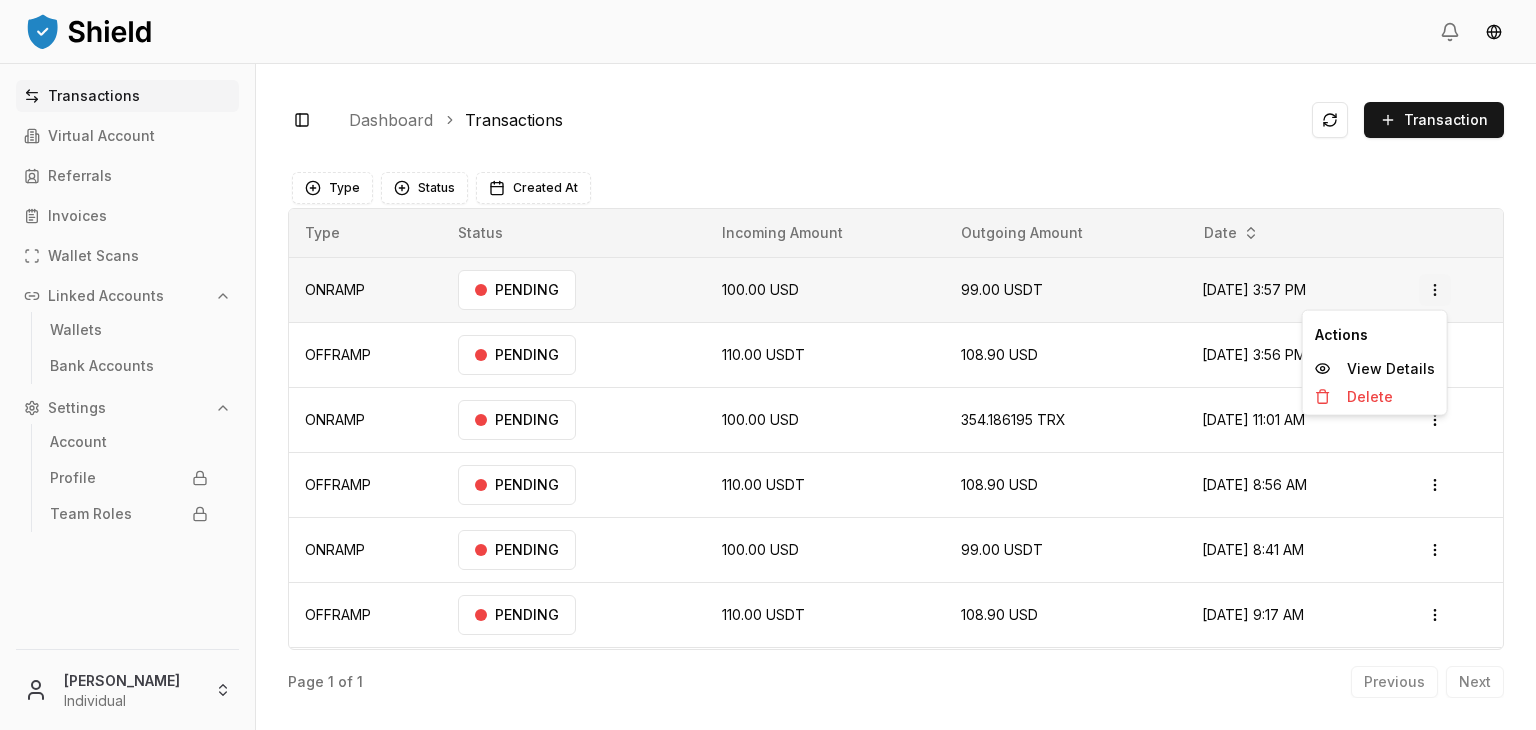 click on "Transactions Virtual Account Referrals Invoices Wallet Scans Linked Accounts Wallets Bank Accounts Settings Account Profile Team Roles Brandon Alcocer Individual Toggle Sidebar Dashboard Transactions   Transaction ONRAMP   100.00 USD   99.00 USDT Jul 1, 2025, 3:57 PM PENDING Open menu OFFRAMP   110.00 USDT   108.90 USD Jul 1, 2025, 3:56 PM PENDING Open menu ONRAMP   100.00 USD   354.186195 TRX Jun 6, 2025, 11:01 AM PENDING Open menu OFFRAMP   110.00 USDT   108.90 USD Jun 6, 2025, 8:56 AM PENDING Open menu ONRAMP   100.00 USD   99.00 USDT Jun 6, 2025, 8:41 AM PENDING Open menu OFFRAMP   110.00 USDT   108.90 USD May 19, 2025, 9:17 AM PENDING Open menu OFFRAMP   1,244.00 TRX   285.551965 USD Feb 14, 2025, 10:01 AM PROCESSED Open menu ONRAMP   100.00 USD   426.275813 TRX Feb 14, 2025, 9:55 AM PROCESSED Open menu Page 1 of 1 Previous Next Type Status Created At Type Status Incoming Amount Outgoing Amount Date   ONRAMP   PENDING   100.00   USD   99.00   USDT   Jul 1, 2025, 3:57 PM   Open menu   OFFRAMP   PENDING" at bounding box center [768, 440] 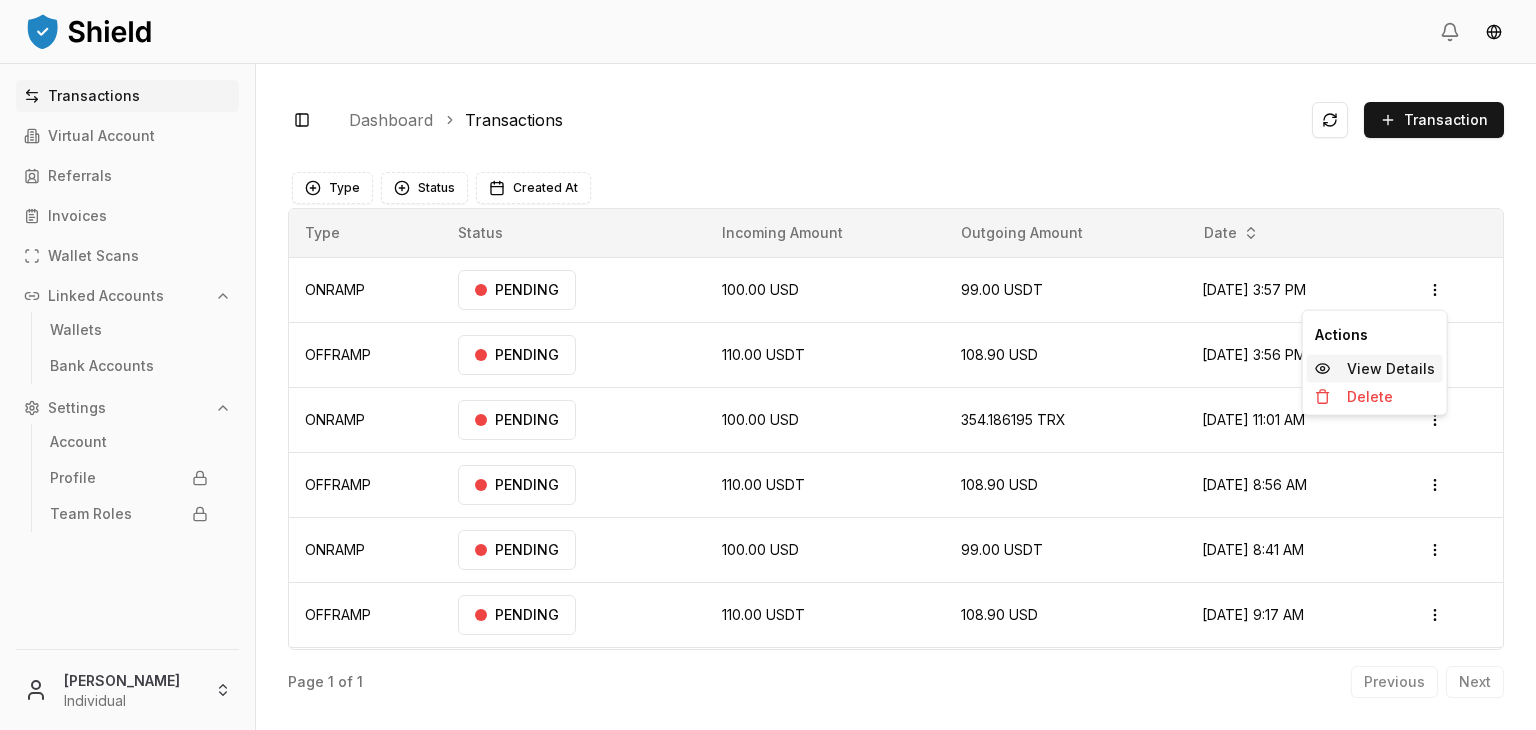 click on "View Details" at bounding box center (1391, 369) 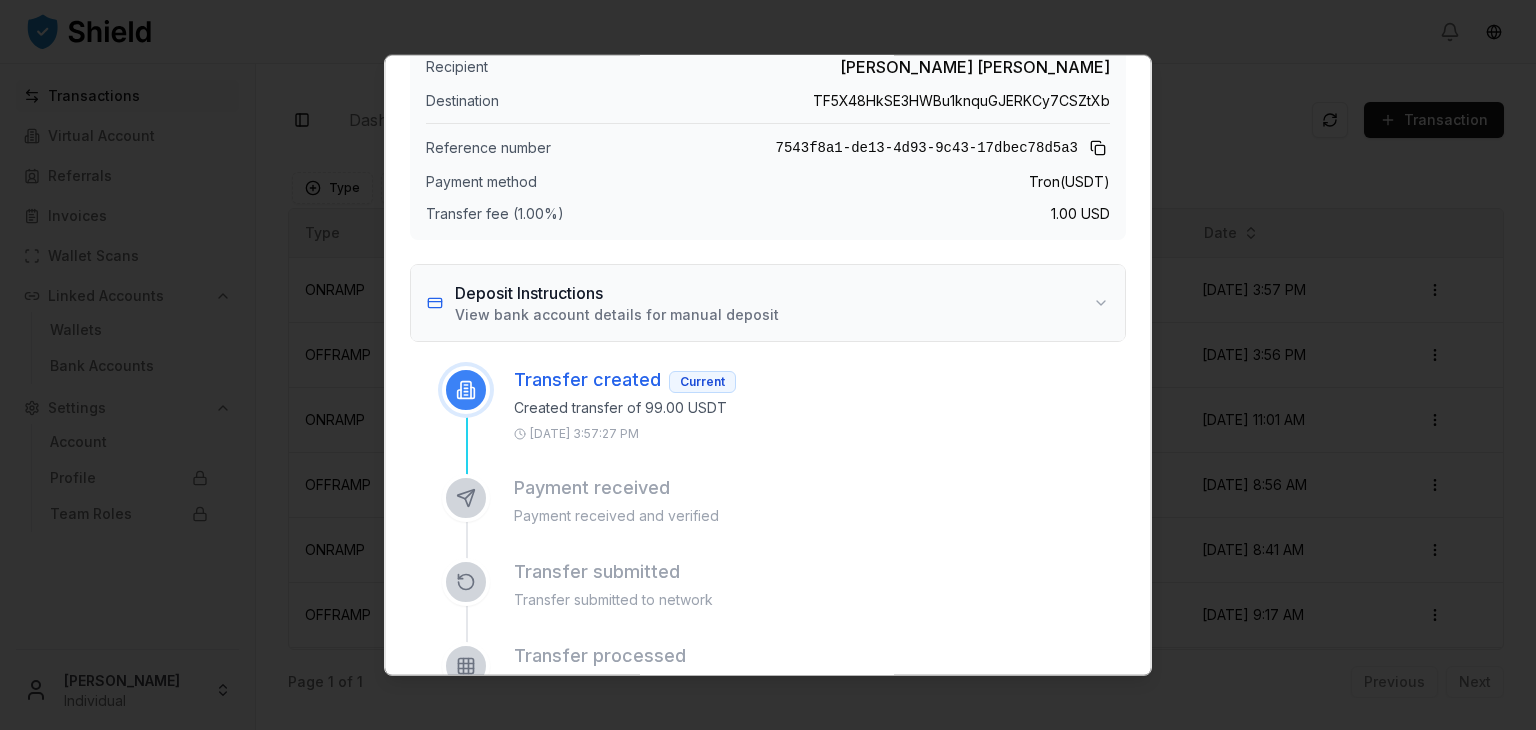 scroll, scrollTop: 119, scrollLeft: 0, axis: vertical 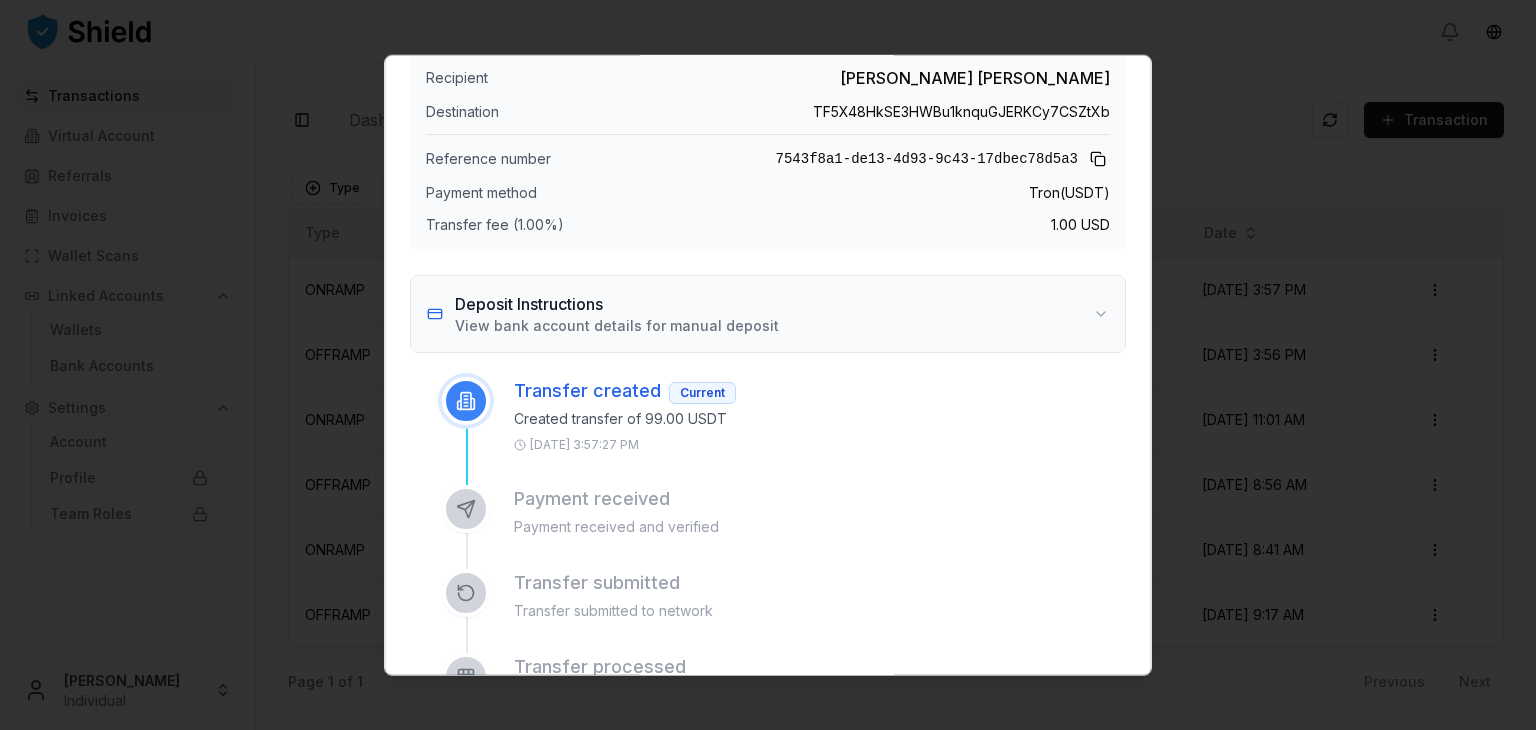 click on "Deposit Instructions View bank account details for manual deposit" at bounding box center (768, 314) 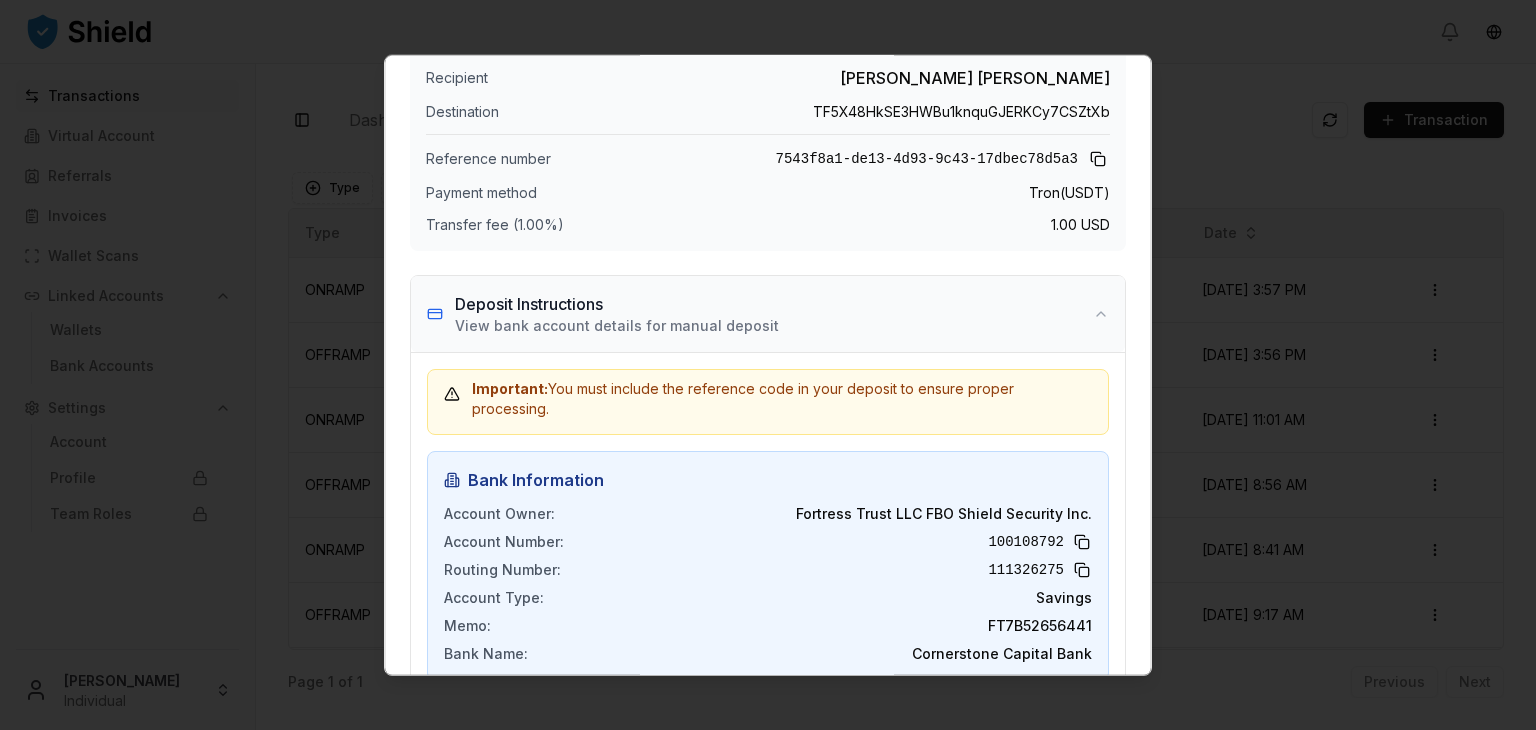 click on "Deposit Instructions View bank account details for manual deposit" at bounding box center [768, 314] 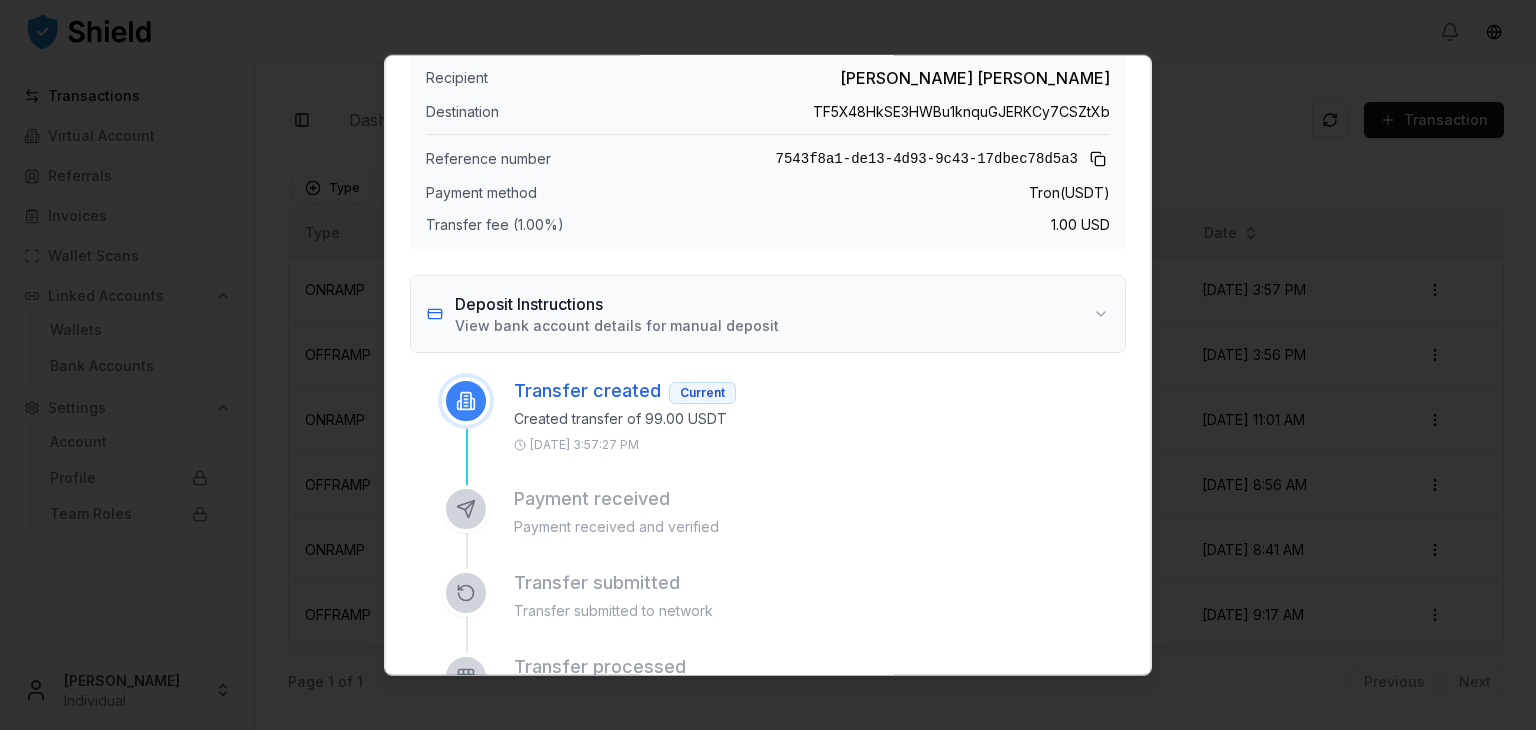 click on "Deposit Instructions View bank account details for manual deposit" at bounding box center (768, 314) 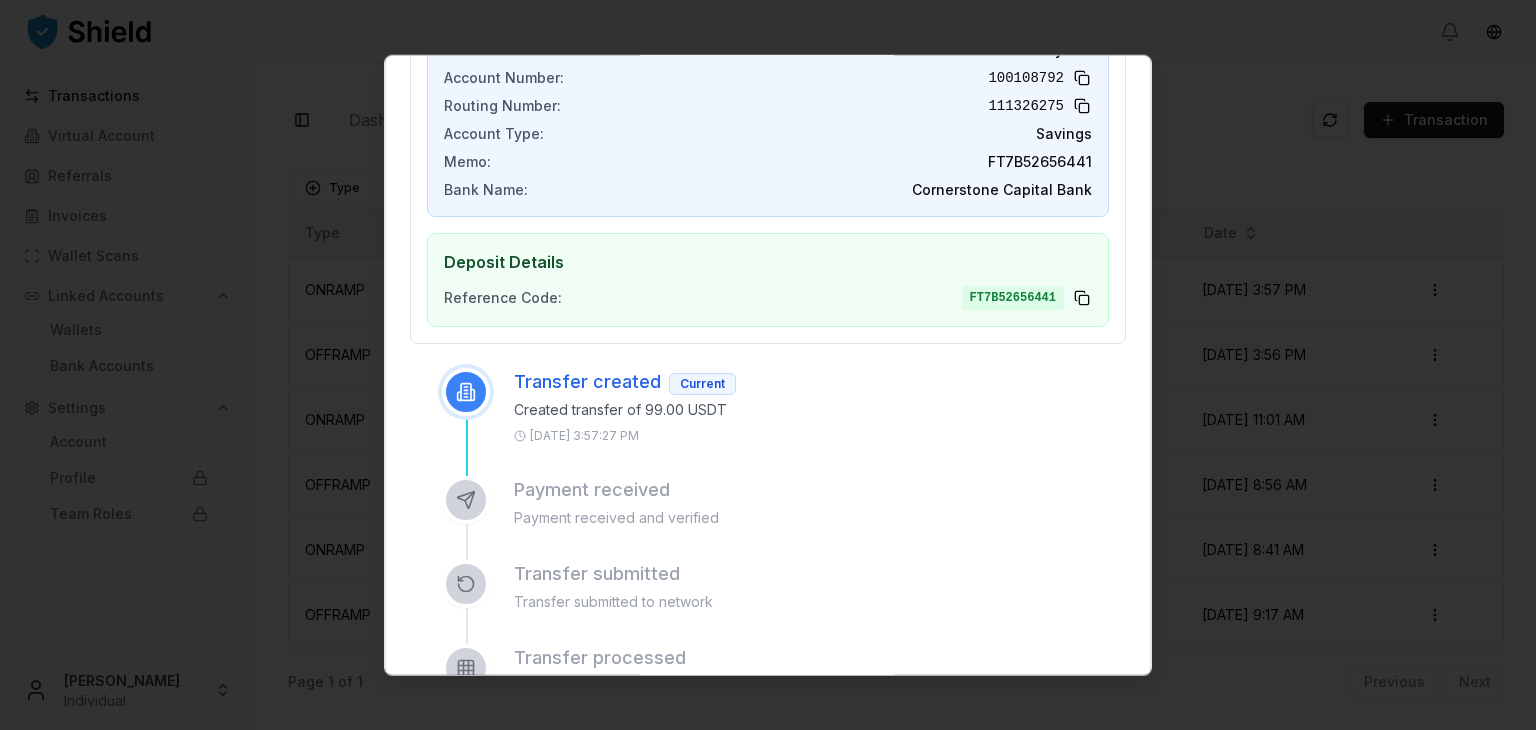 scroll, scrollTop: 581, scrollLeft: 0, axis: vertical 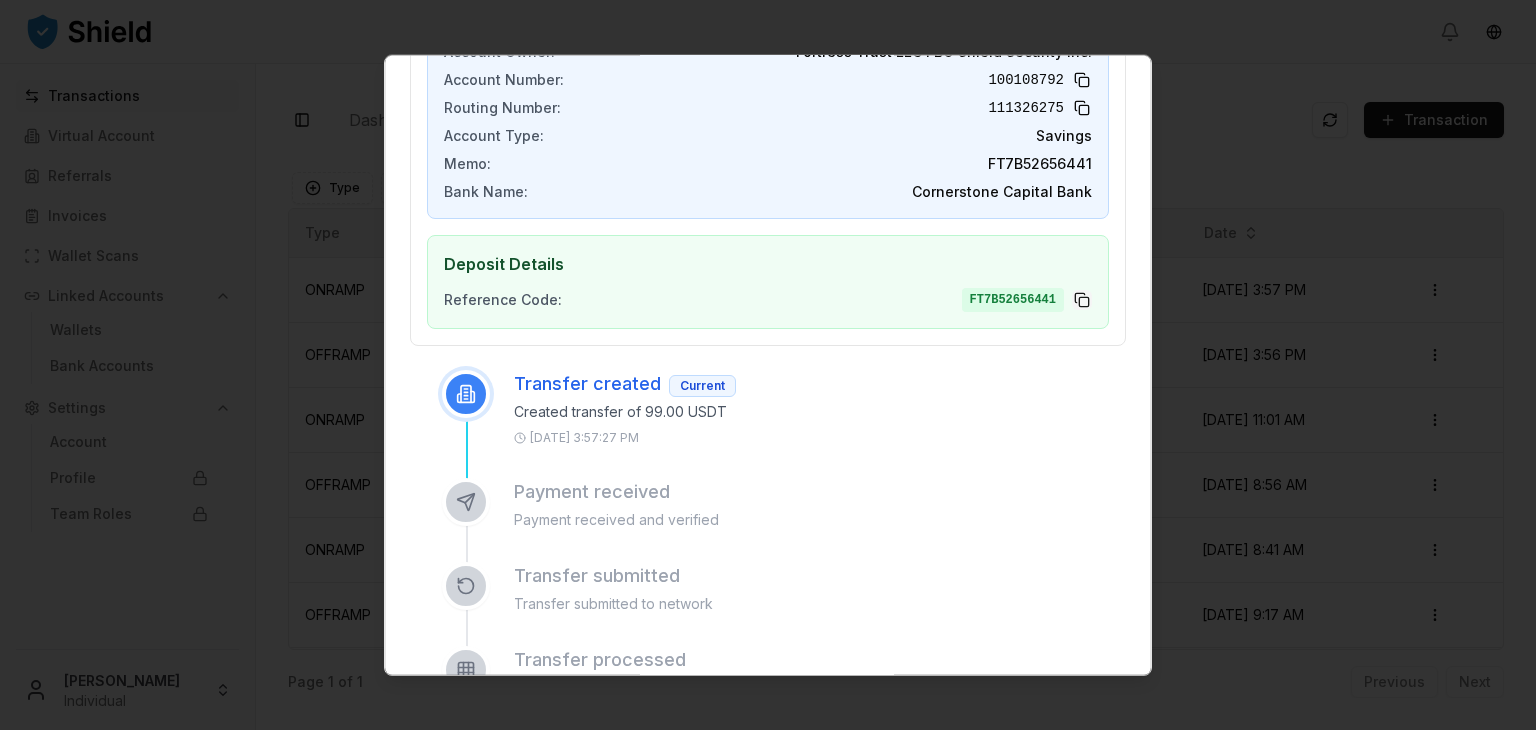 click at bounding box center [1082, 300] 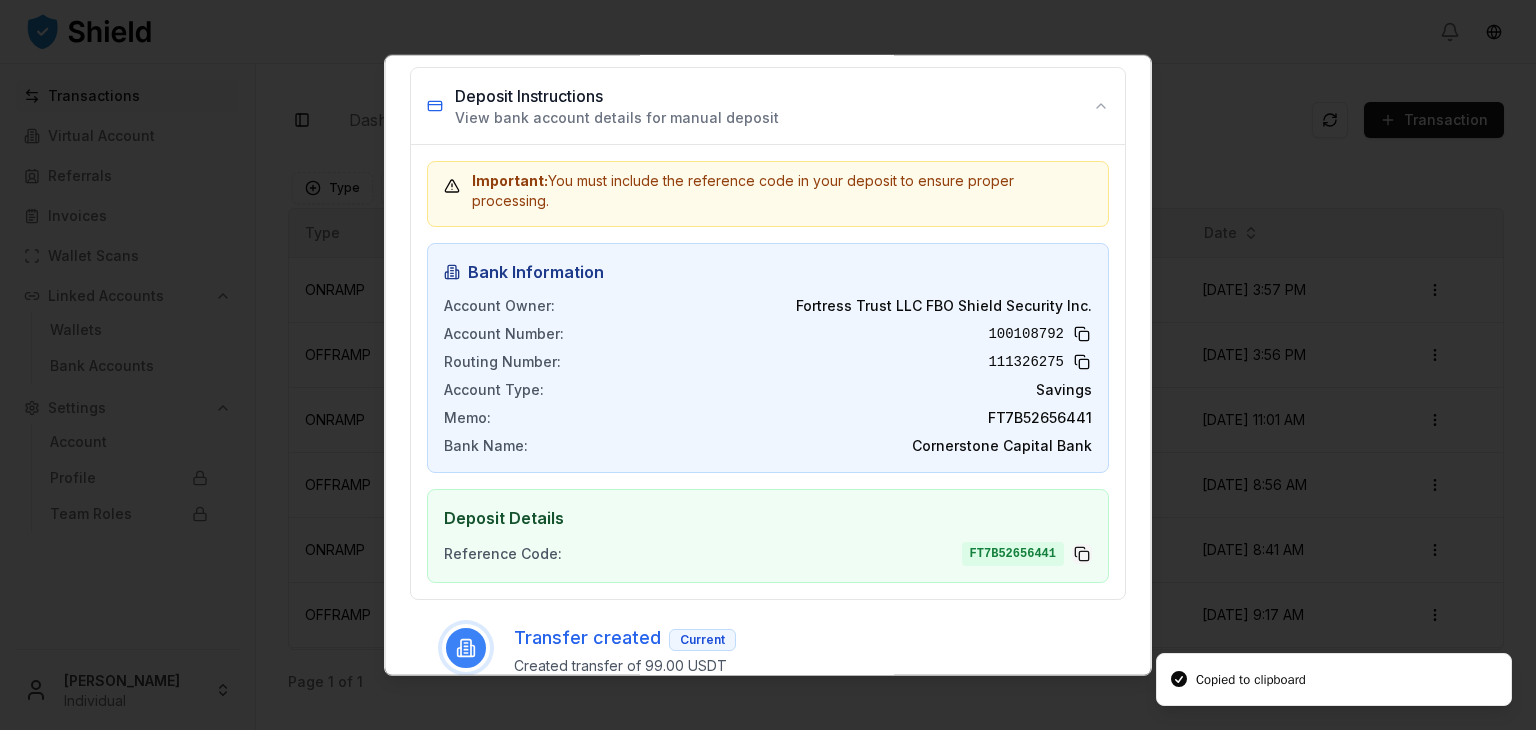 scroll, scrollTop: 319, scrollLeft: 0, axis: vertical 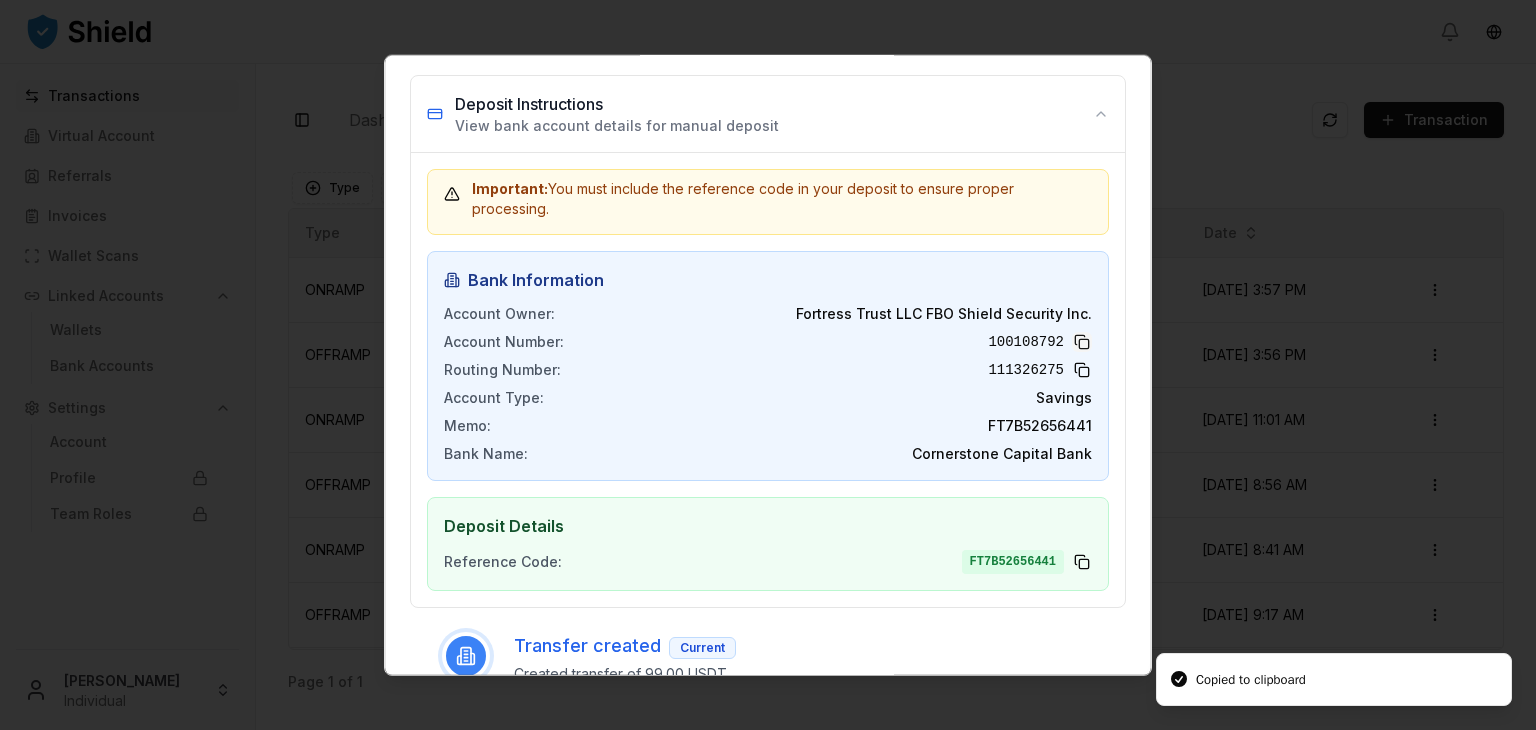 click at bounding box center (1082, 342) 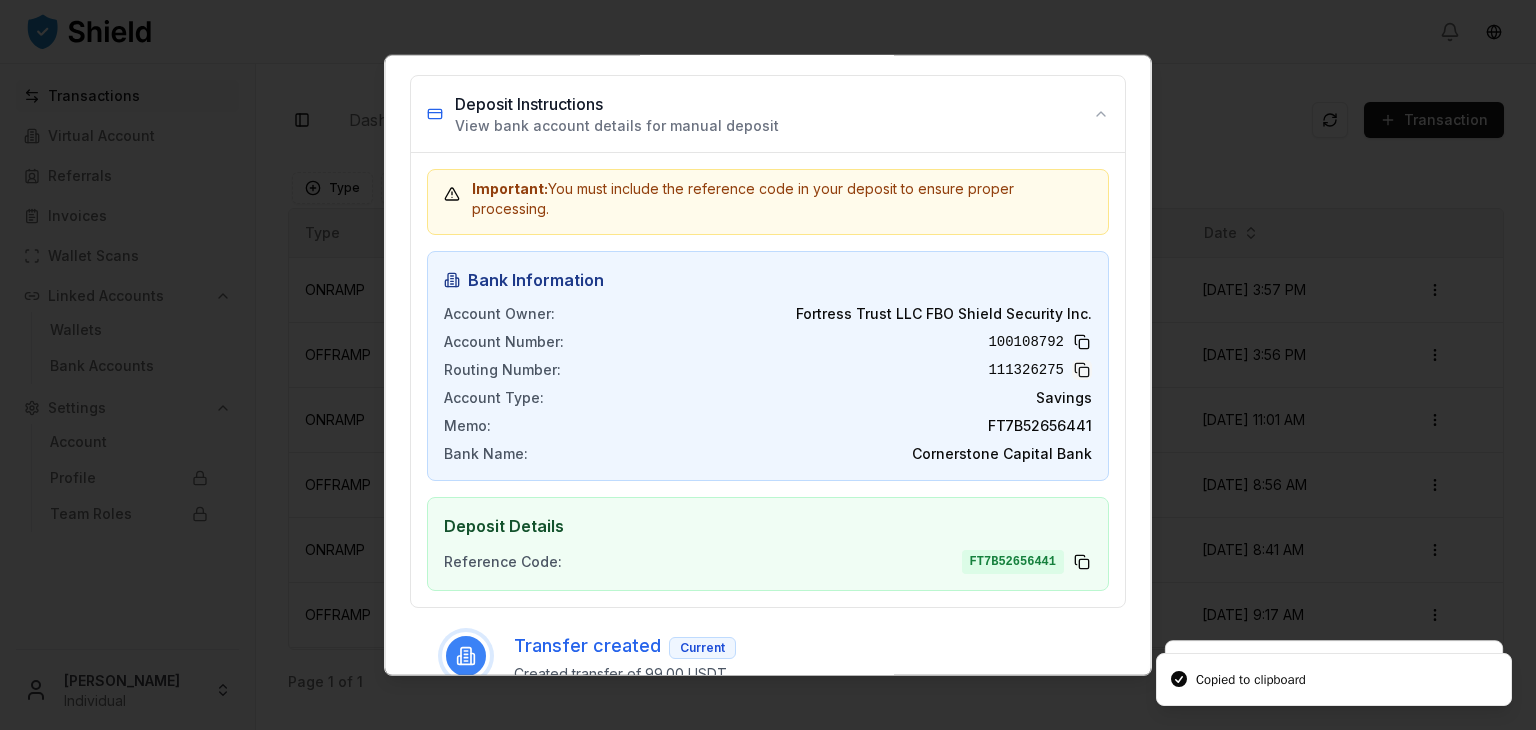 click at bounding box center (1082, 370) 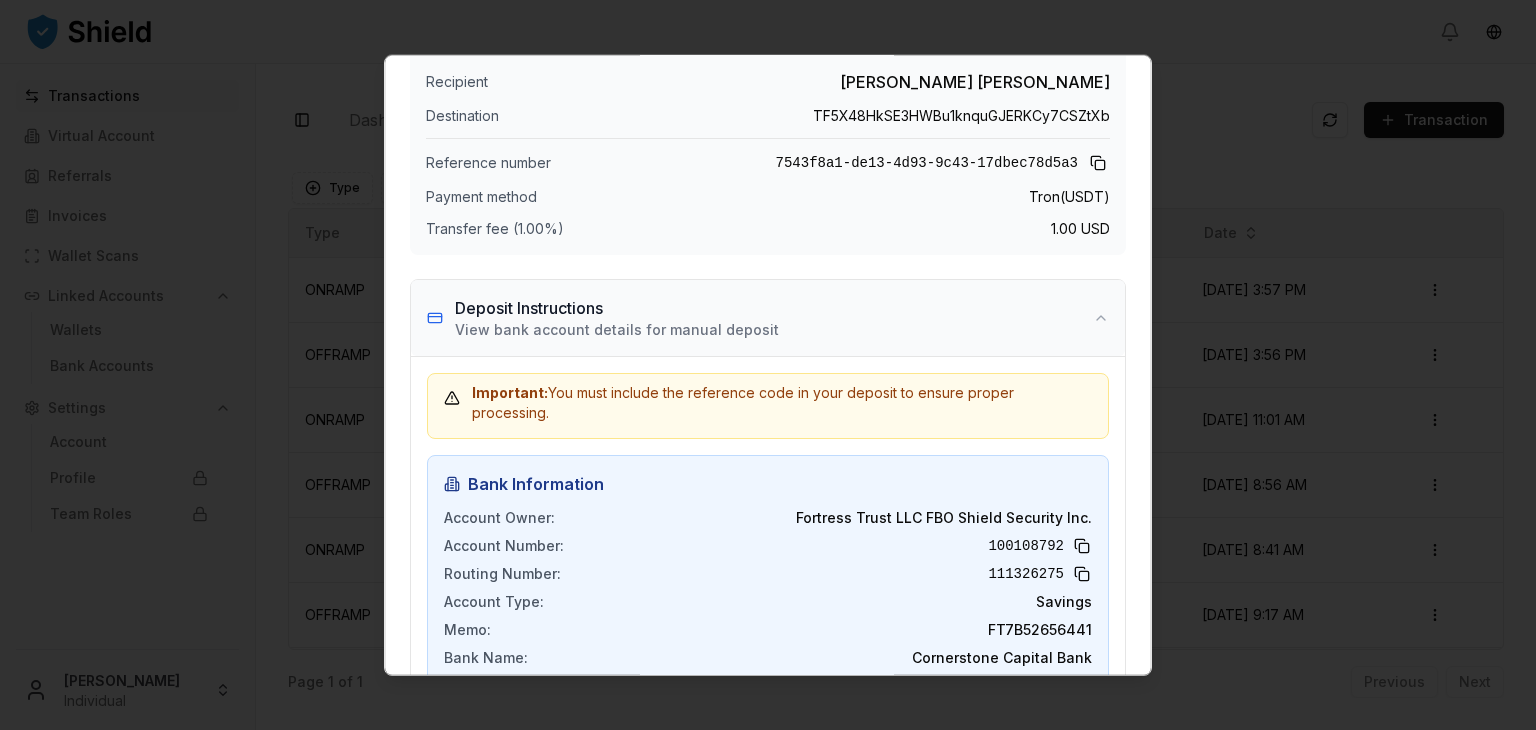 scroll, scrollTop: 0, scrollLeft: 0, axis: both 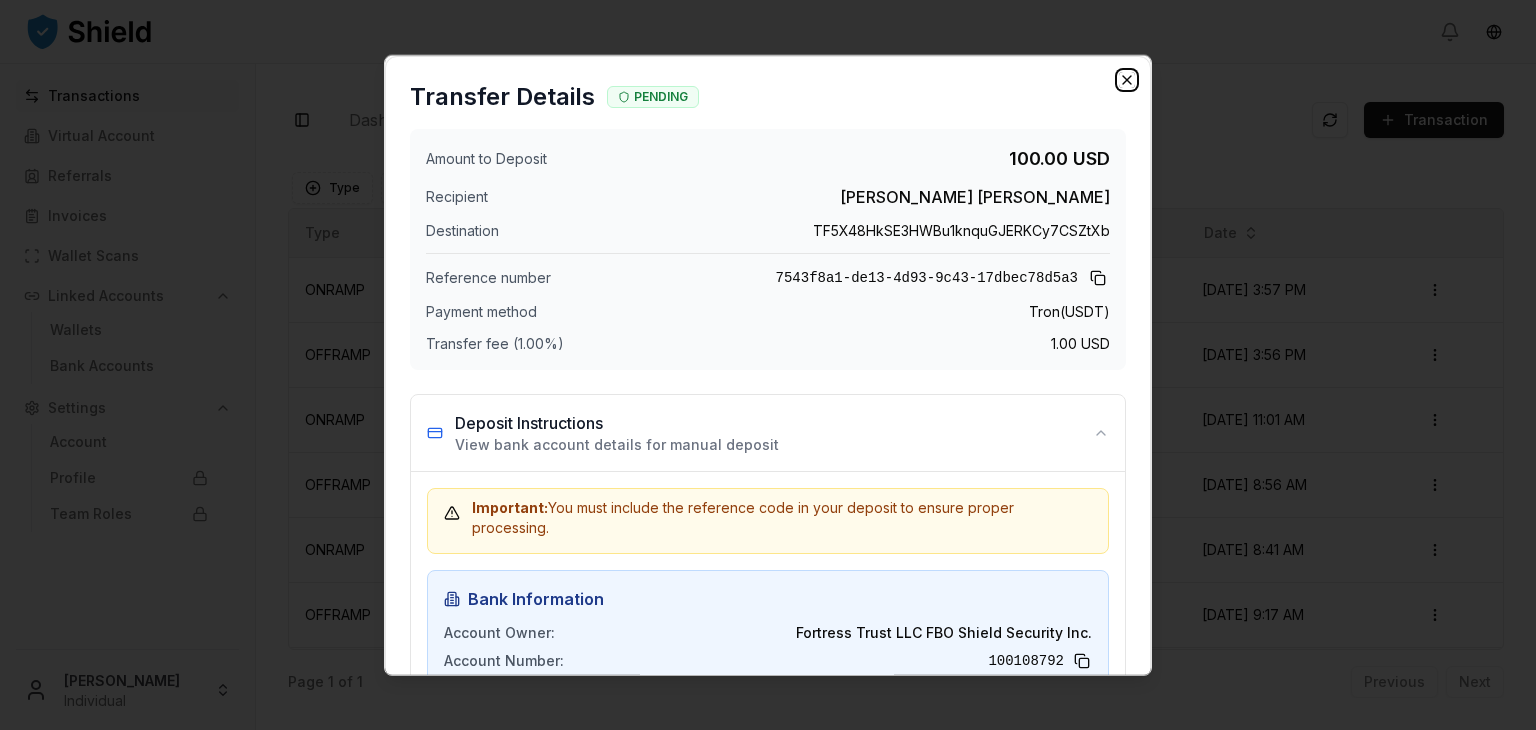 click 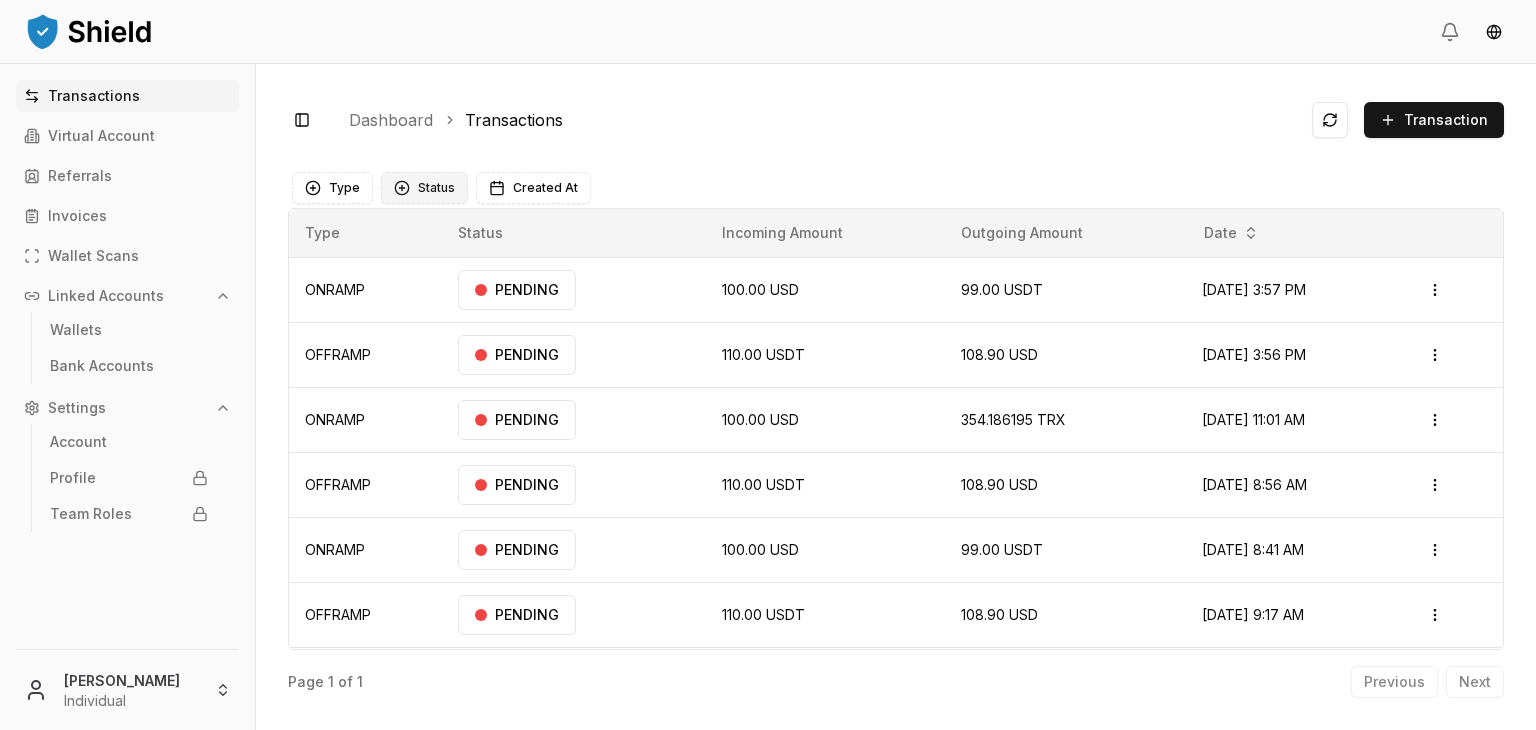 click on "Status" at bounding box center [424, 188] 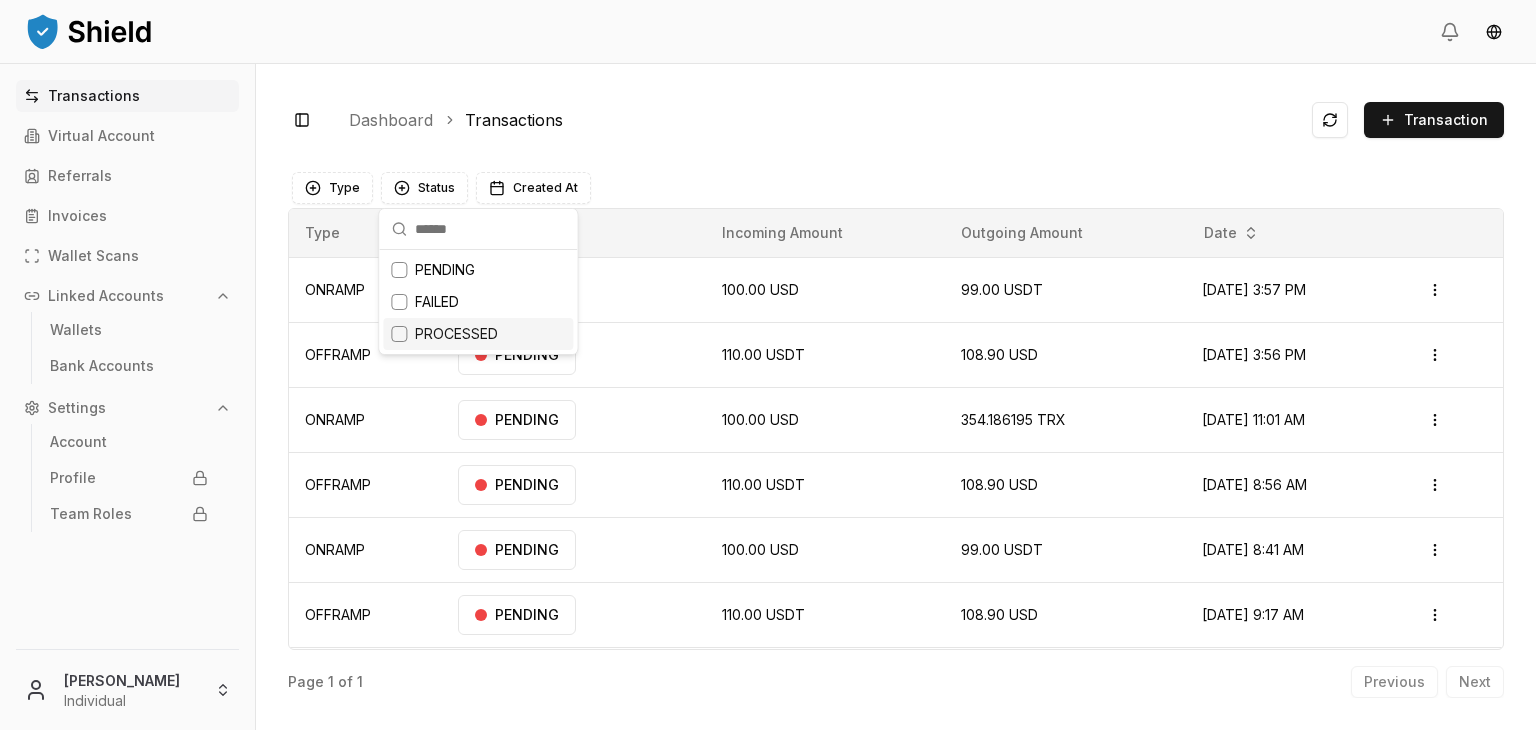 click on "PROCESSED" at bounding box center (456, 334) 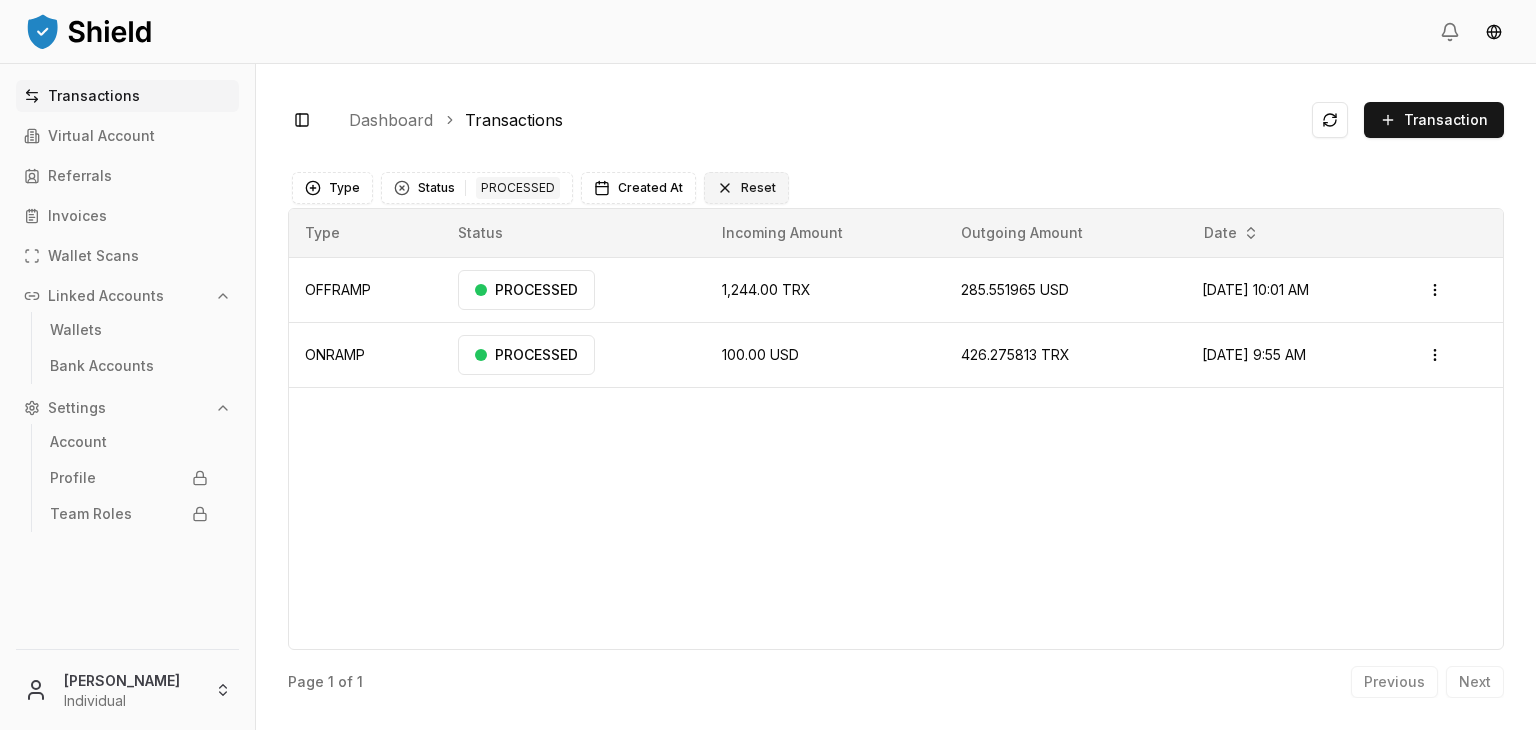 click on "Reset" at bounding box center (746, 188) 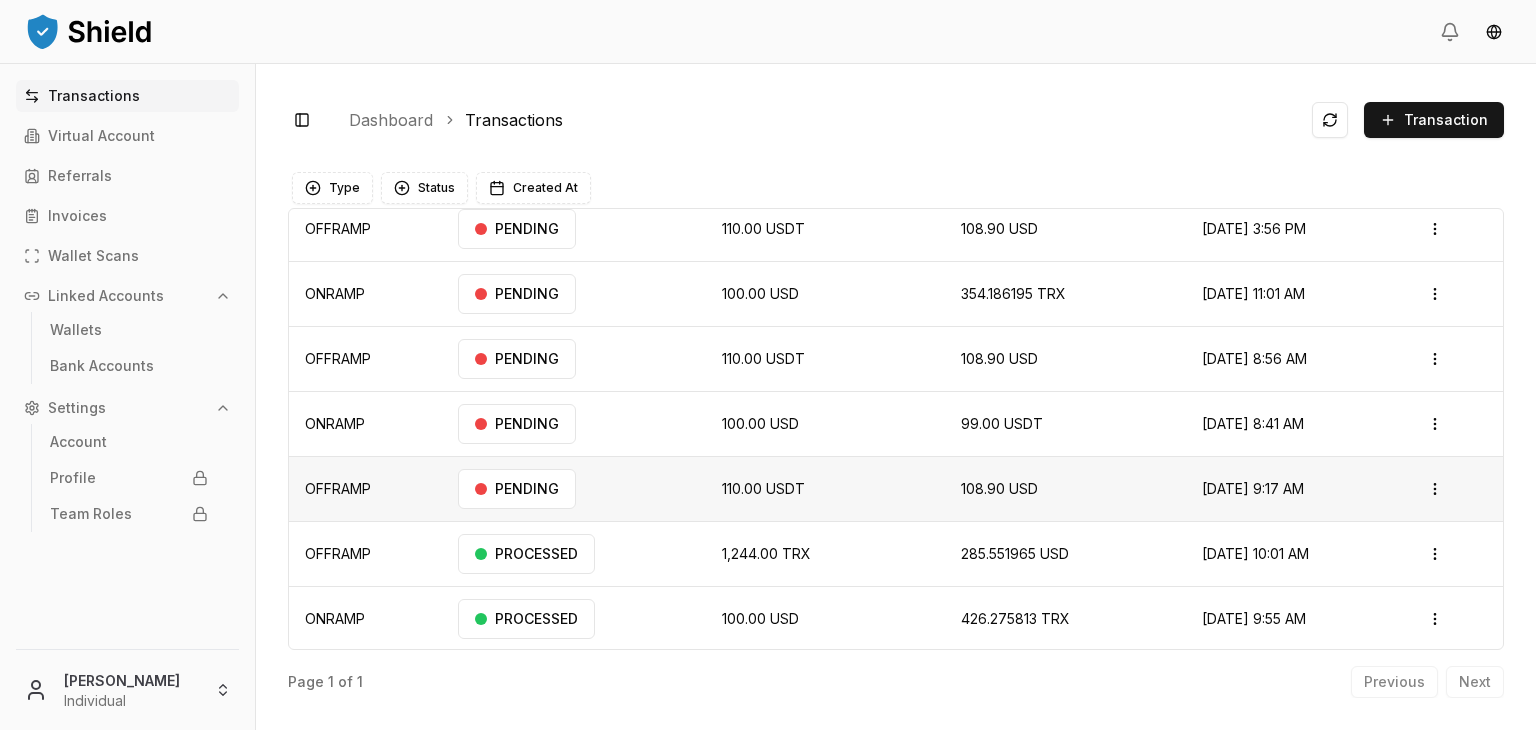 scroll, scrollTop: 0, scrollLeft: 0, axis: both 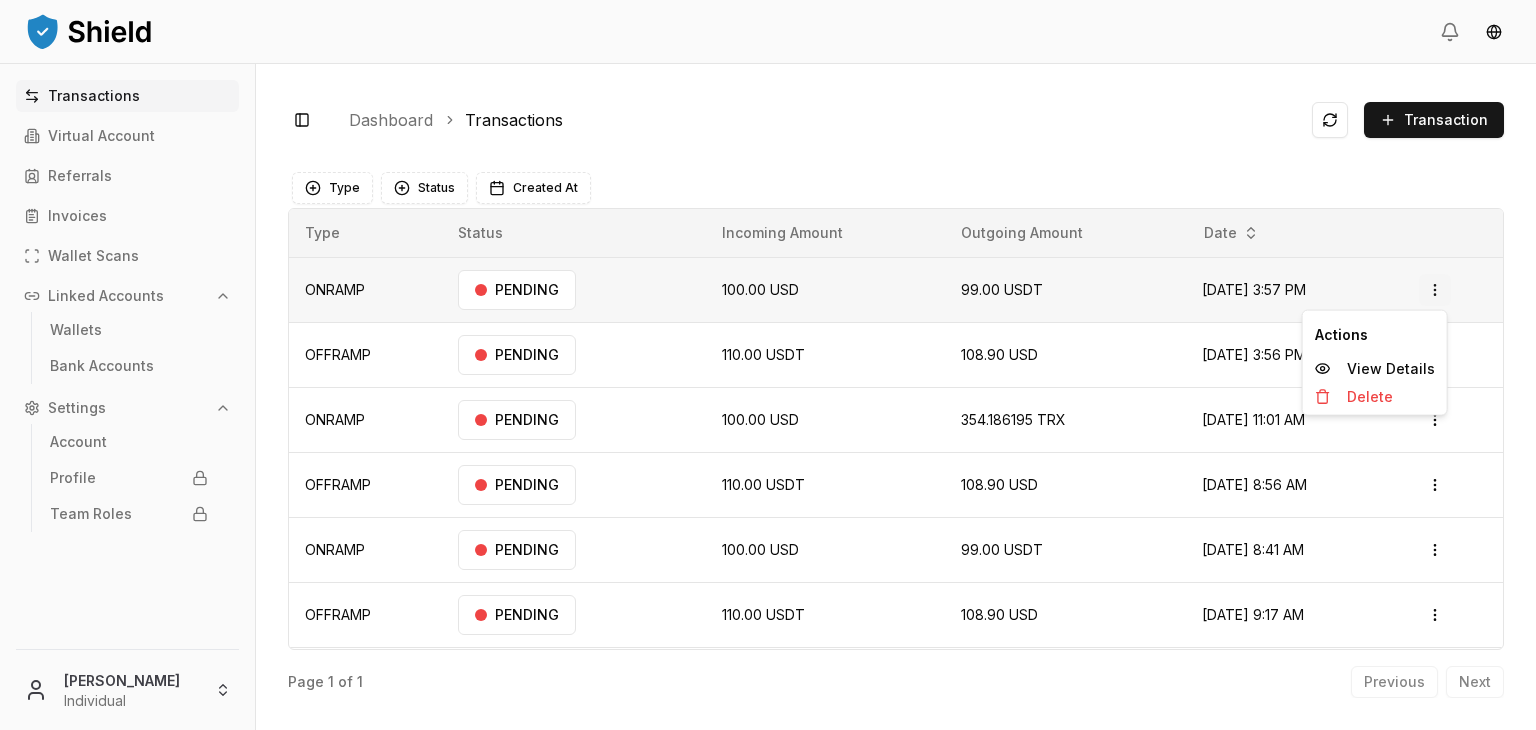 click on "Transactions Virtual Account Referrals Invoices Wallet Scans Linked Accounts Wallets Bank Accounts Settings Account Profile Team Roles Brandon Alcocer Individual Toggle Sidebar Dashboard Transactions   Transaction ONRAMP   100.00 USD   99.00 USDT Jul 1, 2025, 3:57 PM PENDING Open menu OFFRAMP   110.00 USDT   108.90 USD Jul 1, 2025, 3:56 PM PENDING Open menu ONRAMP   100.00 USD   354.186195 TRX Jun 6, 2025, 11:01 AM PENDING Open menu OFFRAMP   110.00 USDT   108.90 USD Jun 6, 2025, 8:56 AM PENDING Open menu ONRAMP   100.00 USD   99.00 USDT Jun 6, 2025, 8:41 AM PENDING Open menu OFFRAMP   110.00 USDT   108.90 USD May 19, 2025, 9:17 AM PENDING Open menu OFFRAMP   1,244.00 TRX   285.551965 USD Feb 14, 2025, 10:01 AM PROCESSED Open menu ONRAMP   100.00 USD   426.275813 TRX Feb 14, 2025, 9:55 AM PROCESSED Open menu Page 1 of 1 Previous Next Type Status Created At Type Status Incoming Amount Outgoing Amount Date   ONRAMP   PENDING   100.00   USD   99.00   USDT   Jul 1, 2025, 3:57 PM   Open menu   OFFRAMP   PENDING" at bounding box center [768, 440] 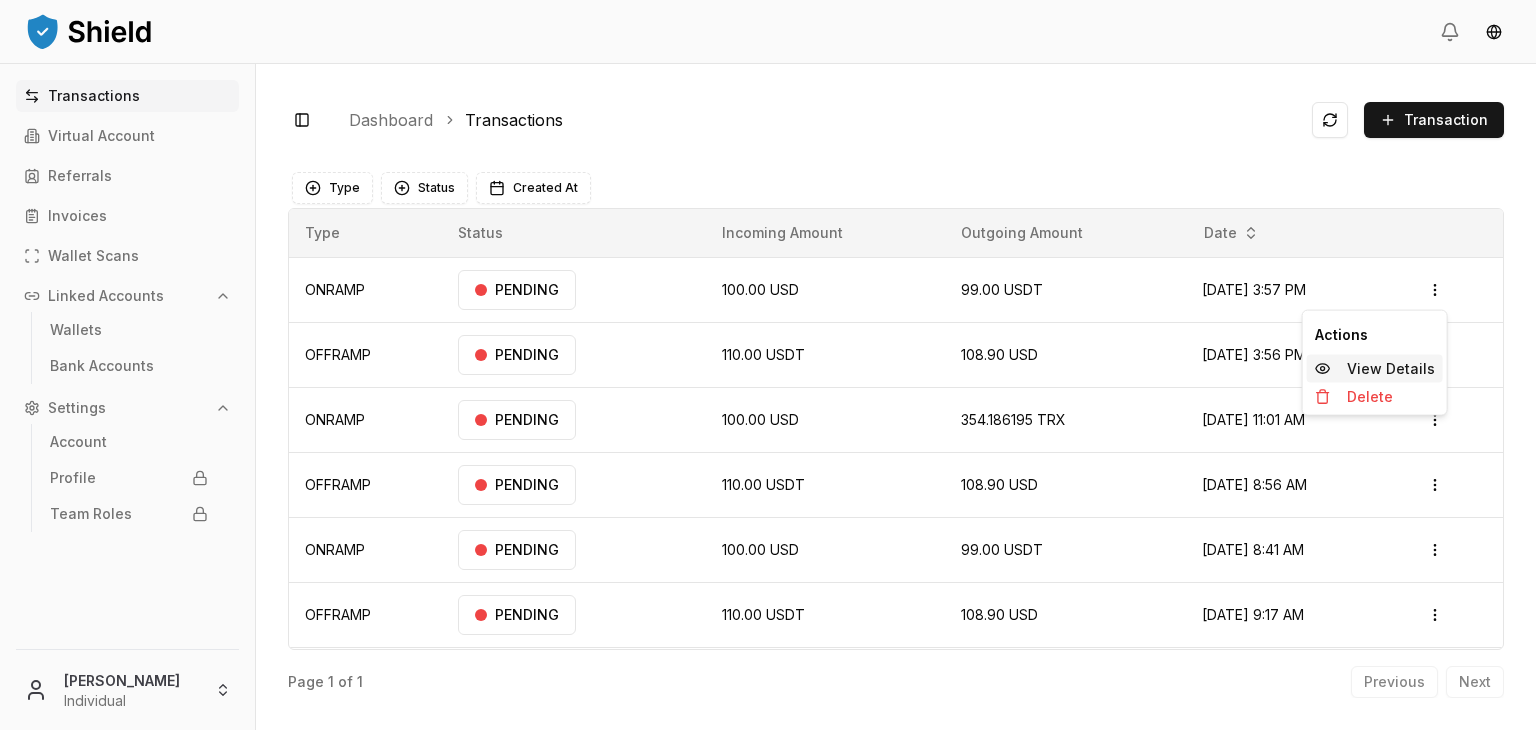 click on "View Details" at bounding box center [1375, 369] 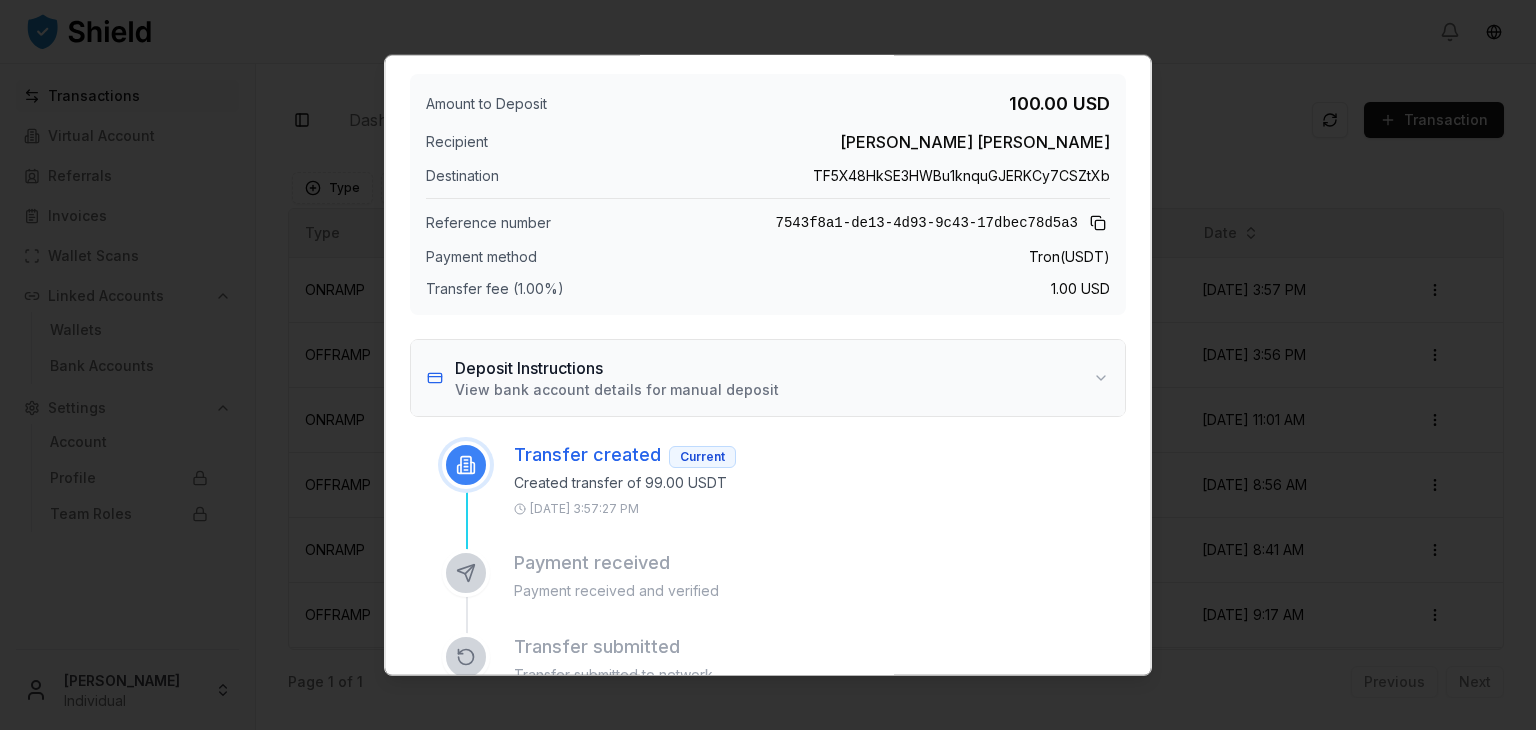 scroll, scrollTop: 56, scrollLeft: 0, axis: vertical 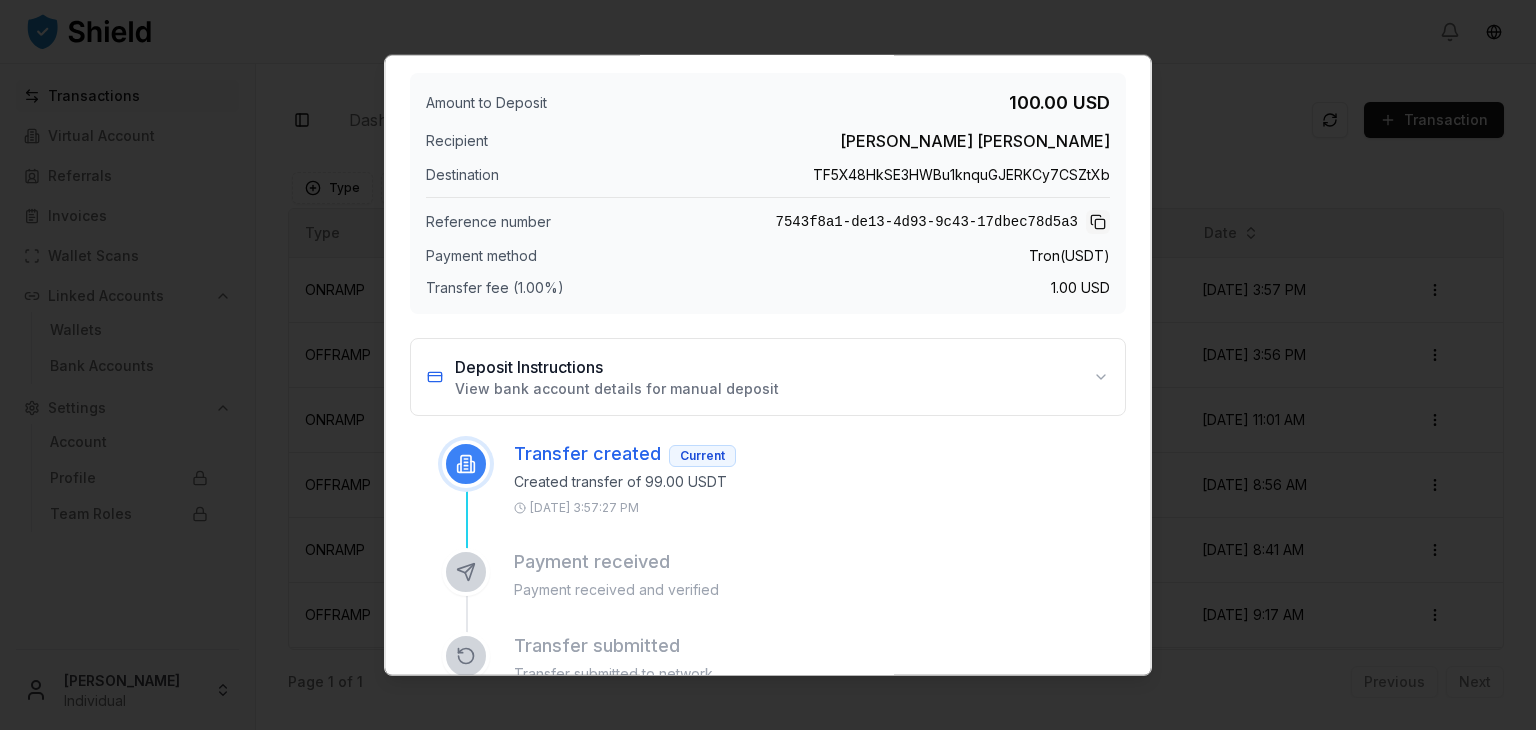 click at bounding box center [1098, 222] 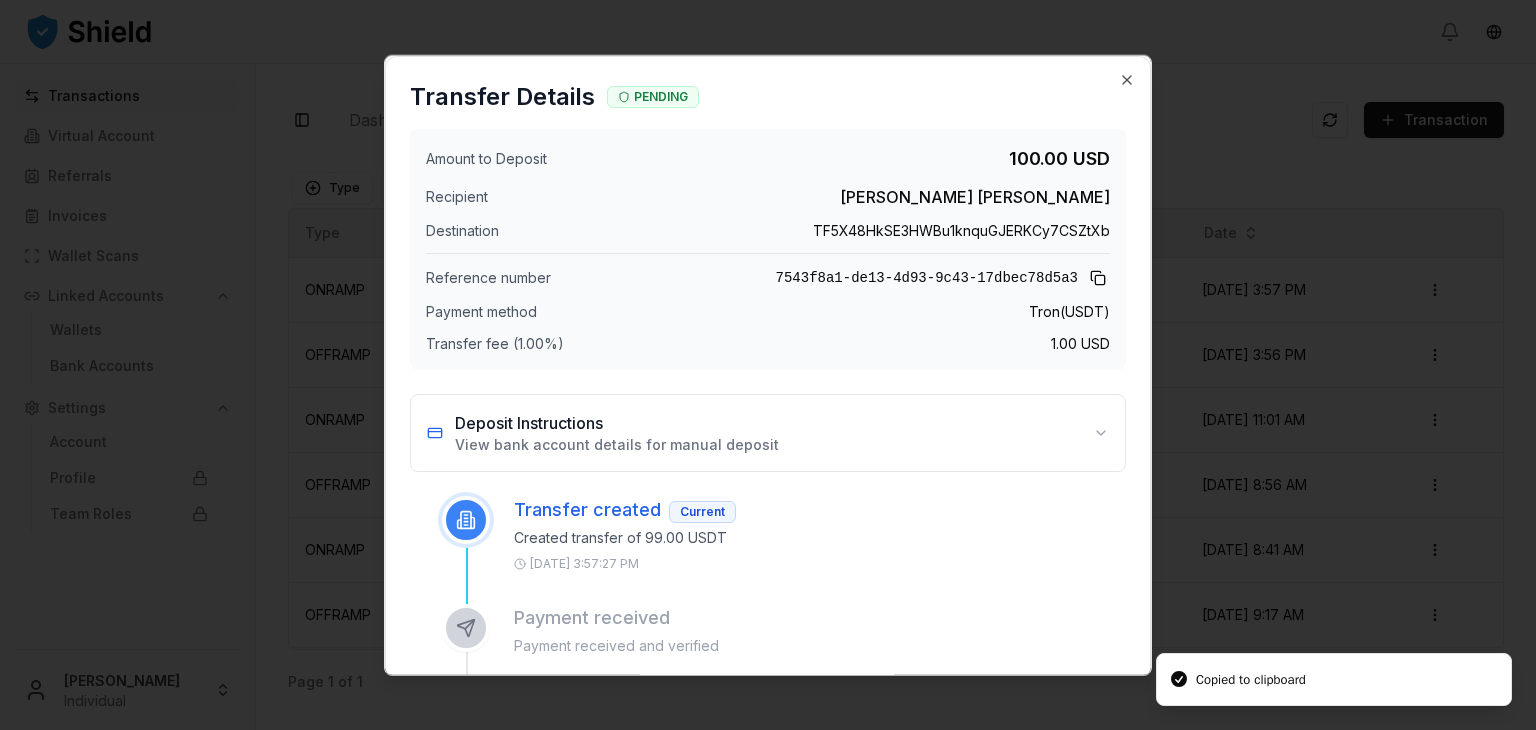 scroll, scrollTop: 0, scrollLeft: 0, axis: both 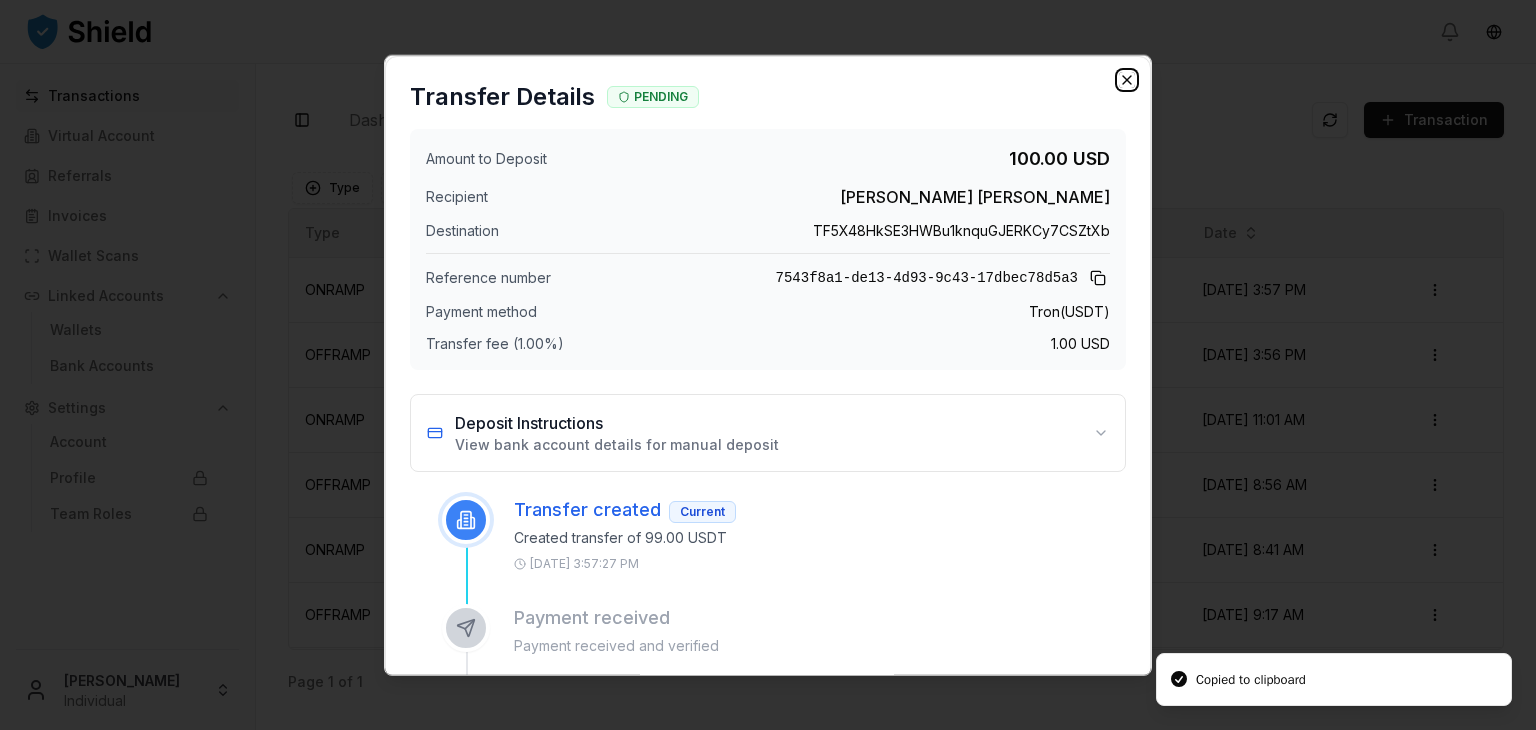 click 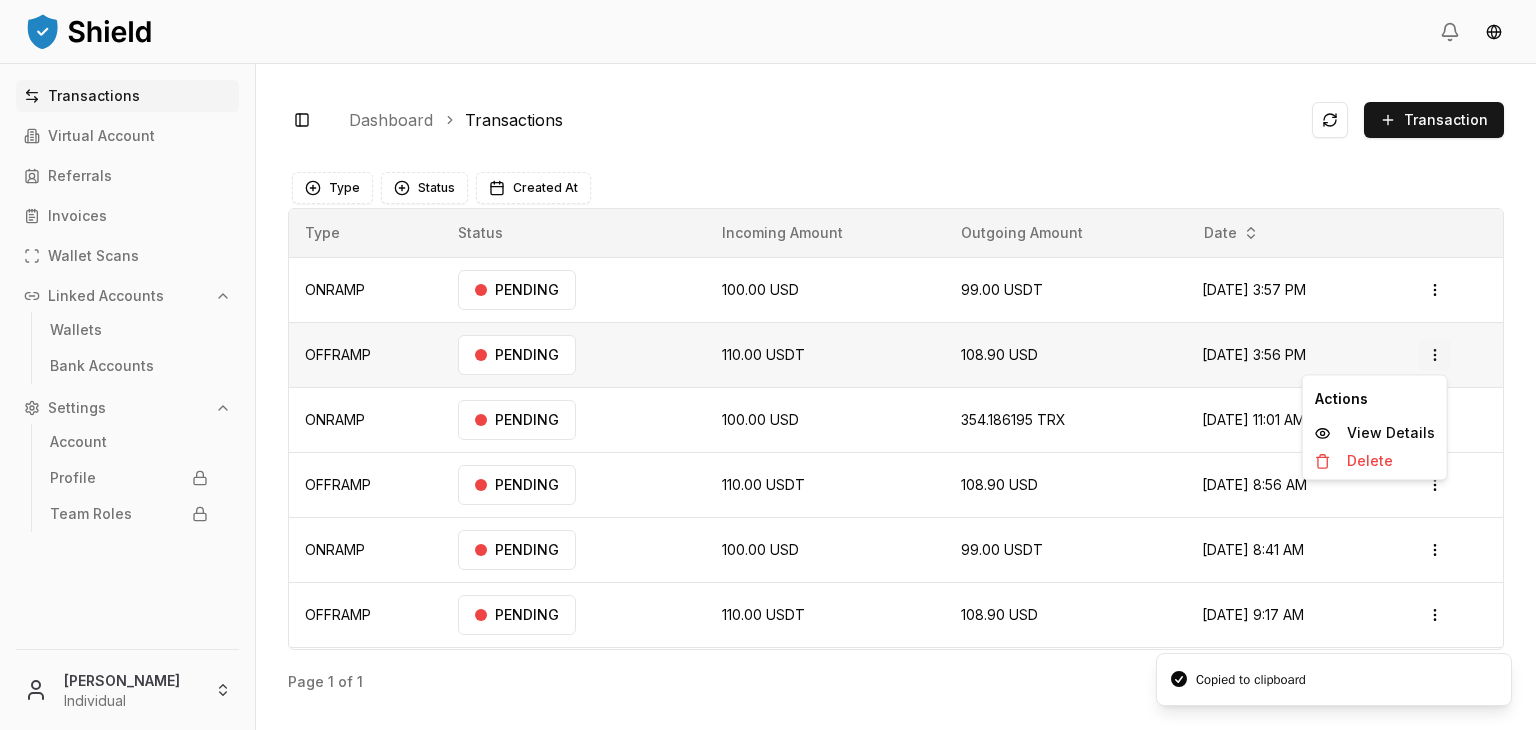 click on "Transactions Virtual Account Referrals Invoices Wallet Scans Linked Accounts Wallets Bank Accounts Settings Account Profile Team Roles Brandon Alcocer Individual Toggle Sidebar Dashboard Transactions   Transaction ONRAMP   100.00 USD   99.00 USDT Jul 1, 2025, 3:57 PM PENDING Open menu OFFRAMP   110.00 USDT   108.90 USD Jul 1, 2025, 3:56 PM PENDING Open menu ONRAMP   100.00 USD   354.186195 TRX Jun 6, 2025, 11:01 AM PENDING Open menu OFFRAMP   110.00 USDT   108.90 USD Jun 6, 2025, 8:56 AM PENDING Open menu ONRAMP   100.00 USD   99.00 USDT Jun 6, 2025, 8:41 AM PENDING Open menu OFFRAMP   110.00 USDT   108.90 USD May 19, 2025, 9:17 AM PENDING Open menu OFFRAMP   1,244.00 TRX   285.551965 USD Feb 14, 2025, 10:01 AM PROCESSED Open menu ONRAMP   100.00 USD   426.275813 TRX Feb 14, 2025, 9:55 AM PROCESSED Open menu Page 1 of 1 Previous Next Type Status Created At Type Status Incoming Amount Outgoing Amount Date   ONRAMP   PENDING   100.00   USD   99.00   USDT   Jul 1, 2025, 3:57 PM   Open menu   OFFRAMP   PENDING" at bounding box center (768, 440) 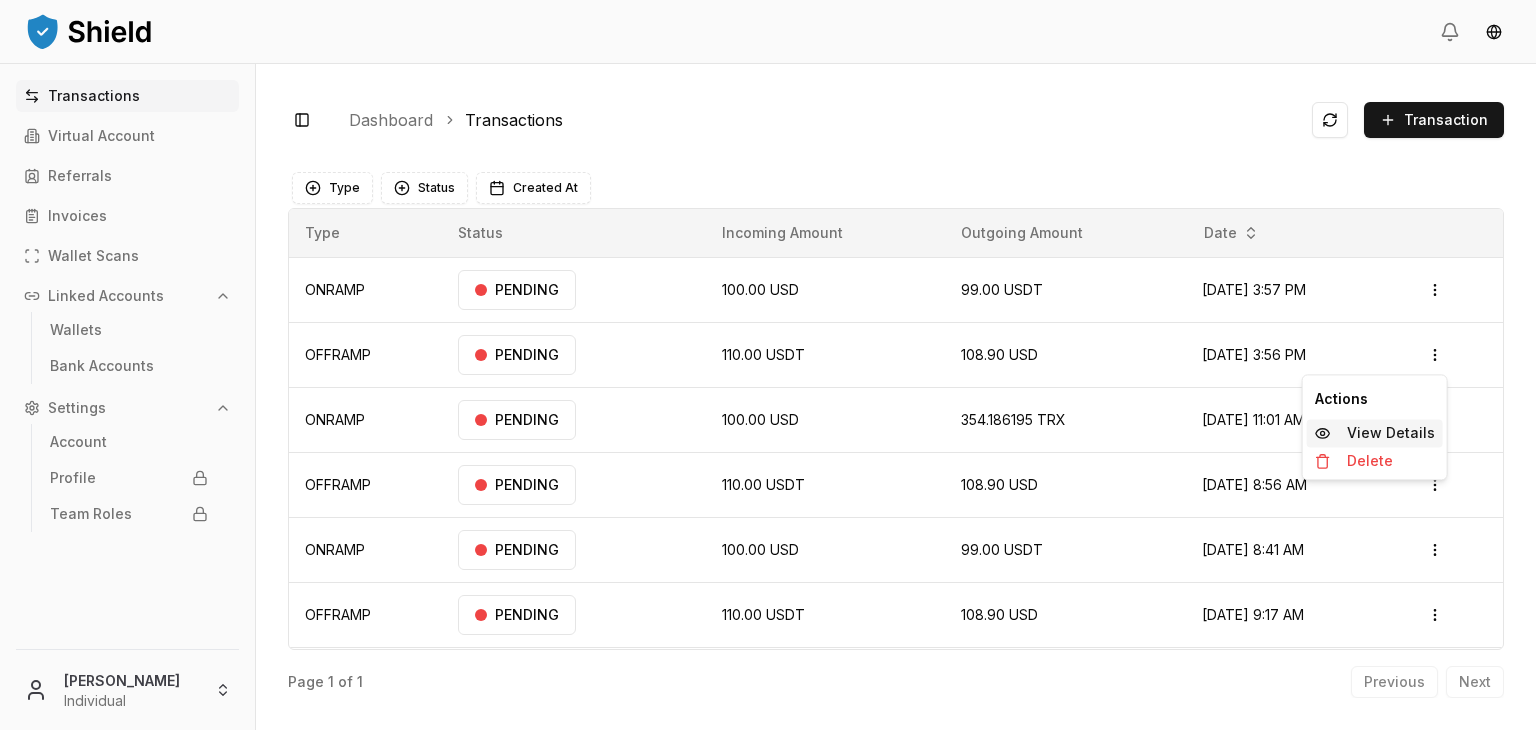 click on "View Details" at bounding box center [1391, 433] 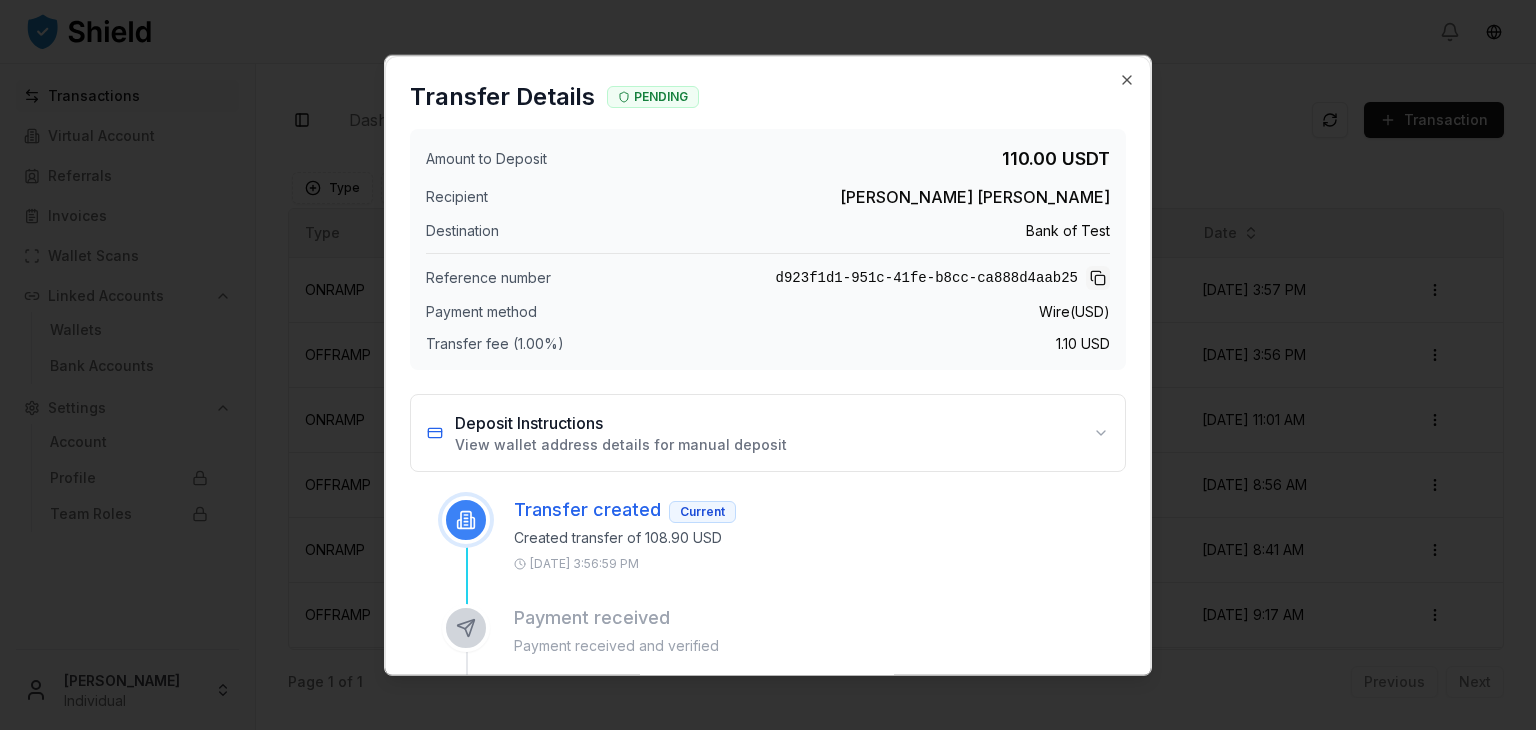 click at bounding box center [1098, 278] 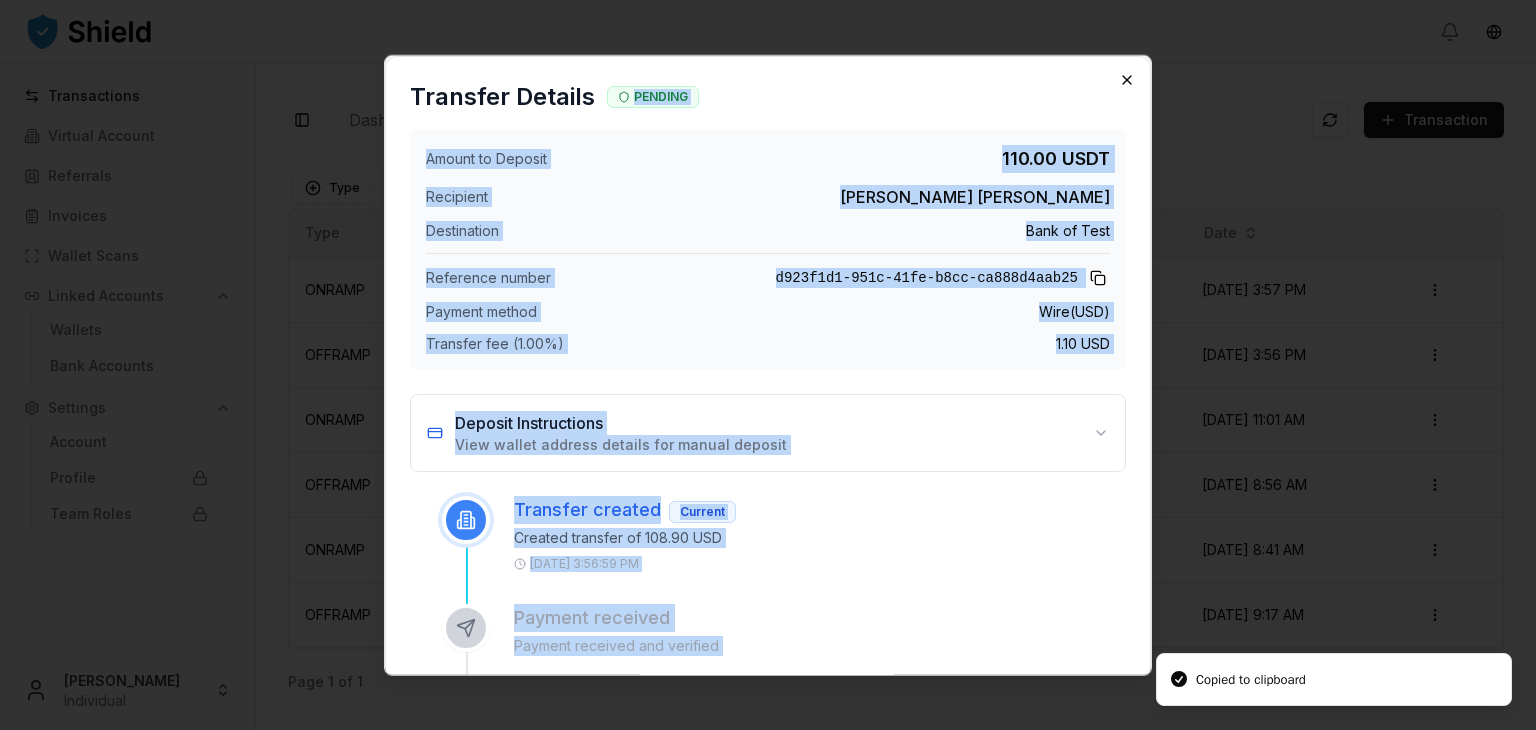 drag, startPoint x: 1111, startPoint y: 70, endPoint x: 1112, endPoint y: 85, distance: 15.033297 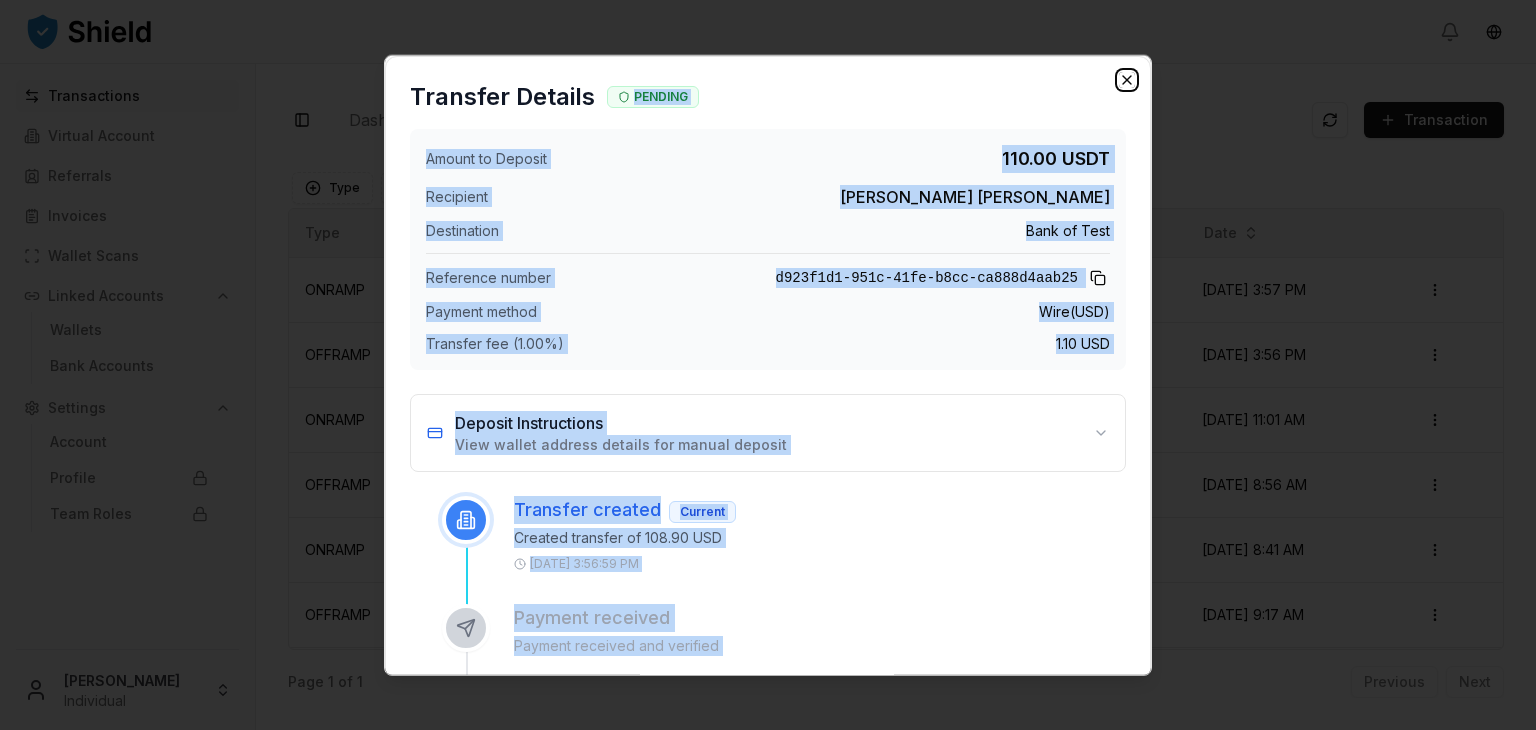 click 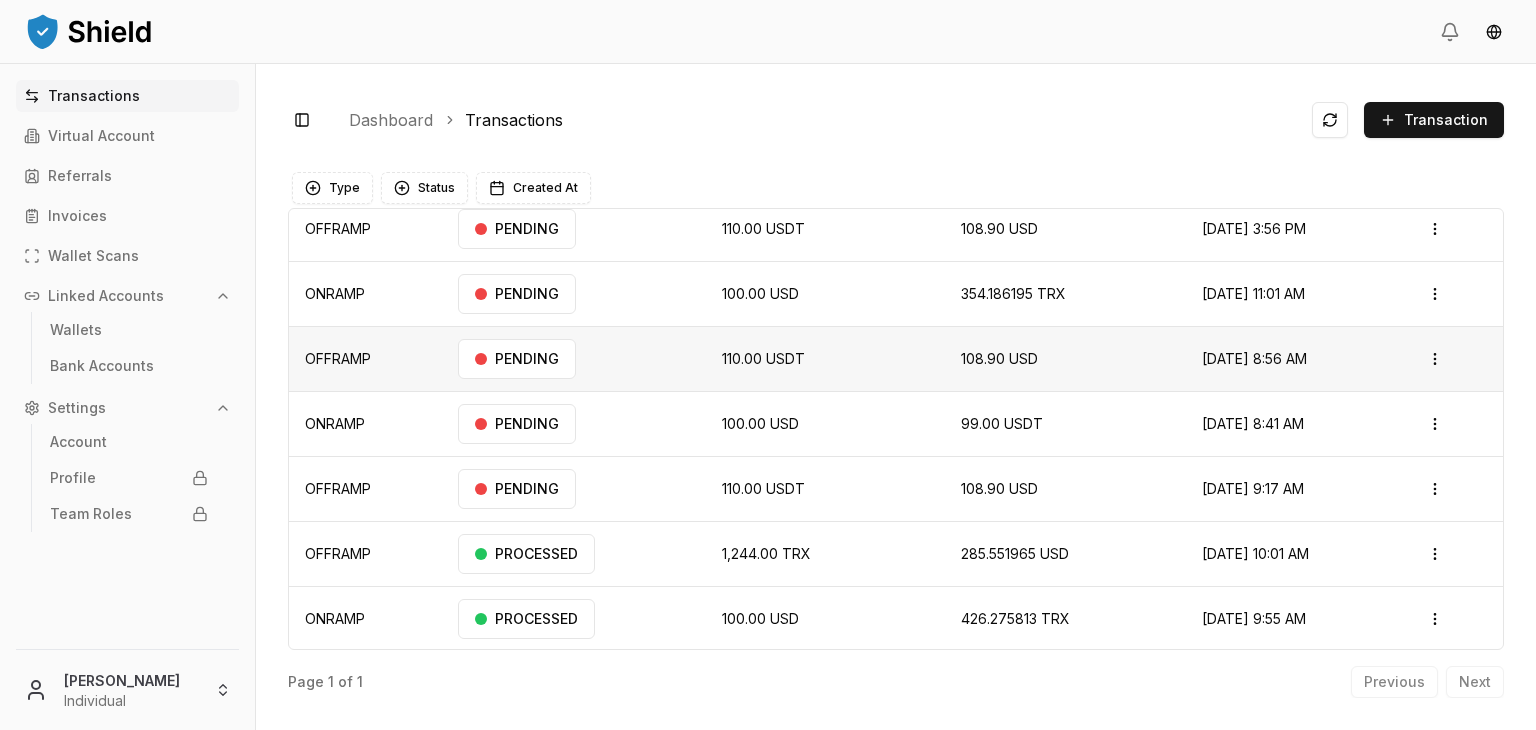 scroll, scrollTop: 0, scrollLeft: 0, axis: both 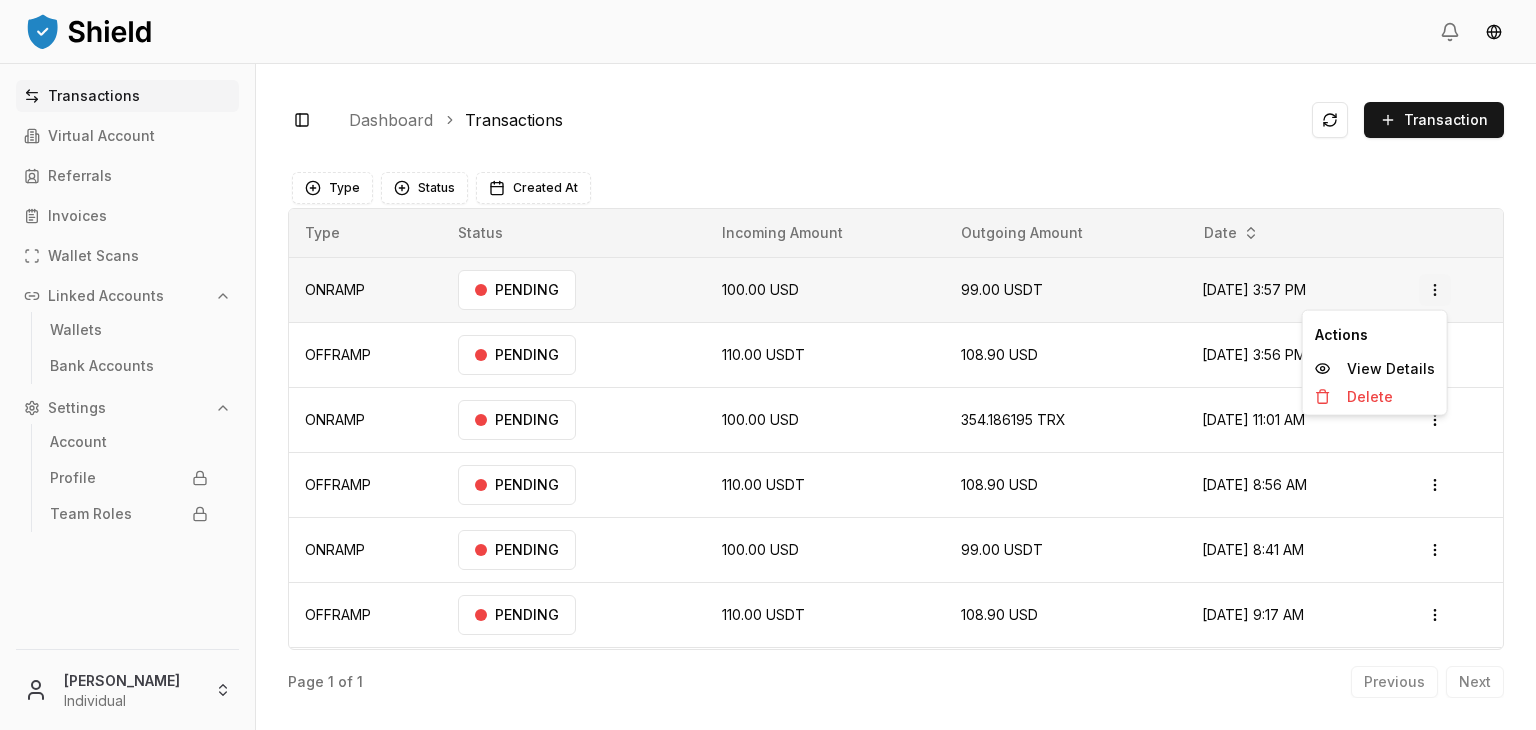 click on "Transactions Virtual Account Referrals Invoices Wallet Scans Linked Accounts Wallets Bank Accounts Settings Account Profile Team Roles Brandon Alcocer Individual Toggle Sidebar Dashboard Transactions   Transaction ONRAMP   100.00 USD   99.00 USDT Jul 1, 2025, 3:57 PM PENDING Open menu OFFRAMP   110.00 USDT   108.90 USD Jul 1, 2025, 3:56 PM PENDING Open menu ONRAMP   100.00 USD   354.186195 TRX Jun 6, 2025, 11:01 AM PENDING Open menu OFFRAMP   110.00 USDT   108.90 USD Jun 6, 2025, 8:56 AM PENDING Open menu ONRAMP   100.00 USD   99.00 USDT Jun 6, 2025, 8:41 AM PENDING Open menu OFFRAMP   110.00 USDT   108.90 USD May 19, 2025, 9:17 AM PENDING Open menu OFFRAMP   1,244.00 TRX   285.551965 USD Feb 14, 2025, 10:01 AM PROCESSED Open menu ONRAMP   100.00 USD   426.275813 TRX Feb 14, 2025, 9:55 AM PROCESSED Open menu Page 1 of 1 Previous Next Type Status Created At Type Status Incoming Amount Outgoing Amount Date   ONRAMP   PENDING   100.00   USD   99.00   USDT   Jul 1, 2025, 3:57 PM   Open menu   OFFRAMP   PENDING" at bounding box center [768, 440] 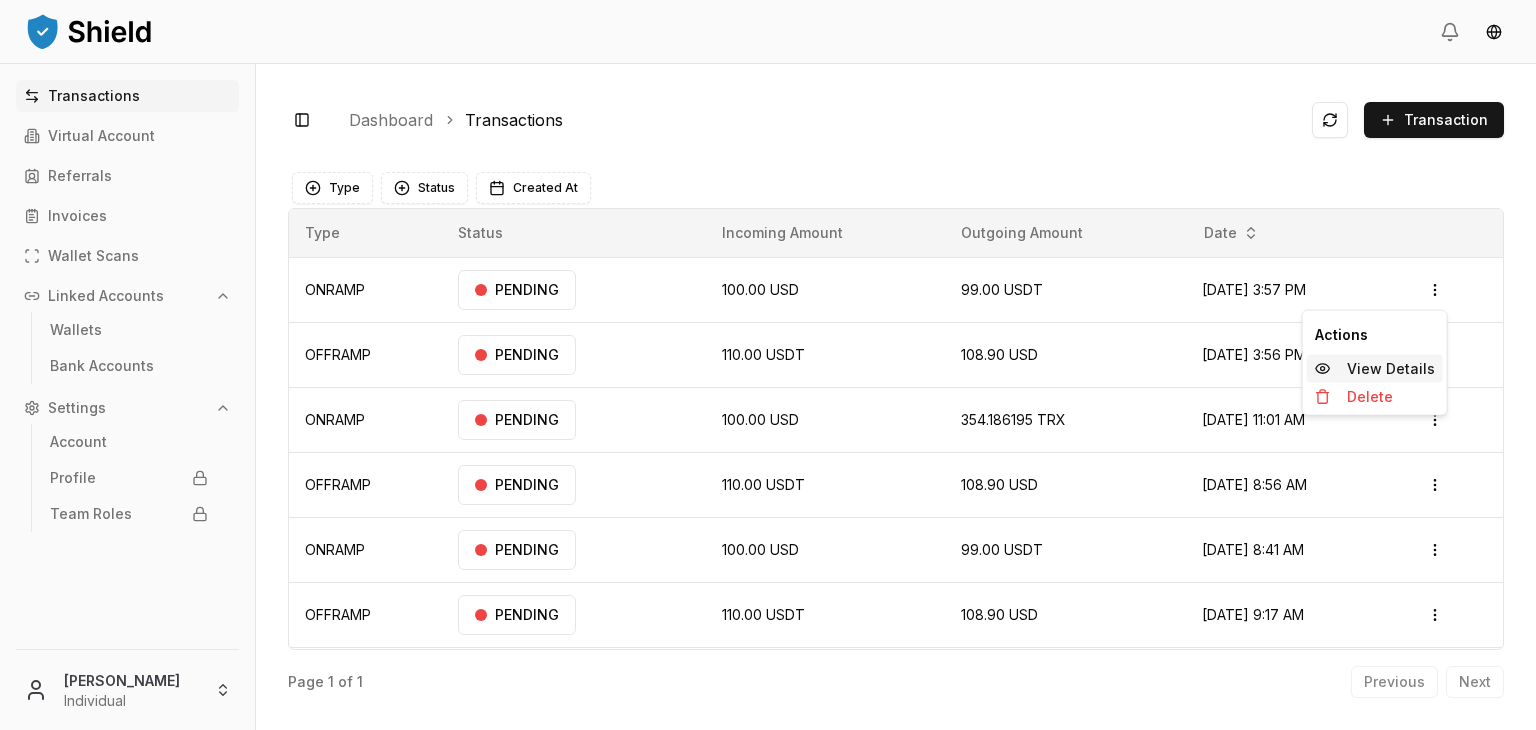 click on "View Details" at bounding box center (1391, 369) 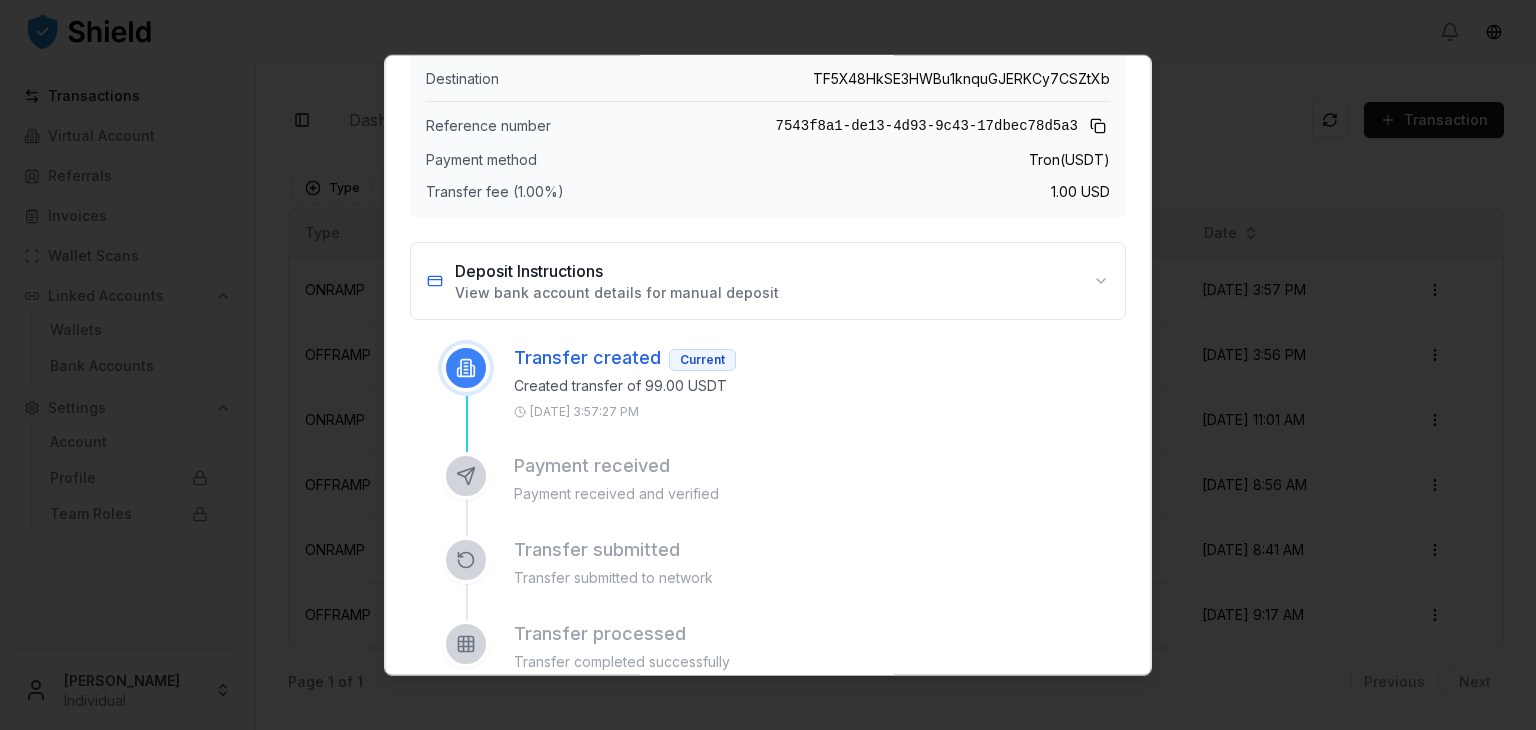 scroll, scrollTop: 156, scrollLeft: 0, axis: vertical 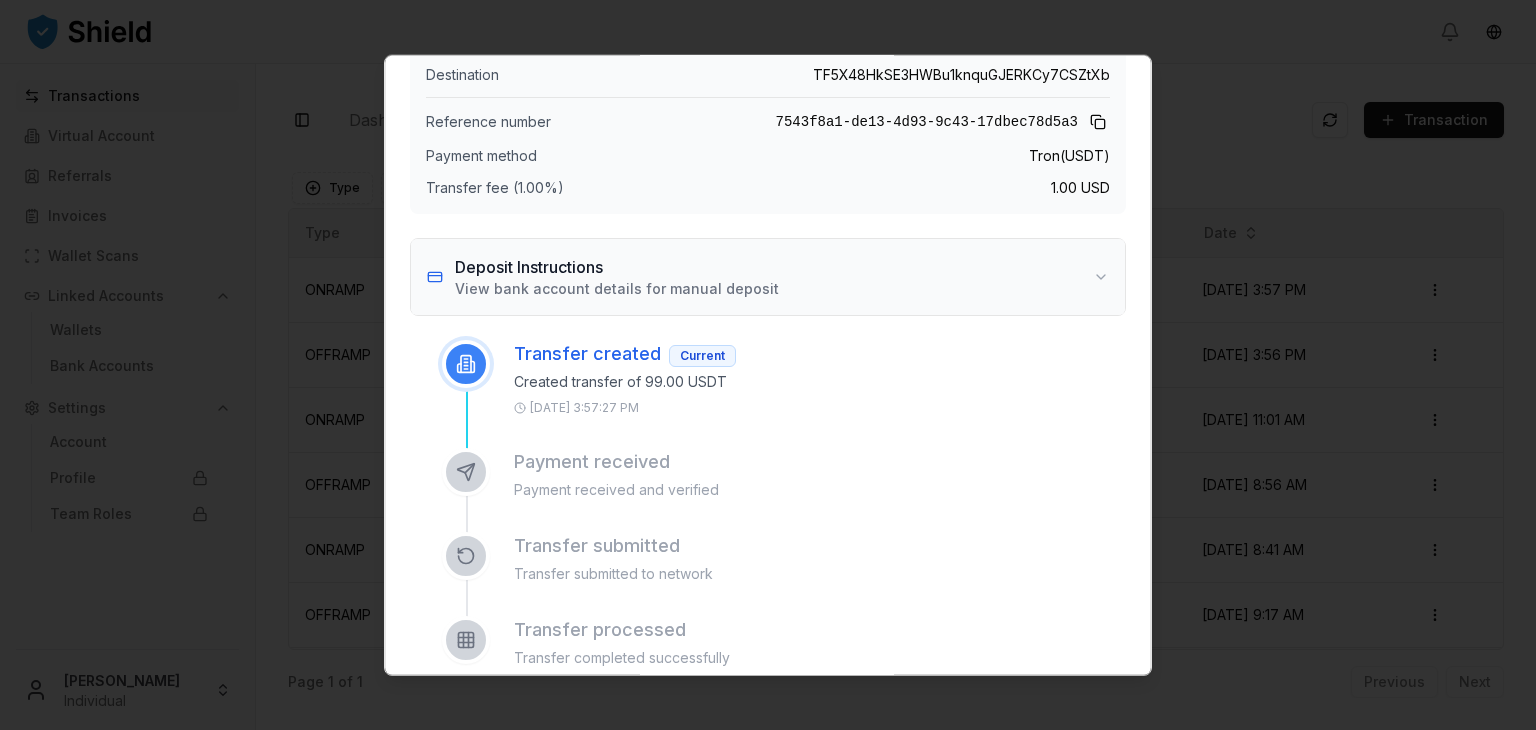 click on "Deposit Instructions View bank account details for manual deposit" at bounding box center (768, 277) 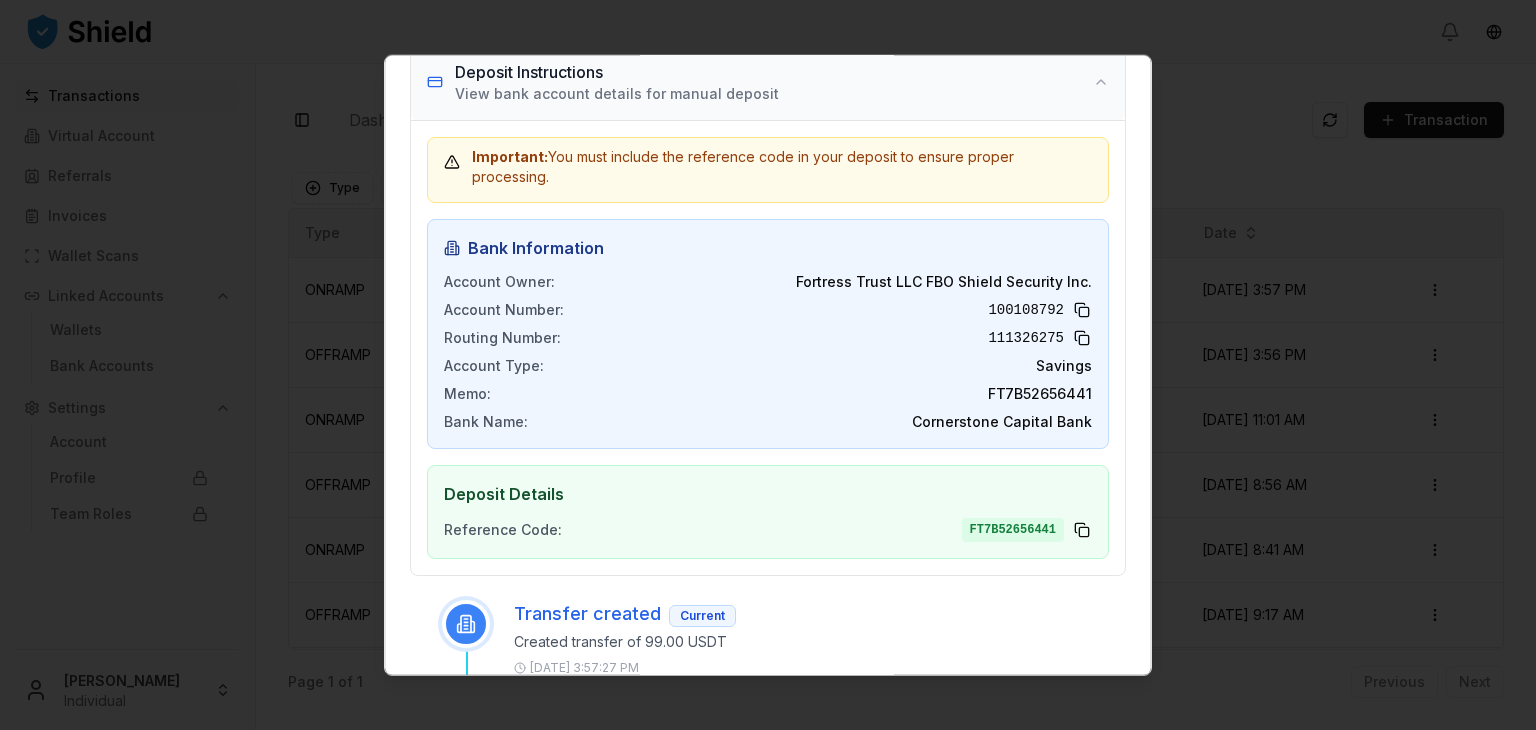 scroll, scrollTop: 328, scrollLeft: 0, axis: vertical 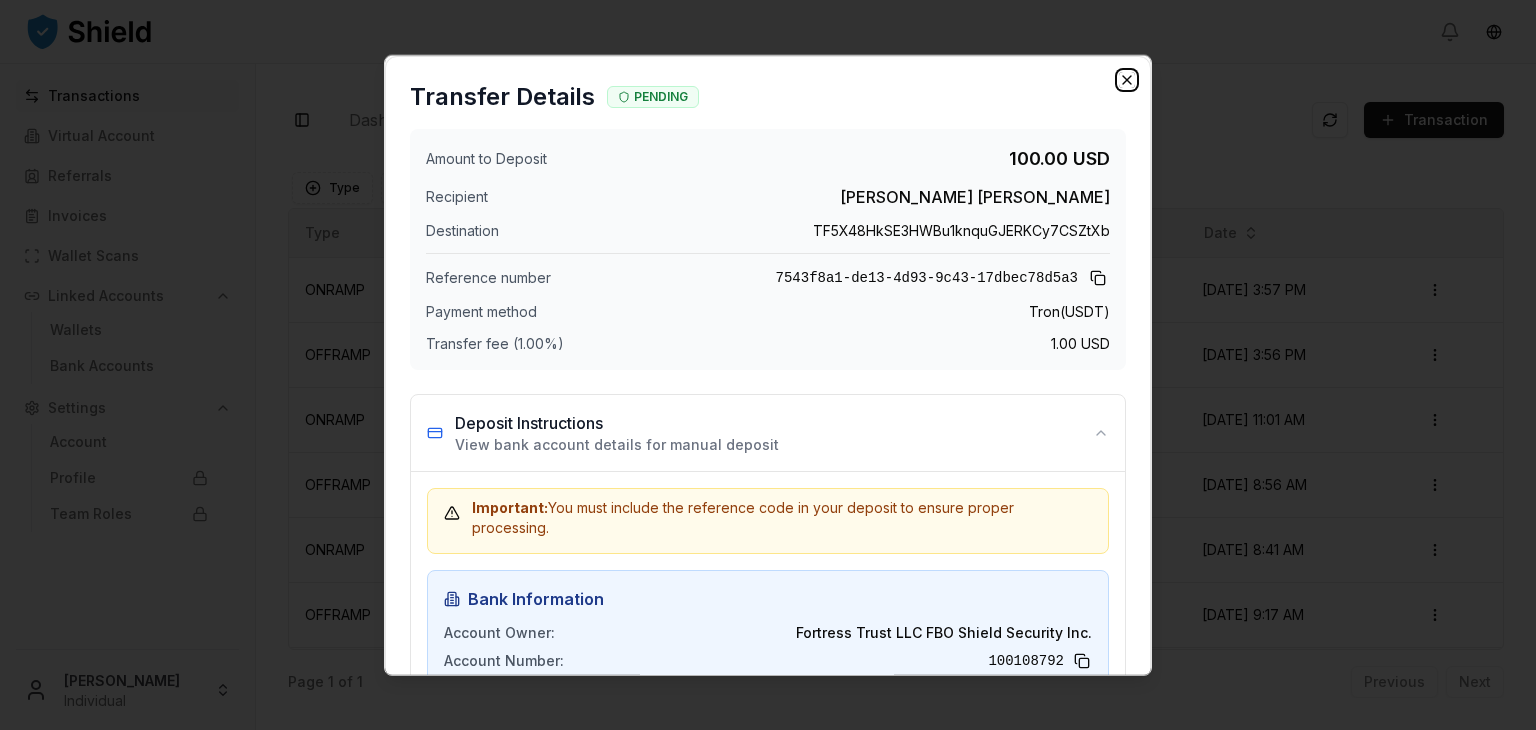 click 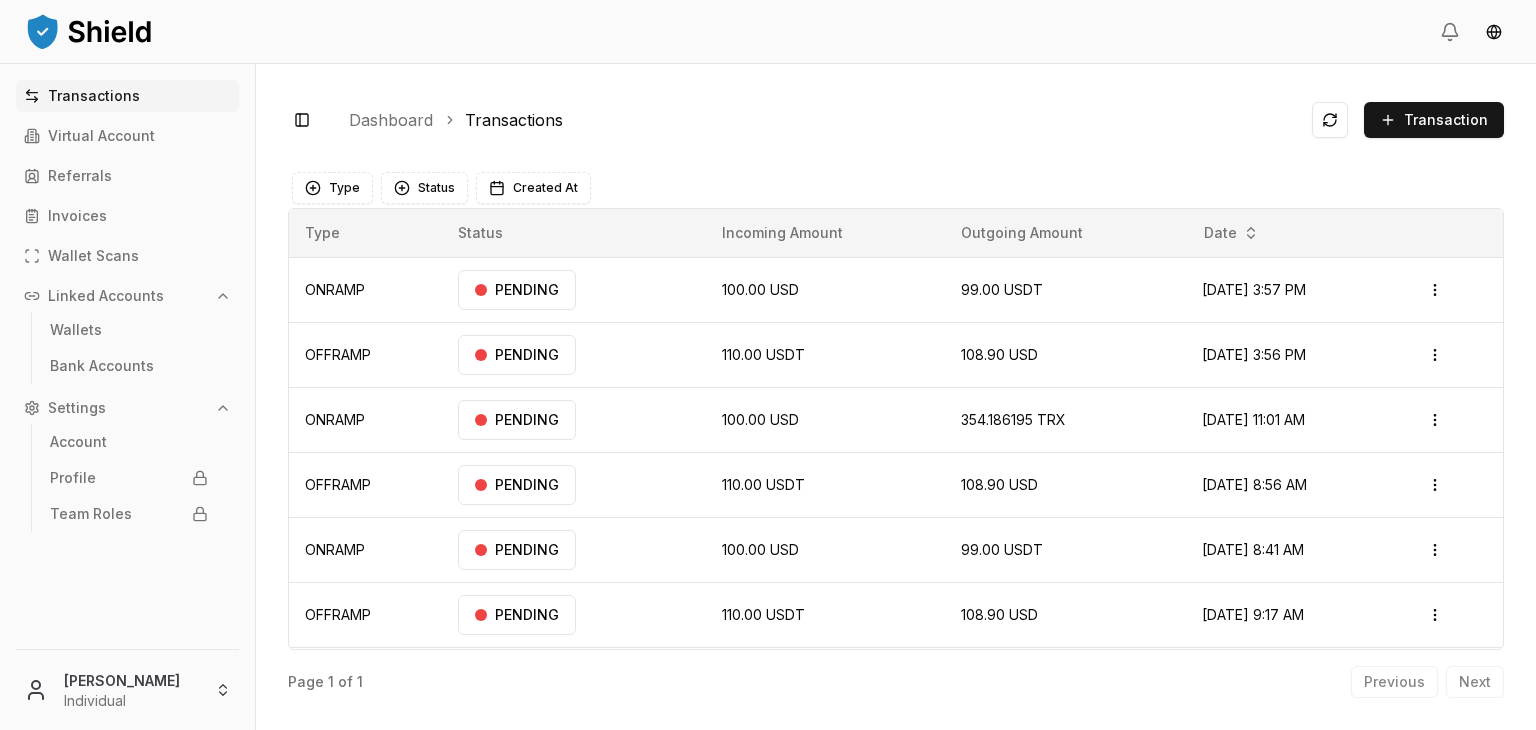 click on "Transactions" at bounding box center [94, 96] 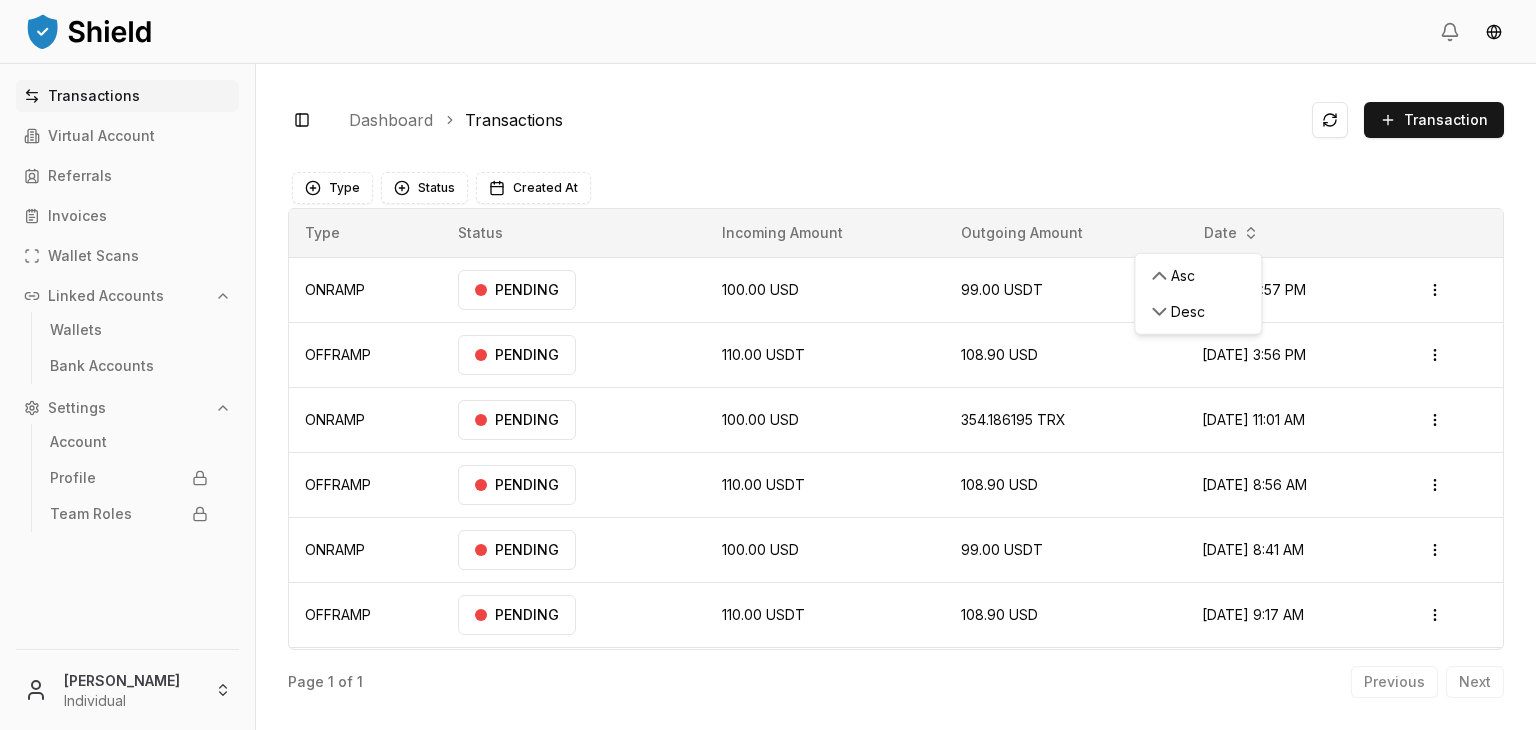 click on "Transactions Virtual Account Referrals Invoices Wallet Scans Linked Accounts Wallets Bank Accounts Settings Account Profile Team Roles Brandon Alcocer Individual Toggle Sidebar Dashboard Transactions   Transaction ONRAMP   100.00 USD   99.00 USDT Jul 1, 2025, 3:57 PM PENDING Open menu OFFRAMP   110.00 USDT   108.90 USD Jul 1, 2025, 3:56 PM PENDING Open menu ONRAMP   100.00 USD   354.186195 TRX Jun 6, 2025, 11:01 AM PENDING Open menu OFFRAMP   110.00 USDT   108.90 USD Jun 6, 2025, 8:56 AM PENDING Open menu ONRAMP   100.00 USD   99.00 USDT Jun 6, 2025, 8:41 AM PENDING Open menu OFFRAMP   110.00 USDT   108.90 USD May 19, 2025, 9:17 AM PENDING Open menu OFFRAMP   1,244.00 TRX   285.551965 USD Feb 14, 2025, 10:01 AM PROCESSED Open menu ONRAMP   100.00 USD   426.275813 TRX Feb 14, 2025, 9:55 AM PROCESSED Open menu Page 1 of 1 Previous Next Type Status Created At Type Status Incoming Amount Outgoing Amount Date   ONRAMP   PENDING   100.00   USD   99.00   USDT   Jul 1, 2025, 3:57 PM   Open menu   OFFRAMP   PENDING" at bounding box center (768, 440) 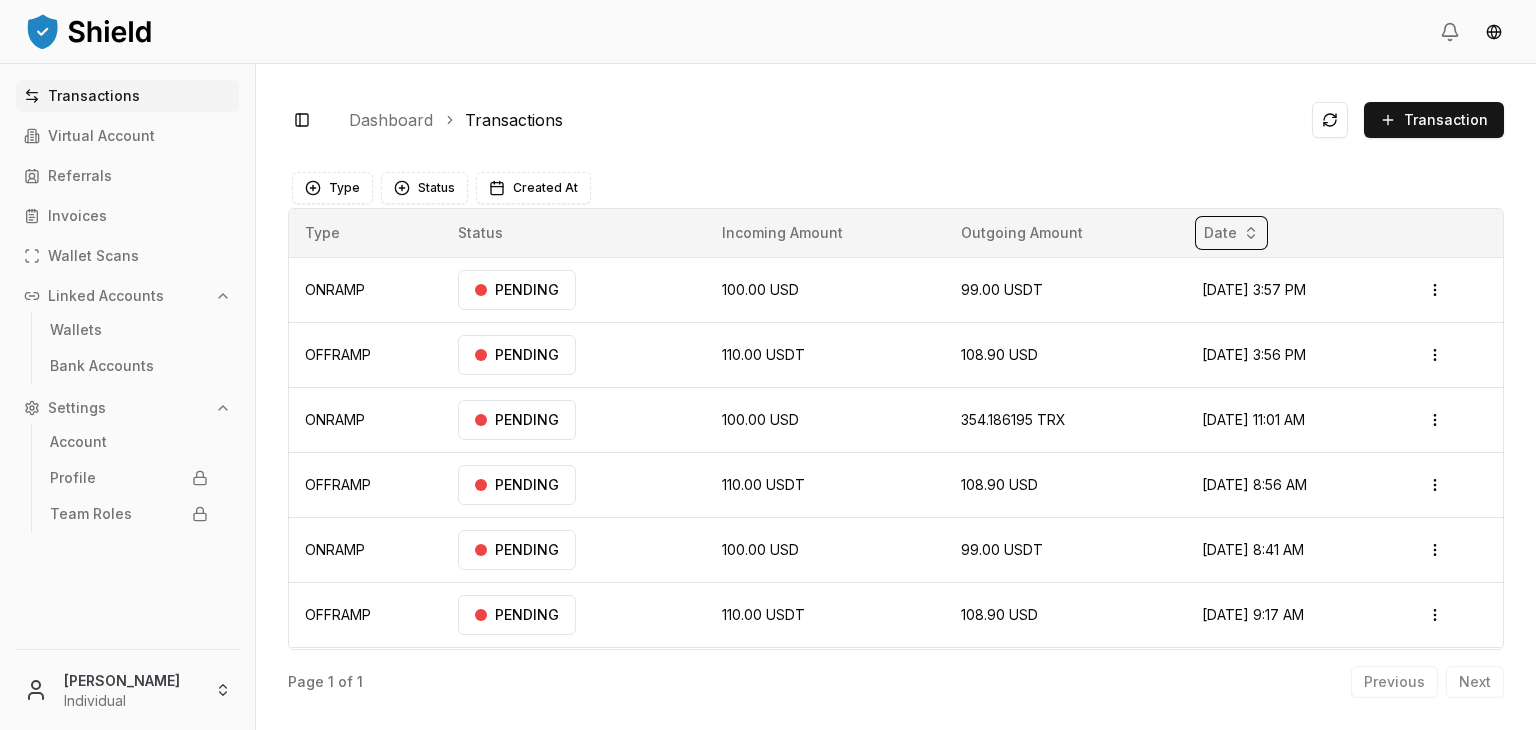 click on "Transactions Virtual Account Referrals Invoices Wallet Scans Linked Accounts Wallets Bank Accounts Settings Account Profile Team Roles Brandon Alcocer Individual Toggle Sidebar Dashboard Transactions   Transaction ONRAMP   100.00 USD   99.00 USDT Jul 1, 2025, 3:57 PM PENDING Open menu OFFRAMP   110.00 USDT   108.90 USD Jul 1, 2025, 3:56 PM PENDING Open menu ONRAMP   100.00 USD   354.186195 TRX Jun 6, 2025, 11:01 AM PENDING Open menu OFFRAMP   110.00 USDT   108.90 USD Jun 6, 2025, 8:56 AM PENDING Open menu ONRAMP   100.00 USD   99.00 USDT Jun 6, 2025, 8:41 AM PENDING Open menu OFFRAMP   110.00 USDT   108.90 USD May 19, 2025, 9:17 AM PENDING Open menu OFFRAMP   1,244.00 TRX   285.551965 USD Feb 14, 2025, 10:01 AM PROCESSED Open menu ONRAMP   100.00 USD   426.275813 TRX Feb 14, 2025, 9:55 AM PROCESSED Open menu Page 1 of 1 Previous Next Type Status Created At Type Status Incoming Amount Outgoing Amount Date   ONRAMP   PENDING   100.00   USD   99.00   USDT   Jul 1, 2025, 3:57 PM   Open menu   OFFRAMP   PENDING" at bounding box center (768, 440) 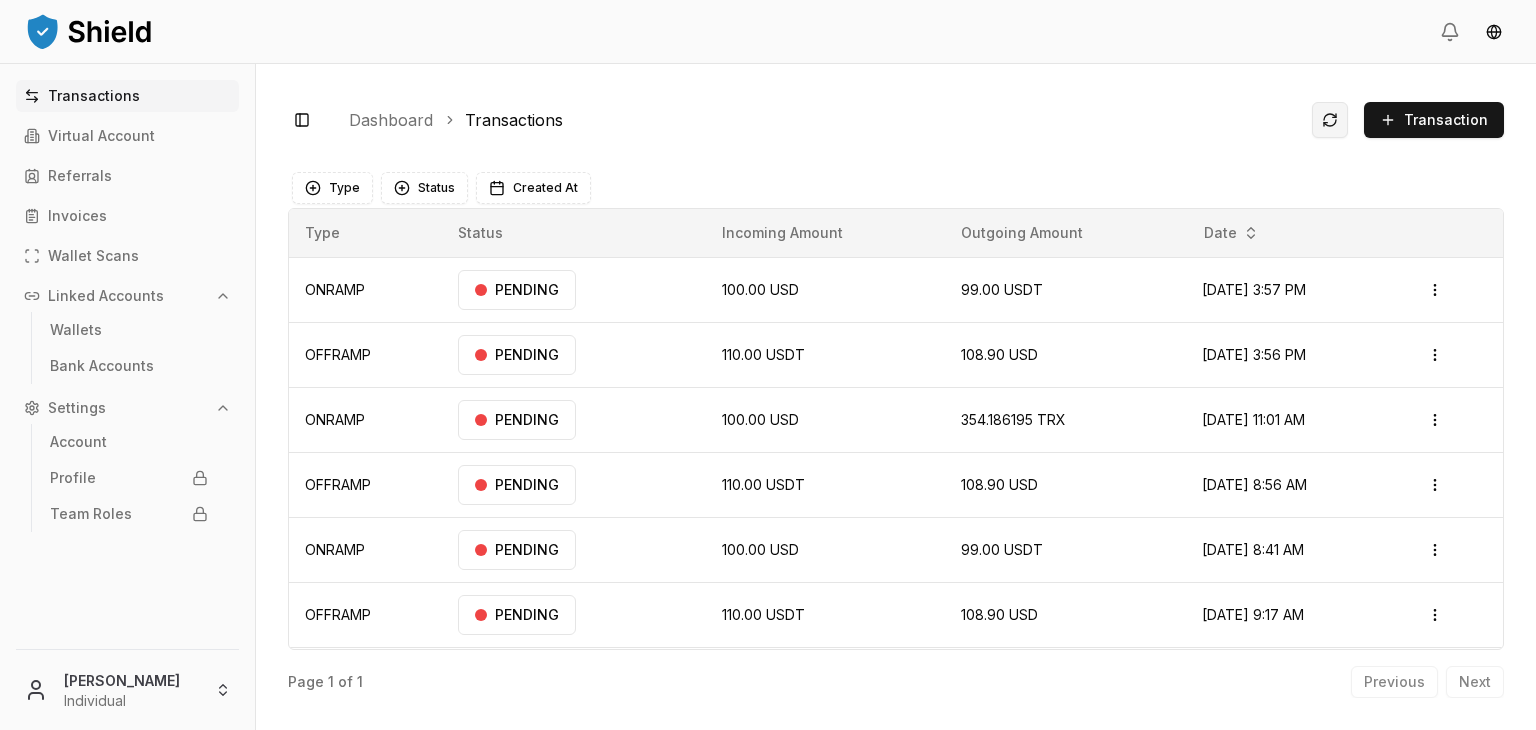 click at bounding box center [1330, 120] 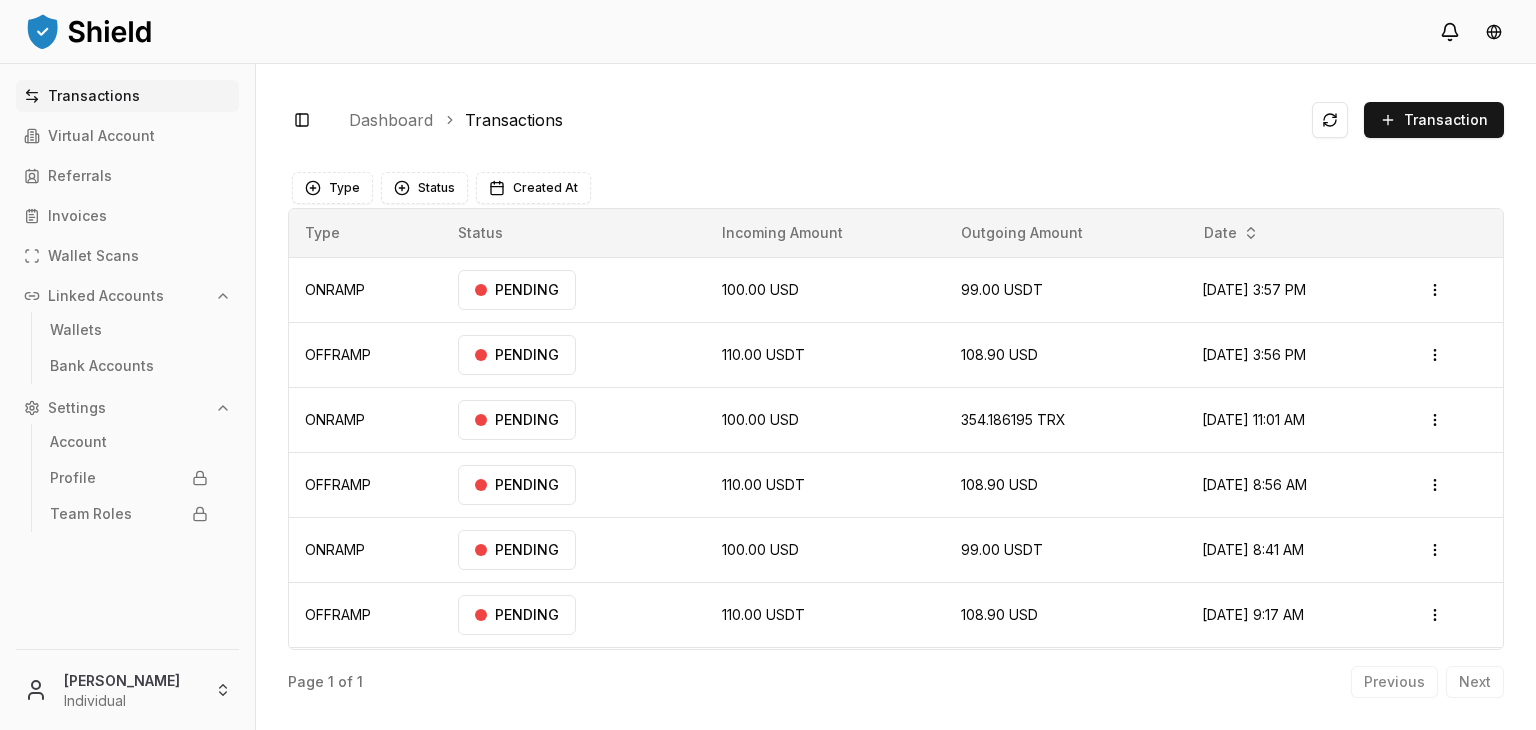 click 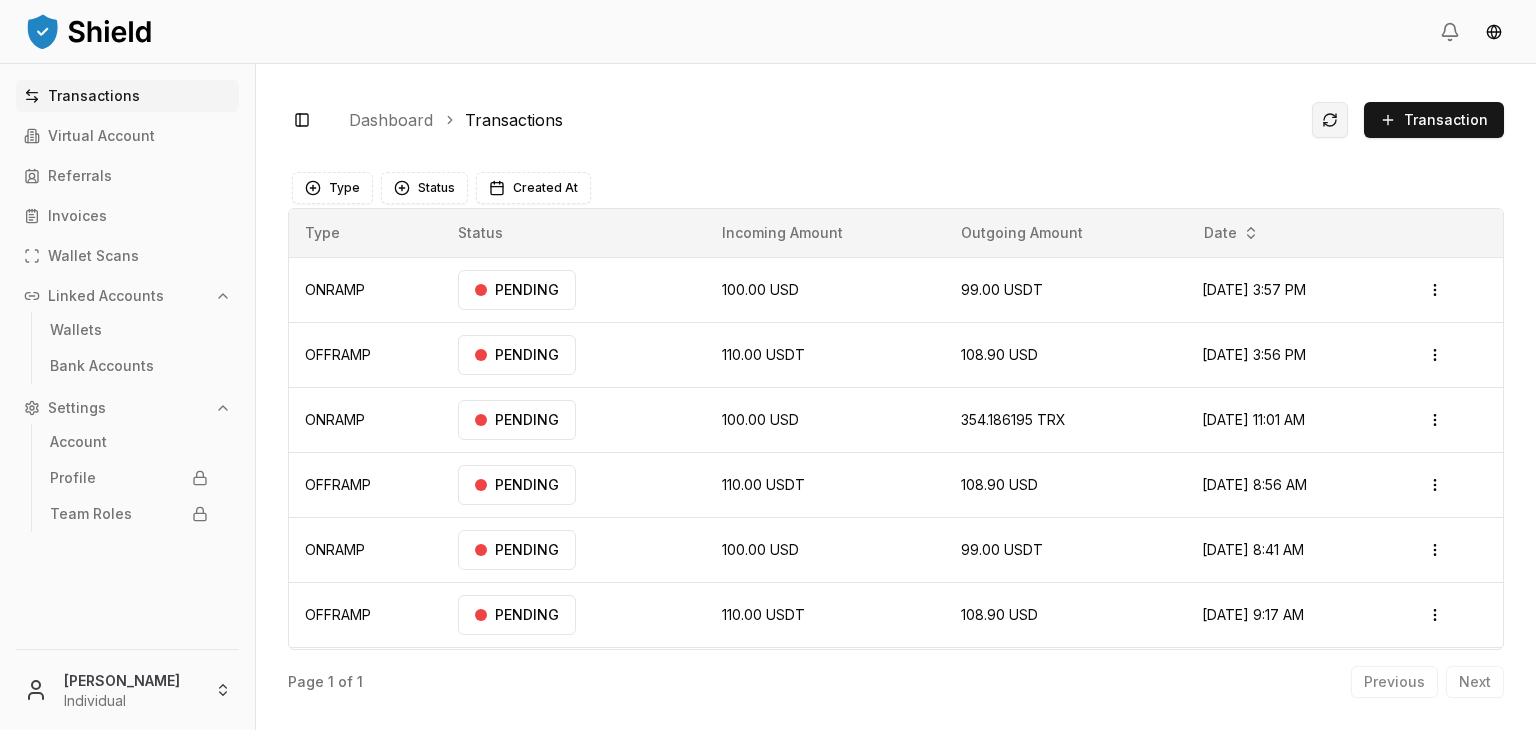 click at bounding box center [1330, 120] 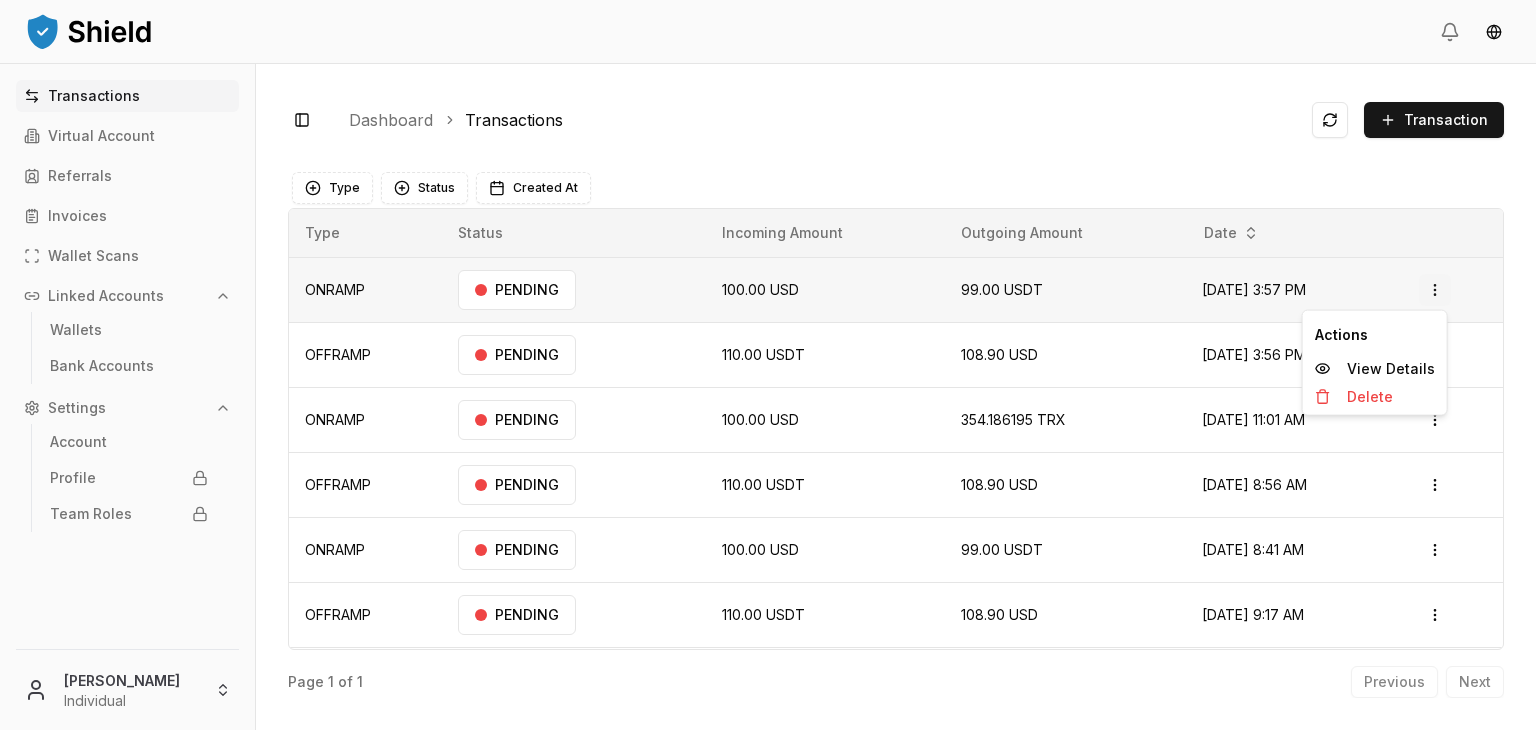 click on "Transactions Virtual Account Referrals Invoices Wallet Scans Linked Accounts Wallets Bank Accounts Settings Account Profile Team Roles Brandon Alcocer Individual Toggle Sidebar Dashboard Transactions   Transaction ONRAMP   100.00 USD   99.00 USDT Jul 1, 2025, 3:57 PM PENDING Open menu OFFRAMP   110.00 USDT   108.90 USD Jul 1, 2025, 3:56 PM PENDING Open menu ONRAMP   100.00 USD   354.186195 TRX Jun 6, 2025, 11:01 AM PENDING Open menu OFFRAMP   110.00 USDT   108.90 USD Jun 6, 2025, 8:56 AM PENDING Open menu ONRAMP   100.00 USD   99.00 USDT Jun 6, 2025, 8:41 AM PENDING Open menu OFFRAMP   110.00 USDT   108.90 USD May 19, 2025, 9:17 AM PENDING Open menu OFFRAMP   1,244.00 TRX   285.551965 USD Feb 14, 2025, 10:01 AM PROCESSED Open menu ONRAMP   100.00 USD   426.275813 TRX Feb 14, 2025, 9:55 AM PROCESSED Open menu Page 1 of 1 Previous Next Type Status Created At Type Status Incoming Amount Outgoing Amount Date   ONRAMP   PENDING   100.00   USD   99.00   USDT   Jul 1, 2025, 3:57 PM   Open menu   OFFRAMP   PENDING" at bounding box center (768, 440) 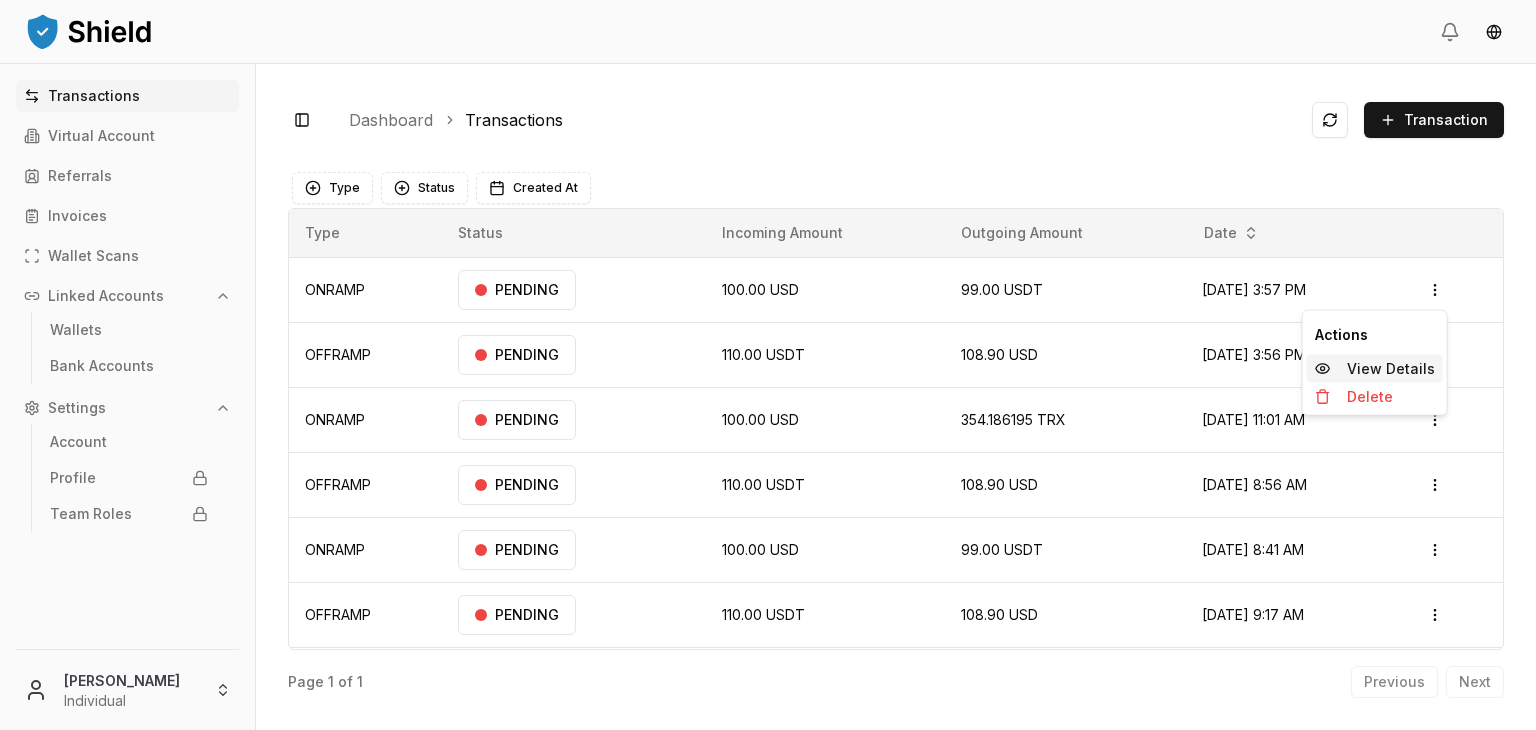 click on "View Details" at bounding box center (1391, 369) 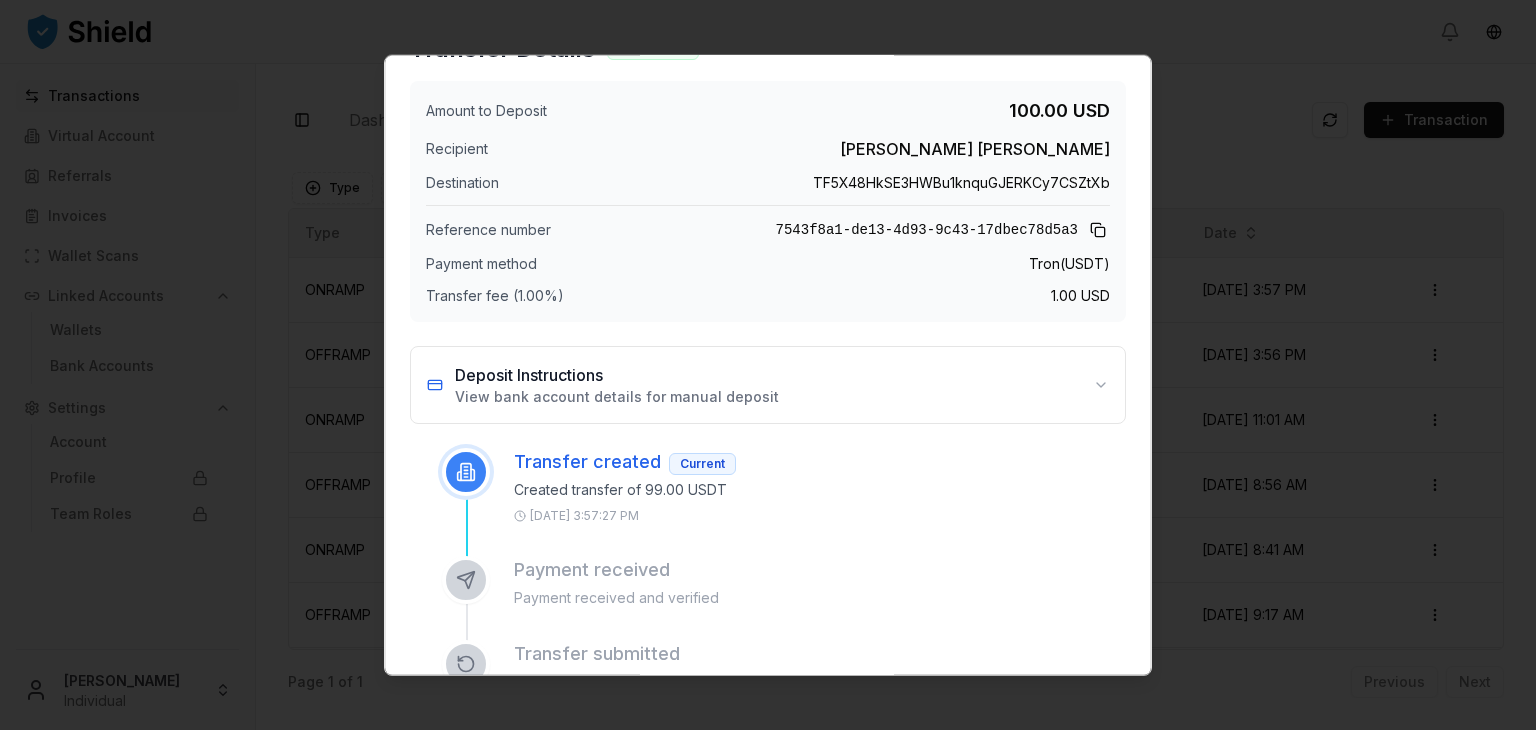 scroll, scrollTop: 0, scrollLeft: 0, axis: both 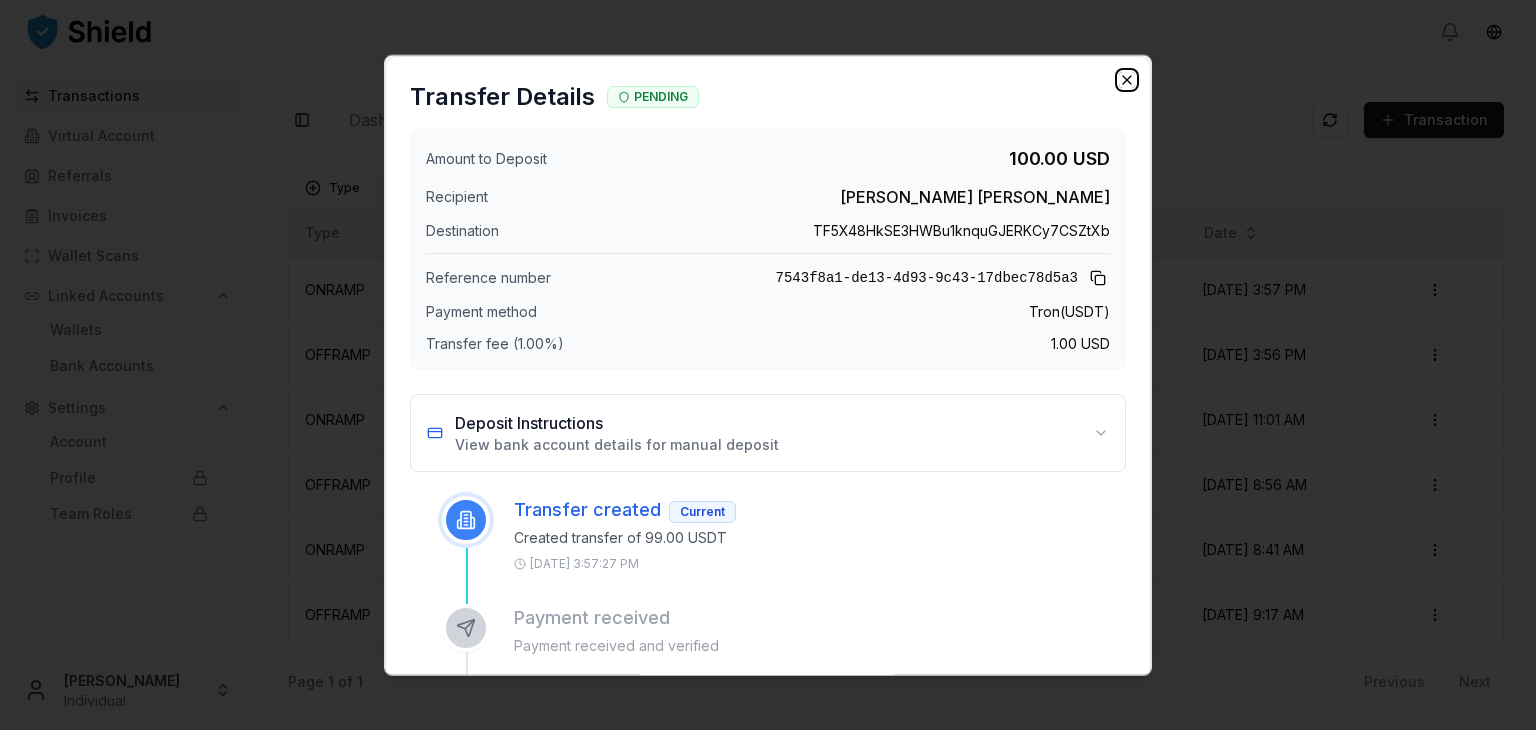 click 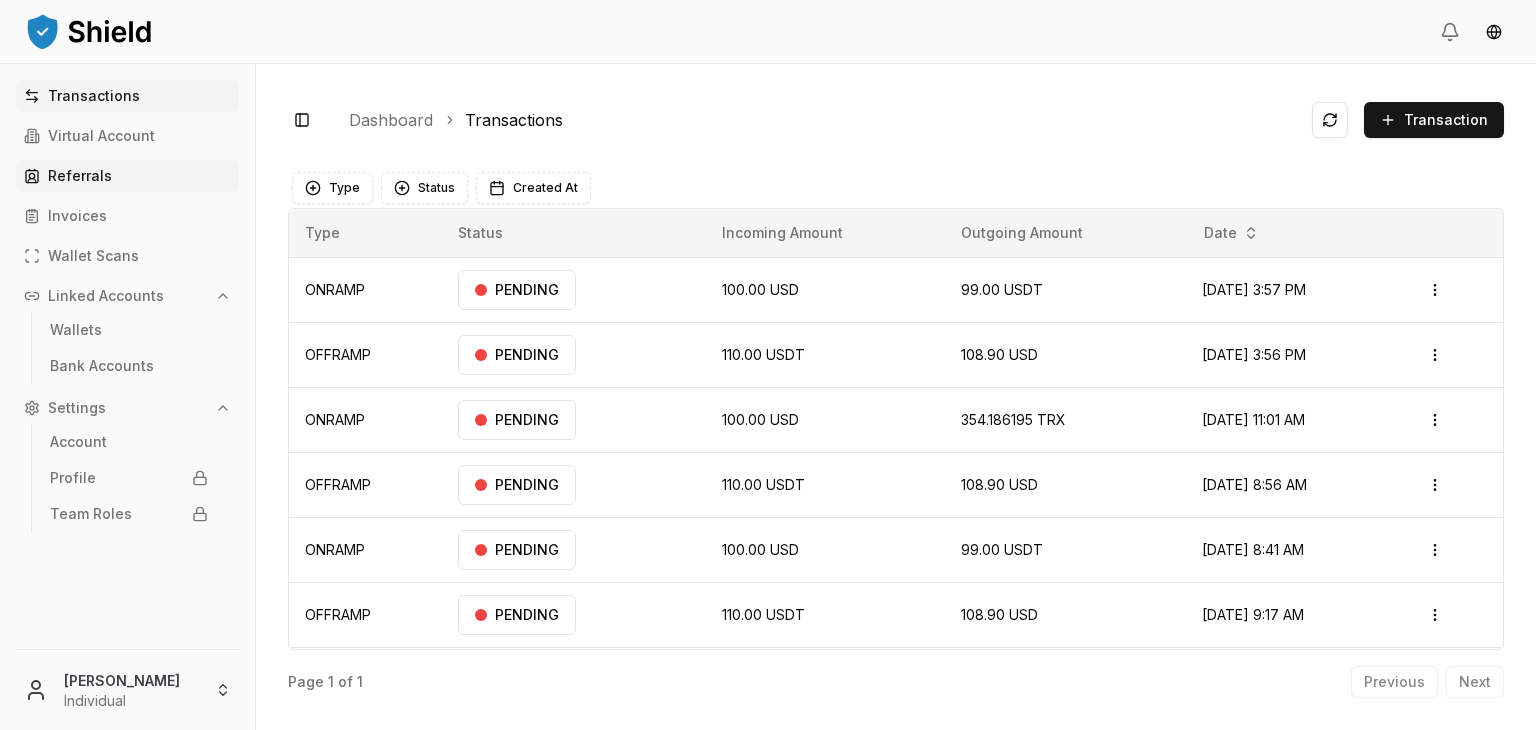 click on "Referrals" at bounding box center [127, 176] 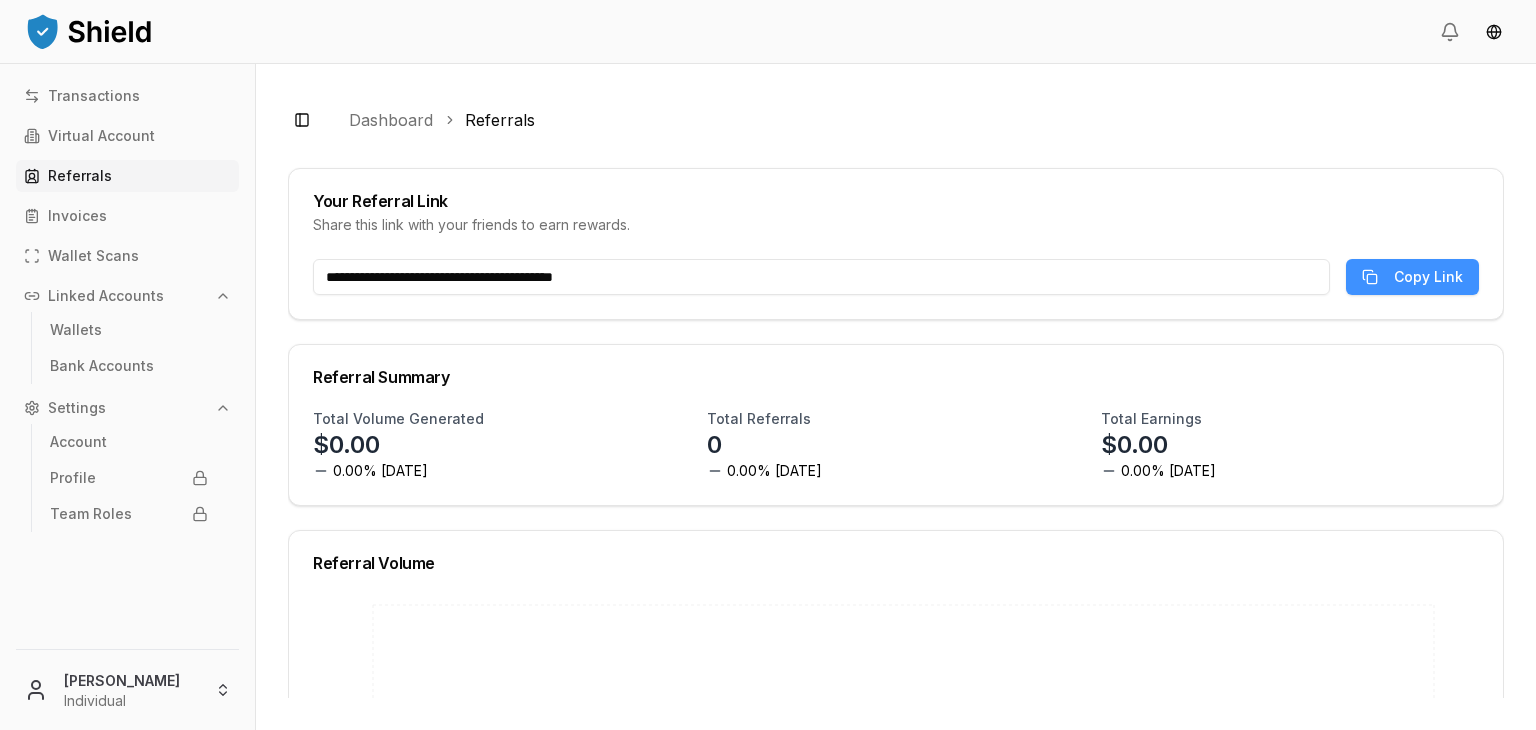 click on "Copy Link" at bounding box center [1428, 277] 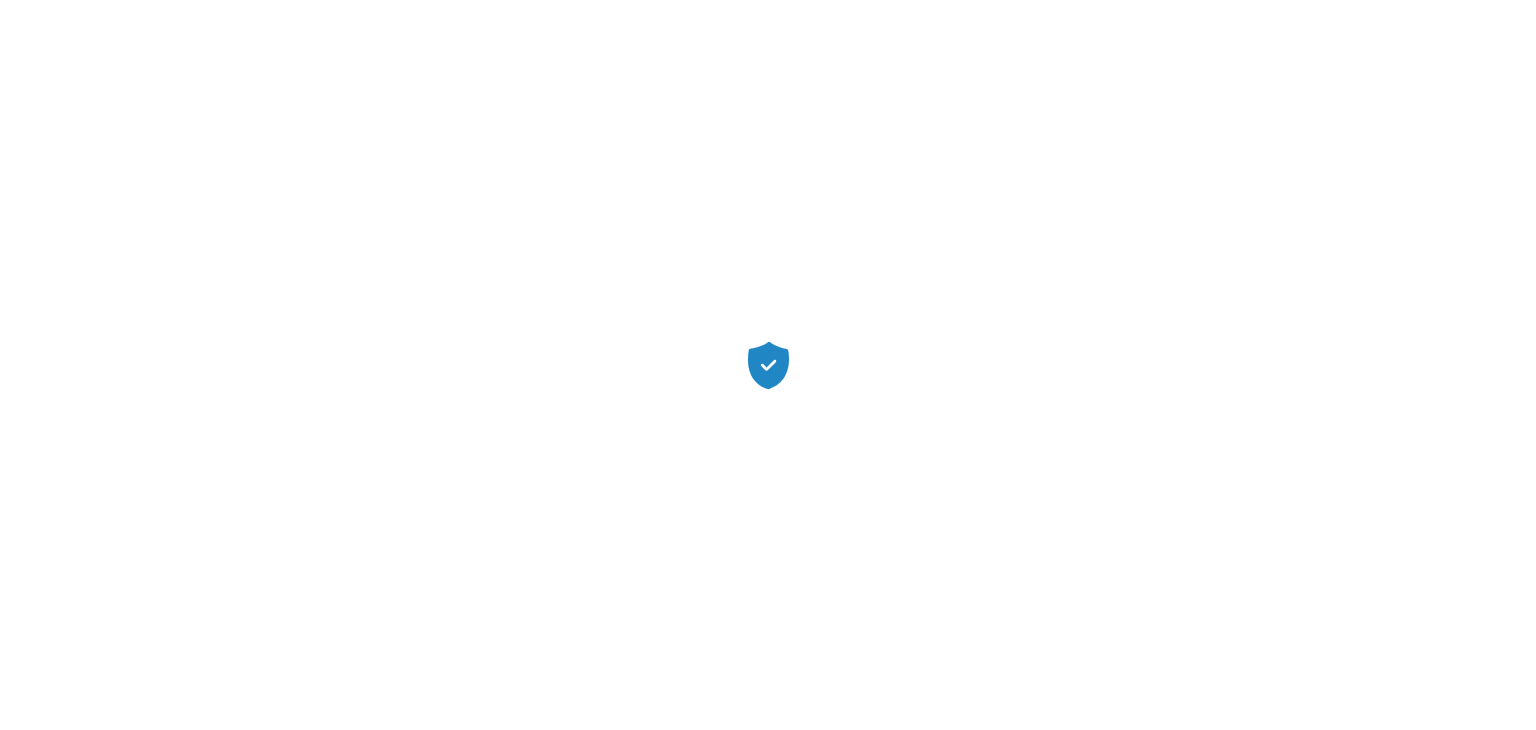 scroll, scrollTop: 0, scrollLeft: 0, axis: both 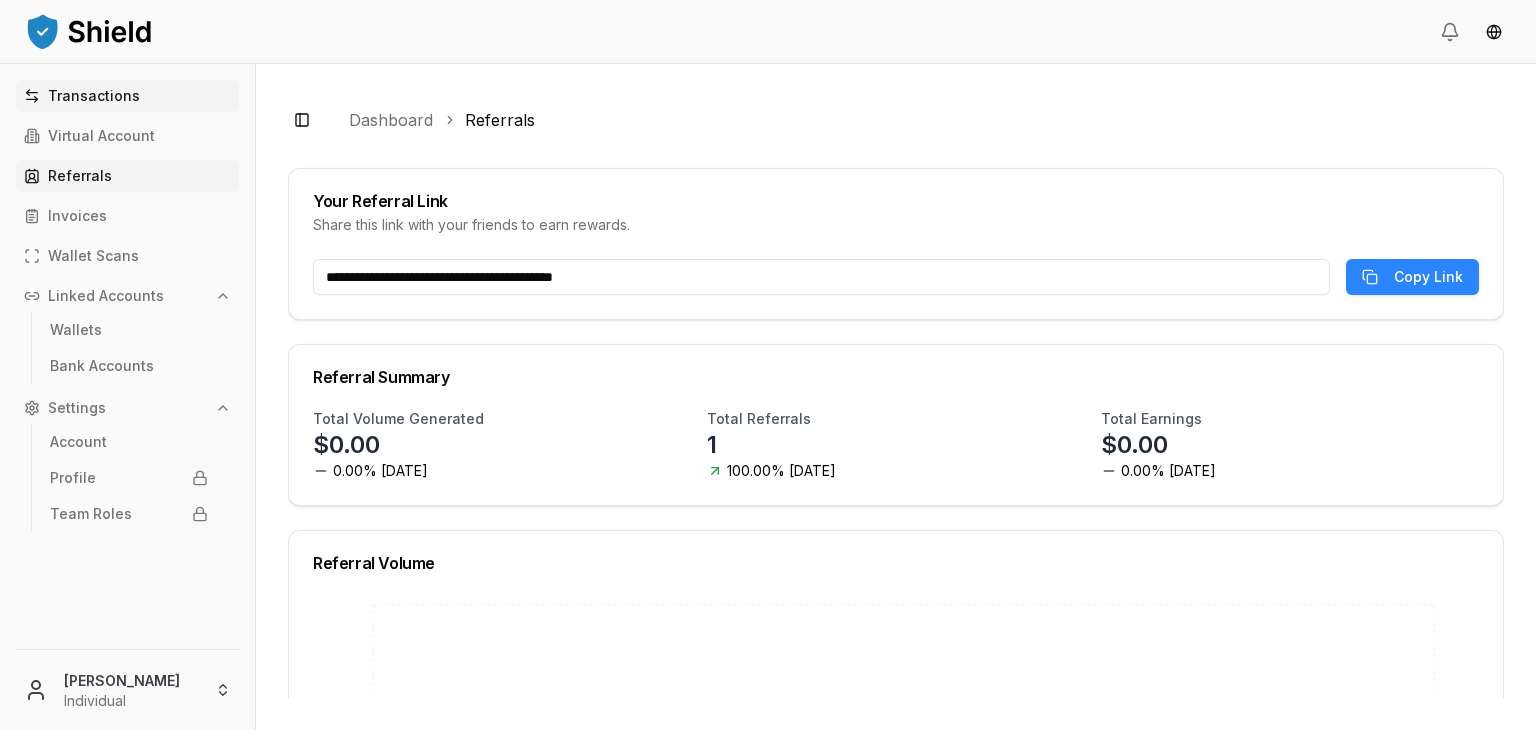 click on "Transactions" at bounding box center [94, 96] 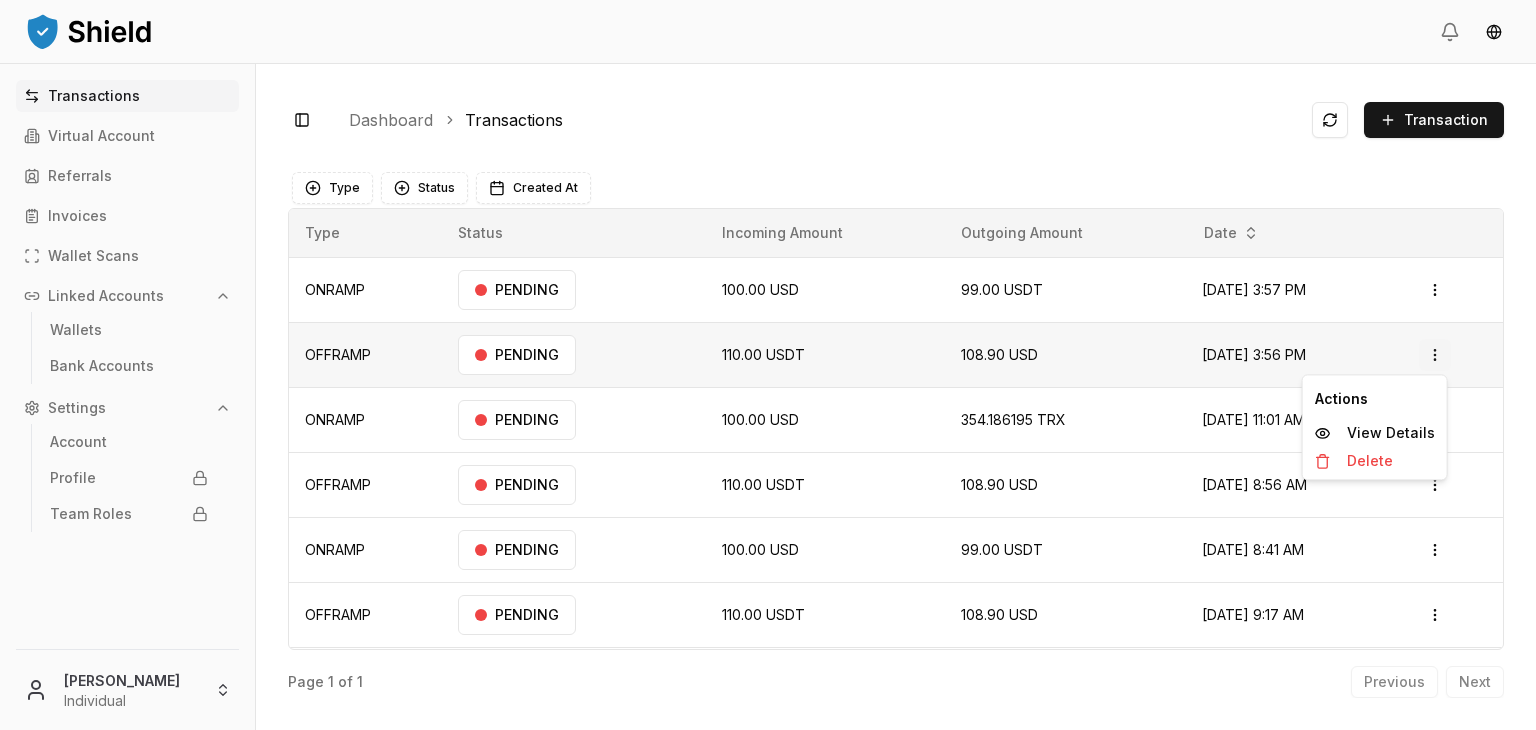 click on "Transactions Virtual Account Referrals Invoices Wallet Scans Linked Accounts Wallets Bank Accounts Settings Account Profile Team Roles Brandon Alcocer Individual Toggle Sidebar Dashboard Transactions   Transaction ONRAMP   100.00 USD   99.00 USDT Jul 1, 2025, 3:57 PM PENDING Open menu OFFRAMP   110.00 USDT   108.90 USD Jul 1, 2025, 3:56 PM PENDING Open menu ONRAMP   100.00 USD   354.186195 TRX Jun 6, 2025, 11:01 AM PENDING Open menu OFFRAMP   110.00 USDT   108.90 USD Jun 6, 2025, 8:56 AM PENDING Open menu ONRAMP   100.00 USD   99.00 USDT Jun 6, 2025, 8:41 AM PENDING Open menu OFFRAMP   110.00 USDT   108.90 USD May 19, 2025, 9:17 AM PENDING Open menu OFFRAMP   1,244.00 TRX   285.551965 USD Feb 14, 2025, 10:01 AM PROCESSED Open menu ONRAMP   100.00 USD   426.275813 TRX Feb 14, 2025, 9:55 AM PROCESSED Open menu Page 1 of 1 Previous Next Type Status Created At Type Status Incoming Amount Outgoing Amount Date   ONRAMP   PENDING   100.00   USD   99.00   USDT   Jul 1, 2025, 3:57 PM   Open menu   OFFRAMP   PENDING" at bounding box center [768, 440] 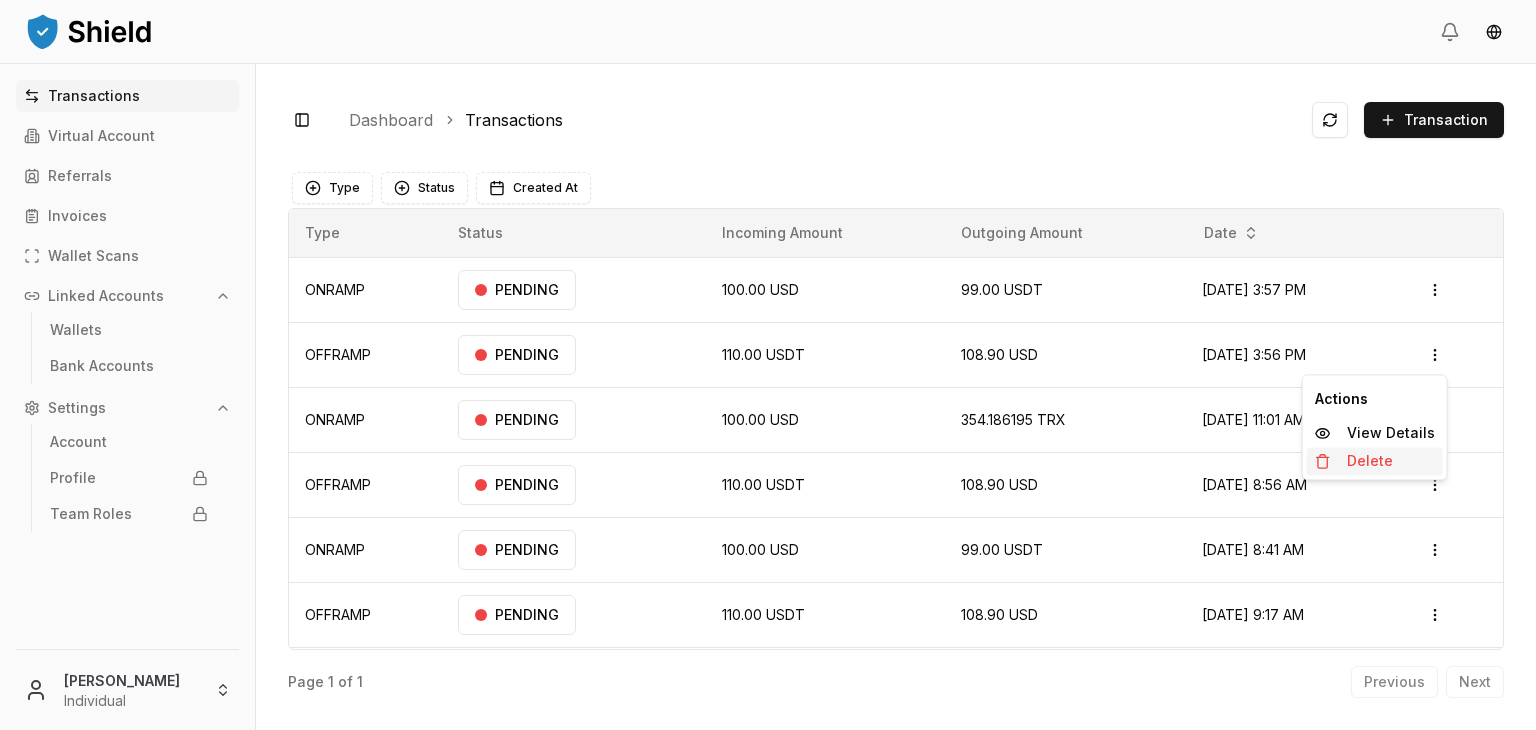 click on "Delete" at bounding box center [1370, 461] 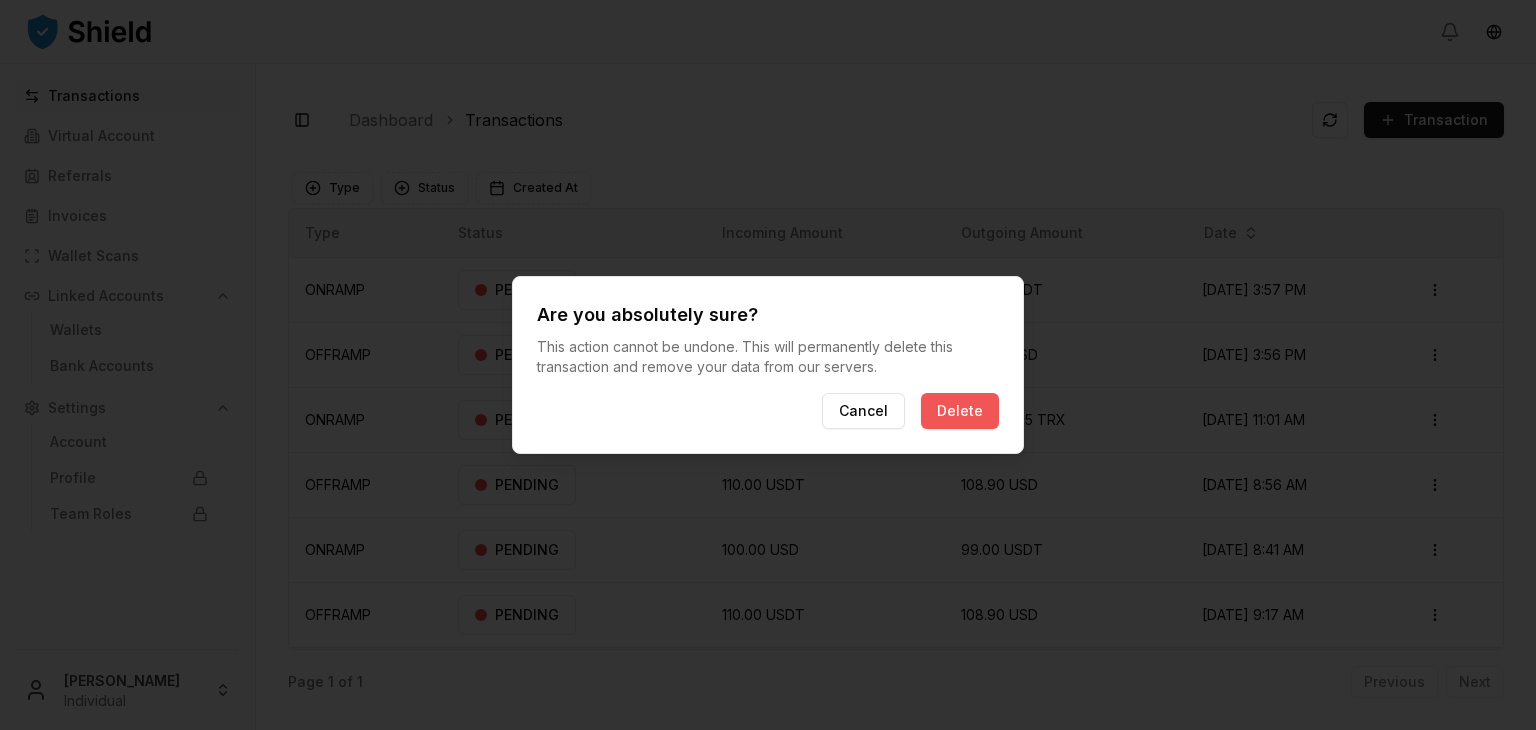 click on "Delete" at bounding box center (960, 411) 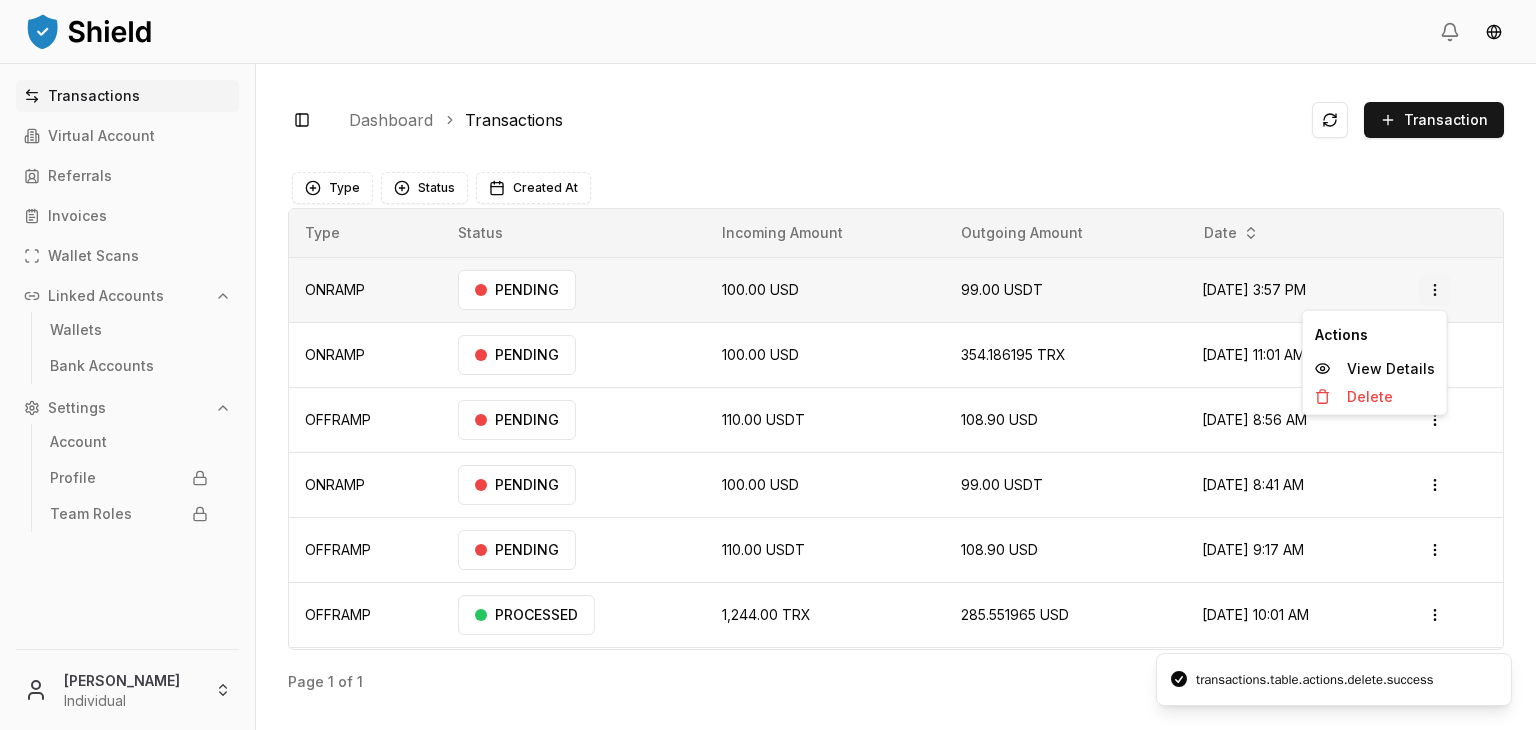 click on "Transactions Virtual Account Referrals Invoices Wallet Scans Linked Accounts Wallets Bank Accounts Settings Account Profile Team Roles Brandon Alcocer Individual Toggle Sidebar Dashboard Transactions   Transaction ONRAMP   100.00 USD   99.00 USDT Jul 1, 2025, 3:57 PM PENDING Open menu ONRAMP   100.00 USD   354.186195 TRX Jun 6, 2025, 11:01 AM PENDING Open menu OFFRAMP   110.00 USDT   108.90 USD Jun 6, 2025, 8:56 AM PENDING Open menu ONRAMP   100.00 USD   99.00 USDT Jun 6, 2025, 8:41 AM PENDING Open menu OFFRAMP   110.00 USDT   108.90 USD May 19, 2025, 9:17 AM PENDING Open menu OFFRAMP   1,244.00 TRX   285.551965 USD Feb 14, 2025, 10:01 AM PROCESSED Open menu ONRAMP   100.00 USD   426.275813 TRX Feb 14, 2025, 9:55 AM PROCESSED Open menu Page 1 of 1 Previous Next Type Status Created At Type Status Incoming Amount Outgoing Amount Date   ONRAMP   PENDING   100.00   USD   99.00   USDT   Jul 1, 2025, 3:57 PM   Open menu   ONRAMP   PENDING   100.00   USD   354.186195   TRX   Jun 6, 2025, 11:01 AM   Open menu" at bounding box center (768, 440) 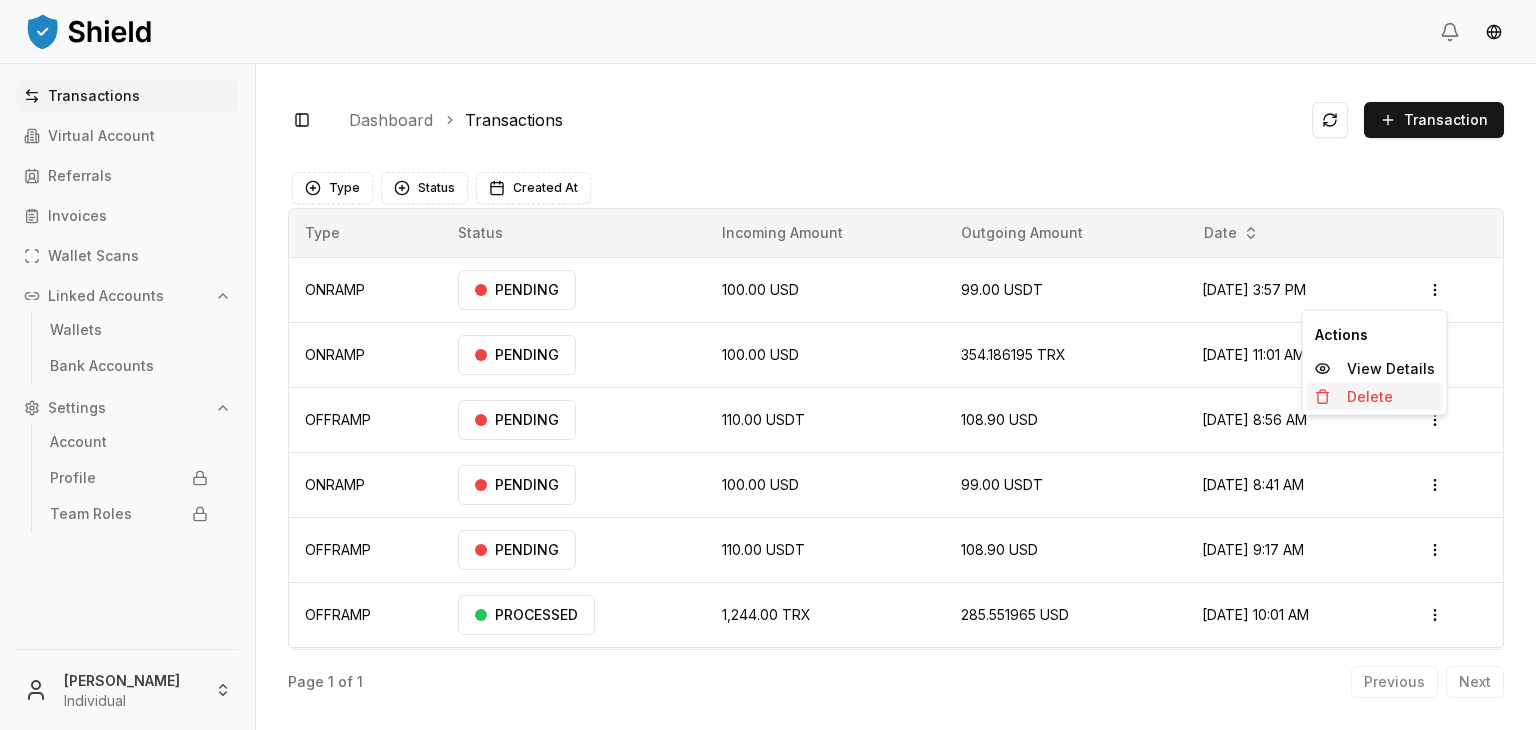 click on "Delete" at bounding box center [1370, 397] 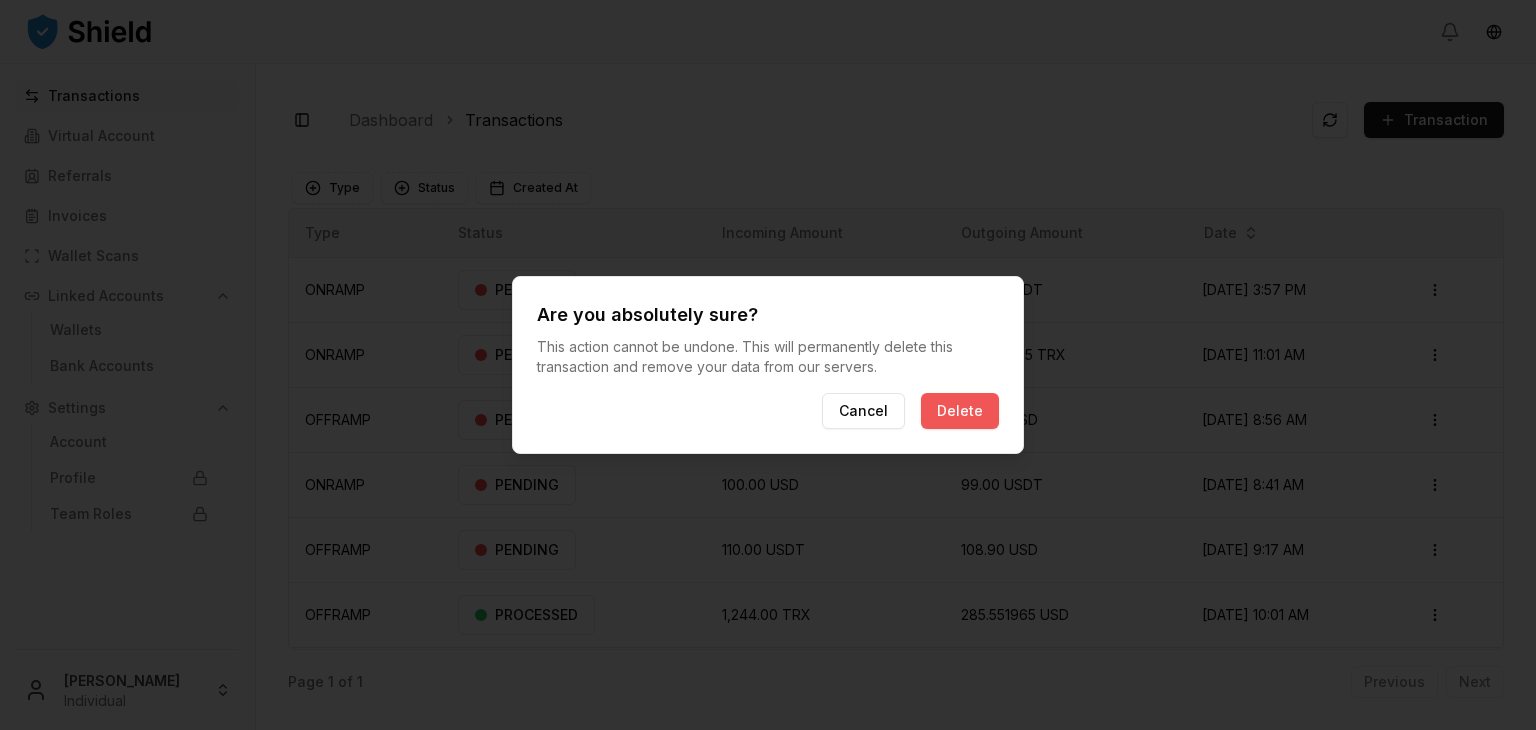 click on "Delete" at bounding box center (960, 411) 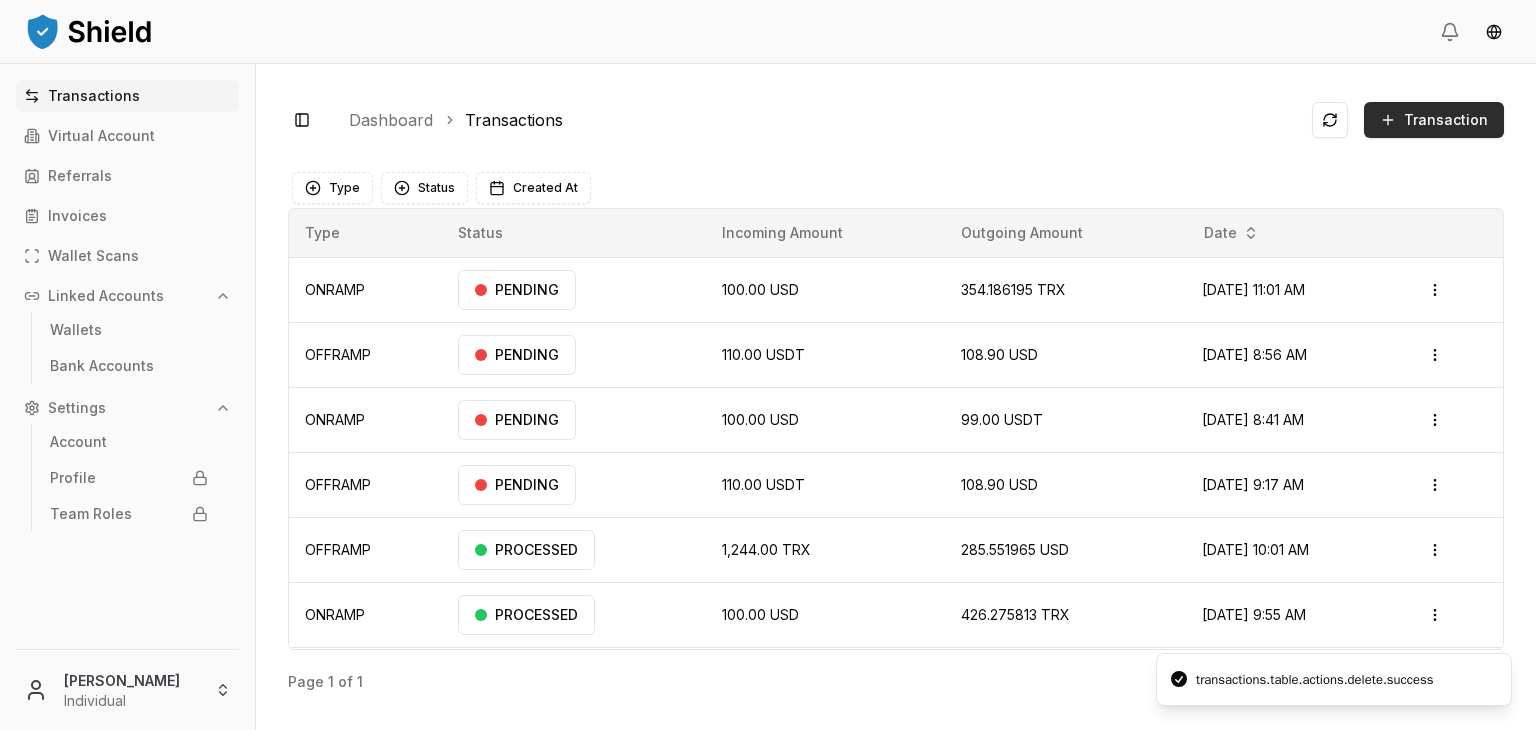 click on "Transaction" at bounding box center (1434, 120) 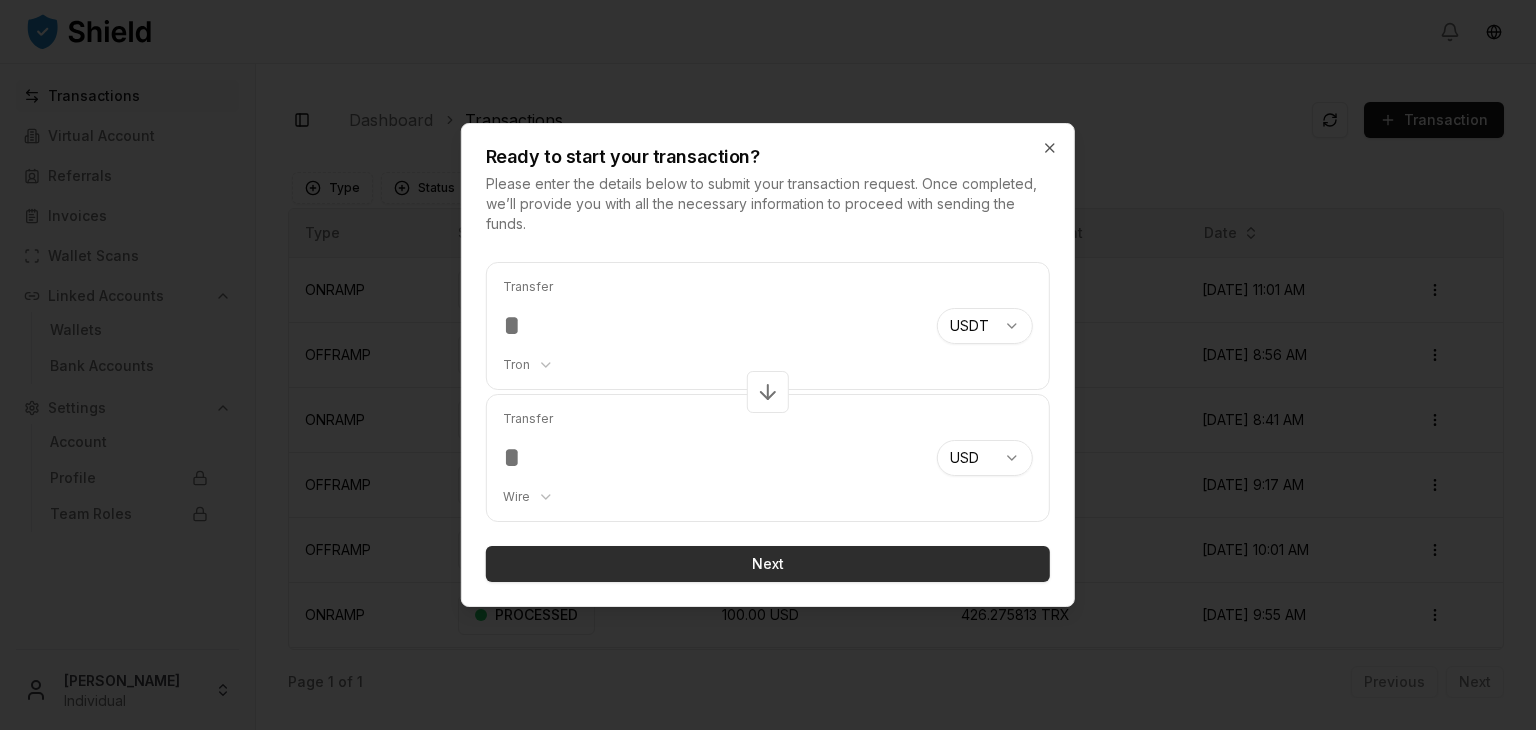 type on "***" 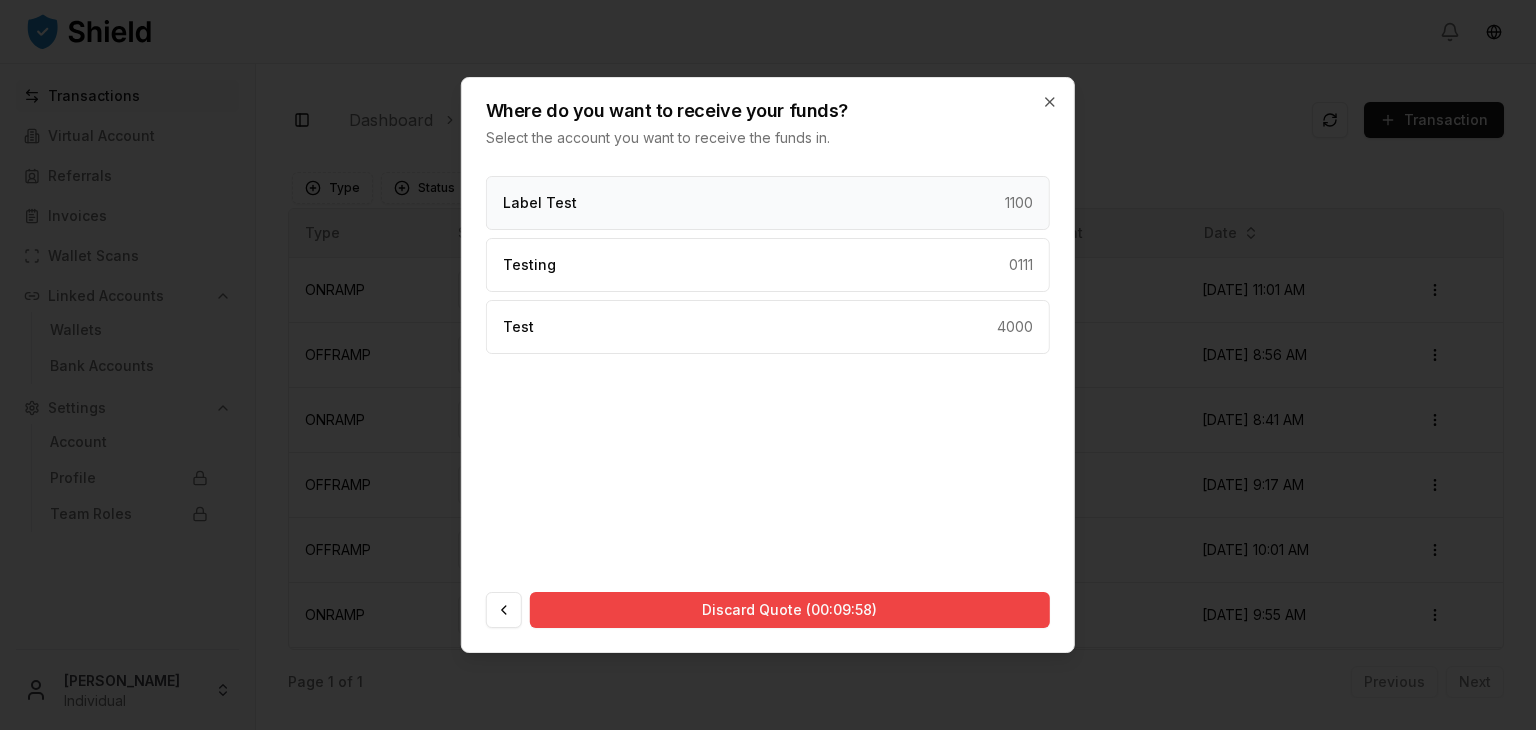 click on "Label Test 1100" at bounding box center (768, 203) 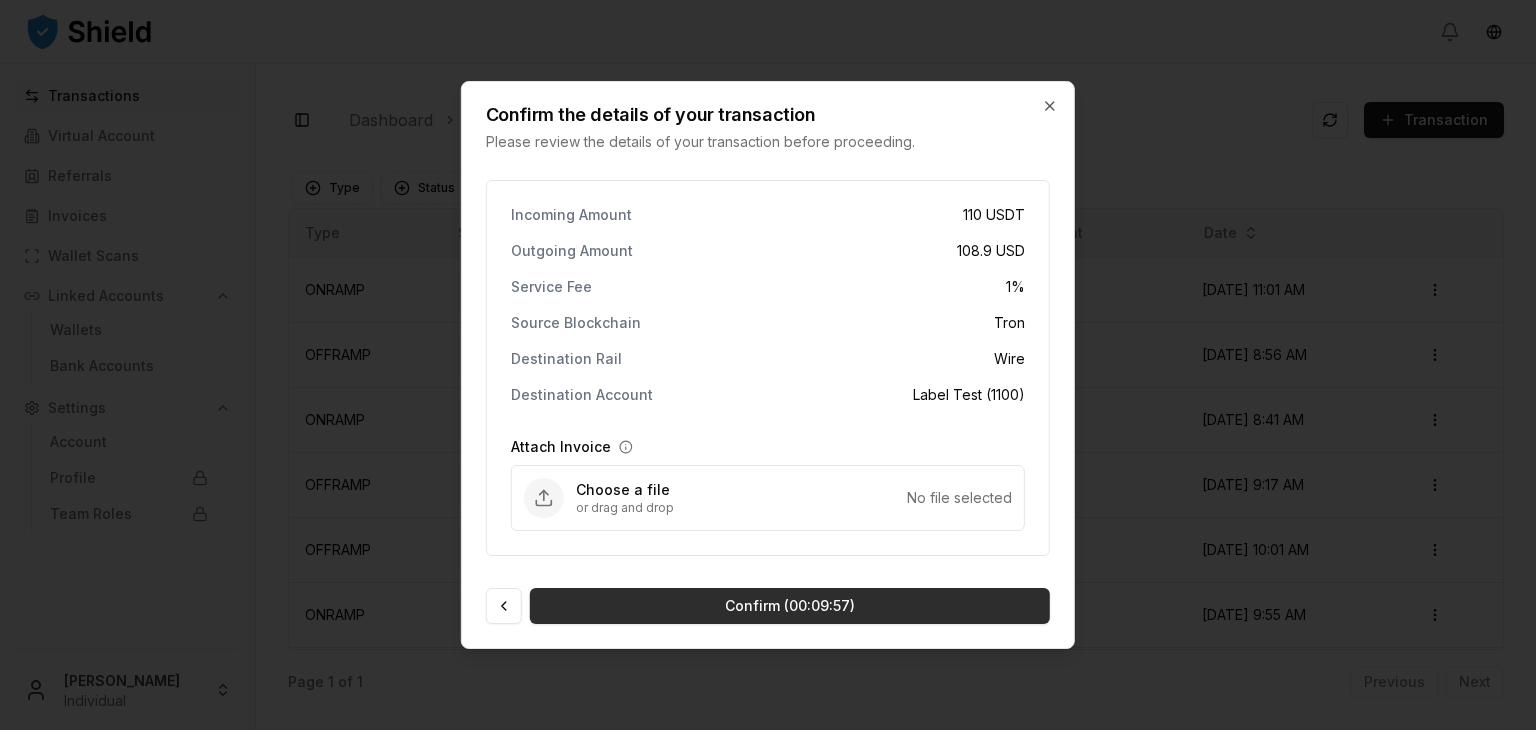 click on "Confirm (00:09:57)" at bounding box center (790, 606) 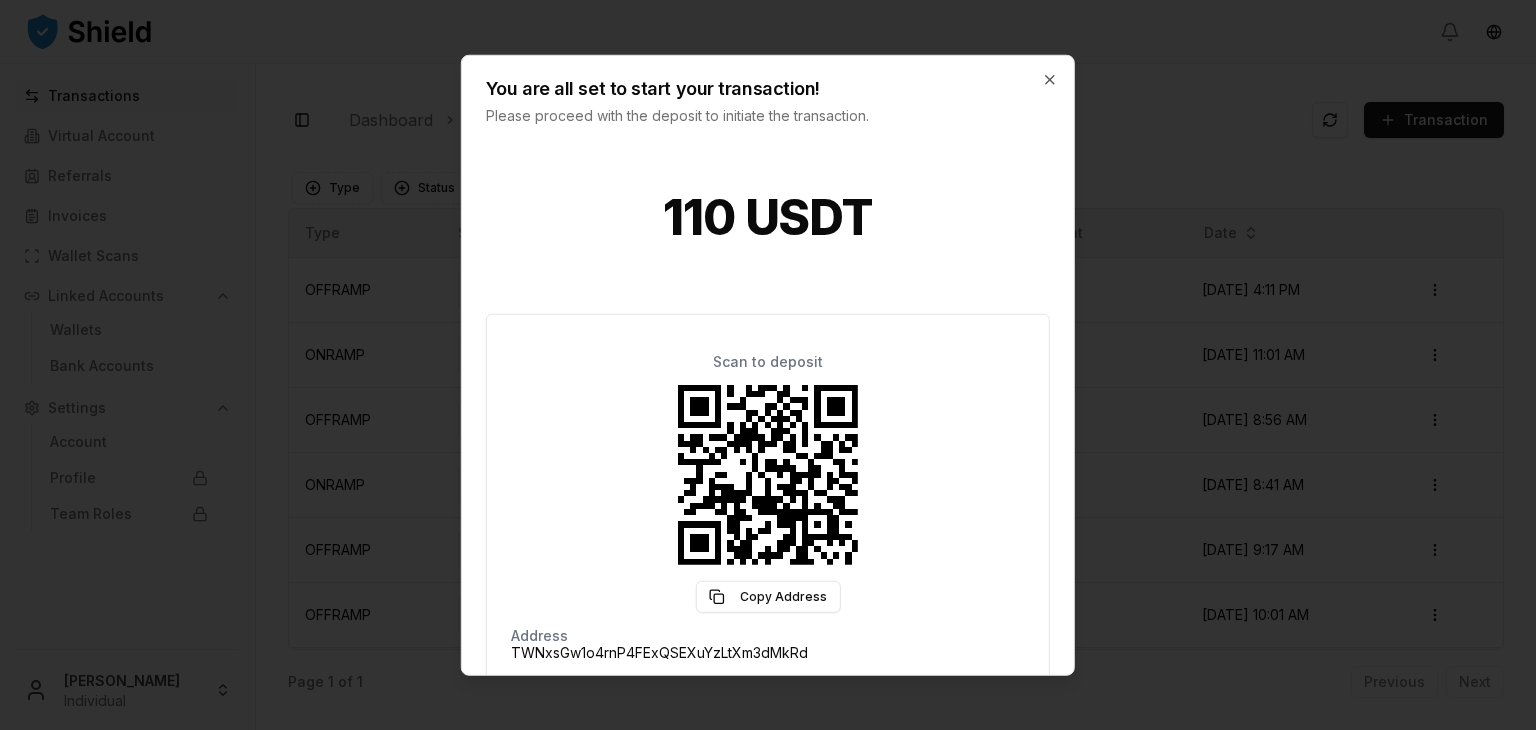 scroll, scrollTop: 155, scrollLeft: 0, axis: vertical 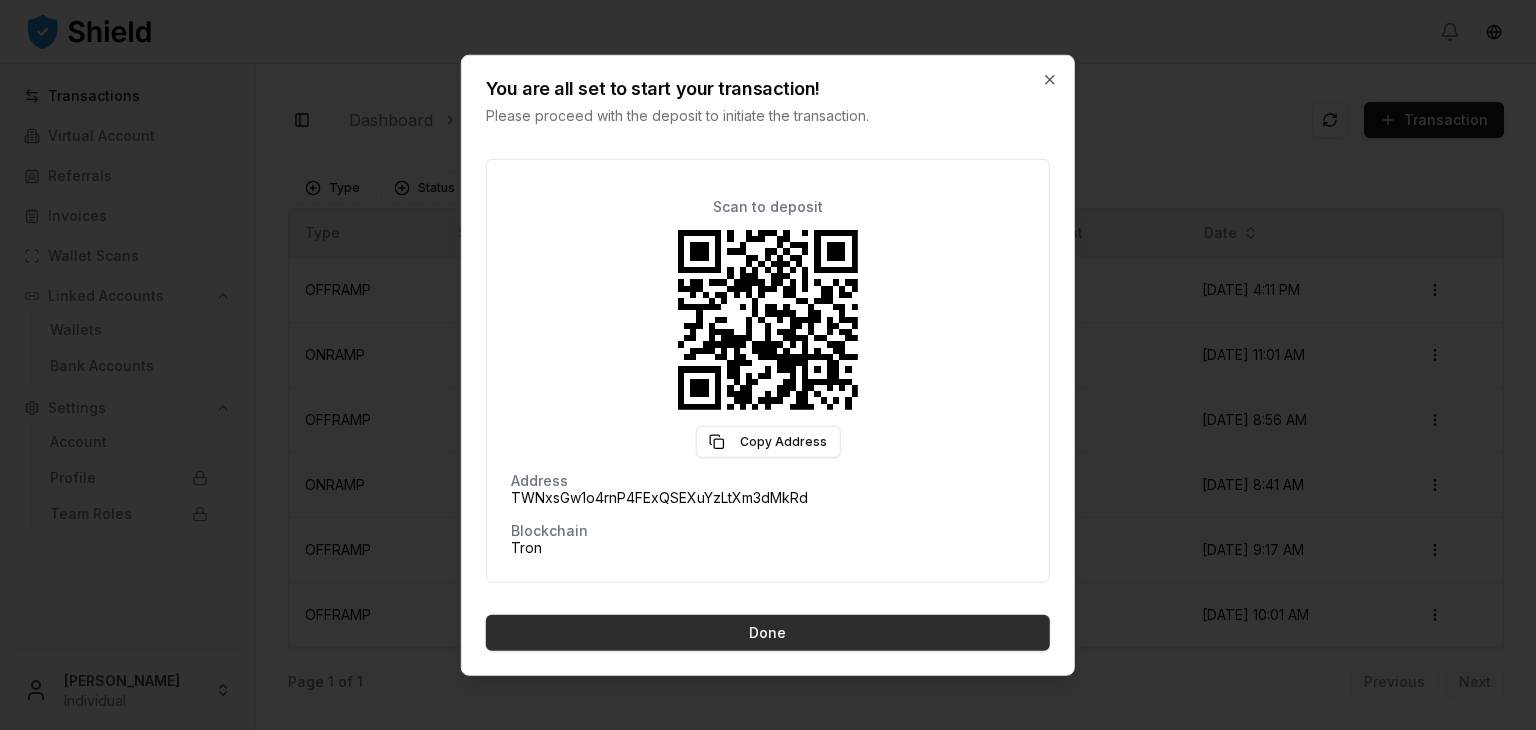 click on "Done" at bounding box center [768, 633] 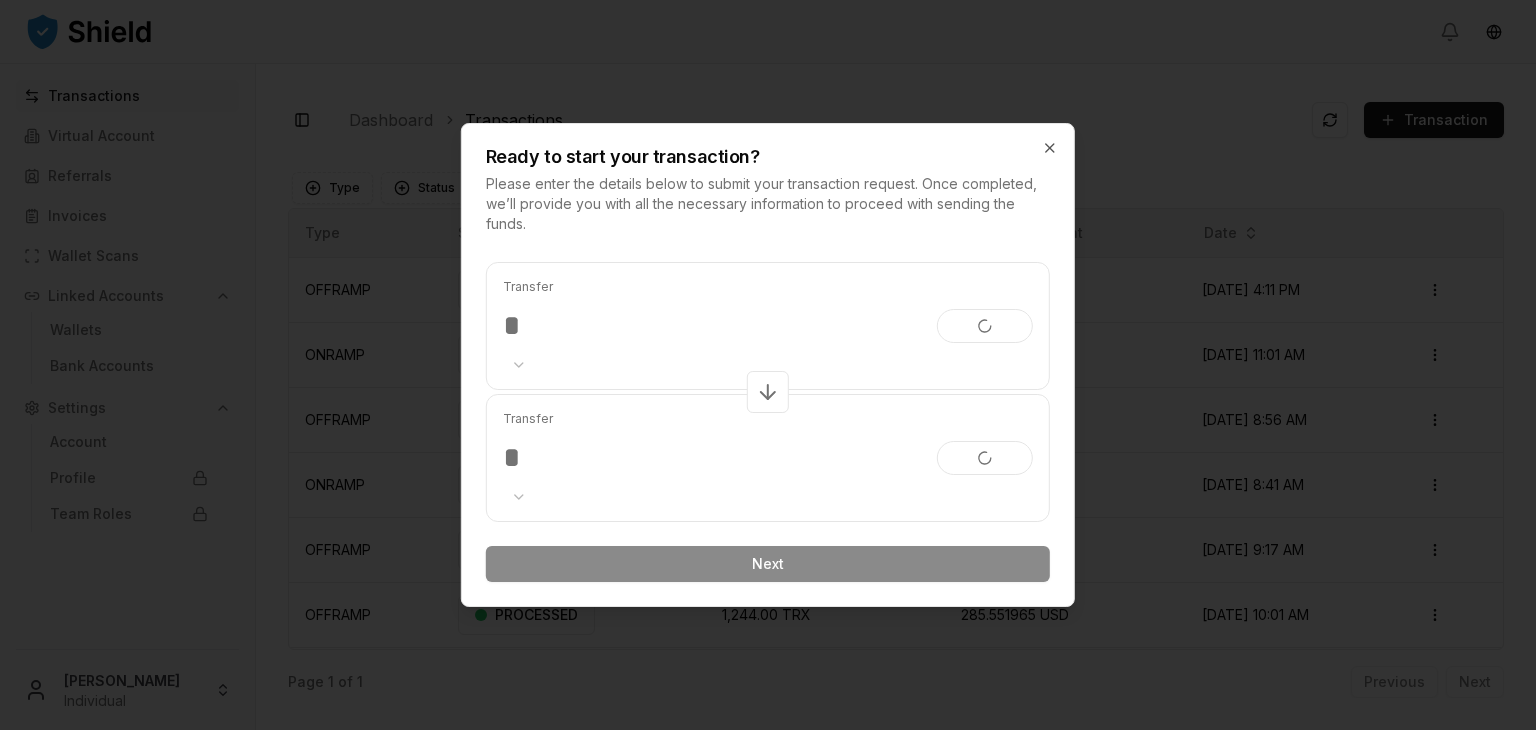 scroll, scrollTop: 0, scrollLeft: 0, axis: both 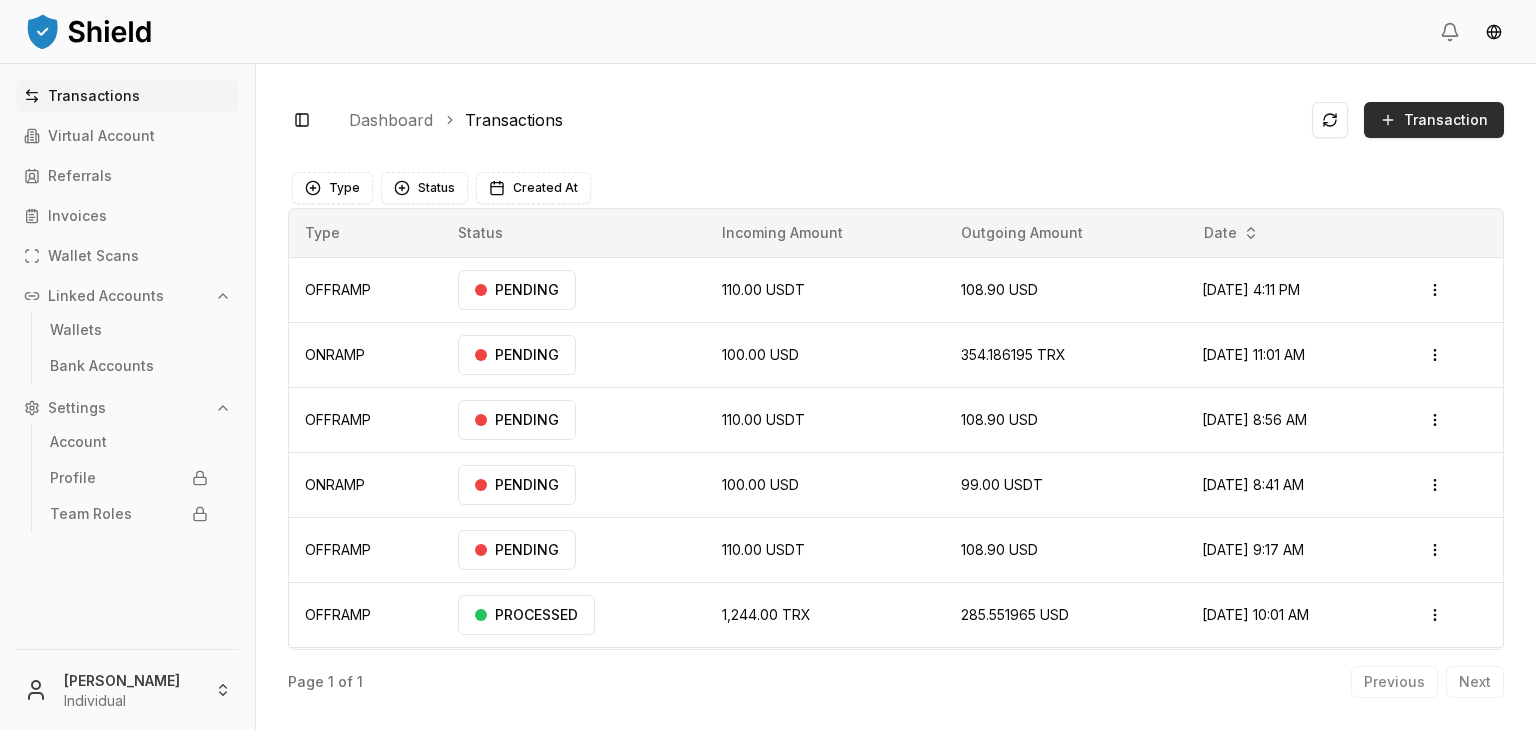 click on "Transaction" at bounding box center [1446, 120] 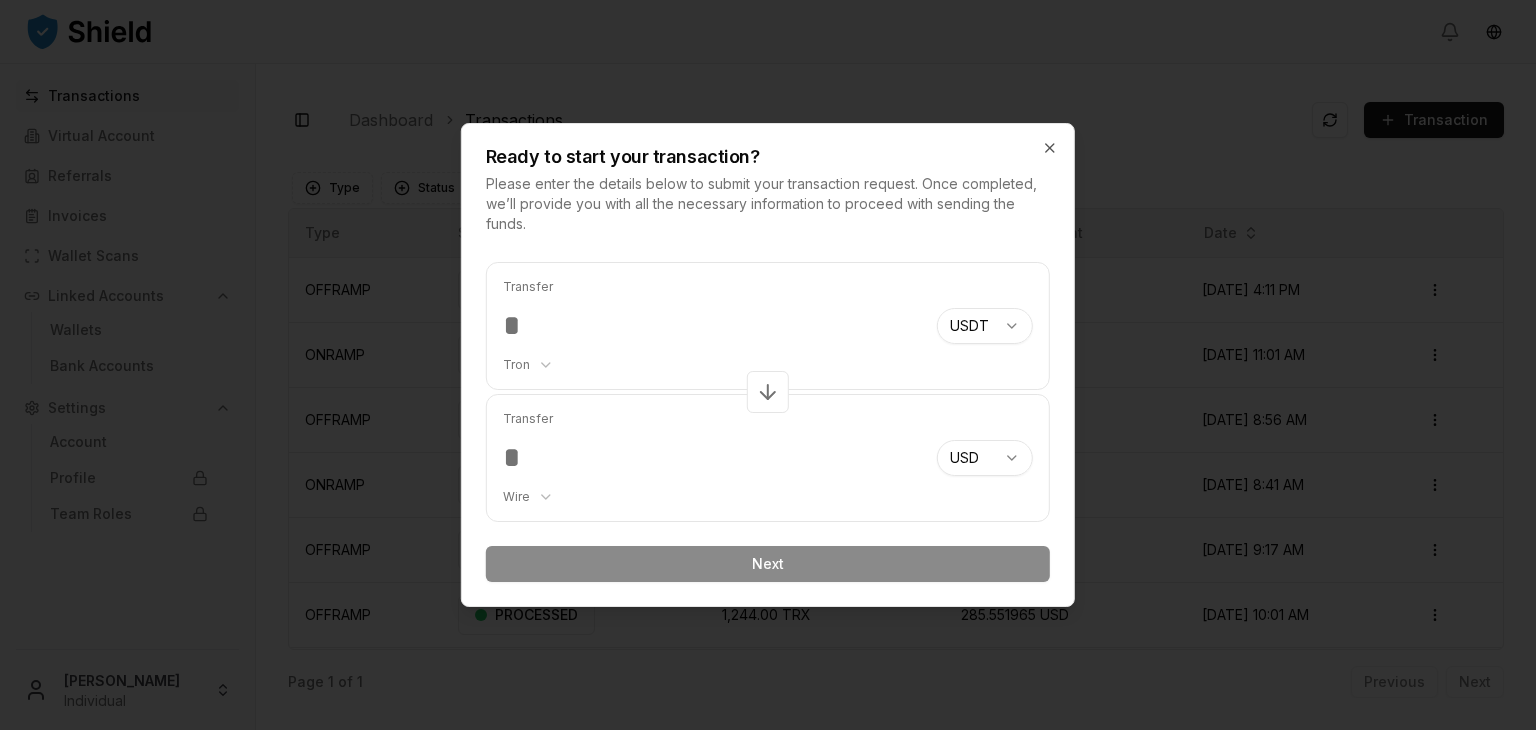 click on "Transactions Virtual Account Referrals Invoices Wallet Scans Linked Accounts Wallets Bank Accounts Settings Account Profile Team Roles Brandon Alcocer Individual Toggle Sidebar Dashboard Transactions   Transaction OFFRAMP   110.00 USDT   108.90 USD Jul 1, 2025, 4:11 PM PENDING Open menu ONRAMP   100.00 USD   354.186195 TRX Jun 6, 2025, 11:01 AM PENDING Open menu OFFRAMP   110.00 USDT   108.90 USD Jun 6, 2025, 8:56 AM PENDING Open menu ONRAMP   100.00 USD   99.00 USDT Jun 6, 2025, 8:41 AM PENDING Open menu OFFRAMP   110.00 USDT   108.90 USD May 19, 2025, 9:17 AM PENDING Open menu OFFRAMP   1,244.00 TRX   285.551965 USD Feb 14, 2025, 10:01 AM PROCESSED Open menu ONRAMP   100.00 USD   426.275813 TRX Feb 14, 2025, 9:55 AM PROCESSED Open menu Page 1 of 1 Previous Next Type Status Created At Type Status Incoming Amount Outgoing Amount Date   OFFRAMP   PENDING   110.00   USDT   108.90   USD   Jul 1, 2025, 4:11 PM   Open menu   ONRAMP   PENDING   100.00   USD   354.186195   TRX   Jun 6, 2025, 11:01 AM   Open menu" at bounding box center (768, 440) 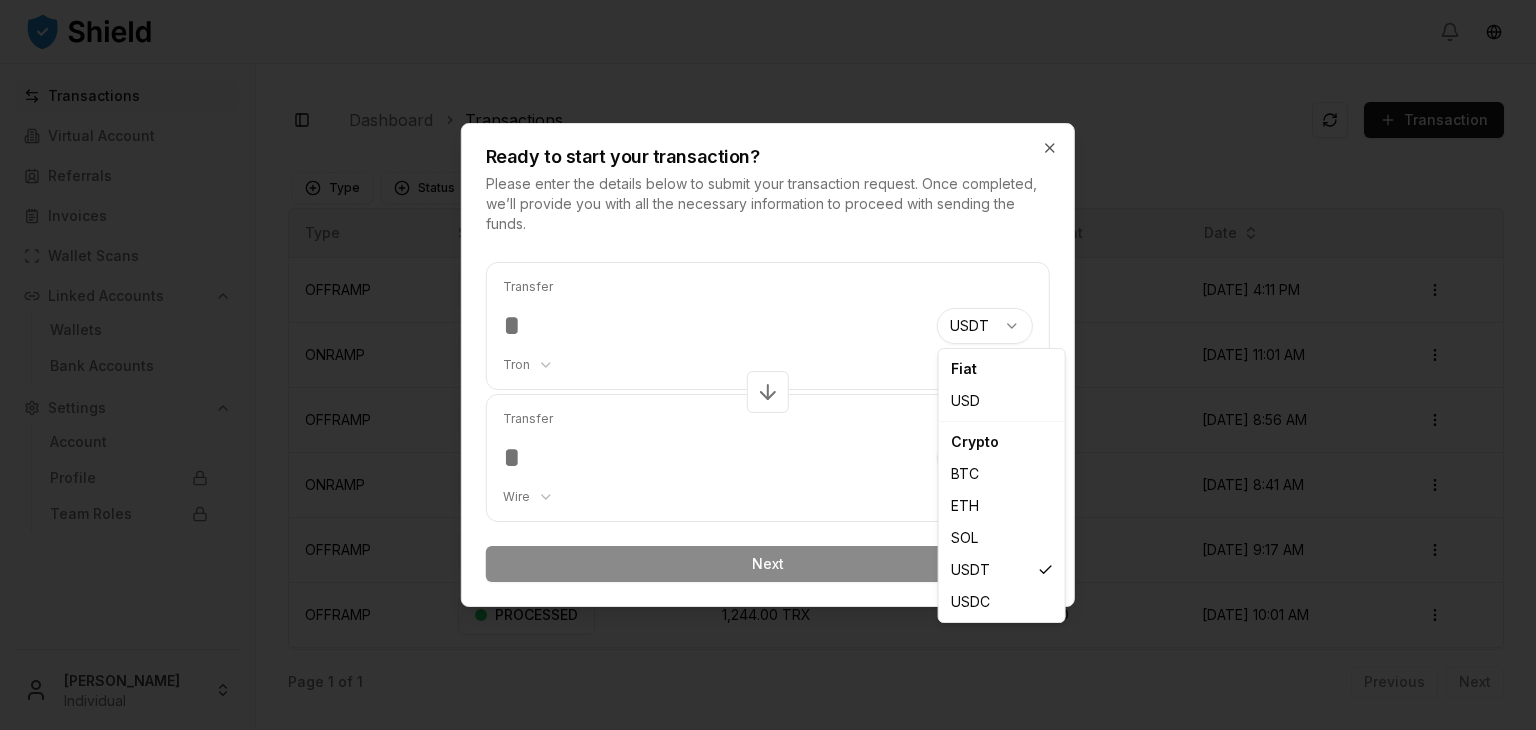 select on "***" 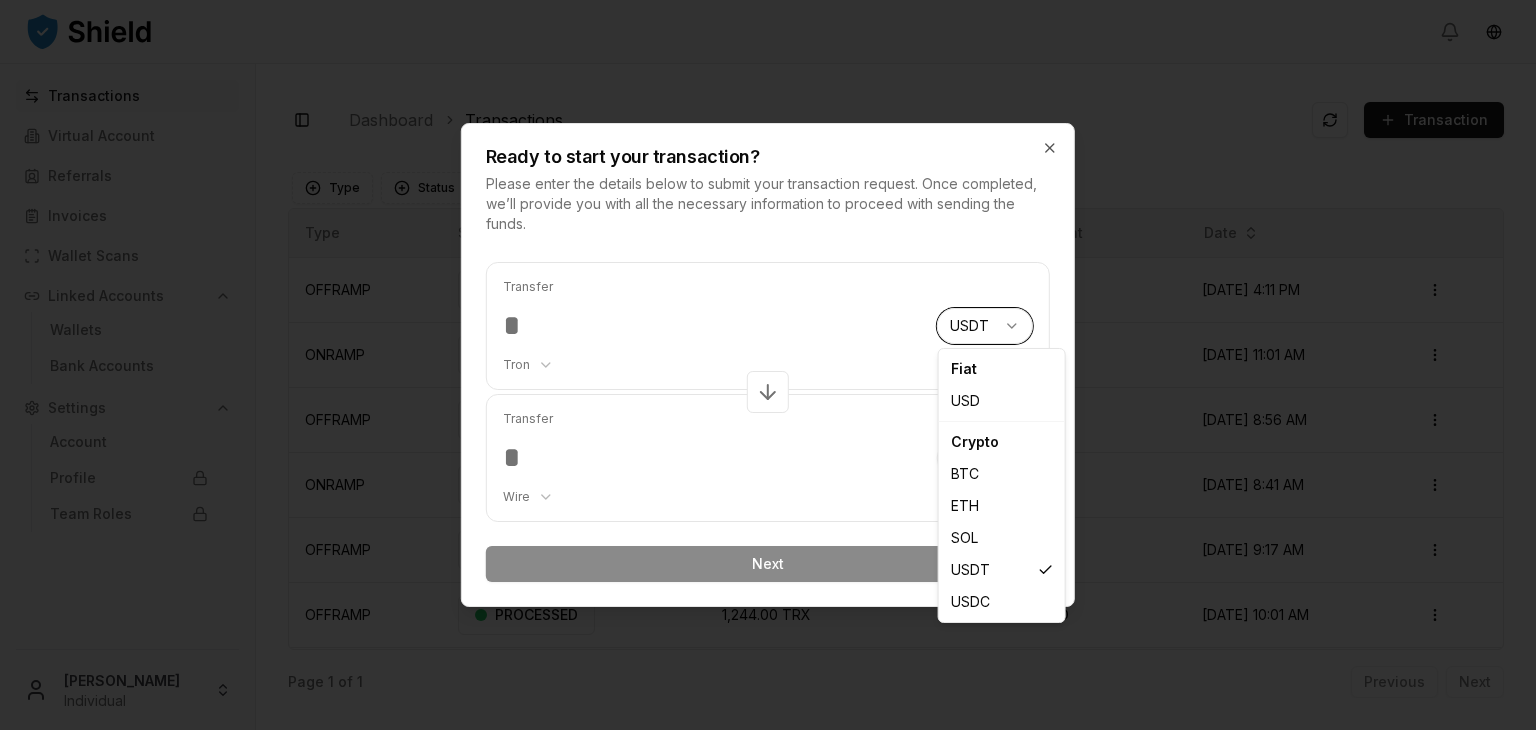 select on "****" 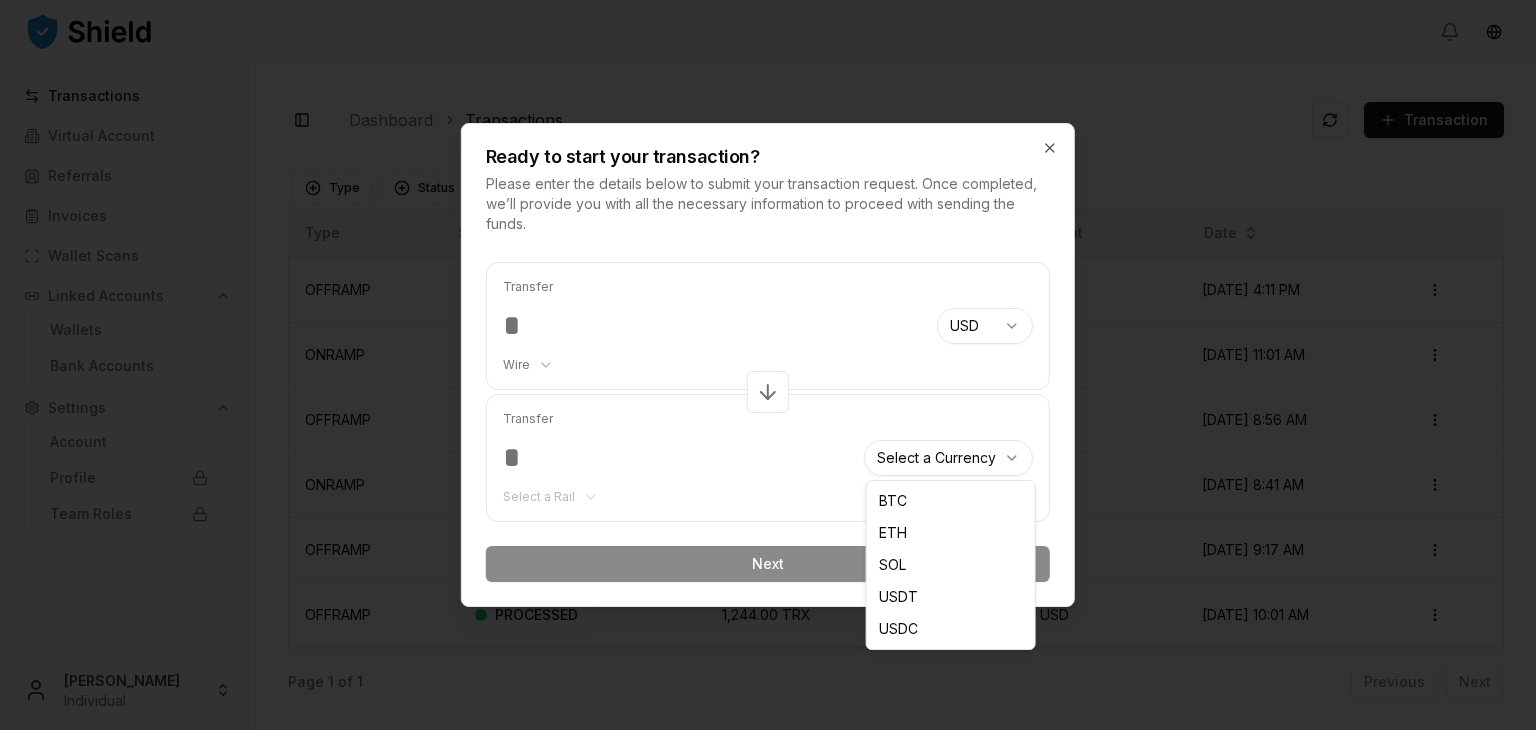 click on "Transactions Virtual Account Referrals Invoices Wallet Scans Linked Accounts Wallets Bank Accounts Settings Account Profile Team Roles Brandon Alcocer Individual Toggle Sidebar Dashboard Transactions   Transaction OFFRAMP   110.00 USDT   108.90 USD Jul 1, 2025, 4:11 PM PENDING Open menu ONRAMP   100.00 USD   354.186195 TRX Jun 6, 2025, 11:01 AM PENDING Open menu OFFRAMP   110.00 USDT   108.90 USD Jun 6, 2025, 8:56 AM PENDING Open menu ONRAMP   100.00 USD   99.00 USDT Jun 6, 2025, 8:41 AM PENDING Open menu OFFRAMP   110.00 USDT   108.90 USD May 19, 2025, 9:17 AM PENDING Open menu OFFRAMP   1,244.00 TRX   285.551965 USD Feb 14, 2025, 10:01 AM PROCESSED Open menu ONRAMP   100.00 USD   426.275813 TRX Feb 14, 2025, 9:55 AM PROCESSED Open menu Page 1 of 1 Previous Next Type Status Created At Type Status Incoming Amount Outgoing Amount Date   OFFRAMP   PENDING   110.00   USDT   108.90   USD   Jul 1, 2025, 4:11 PM   Open menu   ONRAMP   PENDING   100.00   USD   354.186195   TRX   Jun 6, 2025, 11:01 AM   Open menu" at bounding box center (768, 440) 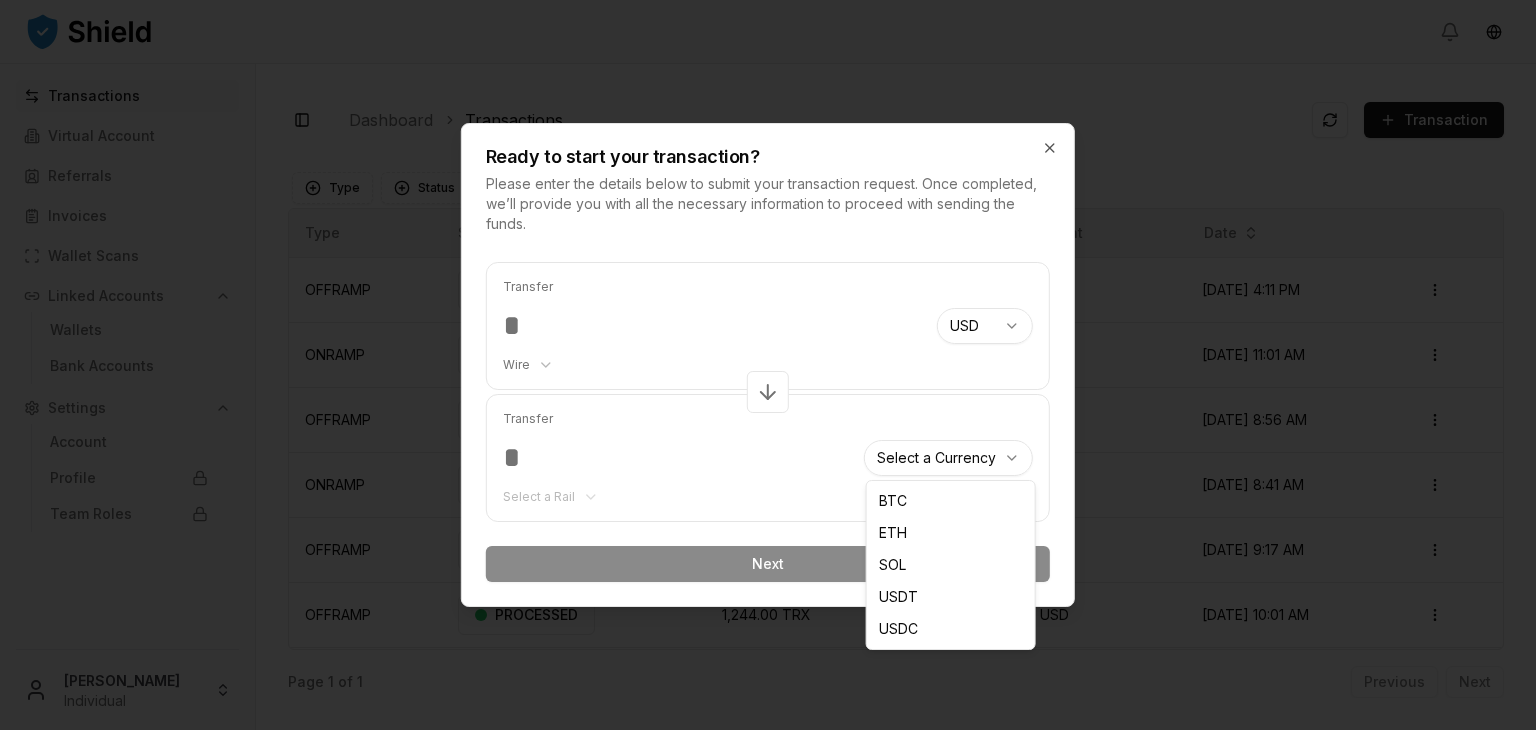 select on "****" 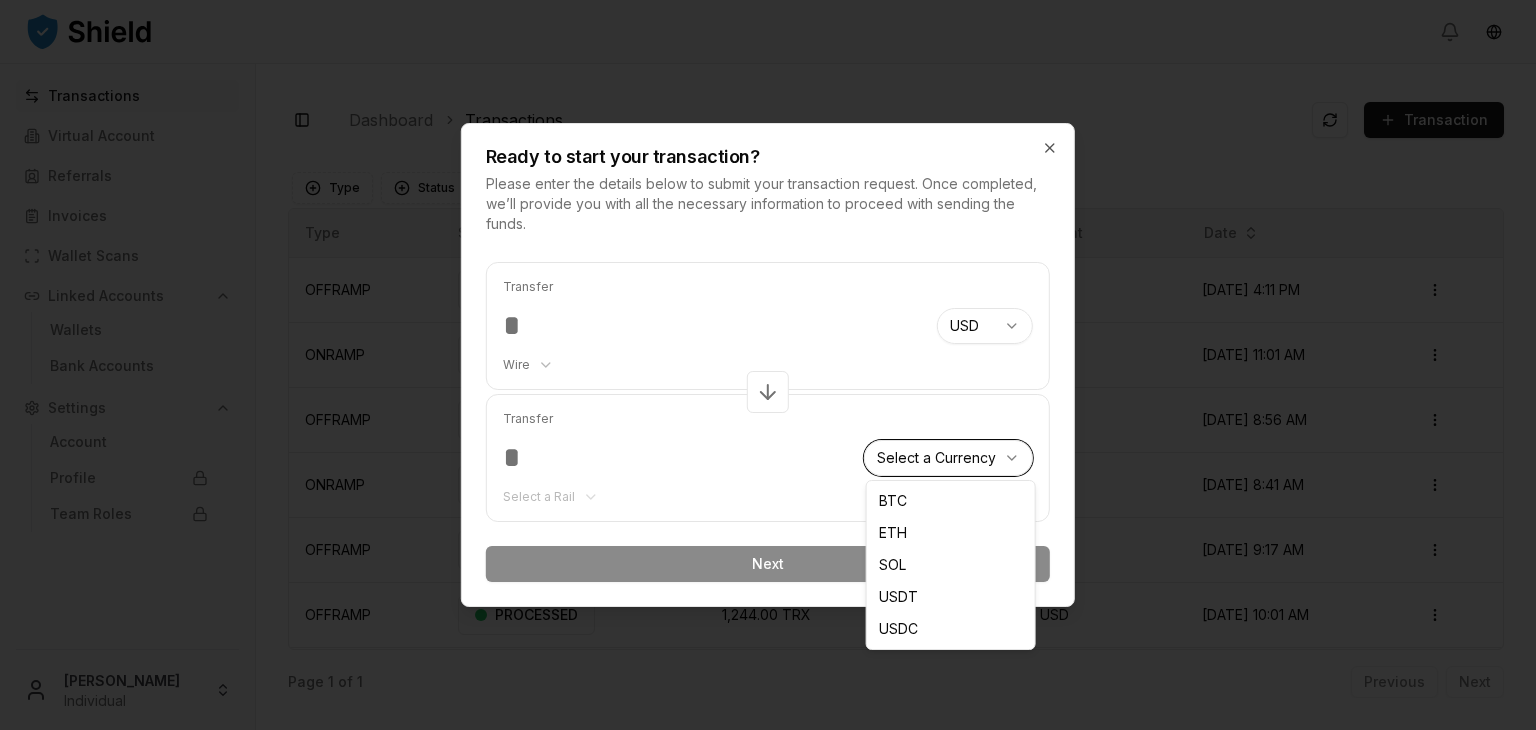select on "****" 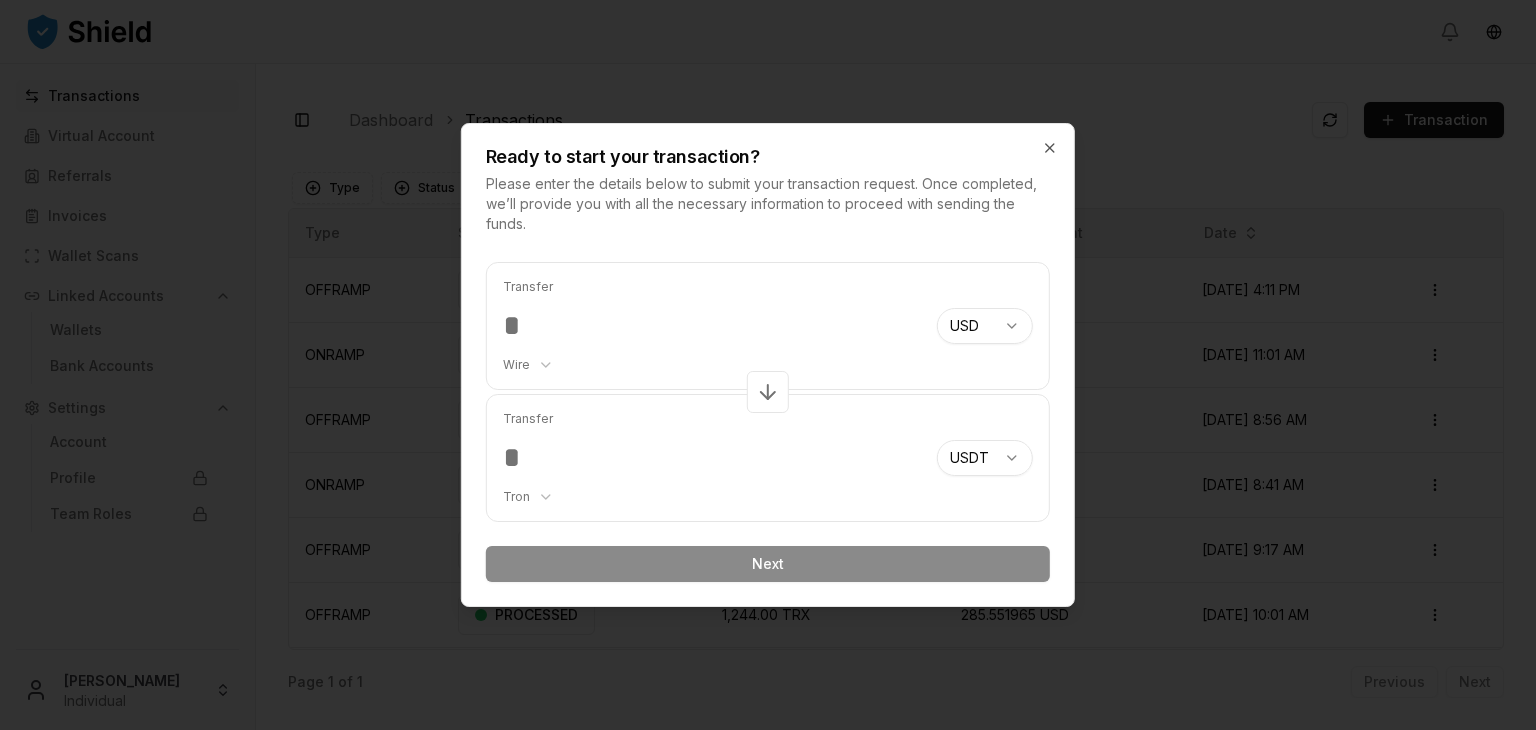 click at bounding box center [712, 326] 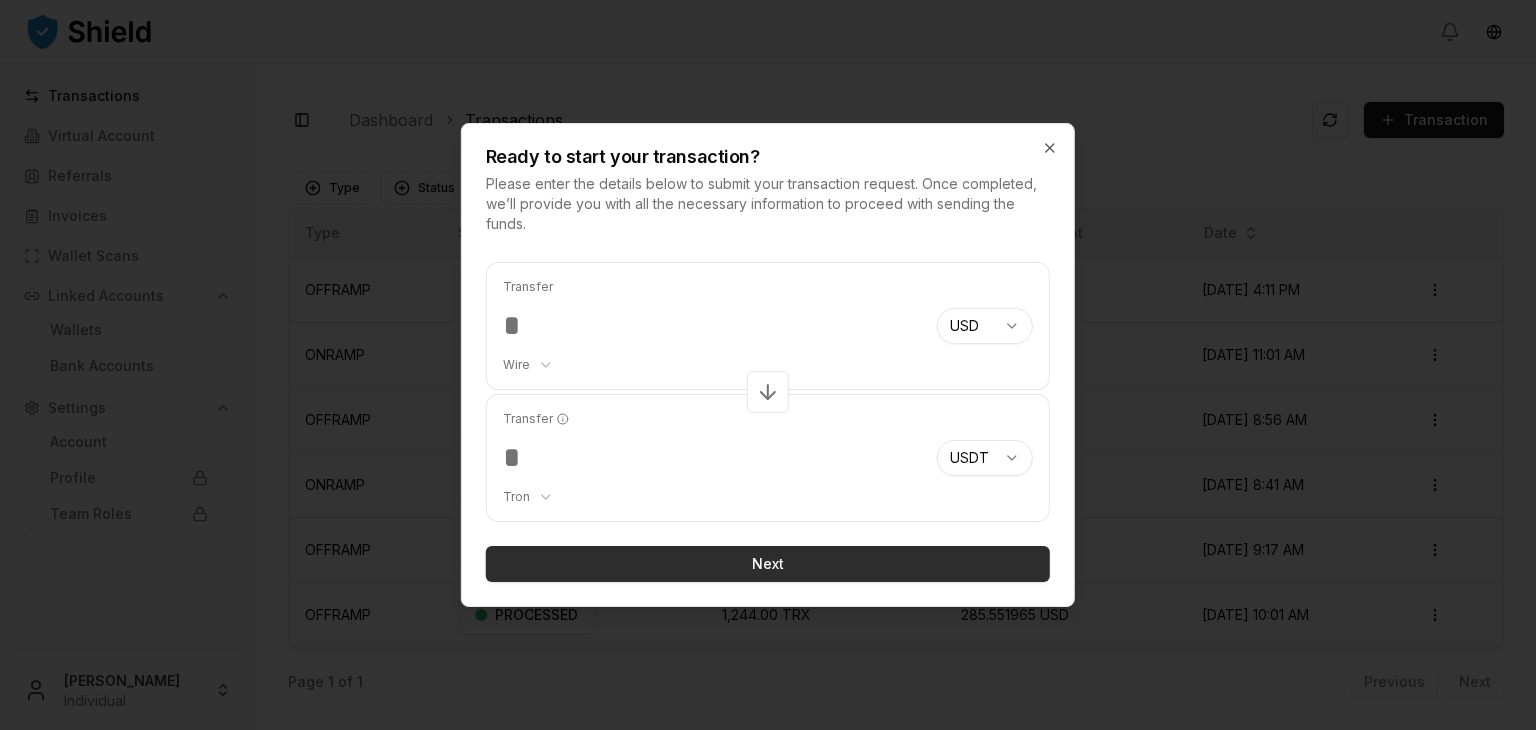 type on "***" 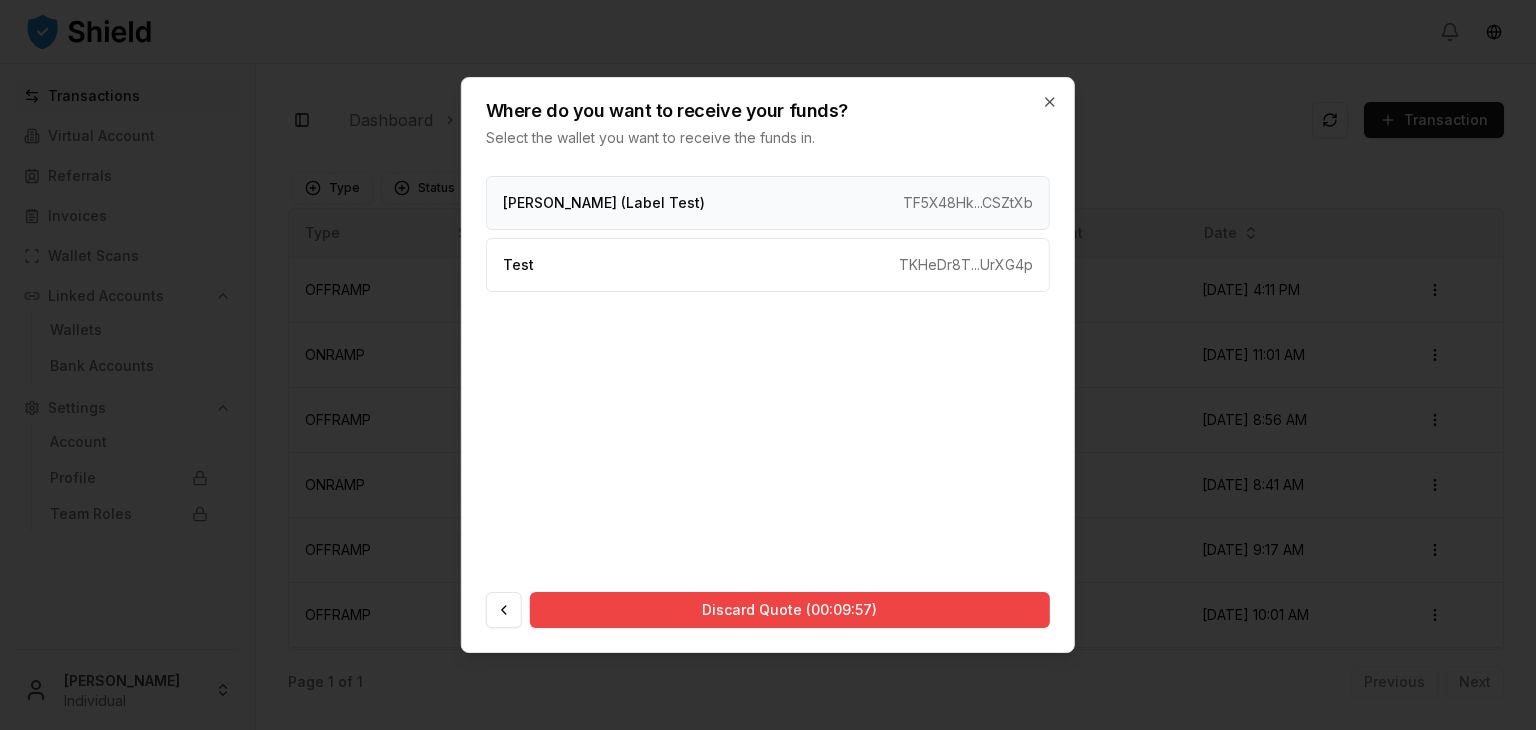 click on "Brandon (Label Test) TF5X48Hk...CSZtXb" at bounding box center [768, 203] 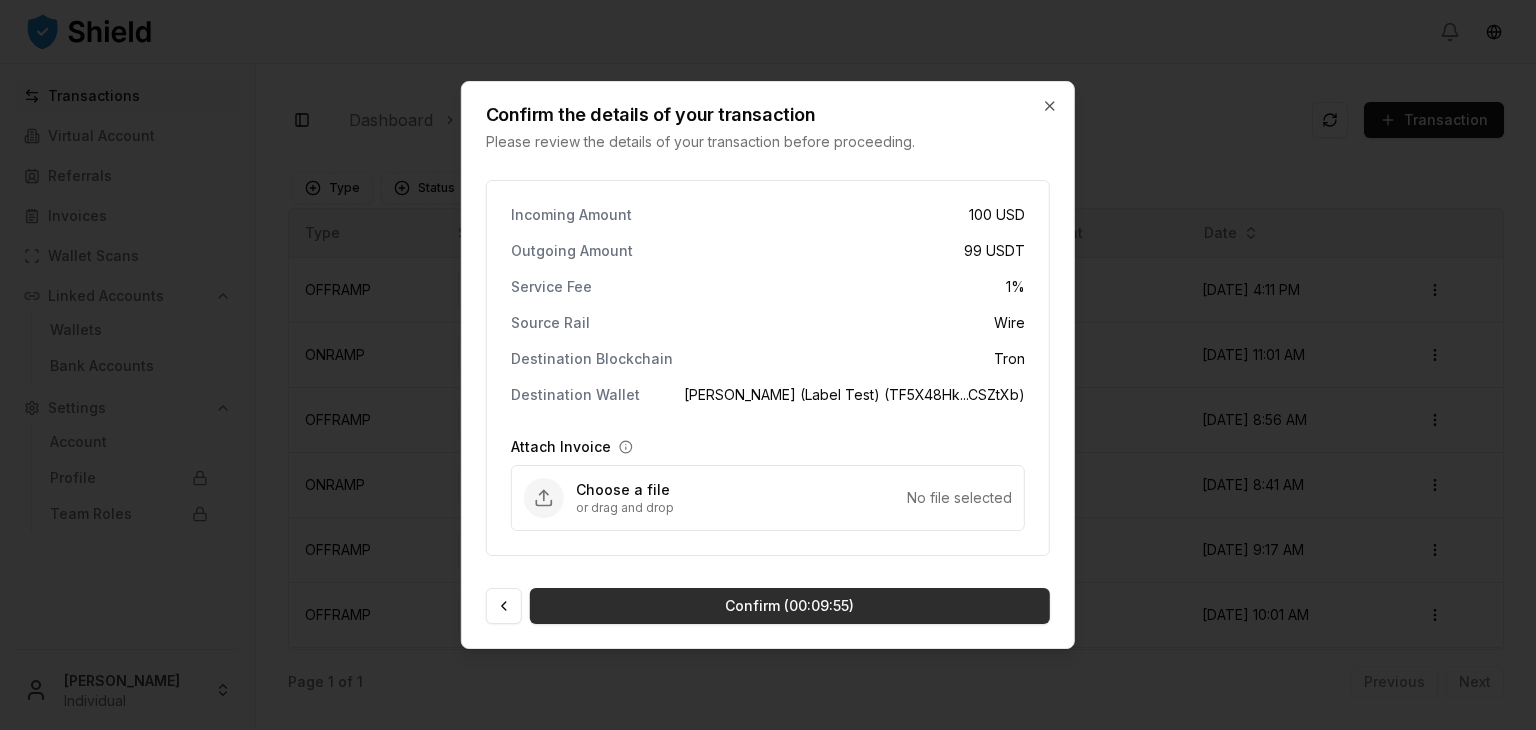click on "Confirm (00:09:55)" at bounding box center [790, 606] 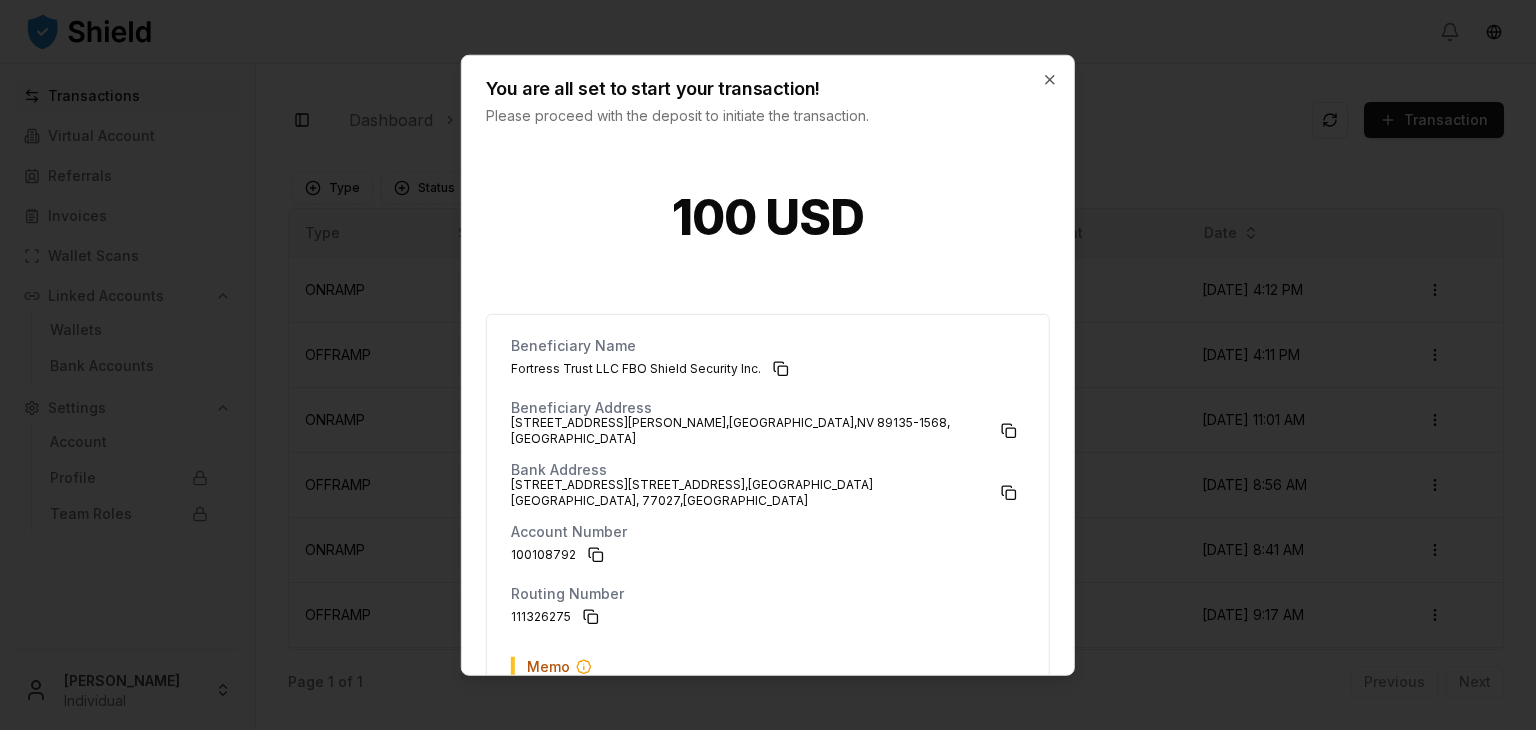 scroll, scrollTop: 151, scrollLeft: 0, axis: vertical 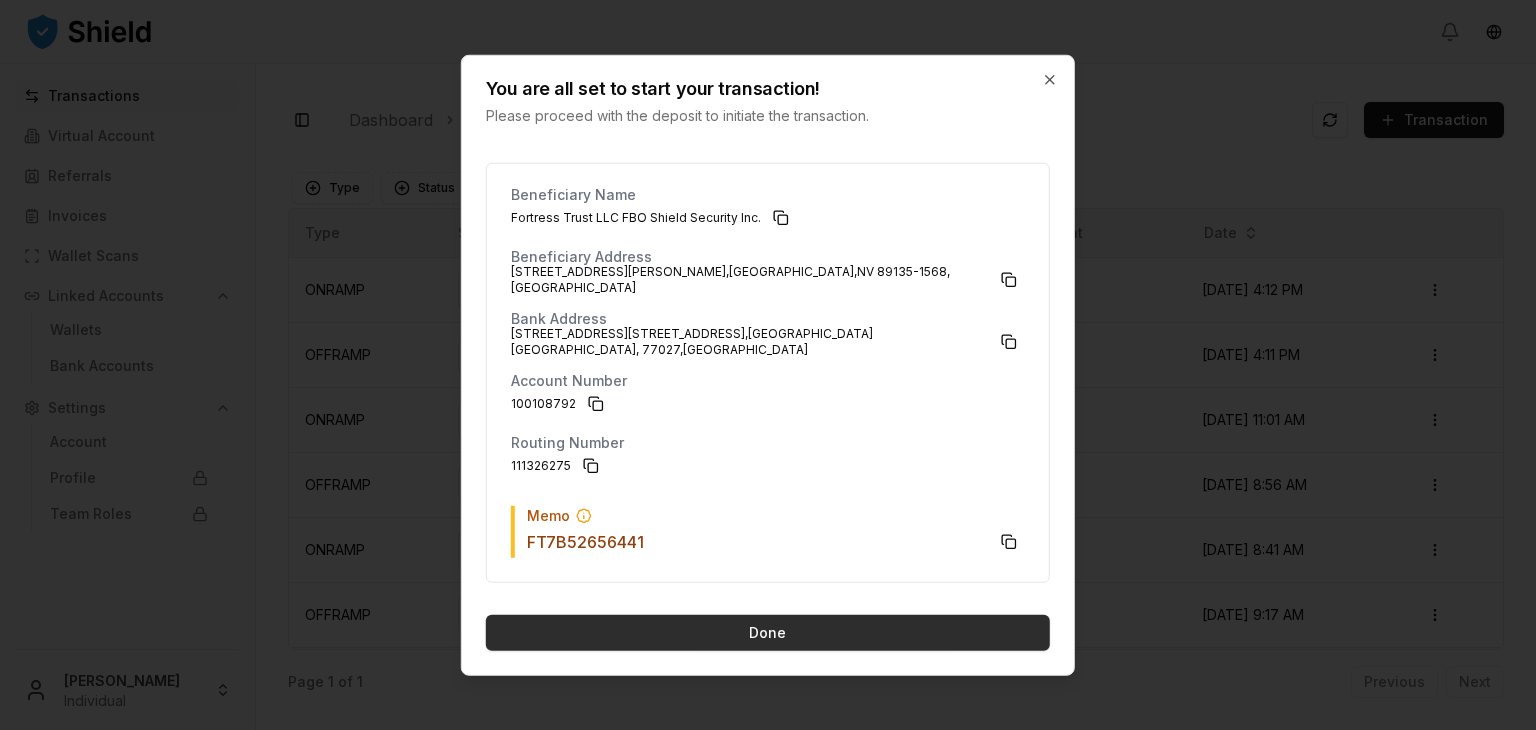 click on "Done" at bounding box center [768, 633] 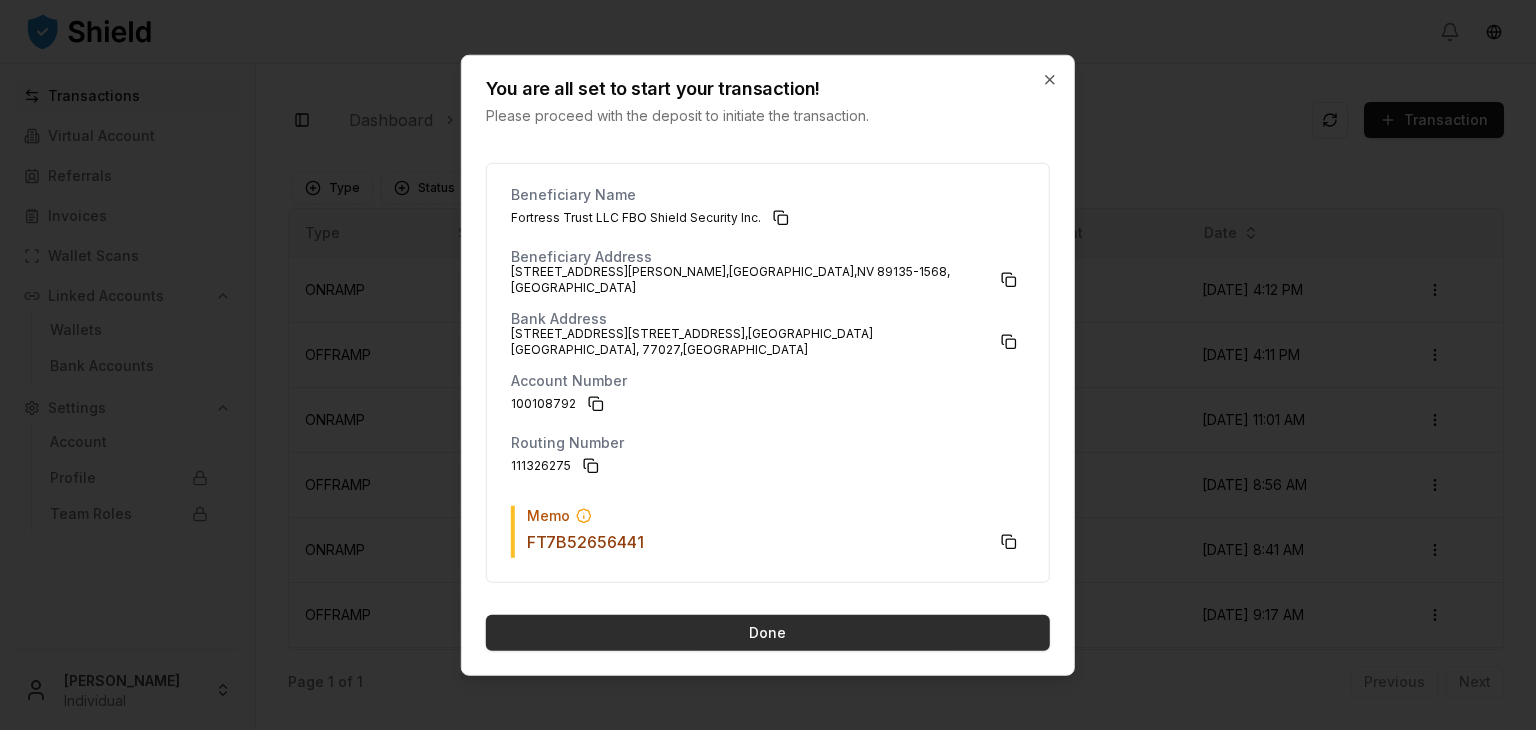 scroll, scrollTop: 0, scrollLeft: 0, axis: both 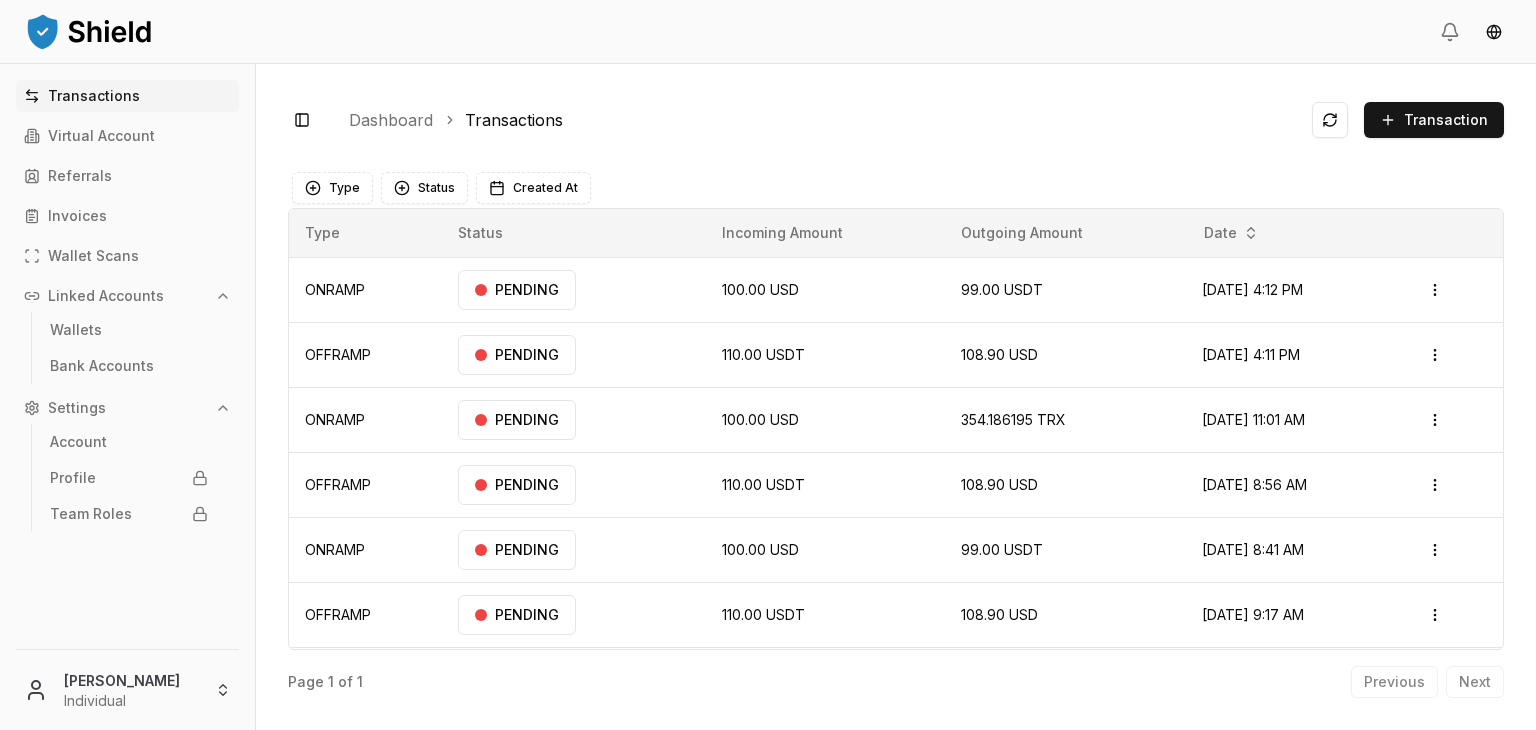 click on "Dashboard Transactions" at bounding box center (814, 120) 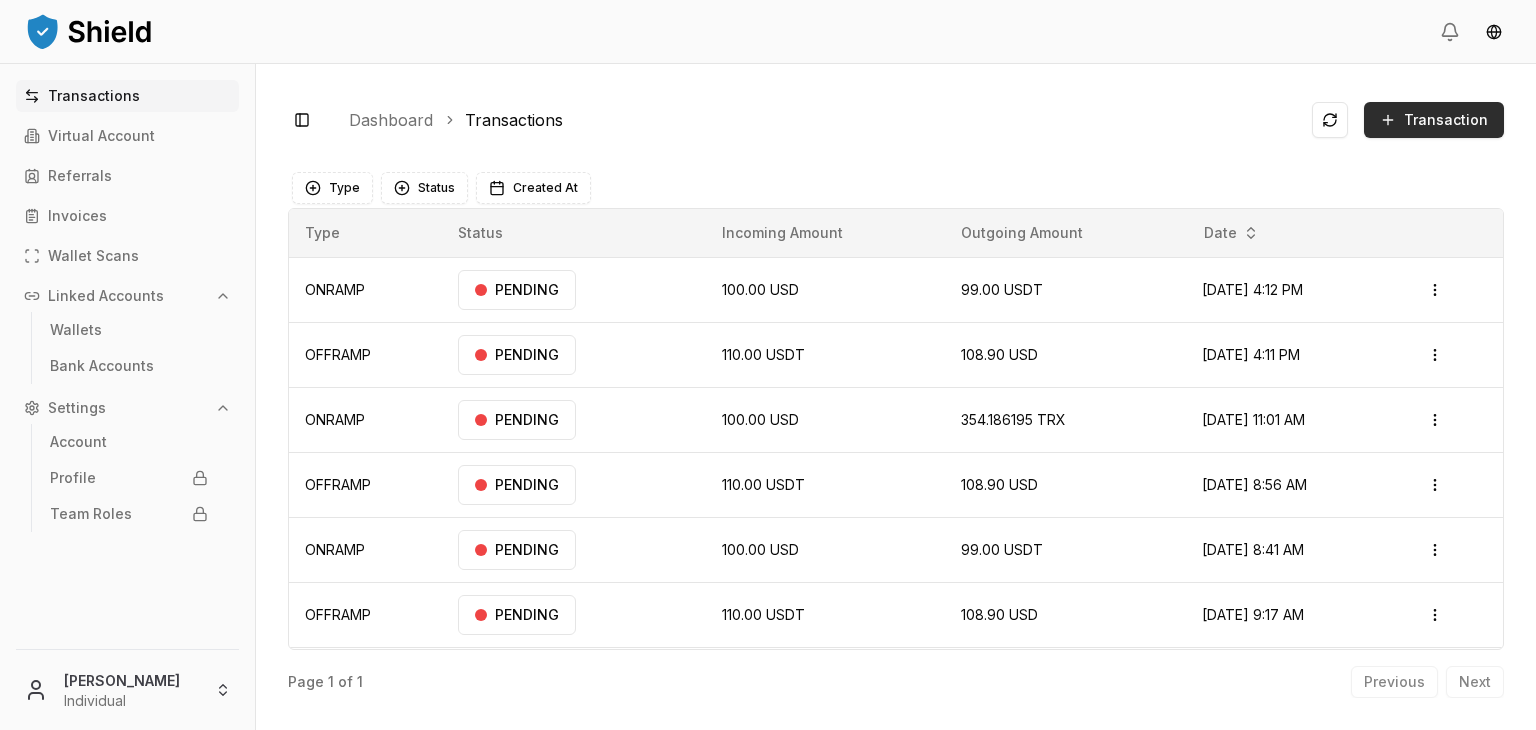 click on "Transaction" at bounding box center [1434, 120] 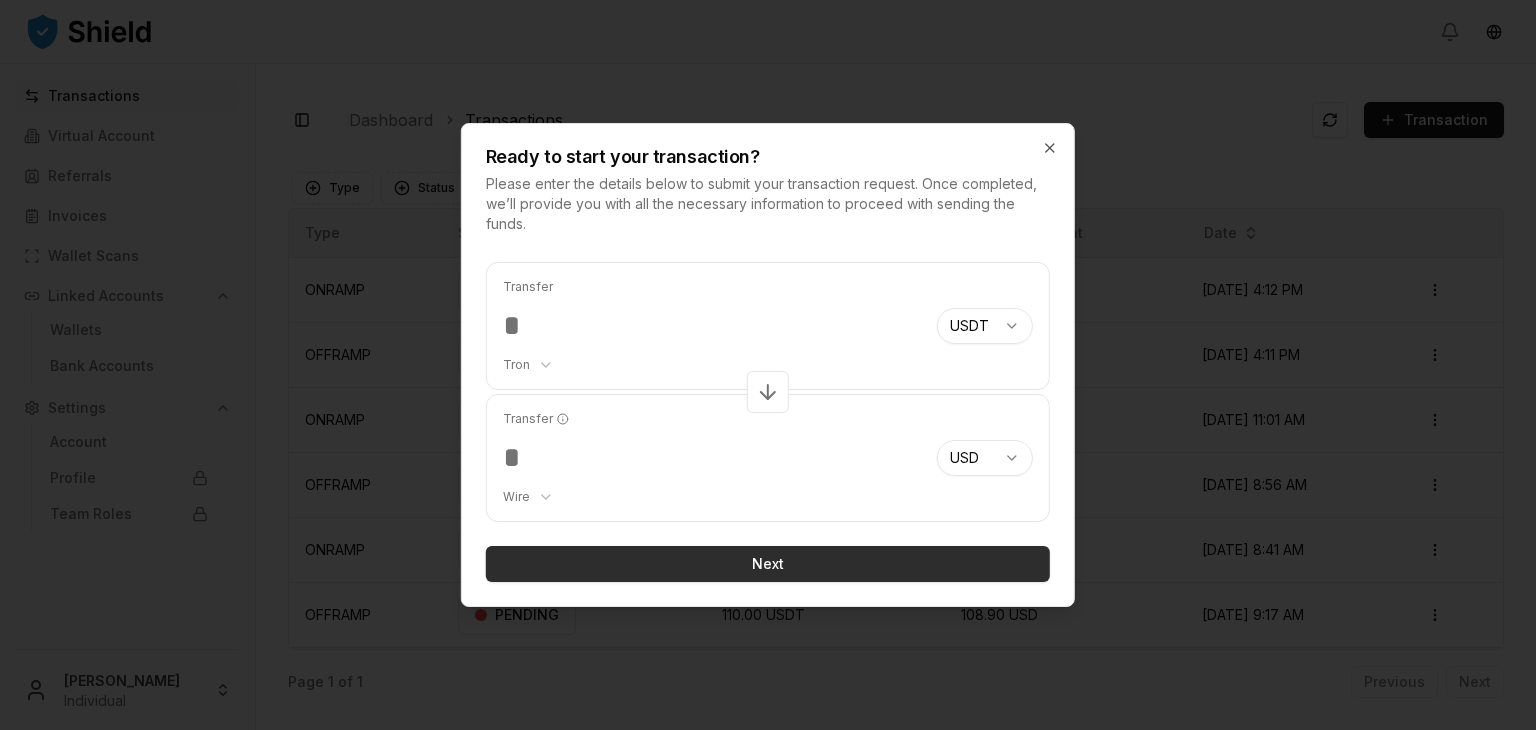 type on "***" 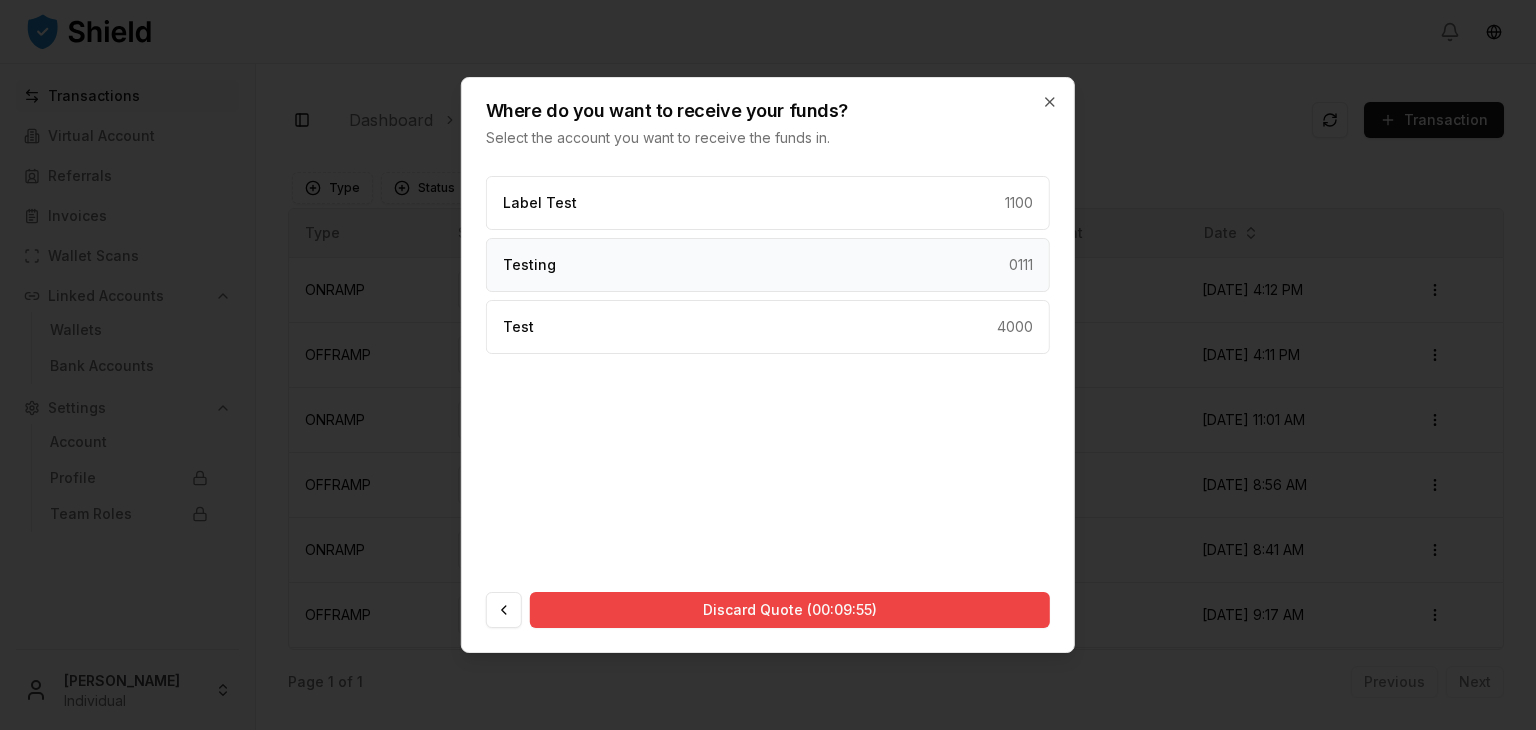 click on "Testing 0111" at bounding box center (768, 265) 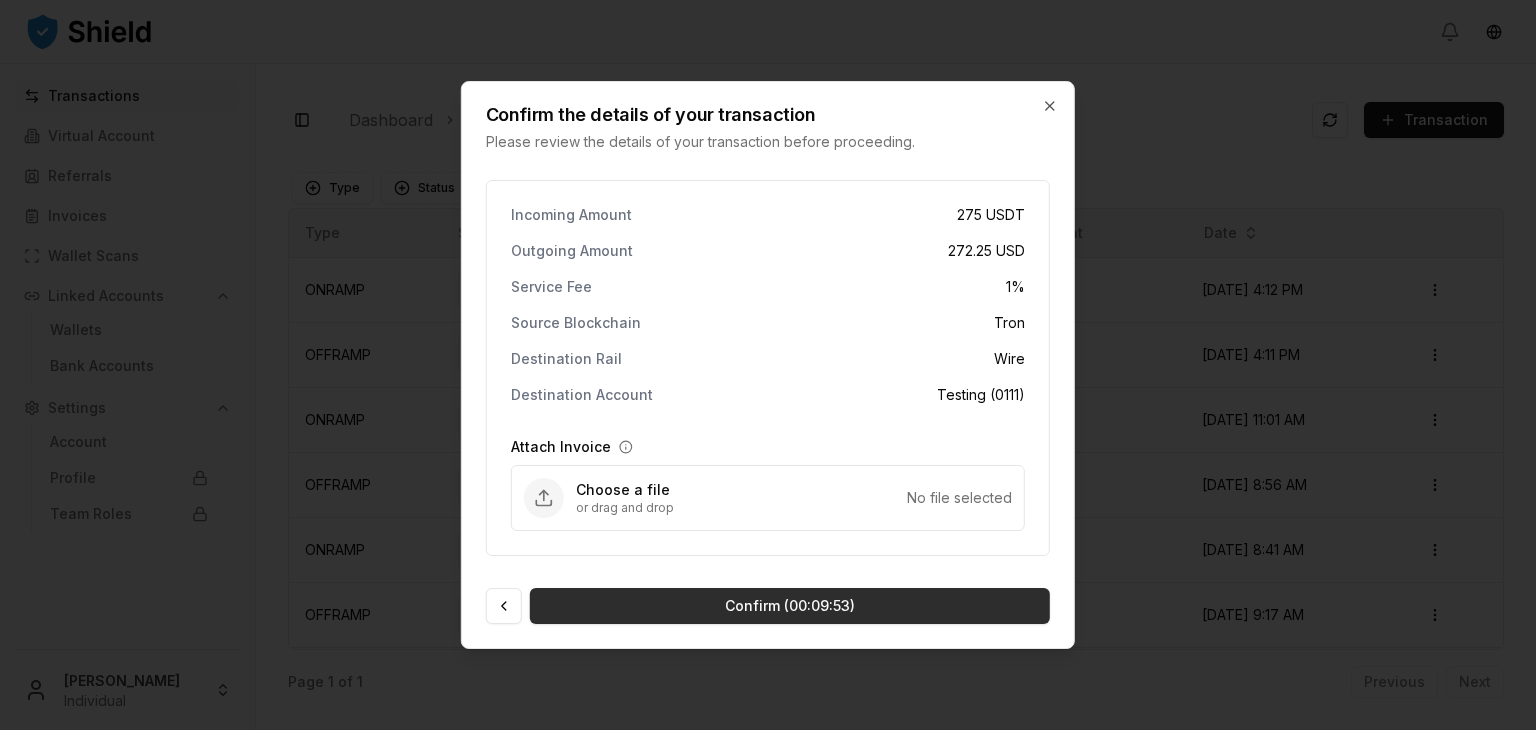 click on "Confirm (00:09:53)" at bounding box center [790, 606] 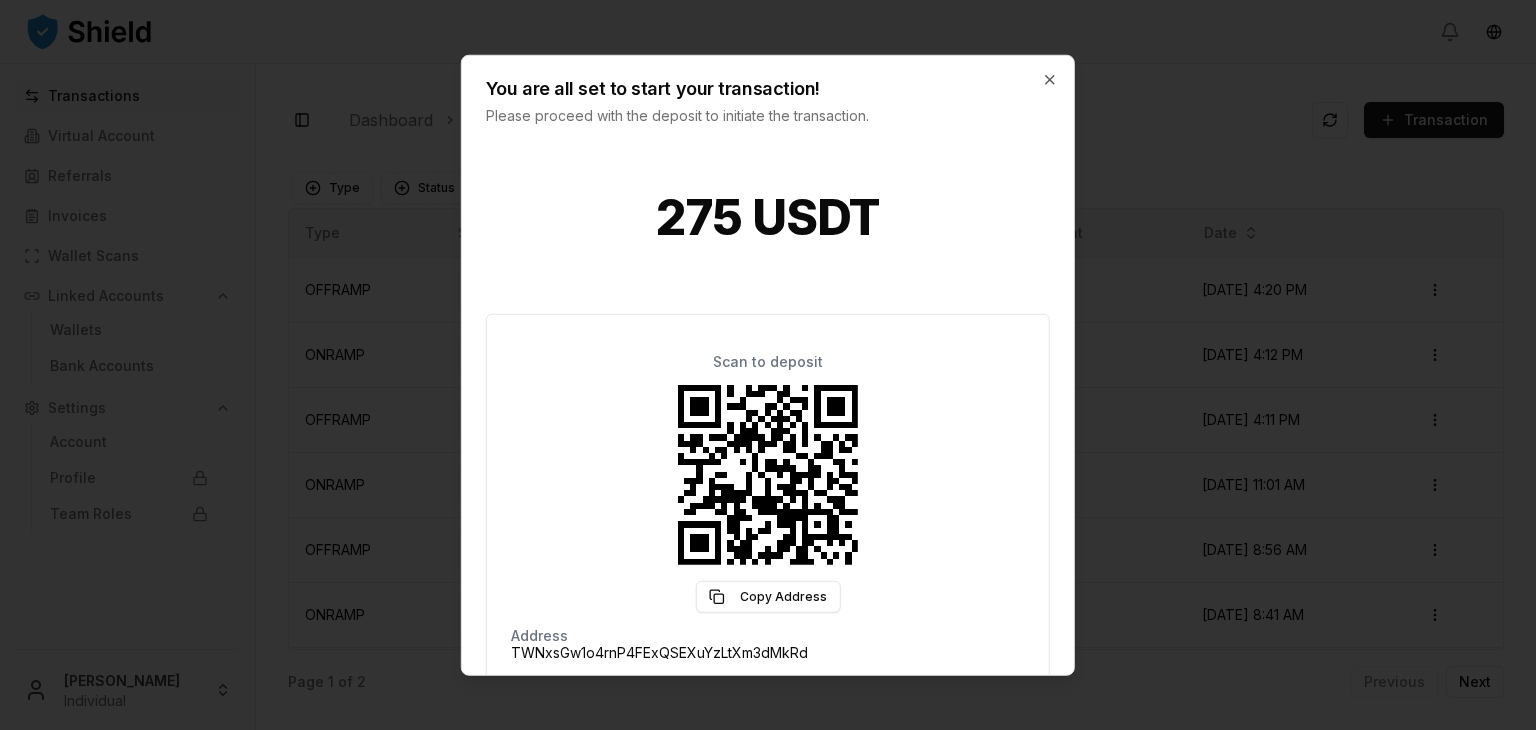 scroll, scrollTop: 155, scrollLeft: 0, axis: vertical 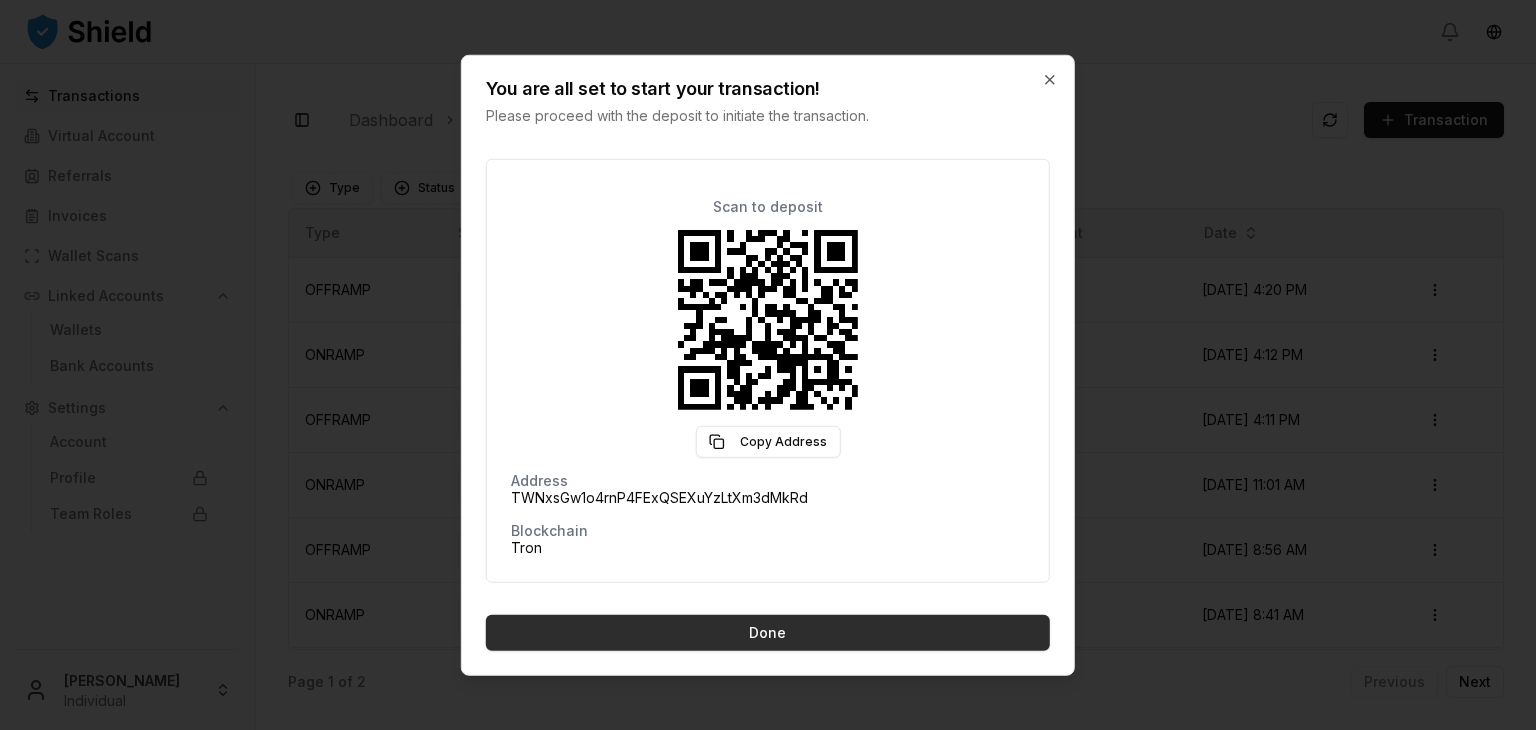 click on "Done" at bounding box center [768, 633] 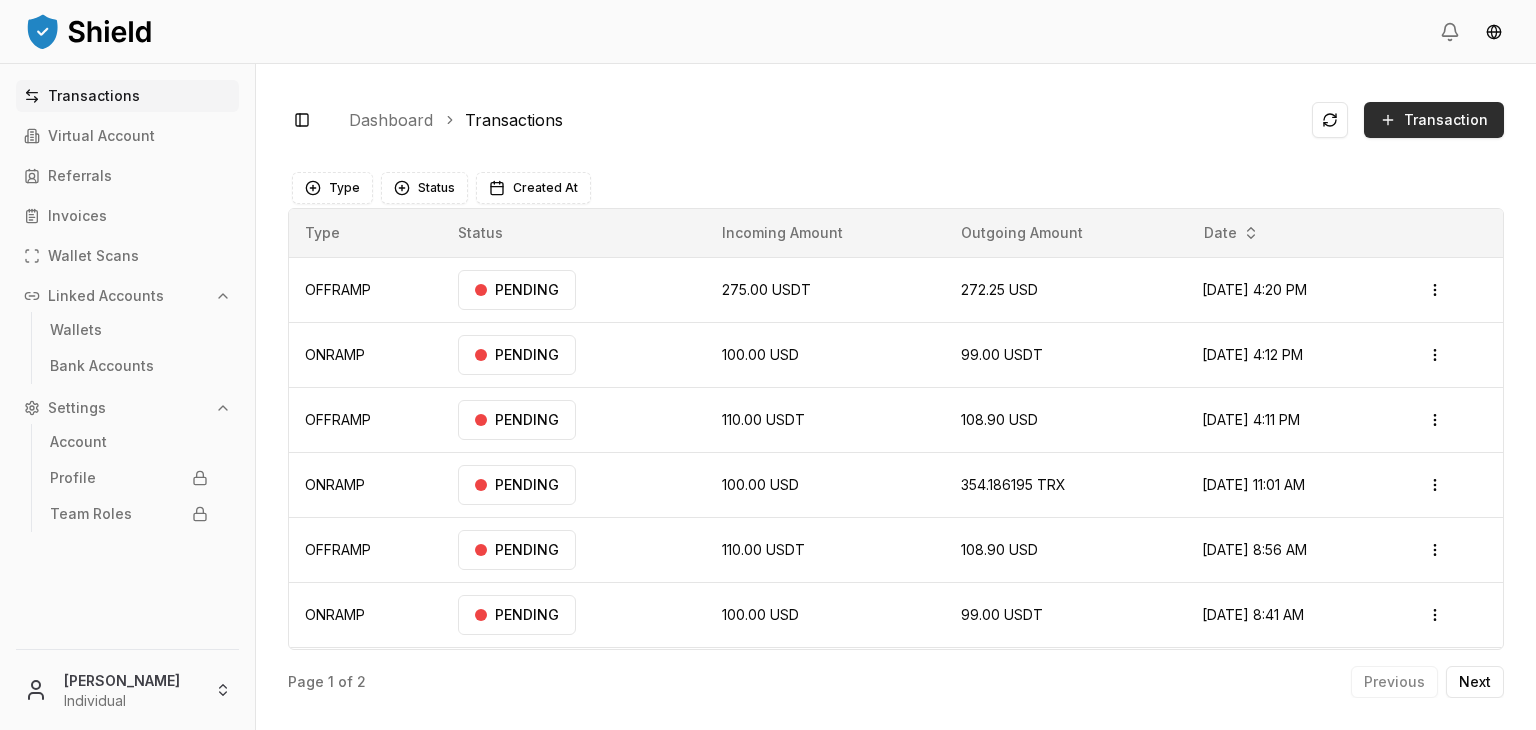 click on "Transaction" at bounding box center [1446, 120] 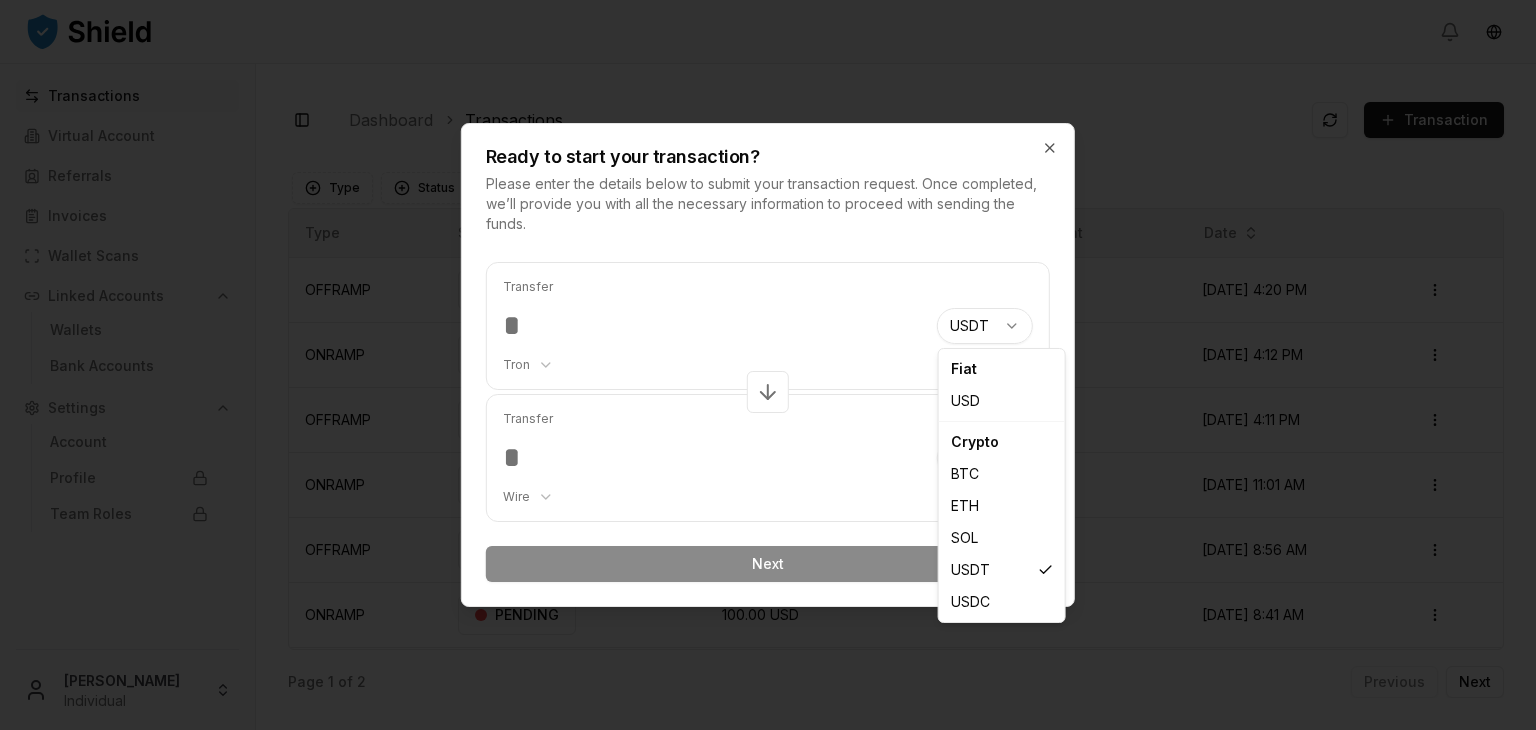 click on "Transactions Virtual Account Referrals Invoices Wallet Scans Linked Accounts Wallets Bank Accounts Settings Account Profile Team Roles Brandon Alcocer Individual Toggle Sidebar Dashboard Transactions   Transaction OFFRAMP   275.00 USDT   272.25 USD Jul 1, 2025, 4:20 PM PENDING Open menu ONRAMP   100.00 USD   99.00 USDT Jul 1, 2025, 4:12 PM PENDING Open menu OFFRAMP   110.00 USDT   108.90 USD Jul 1, 2025, 4:11 PM PENDING Open menu ONRAMP   100.00 USD   354.186195 TRX Jun 6, 2025, 11:01 AM PENDING Open menu OFFRAMP   110.00 USDT   108.90 USD Jun 6, 2025, 8:56 AM PENDING Open menu ONRAMP   100.00 USD   99.00 USDT Jun 6, 2025, 8:41 AM PENDING Open menu OFFRAMP   110.00 USDT   108.90 USD May 19, 2025, 9:17 AM PENDING Open menu OFFRAMP   1,244.00 TRX   285.551965 USD Feb 14, 2025, 10:01 AM PROCESSED Open menu Page 1 of 2 Previous Next Type Status Created At Type Status Incoming Amount Outgoing Amount Date   OFFRAMP   PENDING   275.00   USDT   272.25   USD   Jul 1, 2025, 4:20 PM   Open menu   ONRAMP   PENDING" at bounding box center [768, 440] 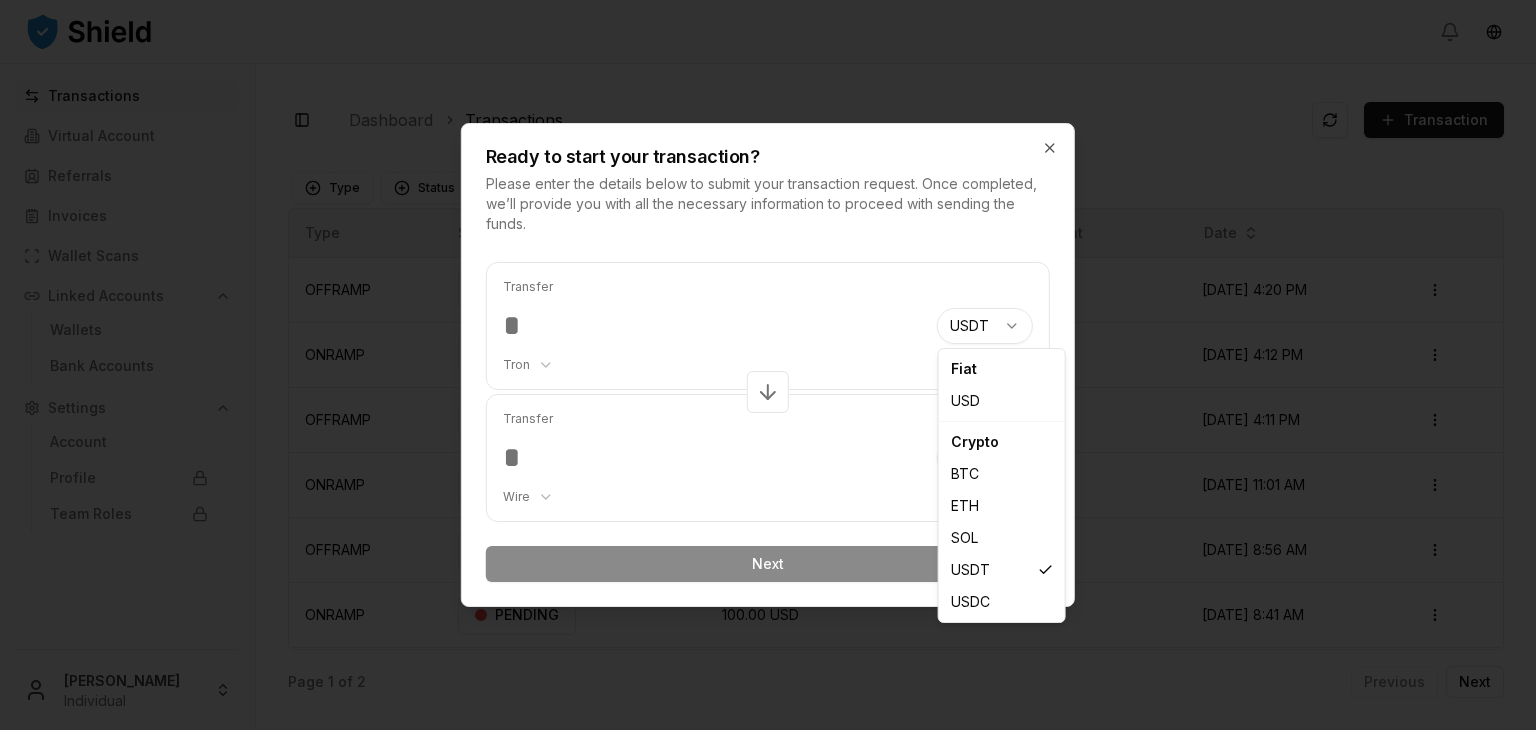 select on "***" 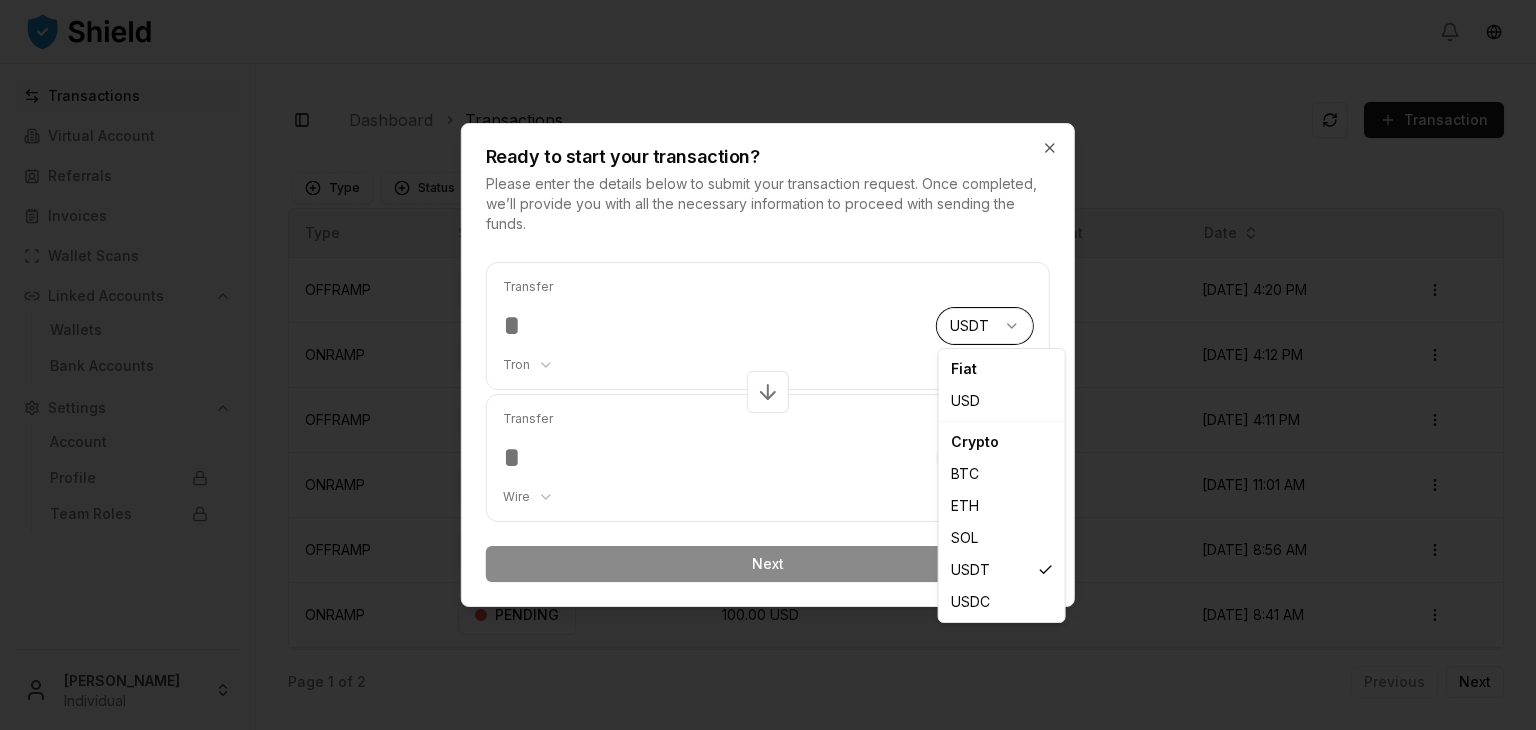 select on "****" 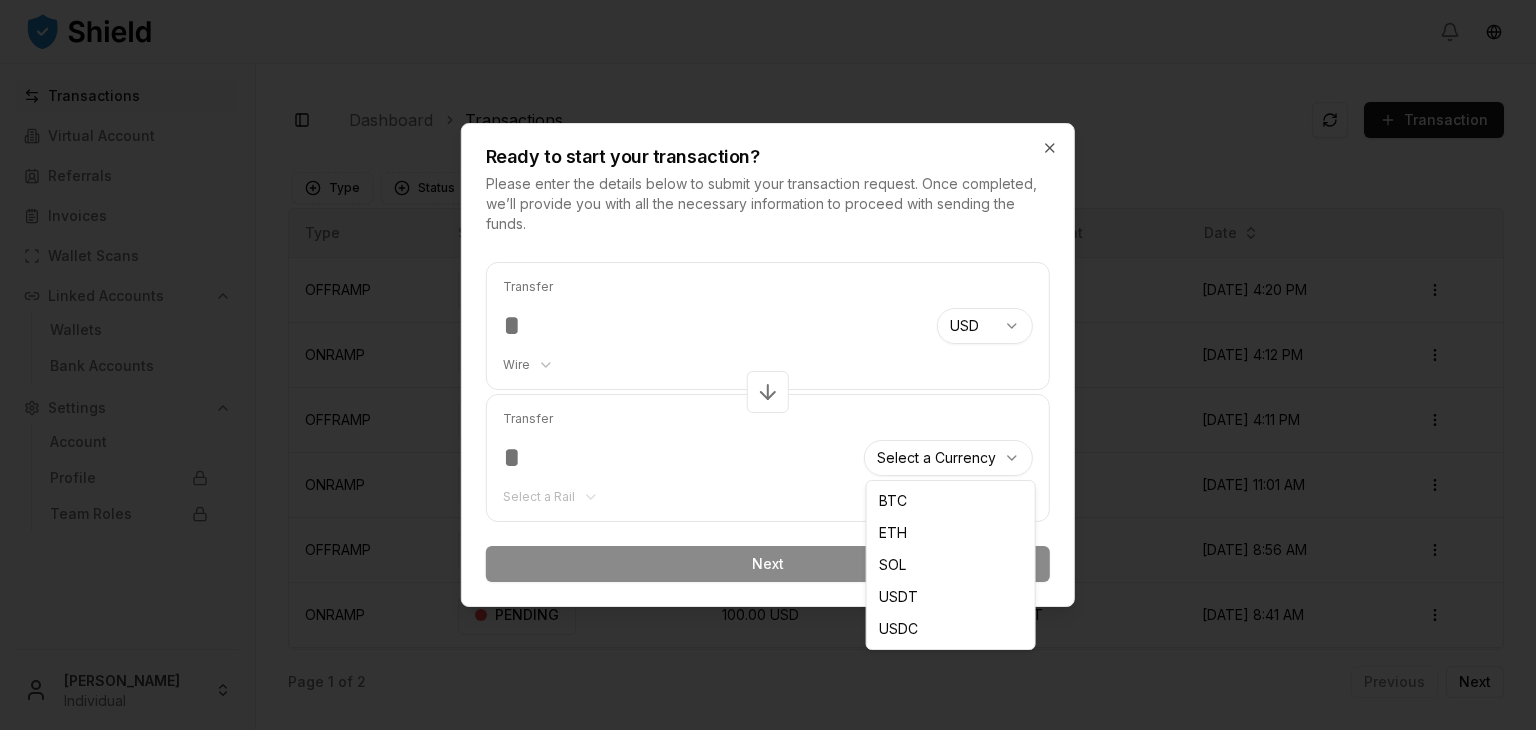 click on "Transactions Virtual Account Referrals Invoices Wallet Scans Linked Accounts Wallets Bank Accounts Settings Account Profile Team Roles Brandon Alcocer Individual Toggle Sidebar Dashboard Transactions   Transaction OFFRAMP   275.00 USDT   272.25 USD Jul 1, 2025, 4:20 PM PENDING Open menu ONRAMP   100.00 USD   99.00 USDT Jul 1, 2025, 4:12 PM PENDING Open menu OFFRAMP   110.00 USDT   108.90 USD Jul 1, 2025, 4:11 PM PENDING Open menu ONRAMP   100.00 USD   354.186195 TRX Jun 6, 2025, 11:01 AM PENDING Open menu OFFRAMP   110.00 USDT   108.90 USD Jun 6, 2025, 8:56 AM PENDING Open menu ONRAMP   100.00 USD   99.00 USDT Jun 6, 2025, 8:41 AM PENDING Open menu OFFRAMP   110.00 USDT   108.90 USD May 19, 2025, 9:17 AM PENDING Open menu OFFRAMP   1,244.00 TRX   285.551965 USD Feb 14, 2025, 10:01 AM PROCESSED Open menu Page 1 of 2 Previous Next Type Status Created At Type Status Incoming Amount Outgoing Amount Date   OFFRAMP   PENDING   275.00   USDT   272.25   USD   Jul 1, 2025, 4:20 PM   Open menu   ONRAMP   PENDING" at bounding box center [768, 440] 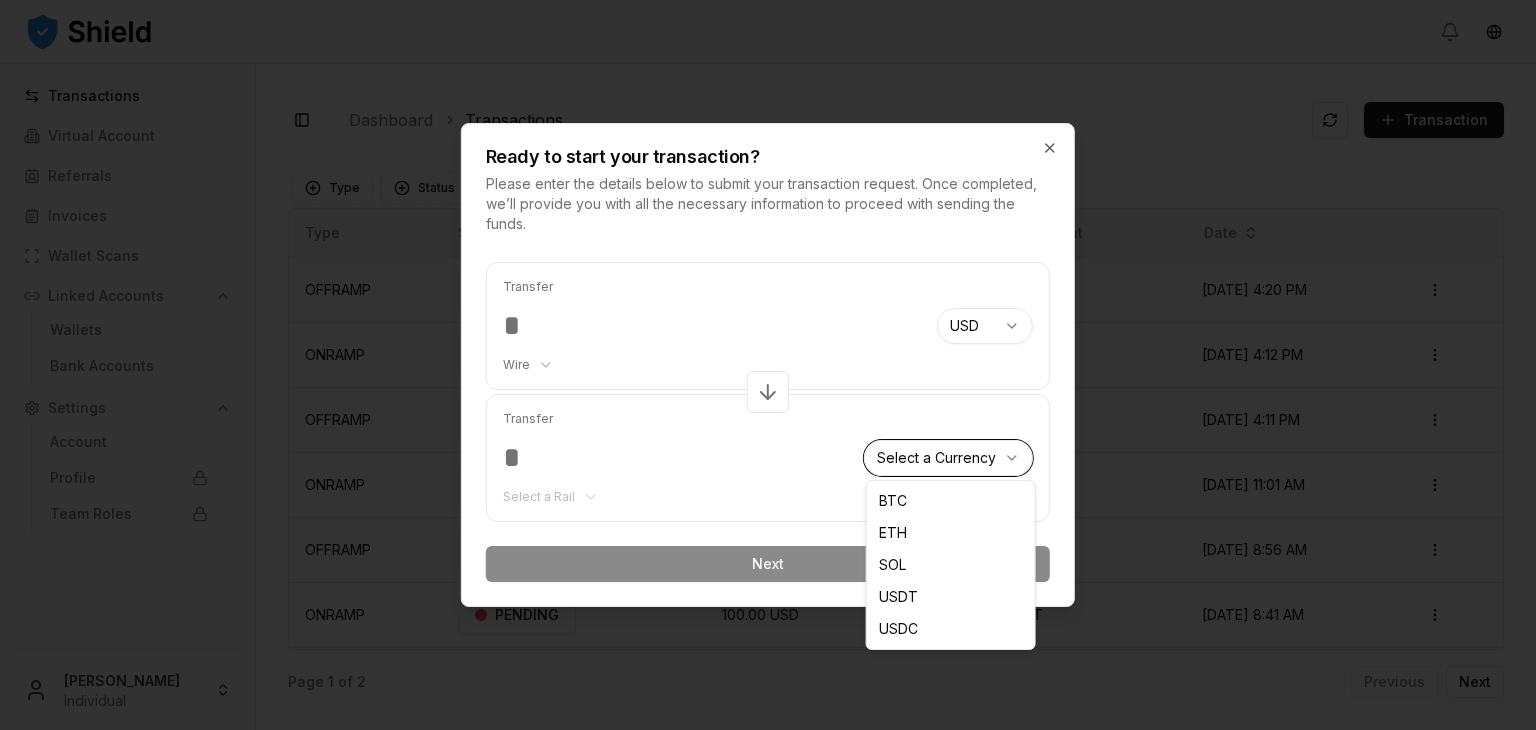select on "****" 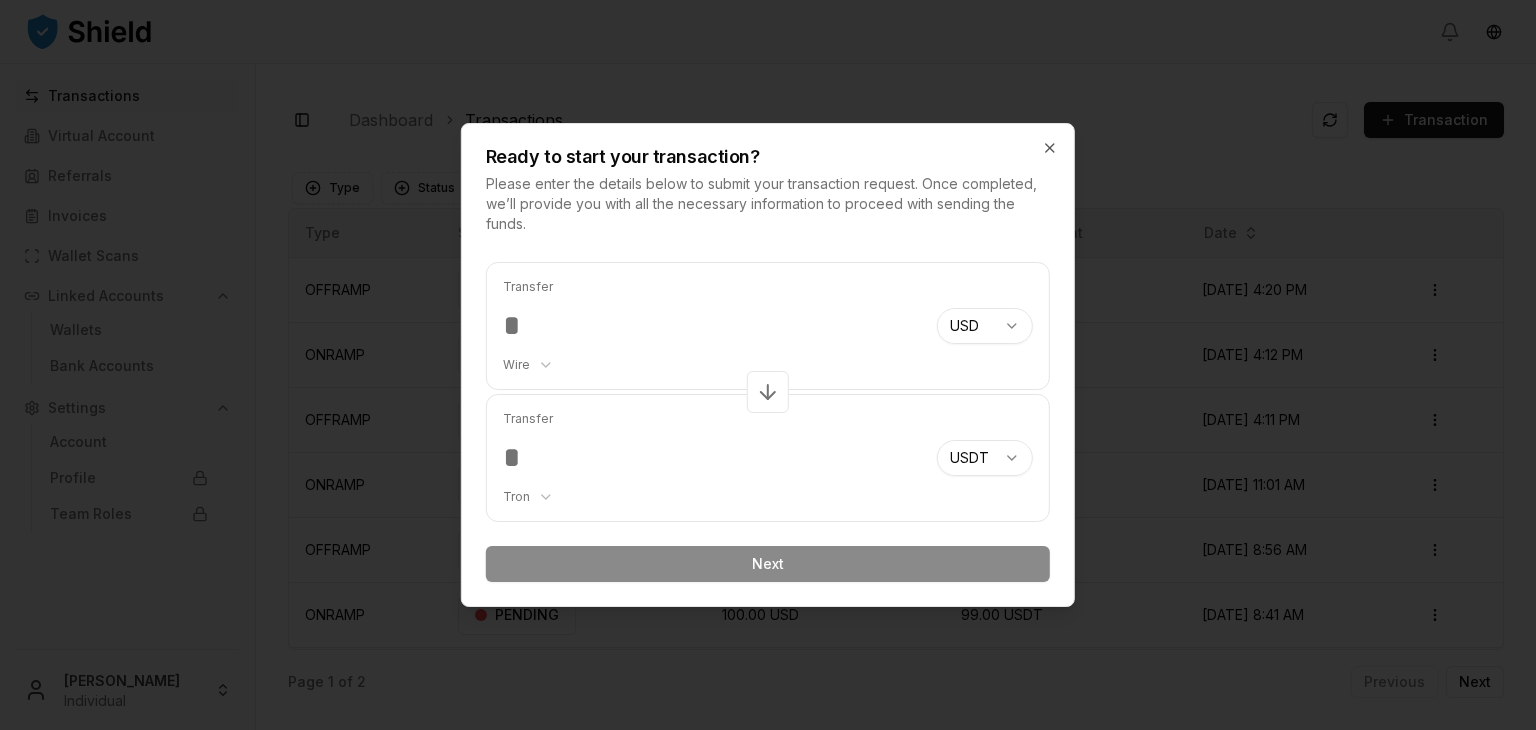 click at bounding box center (712, 326) 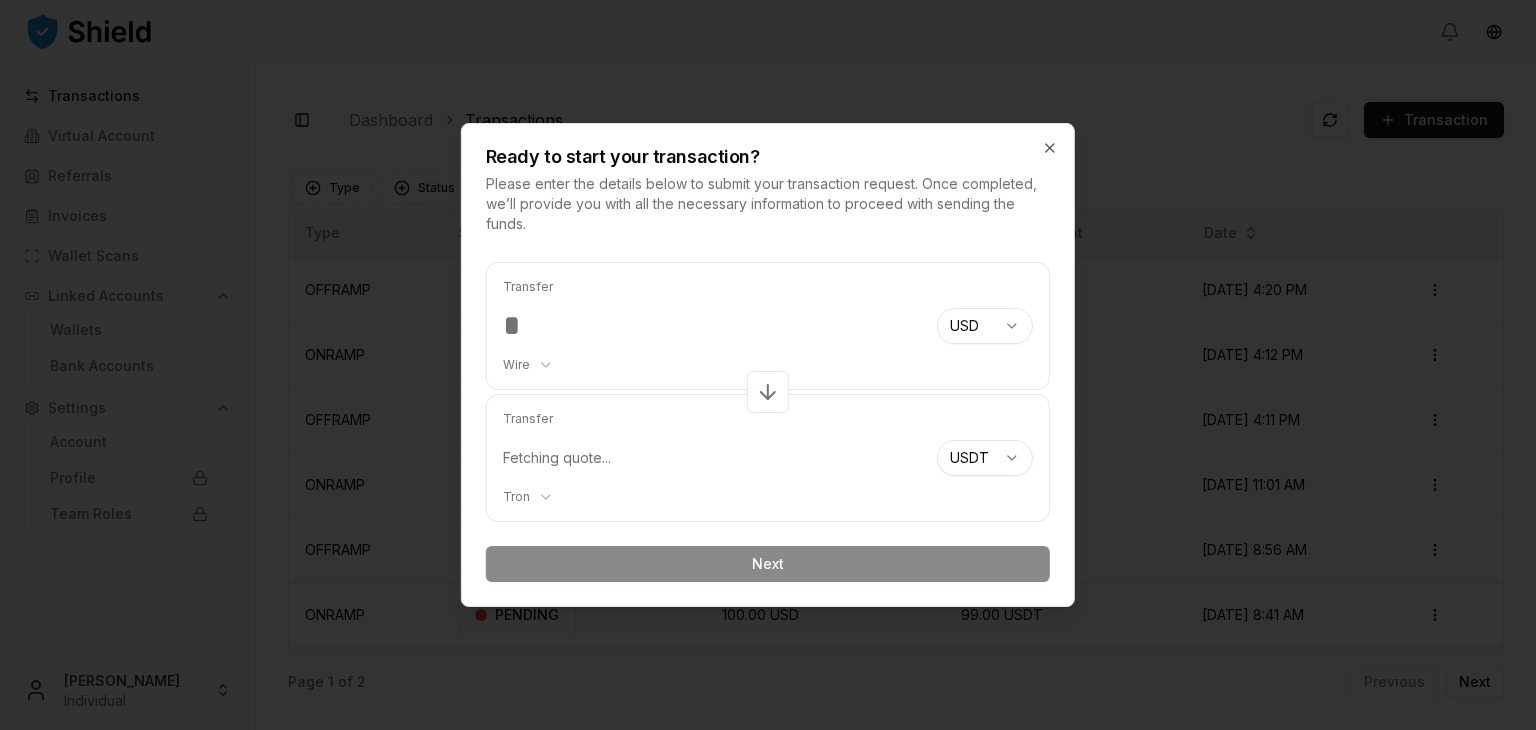 type on "***" 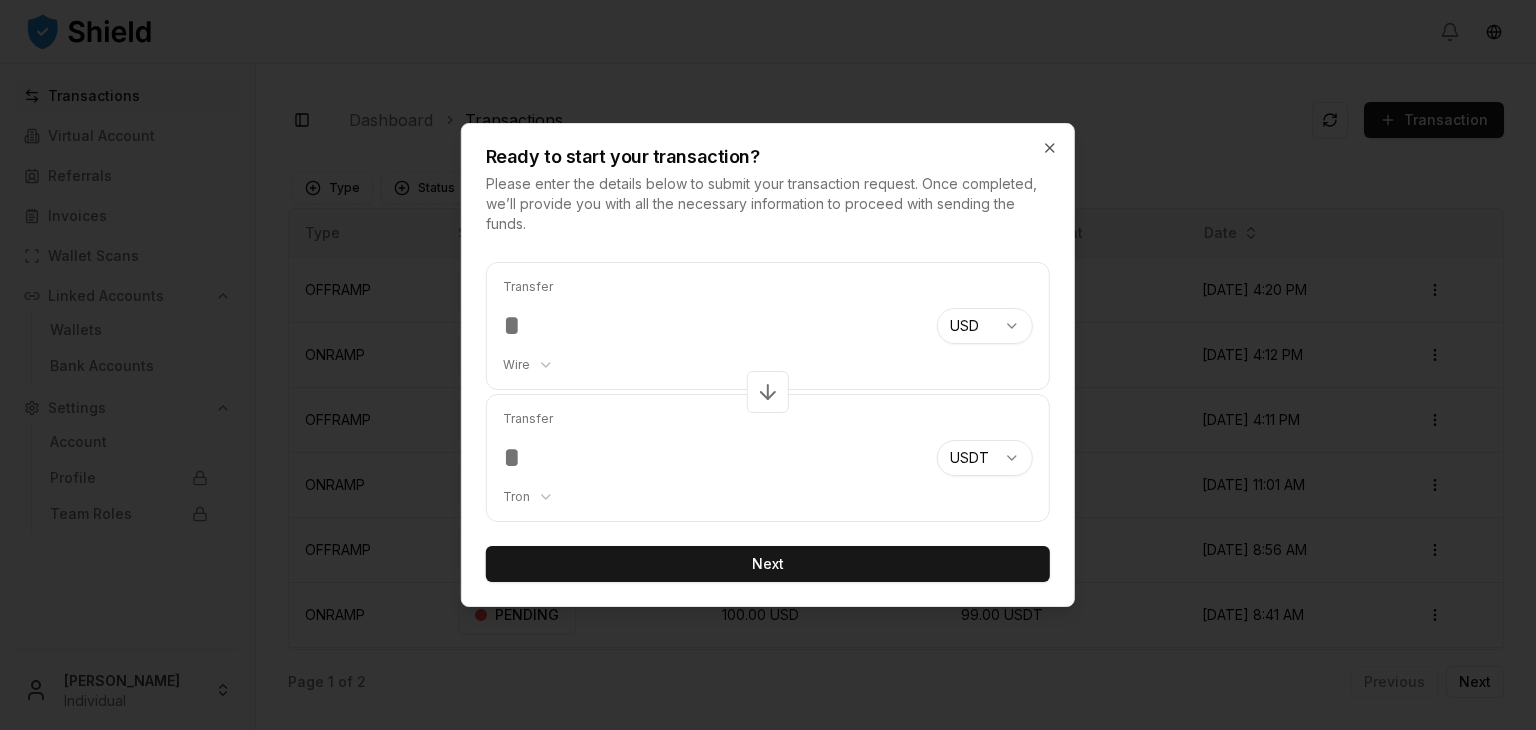 click on "***" at bounding box center [712, 326] 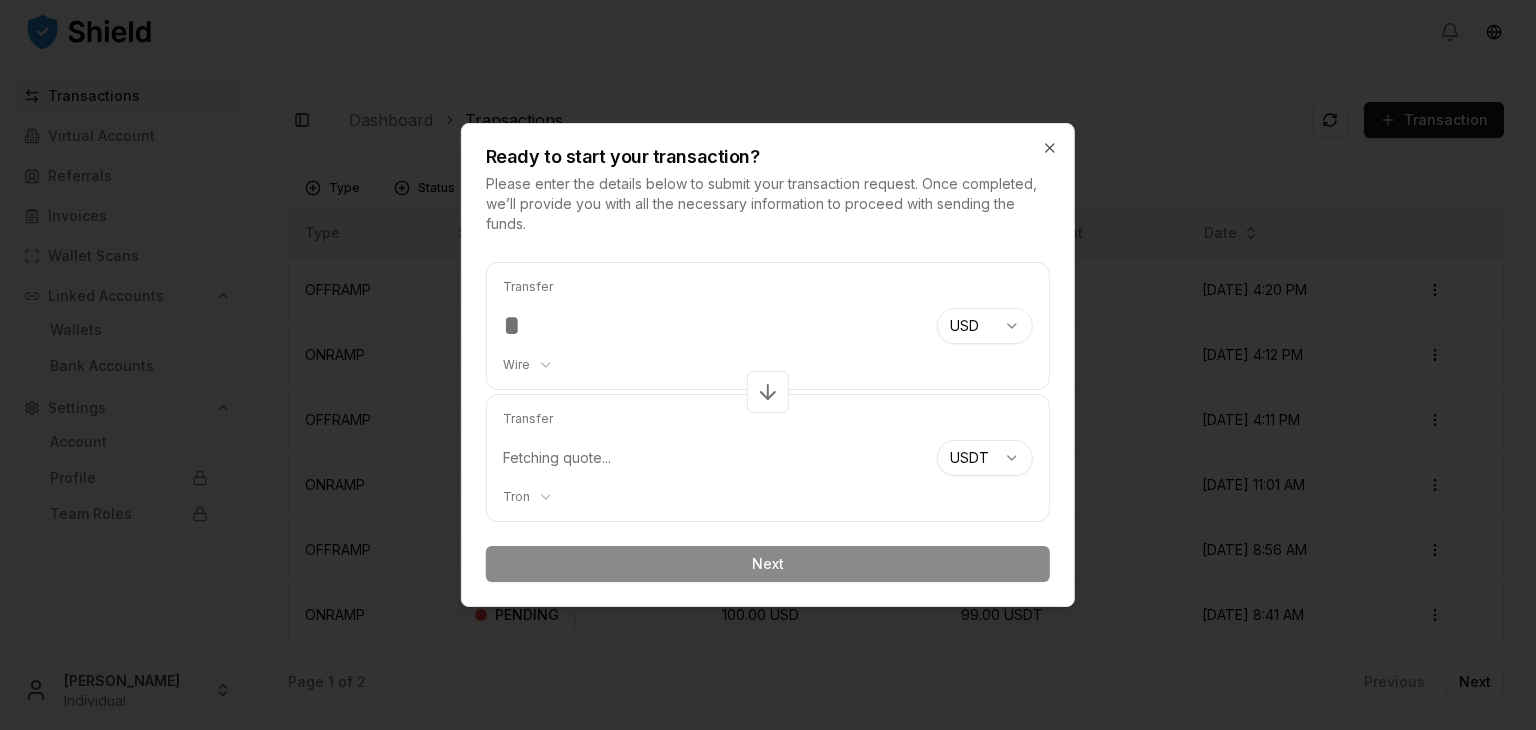 type on "***" 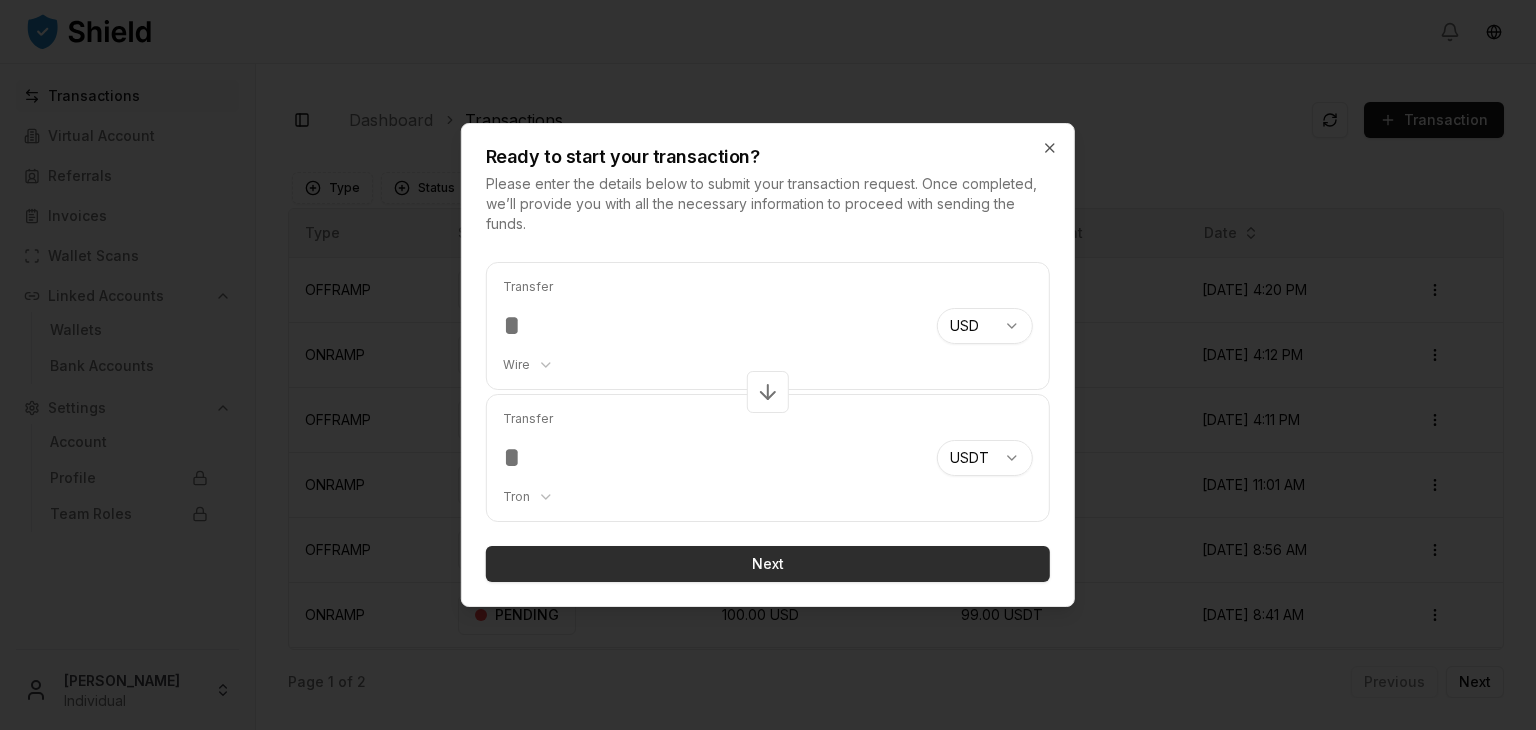 type on "******" 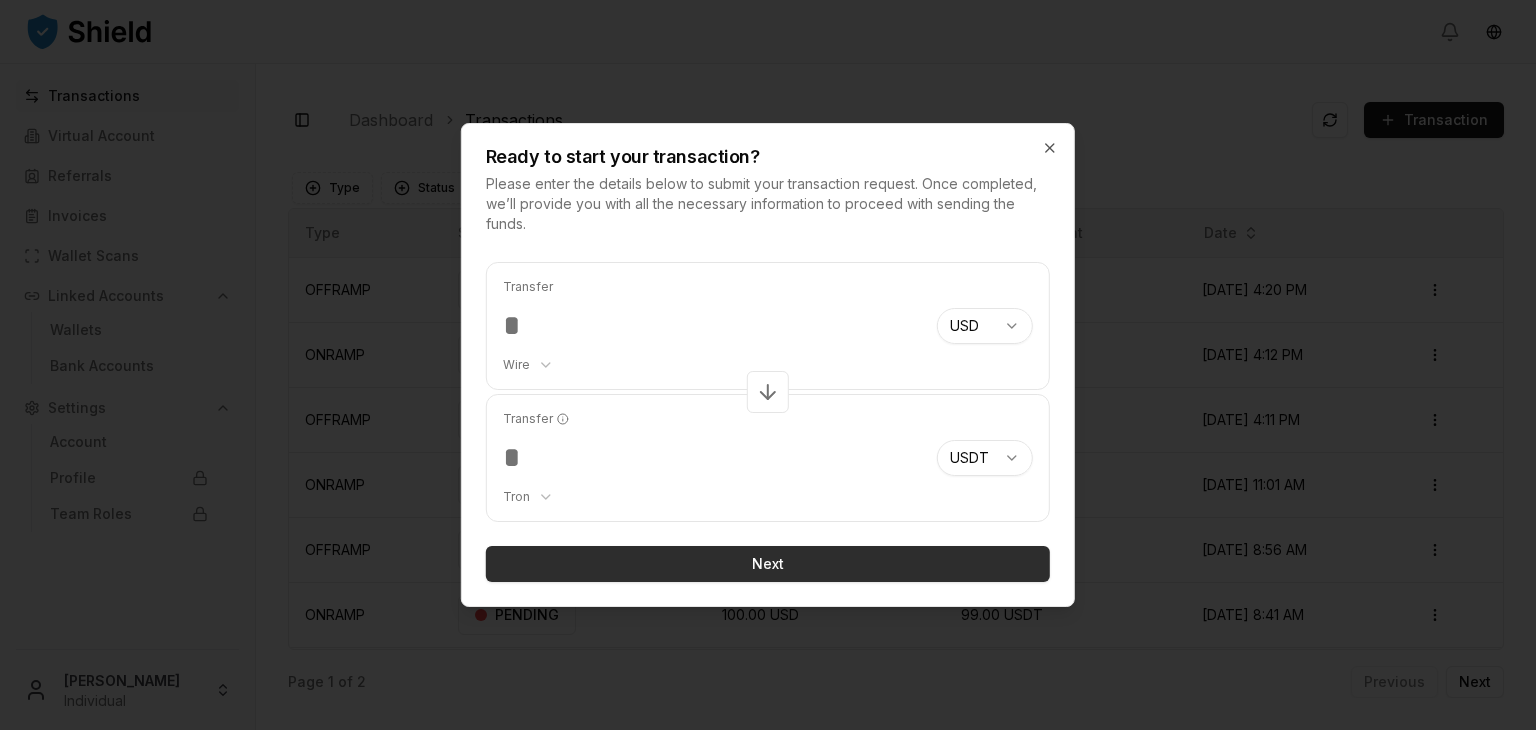 type on "***" 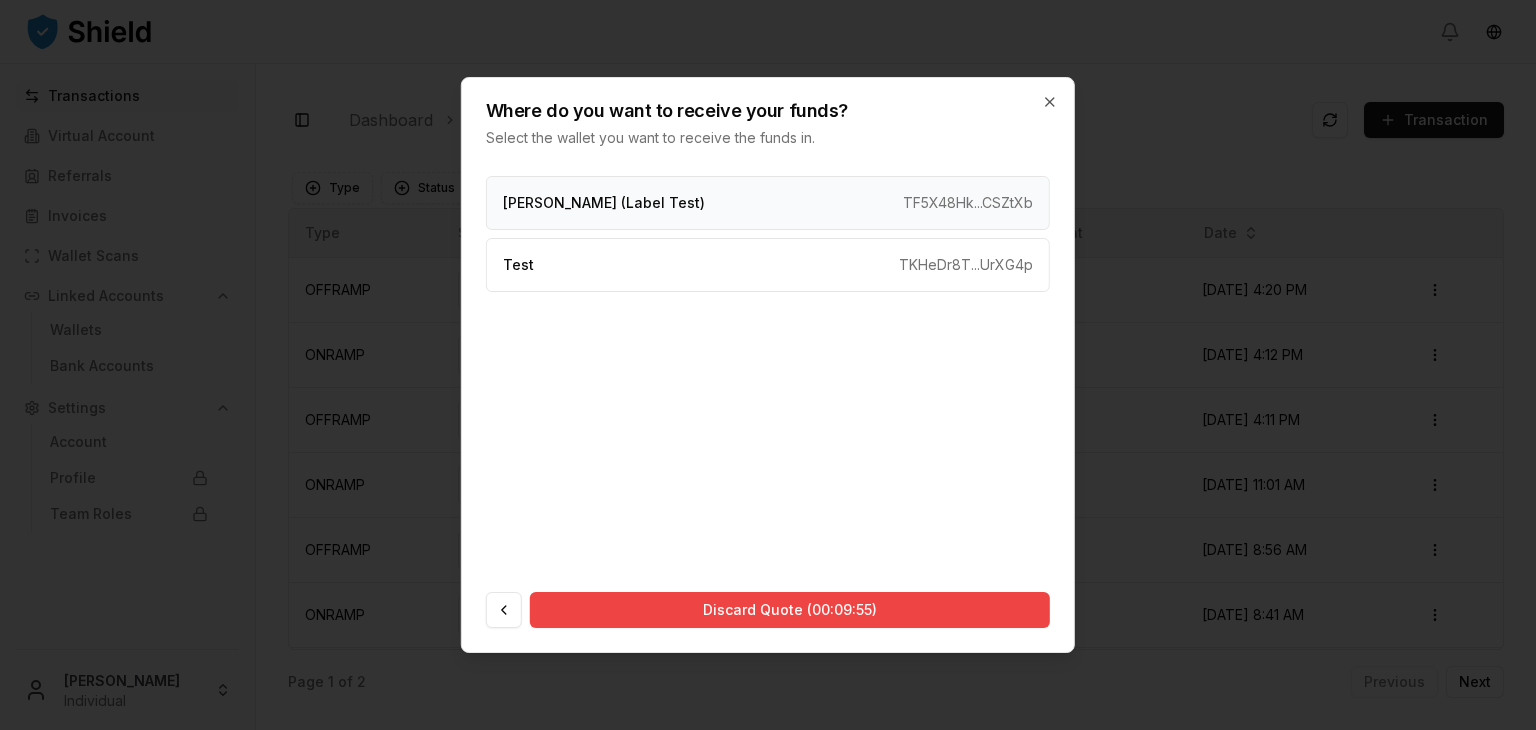 click on "[PERSON_NAME] (Label Test)" at bounding box center (604, 203) 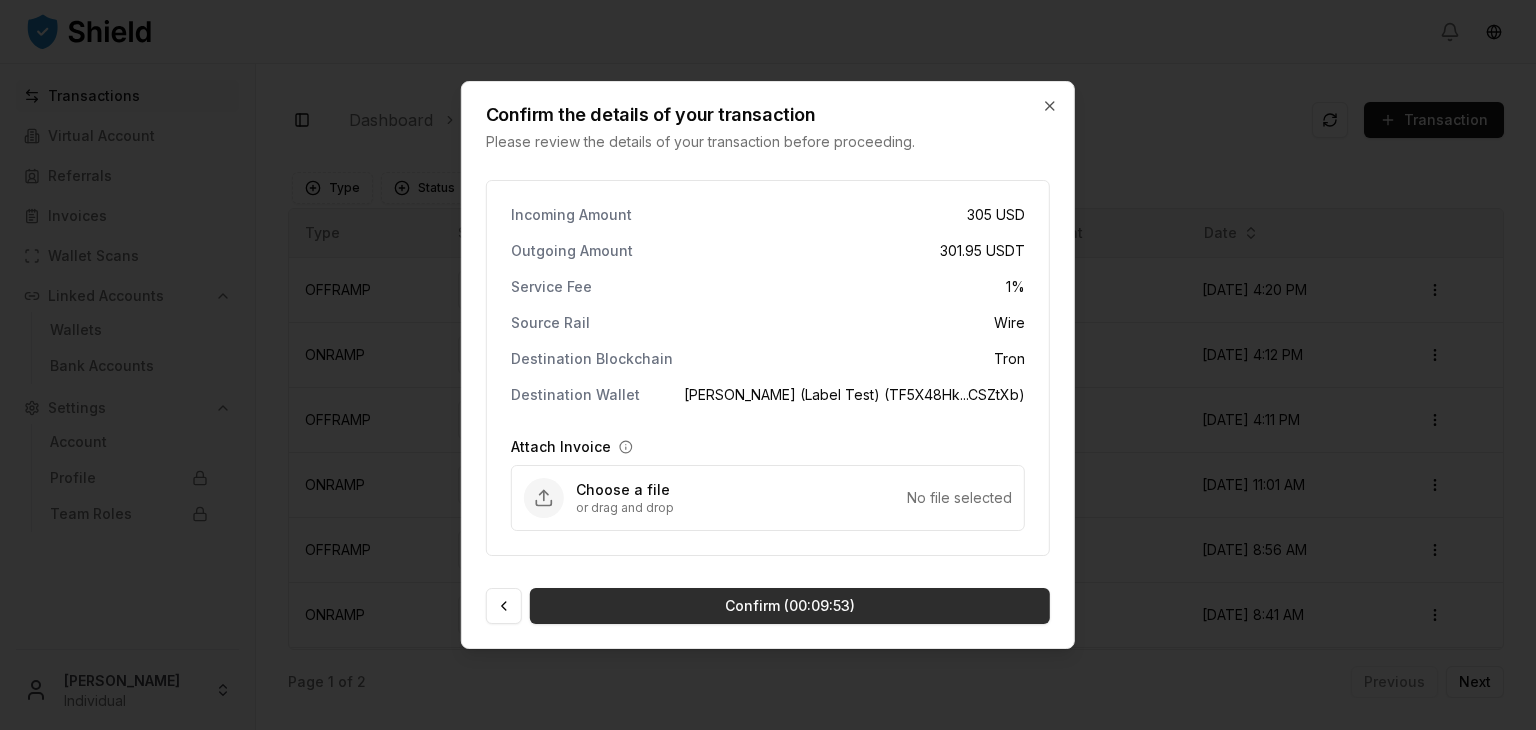 click on "Confirm (00:09:53)" at bounding box center [790, 606] 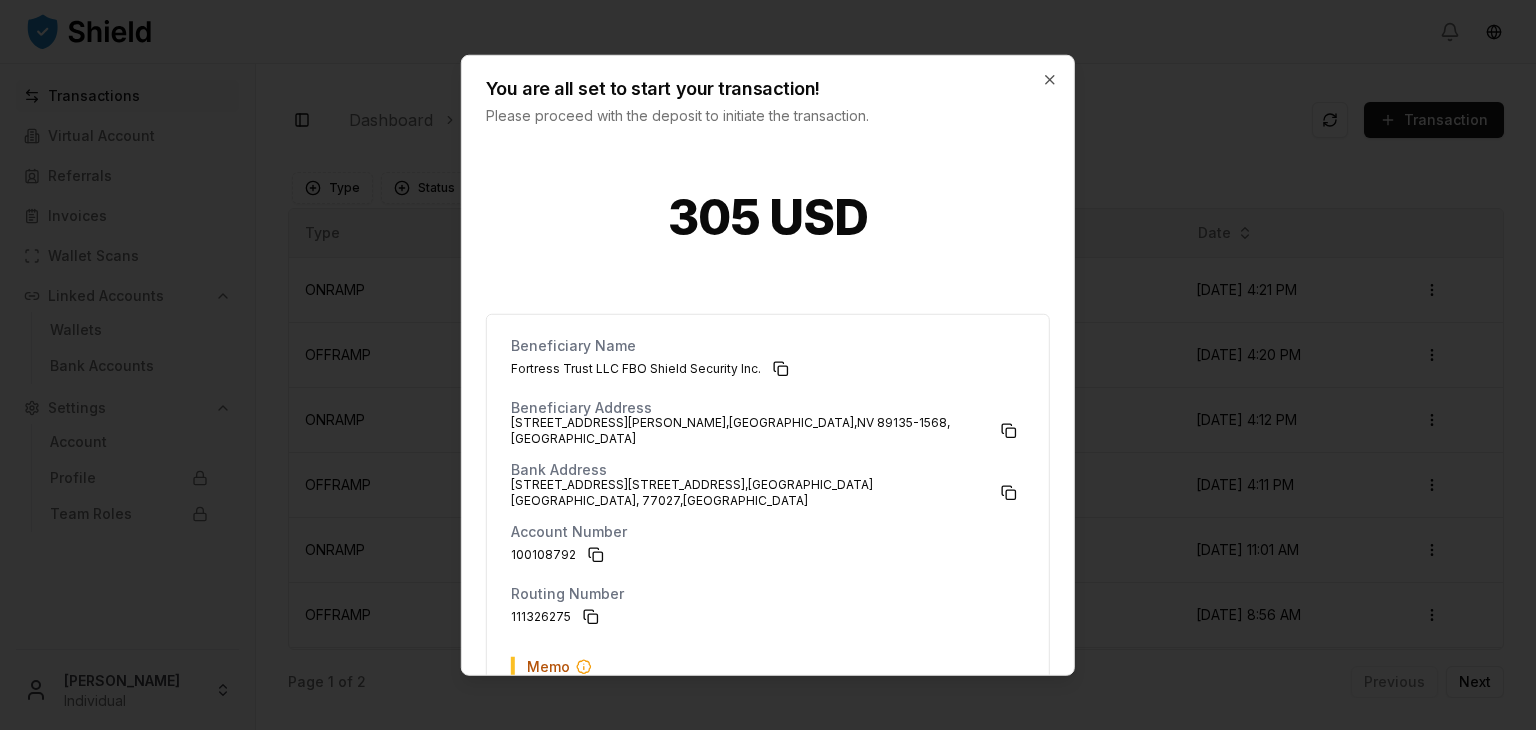 scroll, scrollTop: 151, scrollLeft: 0, axis: vertical 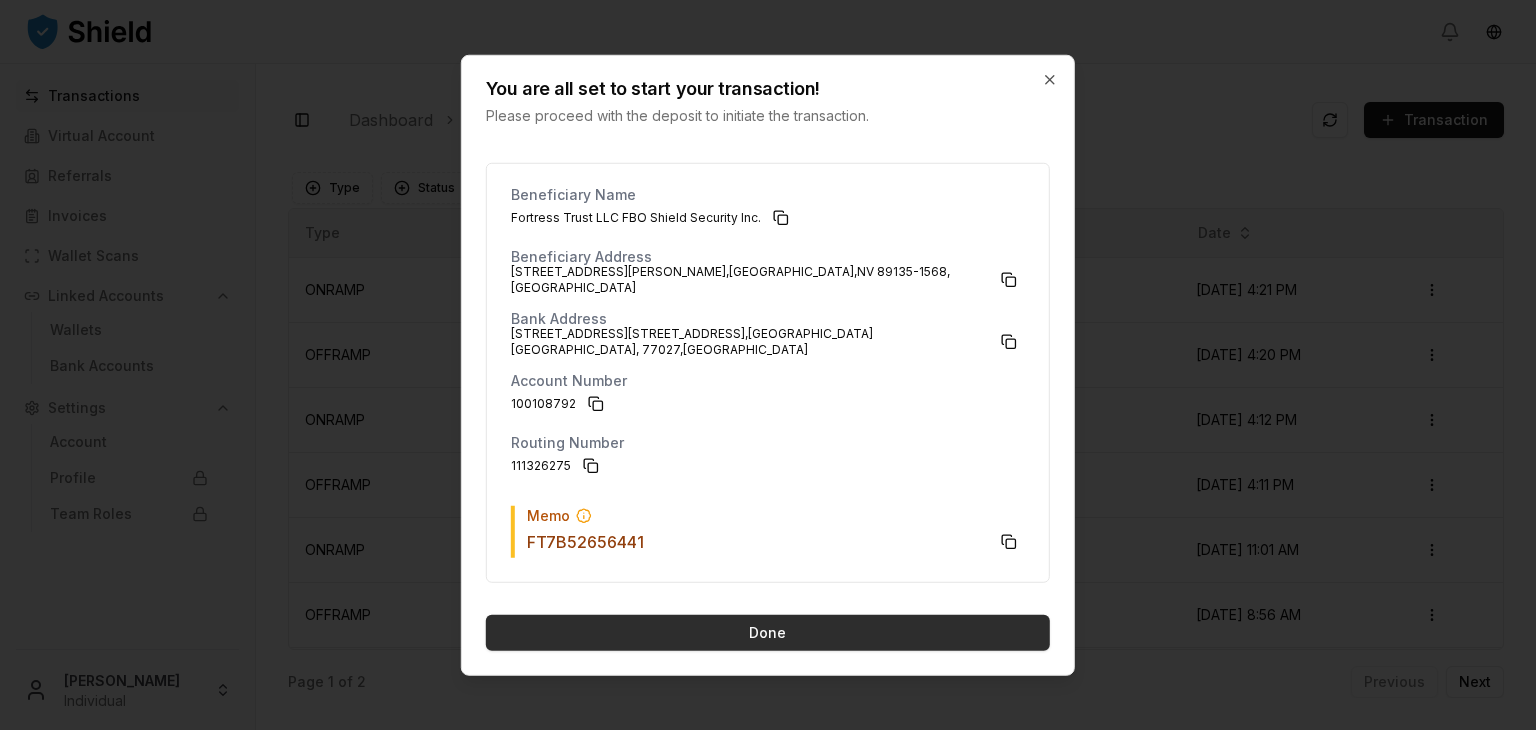 click on "Done" at bounding box center (768, 633) 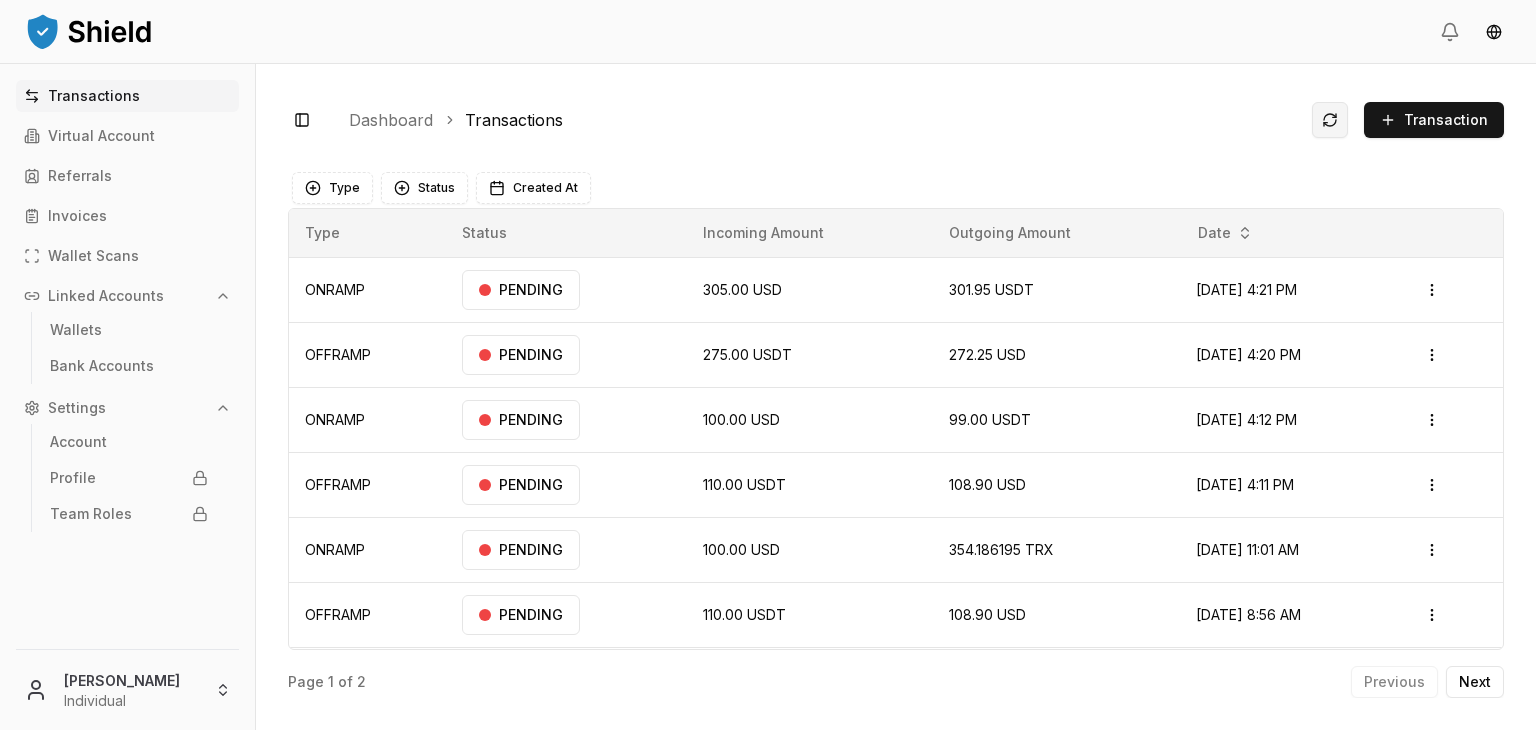 click at bounding box center [1330, 120] 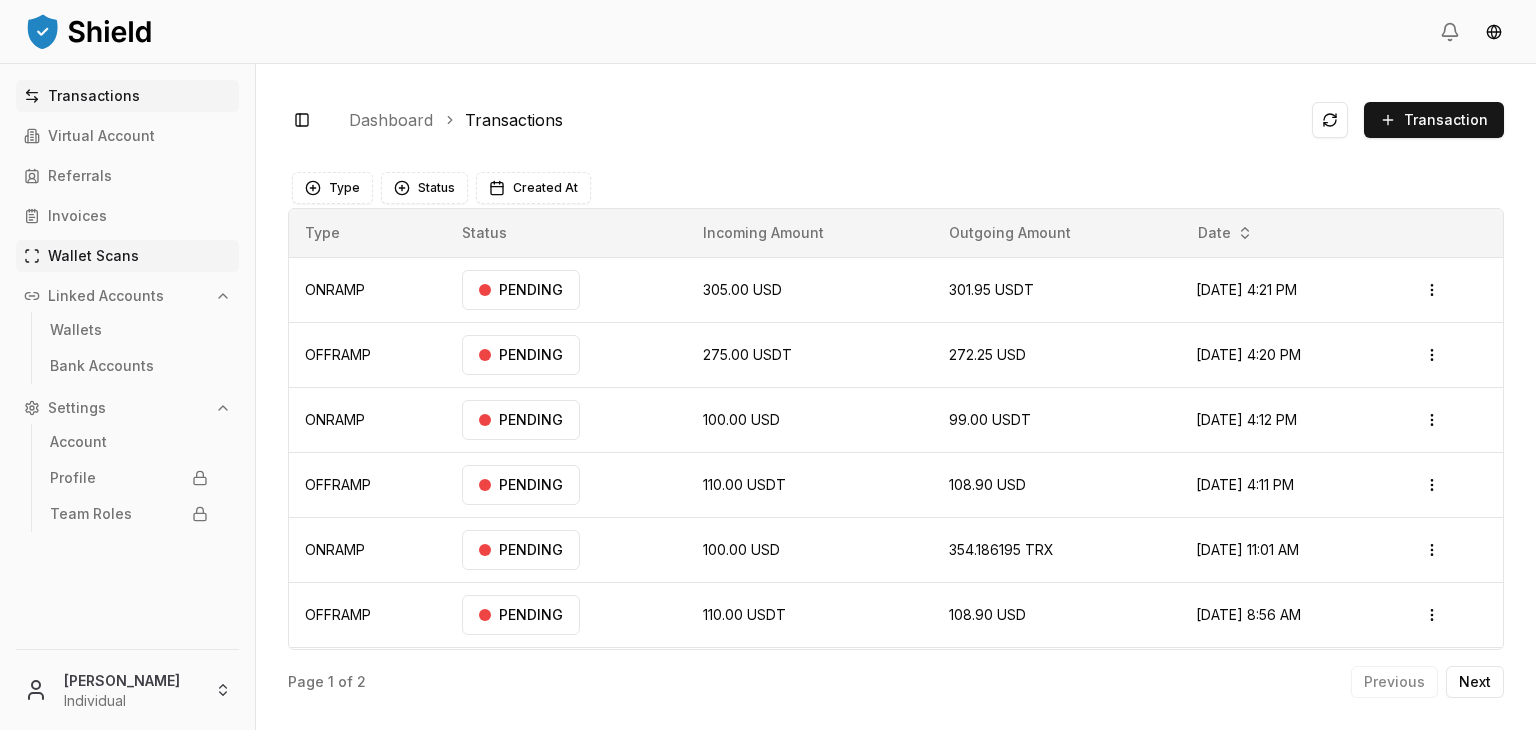 click on "Wallet Scans" at bounding box center (93, 256) 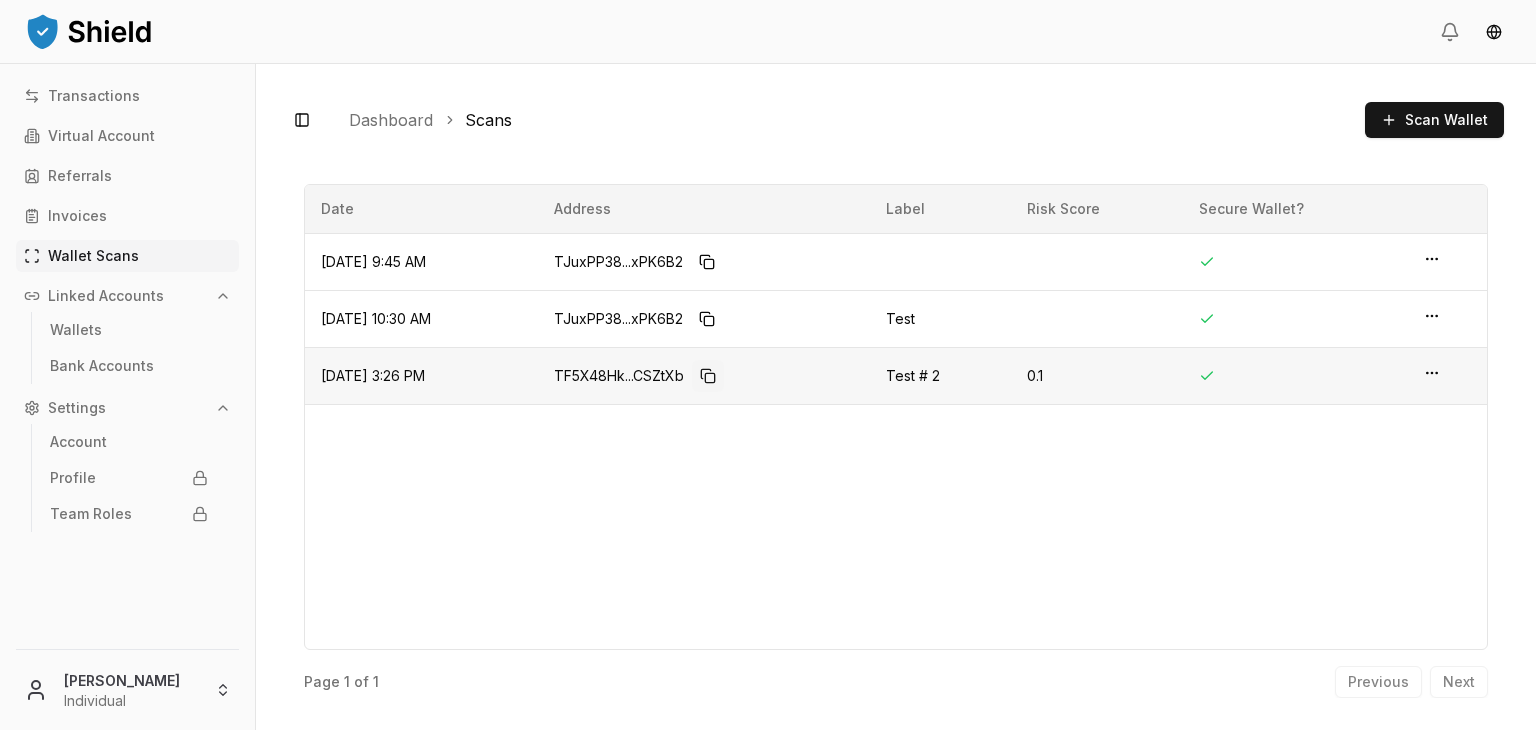click at bounding box center [708, 376] 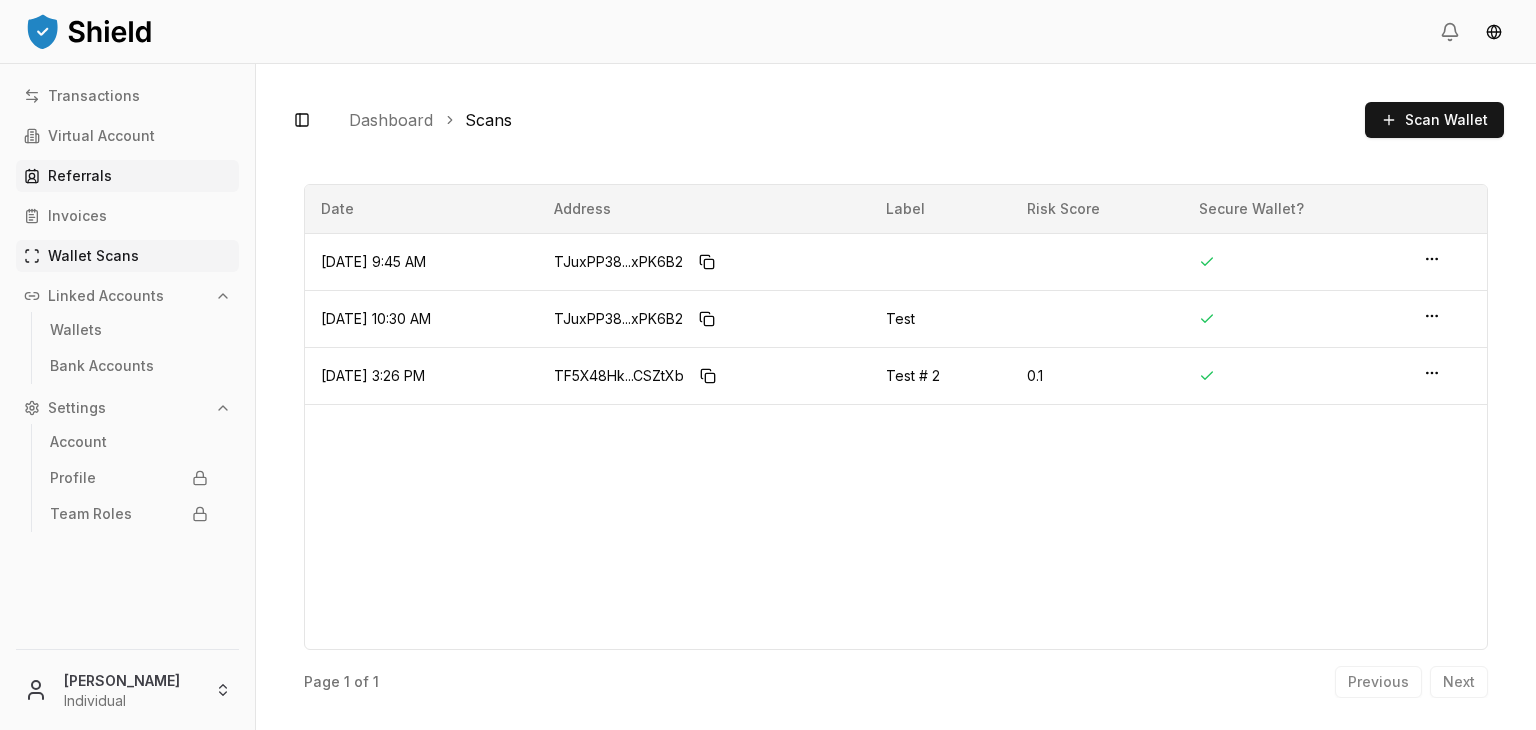 click on "Referrals" at bounding box center (80, 176) 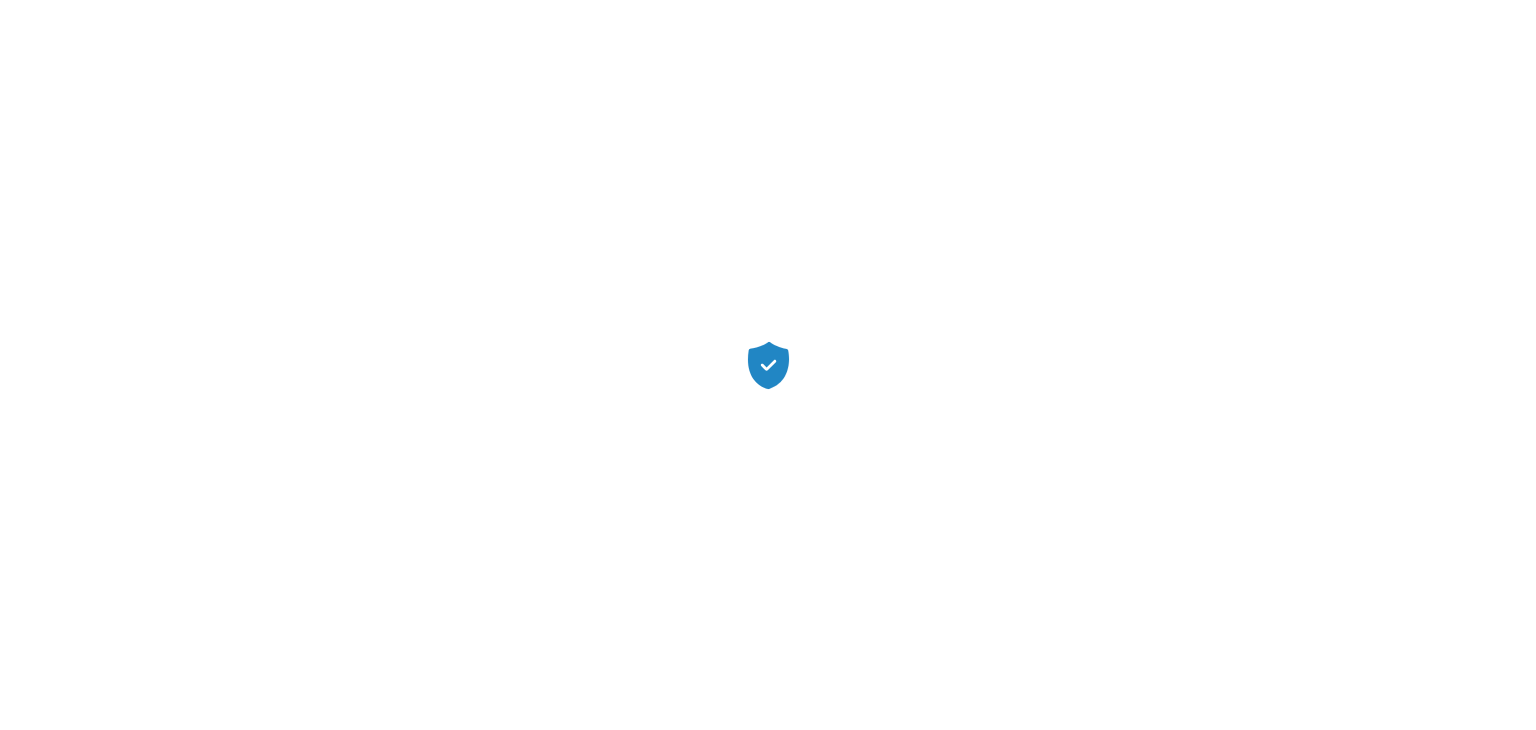 scroll, scrollTop: 0, scrollLeft: 0, axis: both 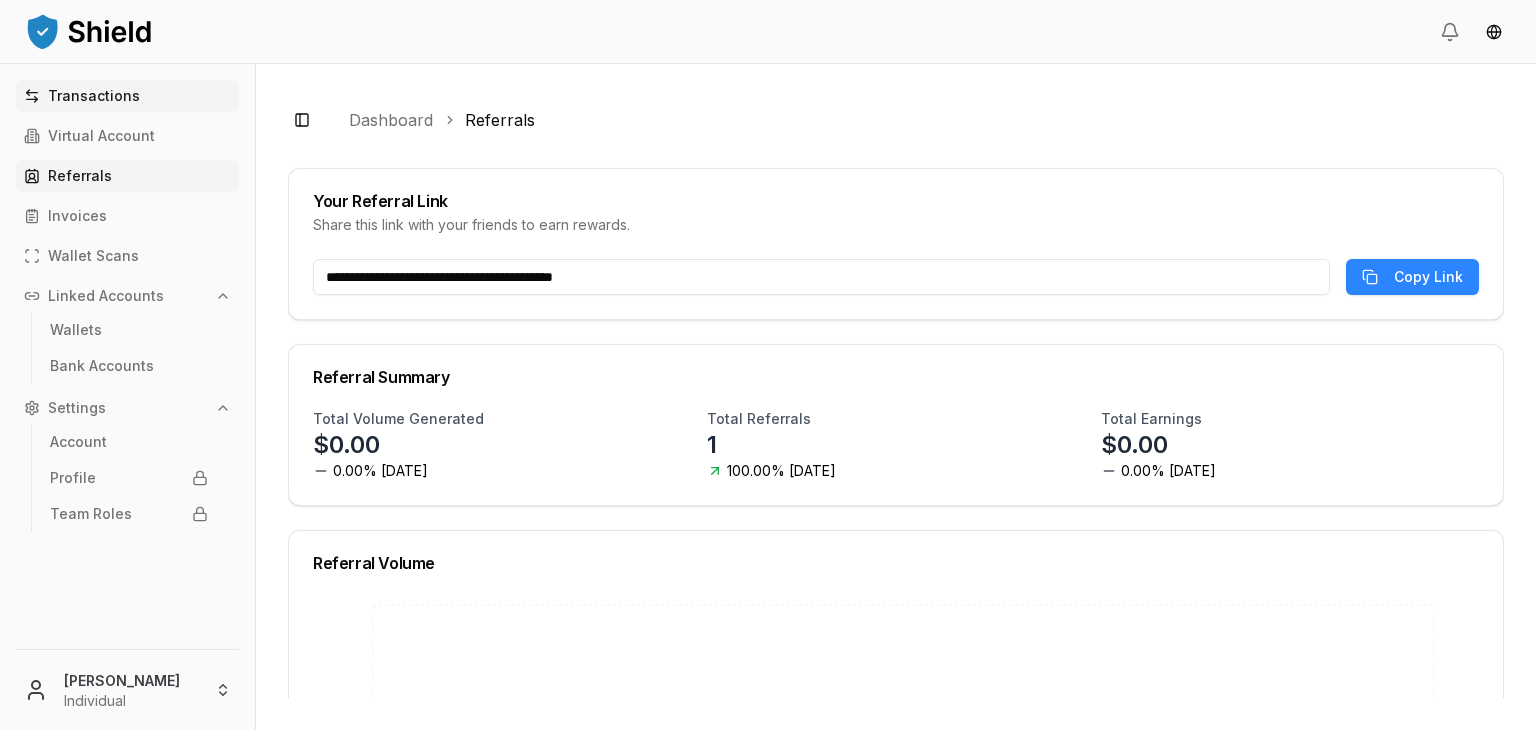click on "Transactions" at bounding box center [94, 96] 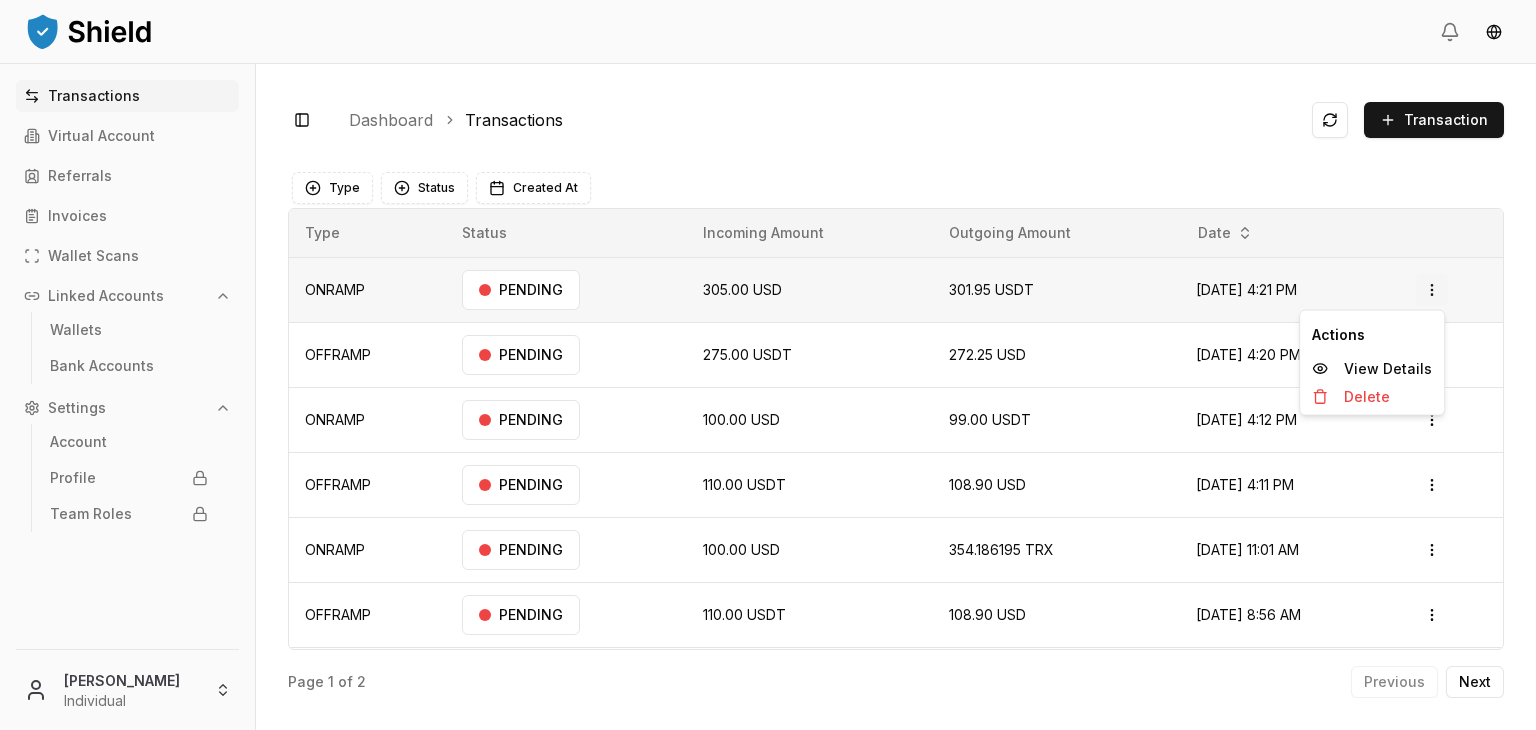 click on "Transactions Virtual Account Referrals Invoices Wallet Scans Linked Accounts Wallets Bank Accounts Settings Account Profile Team Roles [PERSON_NAME] Individual Toggle Sidebar Dashboard Transactions   Transaction ONRAMP   305.00 USD   301.95 USDT [DATE] 4:21 PM PENDING Open menu OFFRAMP   275.00 USDT   272.25 USD [DATE] 4:20 PM PENDING Open menu ONRAMP   100.00 USD   99.00 USDT [DATE] 4:12 PM PENDING Open menu OFFRAMP   110.00 USDT   108.90 USD [DATE] 4:11 PM PENDING Open menu ONRAMP   100.00 USD   354.186195 TRX [DATE] 11:01 AM PENDING Open menu OFFRAMP   110.00 USDT   108.90 USD [DATE] 8:56 AM PENDING Open menu ONRAMP   100.00 USD   99.00 USDT [DATE] 8:41 AM PENDING Open menu OFFRAMP   110.00 USDT   108.90 USD [DATE] 9:17 AM PENDING Open menu Page 1 of 2 Previous Next Type Status Created At Type Status Incoming Amount Outgoing Amount Date   ONRAMP   PENDING   305.00   USD   301.95   USDT   [DATE] 4:21 PM   Open menu   OFFRAMP   PENDING   275.00   USDT" at bounding box center [768, 440] 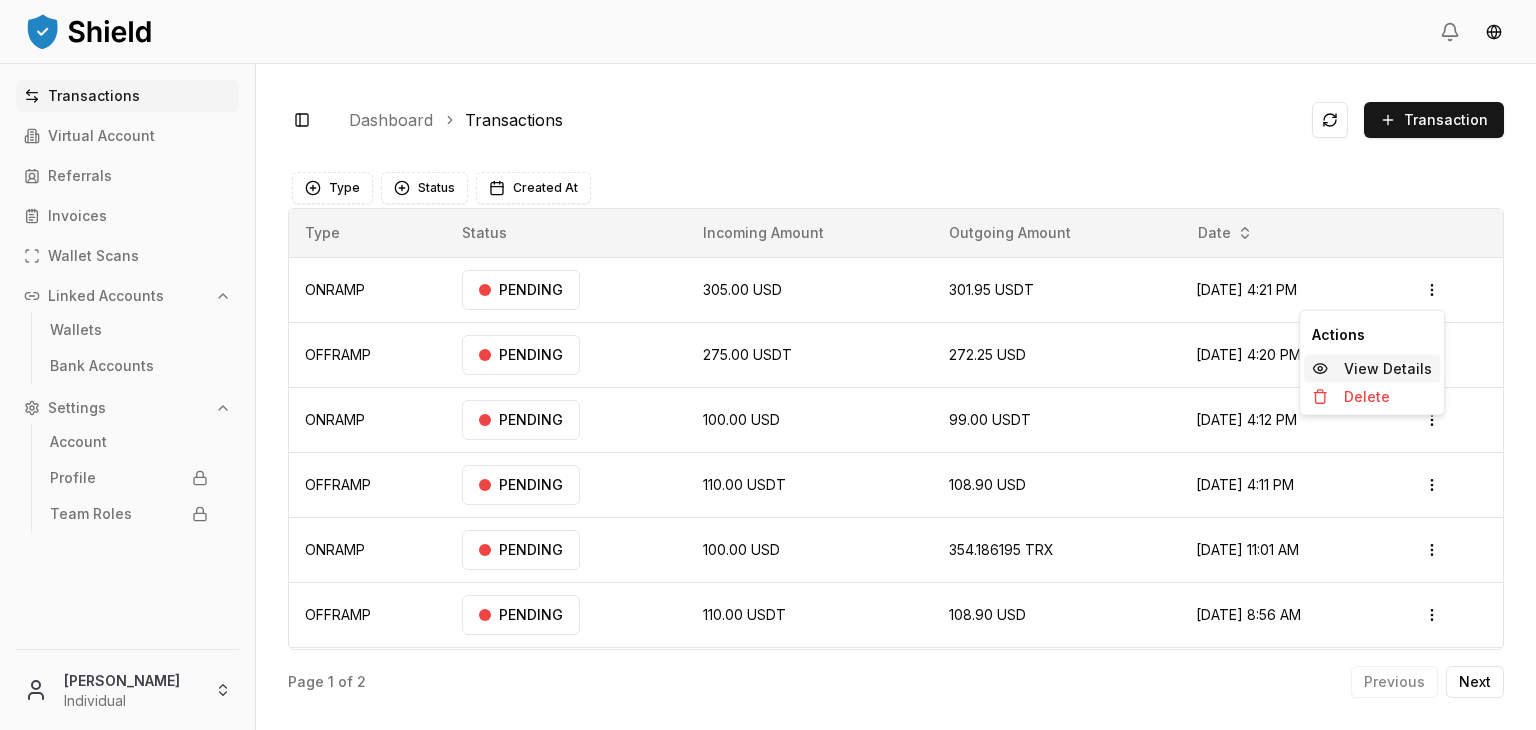 click on "View Details" at bounding box center [1388, 369] 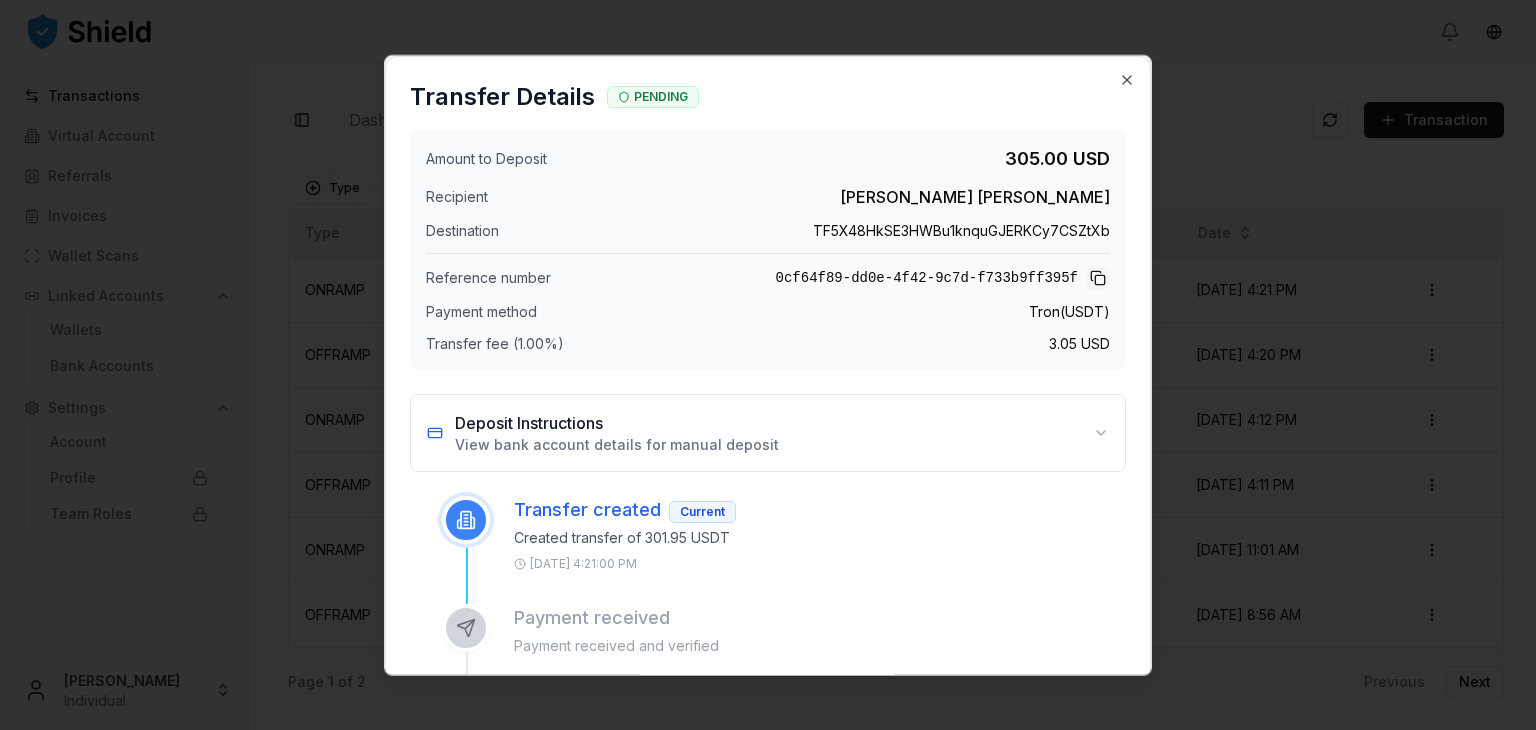 click at bounding box center [1098, 278] 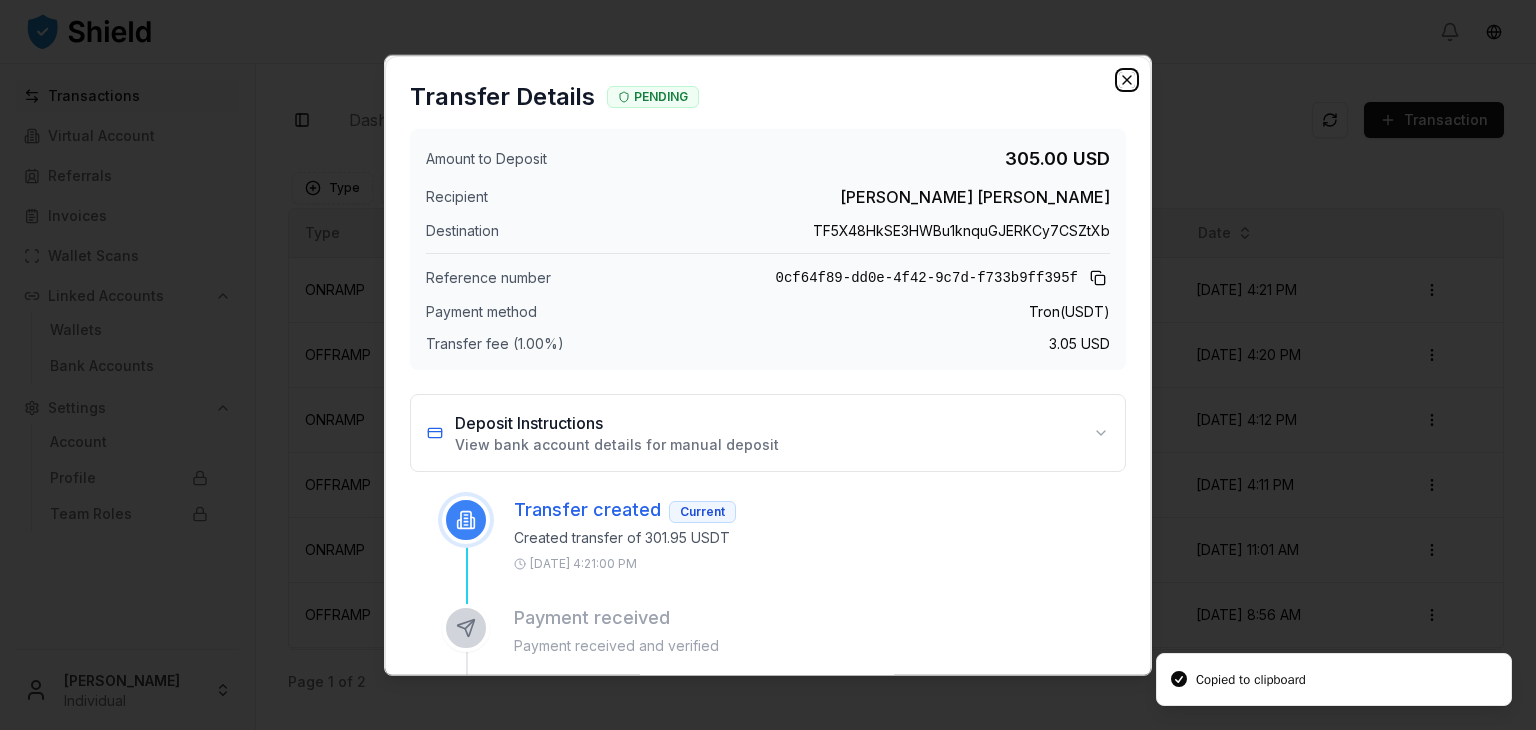 click 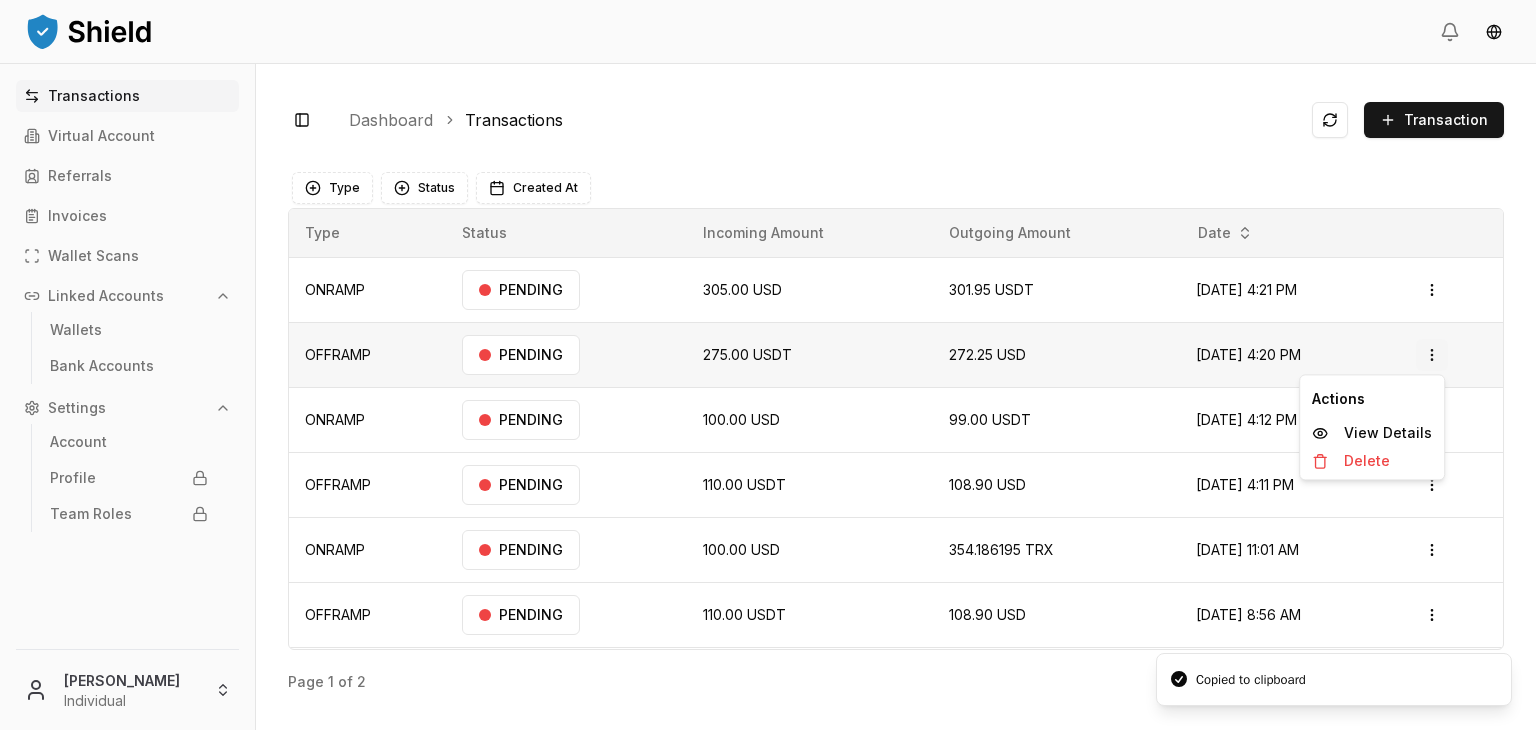 click on "Transactions Virtual Account Referrals Invoices Wallet Scans Linked Accounts Wallets Bank Accounts Settings Account Profile Team Roles [PERSON_NAME] Individual Toggle Sidebar Dashboard Transactions   Transaction ONRAMP   305.00 USD   301.95 USDT [DATE] 4:21 PM PENDING Open menu OFFRAMP   275.00 USDT   272.25 USD [DATE] 4:20 PM PENDING Open menu ONRAMP   100.00 USD   99.00 USDT [DATE] 4:12 PM PENDING Open menu OFFRAMP   110.00 USDT   108.90 USD [DATE] 4:11 PM PENDING Open menu ONRAMP   100.00 USD   354.186195 TRX [DATE] 11:01 AM PENDING Open menu OFFRAMP   110.00 USDT   108.90 USD [DATE] 8:56 AM PENDING Open menu ONRAMP   100.00 USD   99.00 USDT [DATE] 8:41 AM PENDING Open menu OFFRAMP   110.00 USDT   108.90 USD [DATE] 9:17 AM PENDING Open menu Page 1 of 2 Previous Next Type Status Created At Type Status Incoming Amount Outgoing Amount Date   ONRAMP   PENDING   305.00   USD   301.95   USDT   [DATE] 4:21 PM   Open menu   OFFRAMP   PENDING   275.00   USDT" at bounding box center (768, 440) 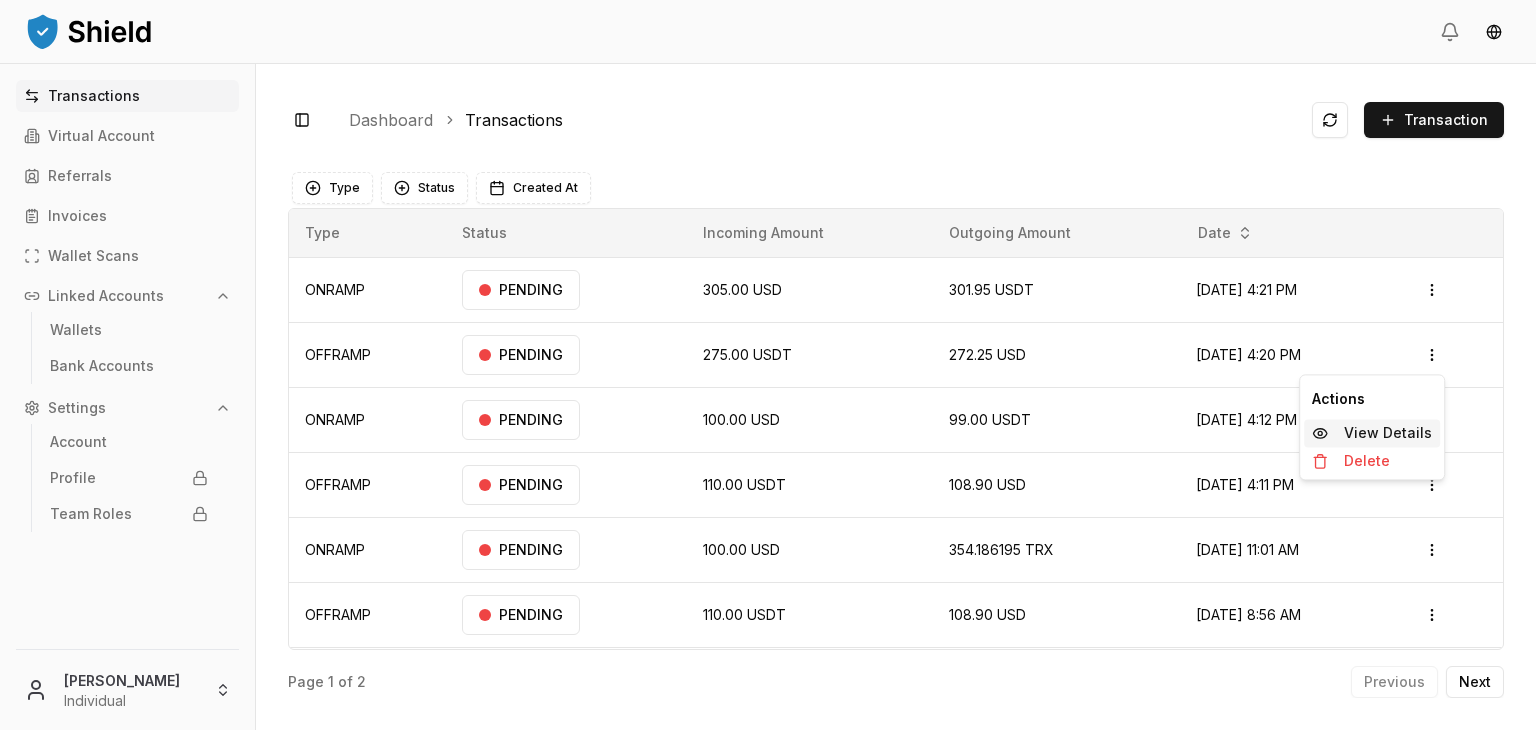click on "View Details" at bounding box center [1372, 433] 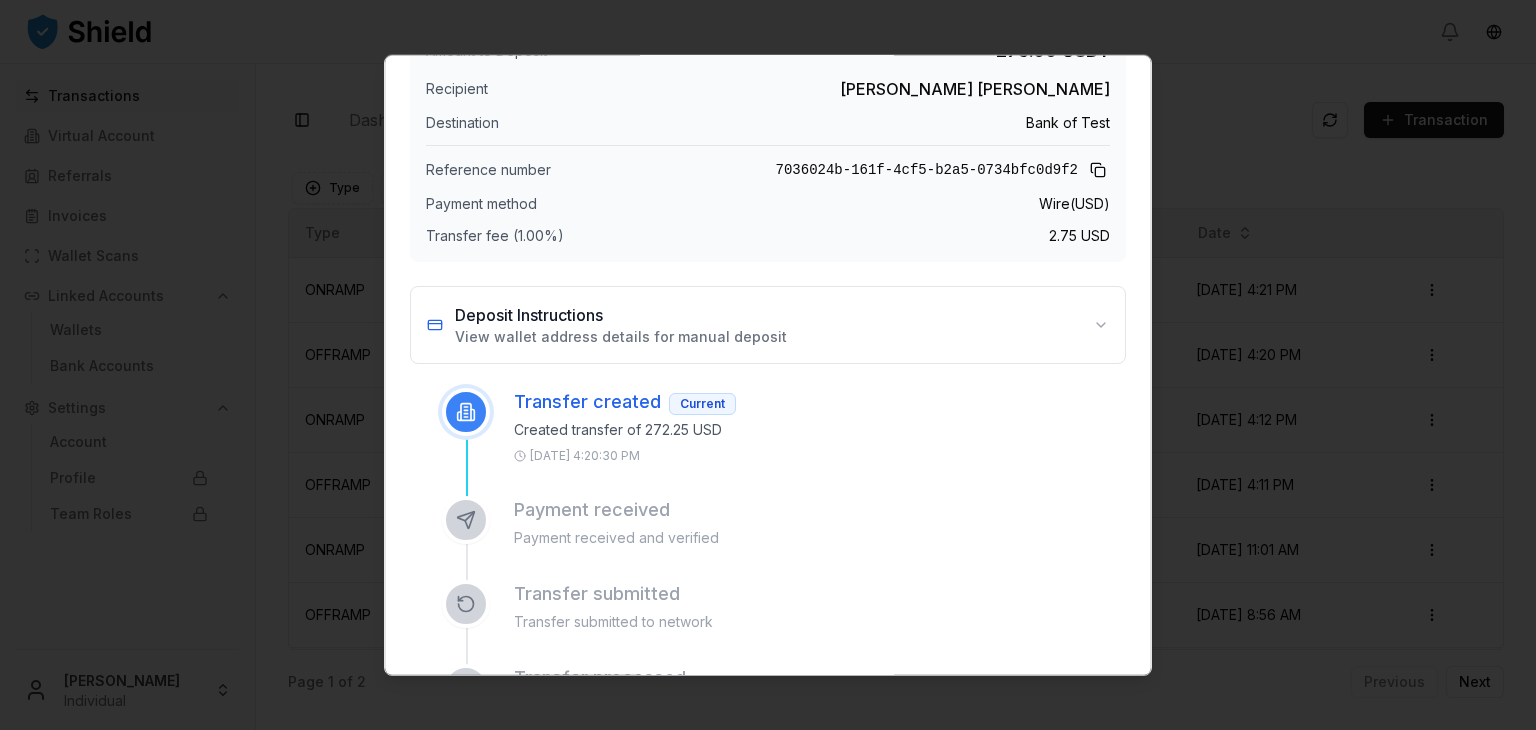 scroll, scrollTop: 110, scrollLeft: 0, axis: vertical 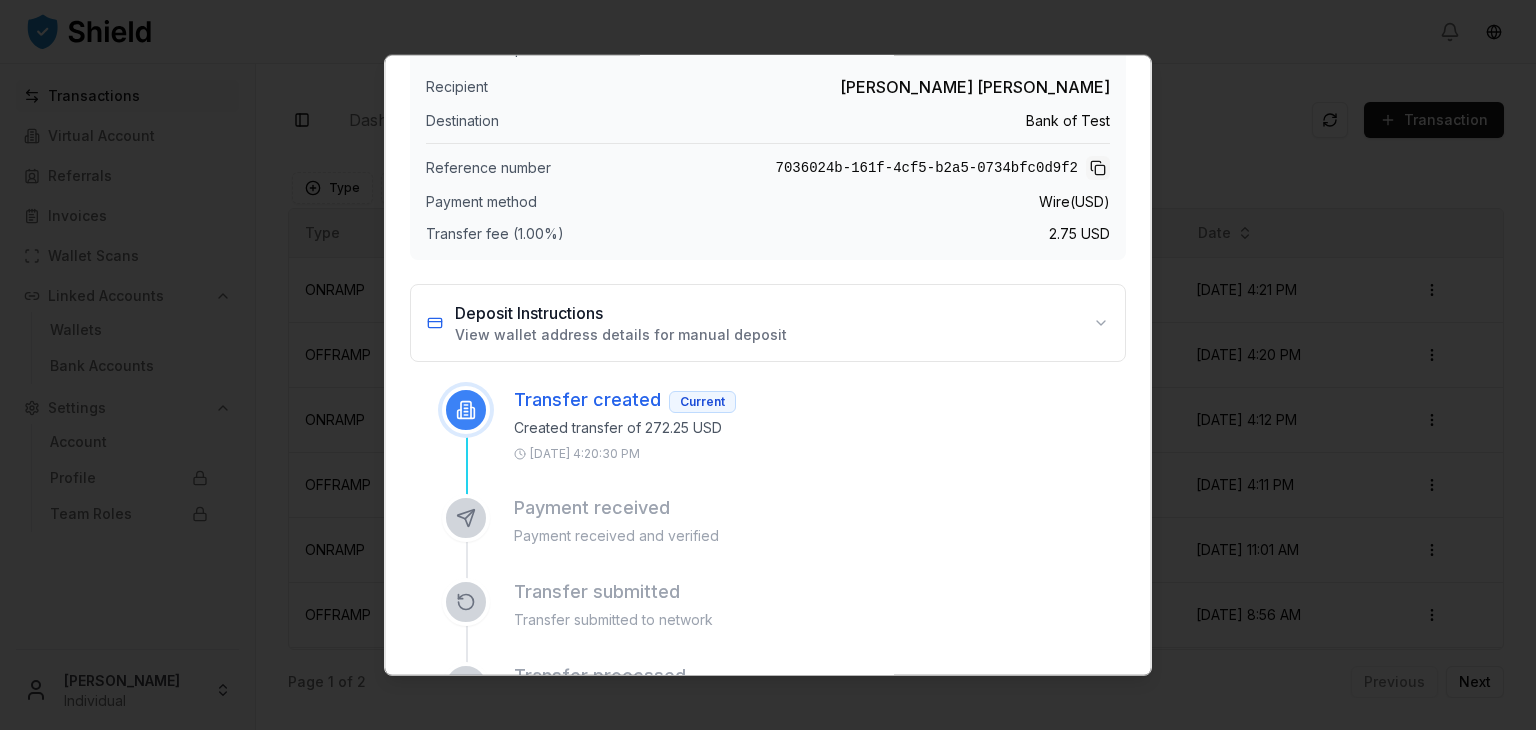 click at bounding box center [1098, 168] 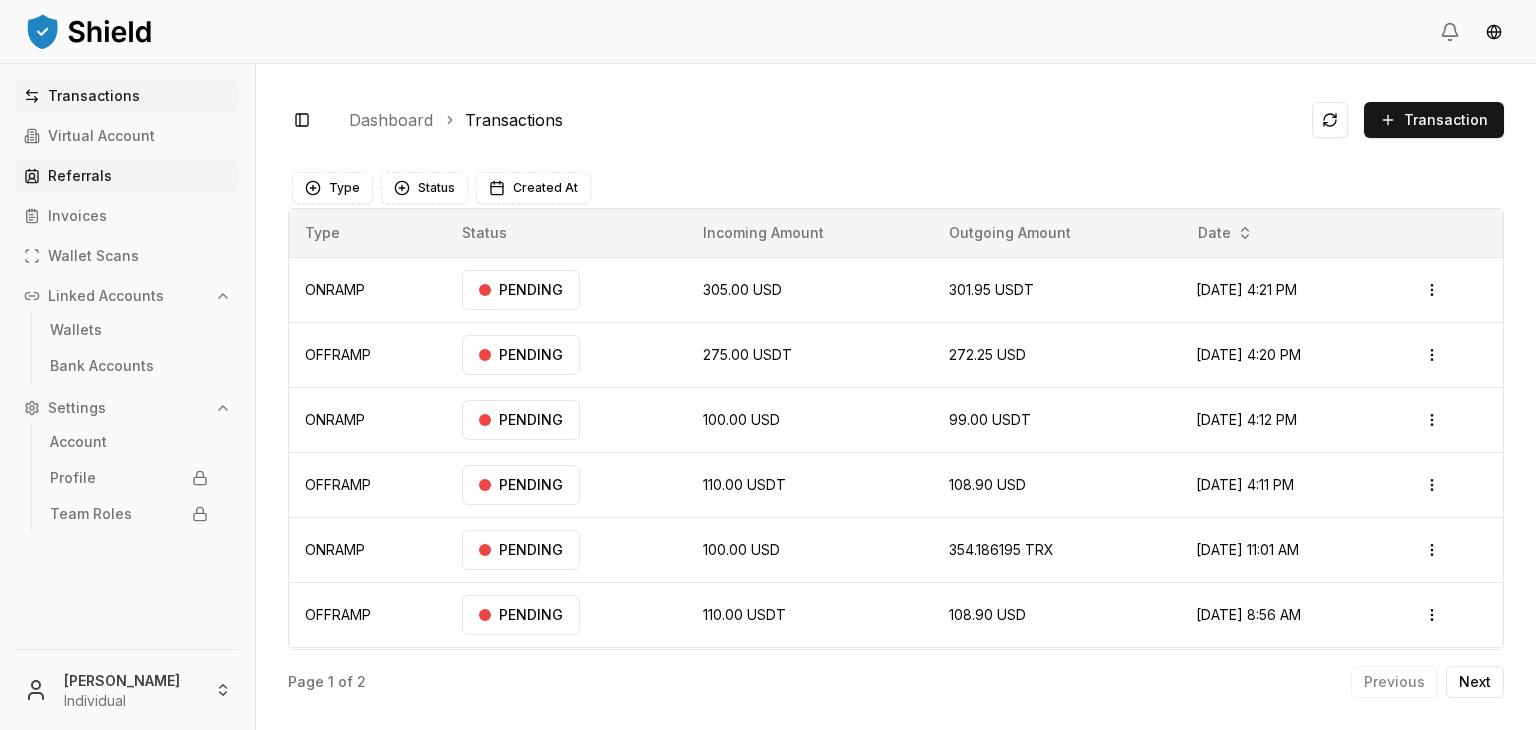 click on "Referrals" at bounding box center [127, 176] 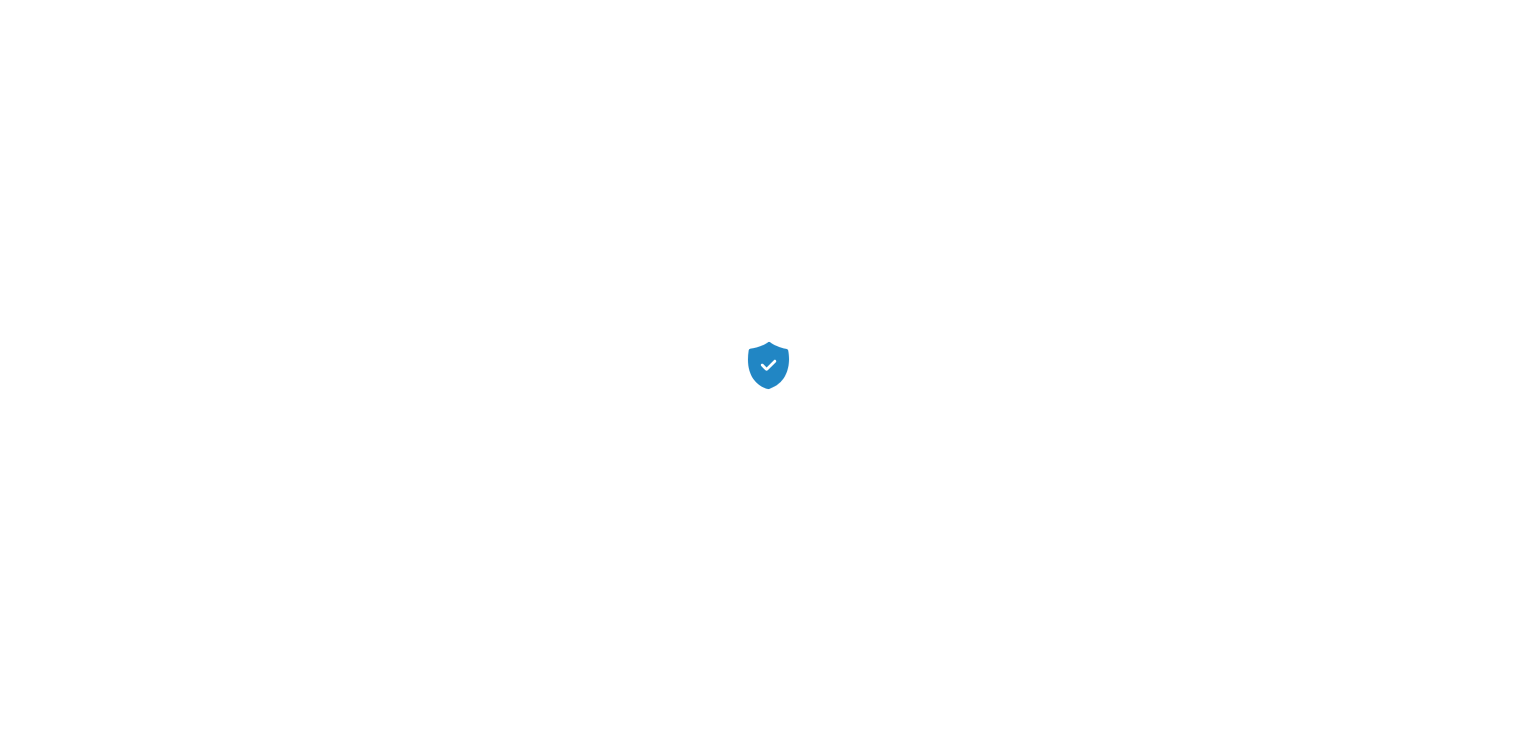 scroll, scrollTop: 0, scrollLeft: 0, axis: both 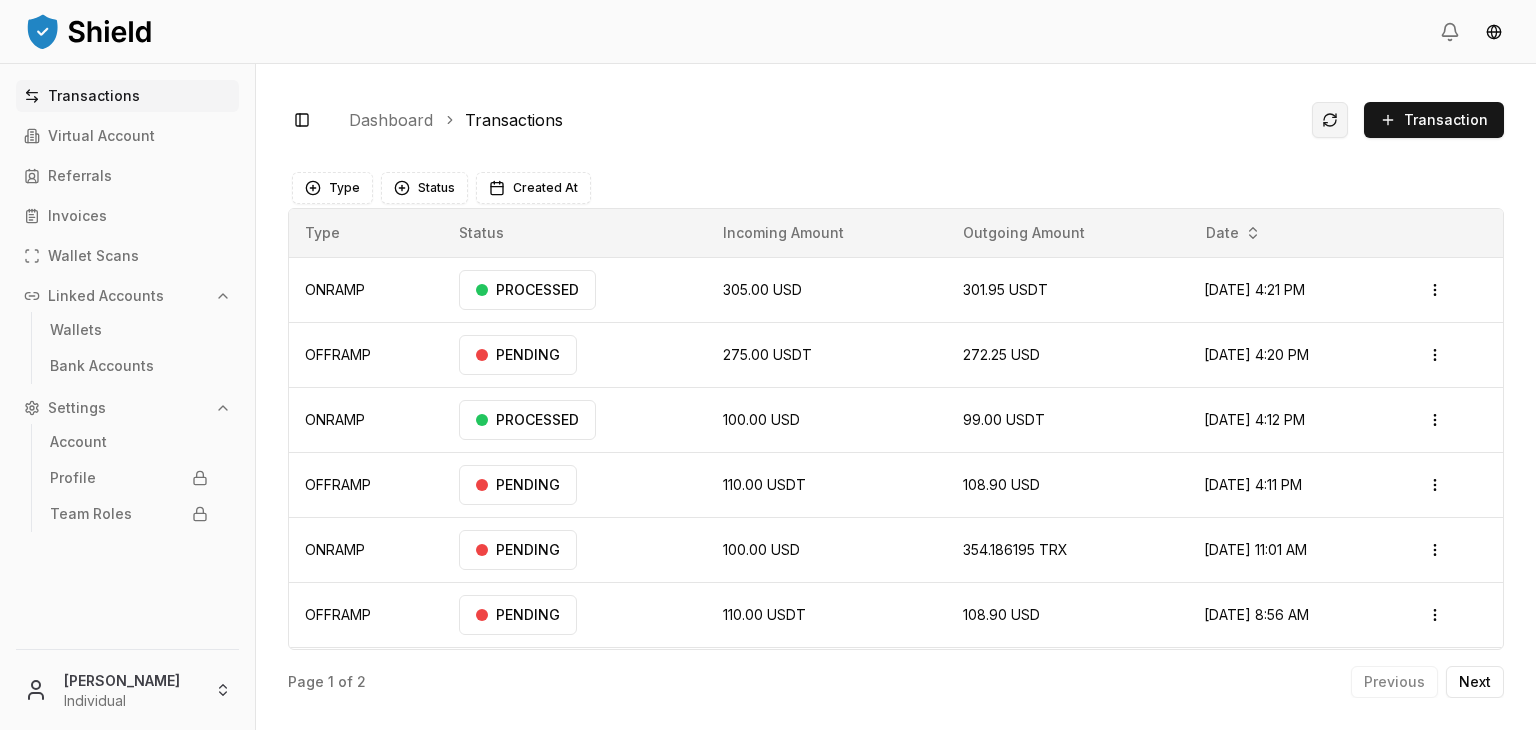click at bounding box center [1330, 120] 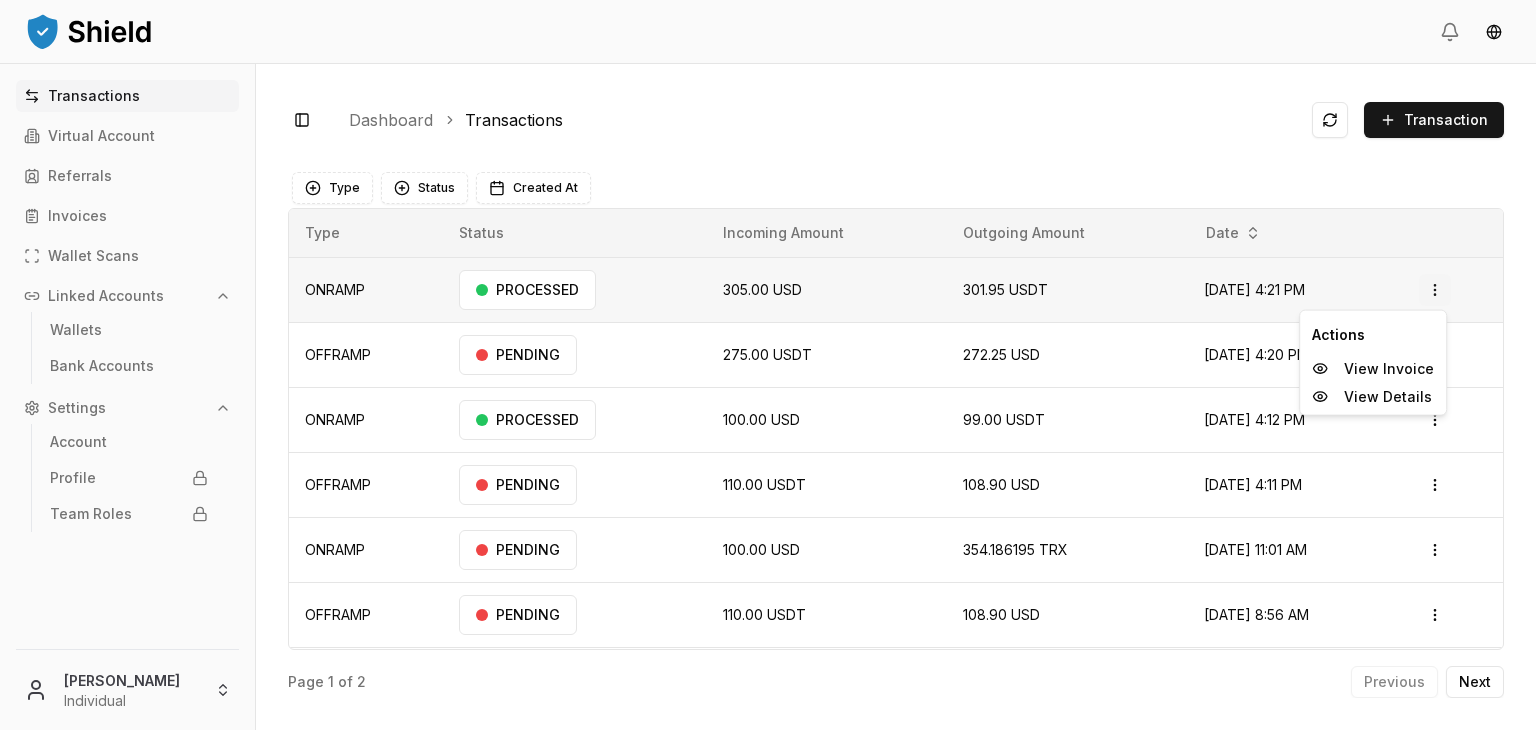 click on "Transactions Virtual Account Referrals Invoices Wallet Scans Linked Accounts Wallets Bank Accounts Settings Account Profile Team Roles [PERSON_NAME] Individual Toggle Sidebar Dashboard Transactions   Transaction ONRAMP   305.00 USD   301.95 USDT [DATE] 4:21 PM PROCESSED Open menu OFFRAMP   275.00 USDT   272.25 USD [DATE] 4:20 PM PENDING Open menu ONRAMP   100.00 USD   99.00 USDT [DATE] 4:12 PM PROCESSED Open menu OFFRAMP   110.00 USDT   108.90 USD [DATE] 4:11 PM PENDING Open menu ONRAMP   100.00 USD   354.186195 TRX [DATE] 11:01 AM PENDING Open menu OFFRAMP   110.00 USDT   108.90 USD [DATE] 8:56 AM PENDING Open menu ONRAMP   100.00 USD   99.00 USDT [DATE] 8:41 AM PENDING Open menu OFFRAMP   110.00 USDT   108.90 USD [DATE] 9:17 AM PENDING Open menu Page 1 of 2 Previous Next Type Status Created At Type Status Incoming Amount Outgoing Amount Date   ONRAMP   PROCESSED   305.00   USD   301.95   USDT   [DATE] 4:21 PM   Open menu   OFFRAMP   PENDING   275.00" at bounding box center [768, 440] 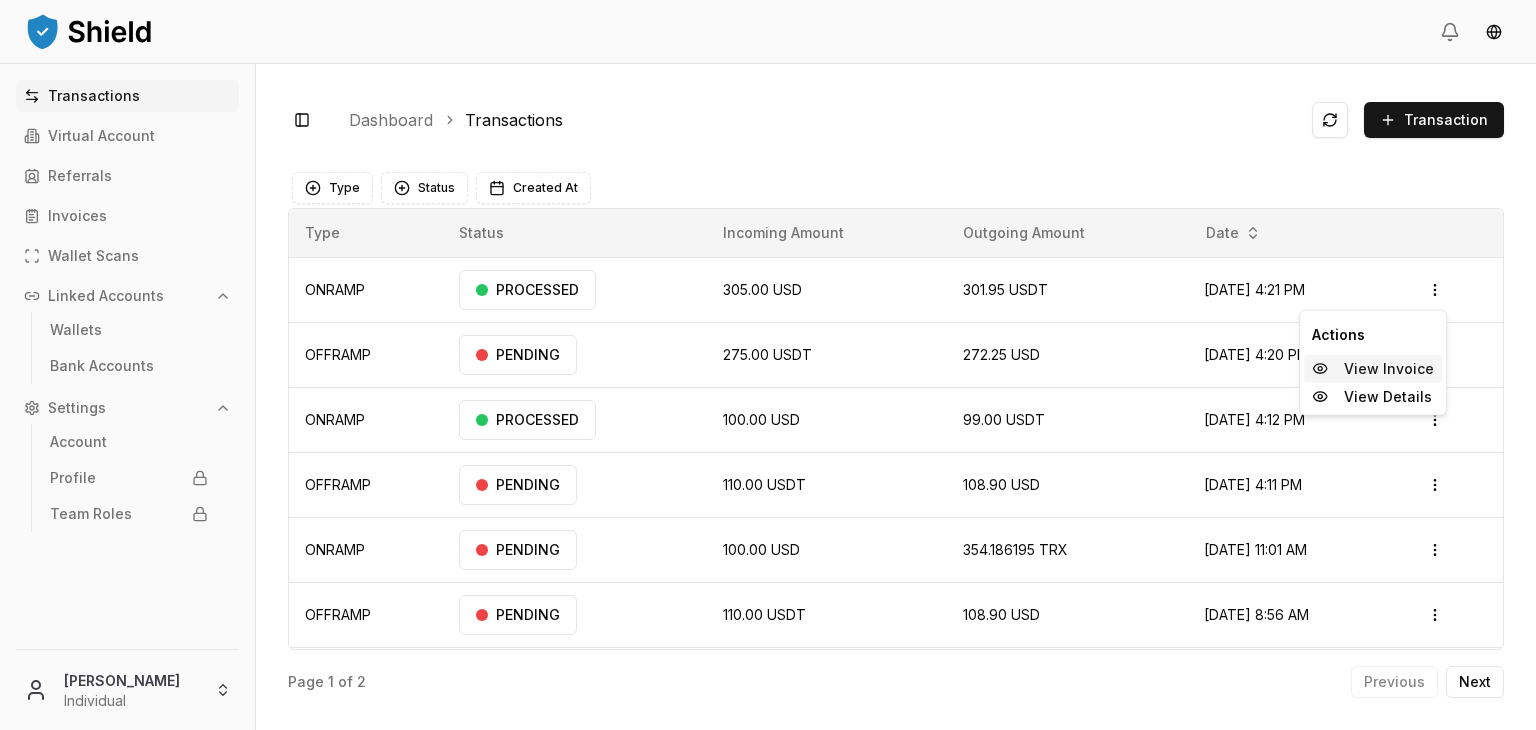 click on "View Invoice" at bounding box center [1373, 369] 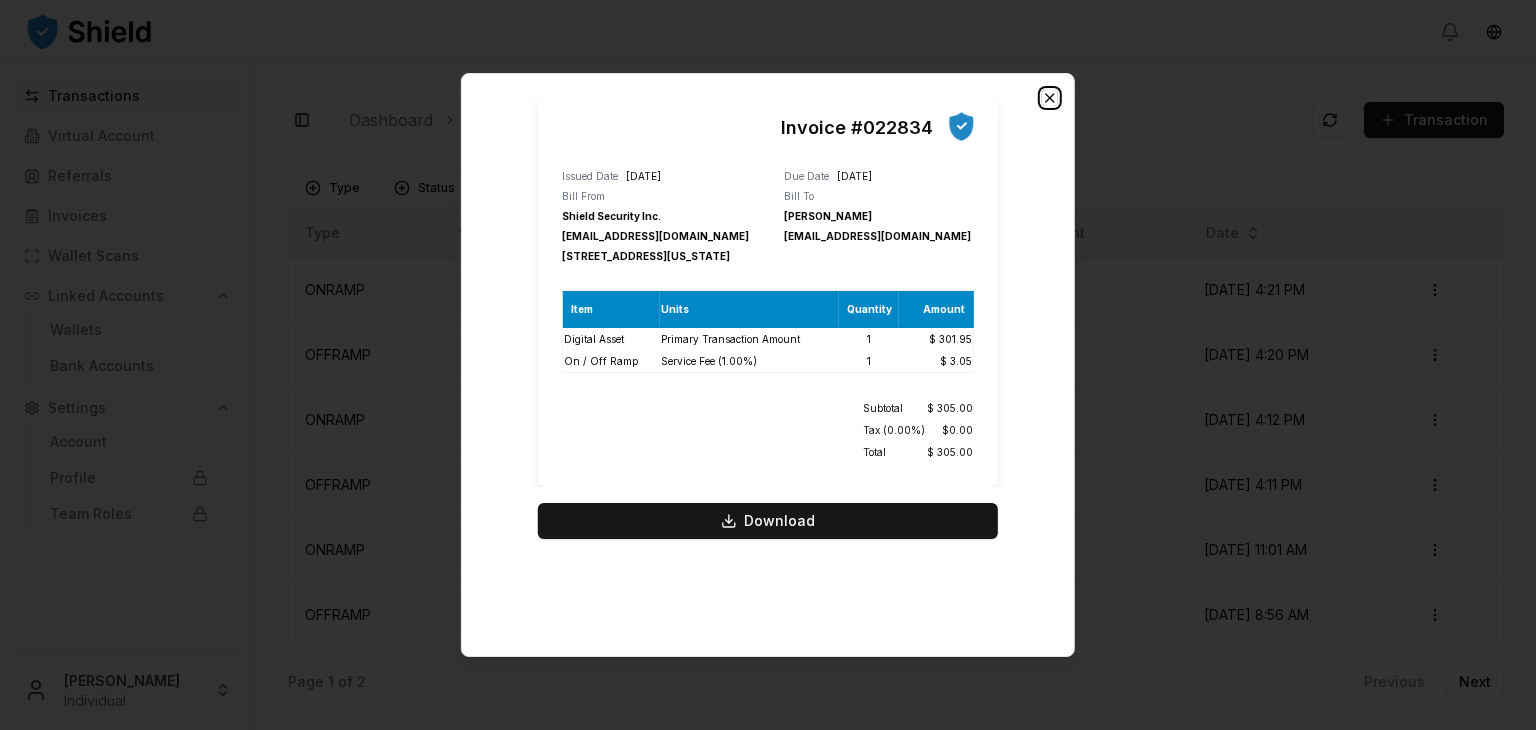 click 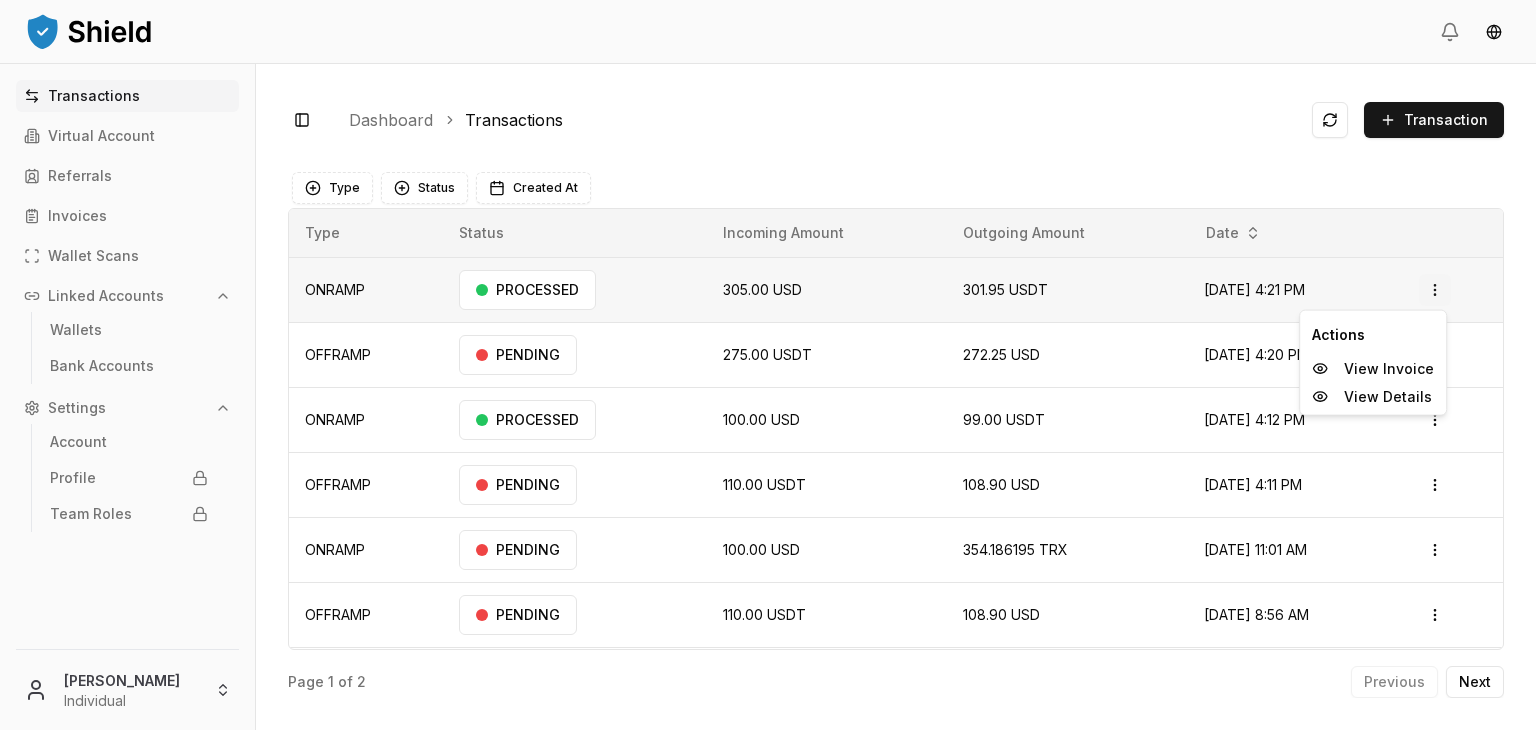 click on "Transactions Virtual Account Referrals Invoices Wallet Scans Linked Accounts Wallets Bank Accounts Settings Account Profile Team Roles [PERSON_NAME] Individual Toggle Sidebar Dashboard Transactions   Transaction ONRAMP   305.00 USD   301.95 USDT [DATE] 4:21 PM PROCESSED Open menu OFFRAMP   275.00 USDT   272.25 USD [DATE] 4:20 PM PENDING Open menu ONRAMP   100.00 USD   99.00 USDT [DATE] 4:12 PM PROCESSED Open menu OFFRAMP   110.00 USDT   108.90 USD [DATE] 4:11 PM PENDING Open menu ONRAMP   100.00 USD   354.186195 TRX [DATE] 11:01 AM PENDING Open menu OFFRAMP   110.00 USDT   108.90 USD [DATE] 8:56 AM PENDING Open menu ONRAMP   100.00 USD   99.00 USDT [DATE] 8:41 AM PENDING Open menu OFFRAMP   110.00 USDT   108.90 USD [DATE] 9:17 AM PENDING Open menu Page 1 of 2 Previous Next Type Status Created At Type Status Incoming Amount Outgoing Amount Date   ONRAMP   PROCESSED   305.00   USD   301.95   USDT   [DATE] 4:21 PM   Open menu   OFFRAMP   PENDING   275.00" at bounding box center [768, 440] 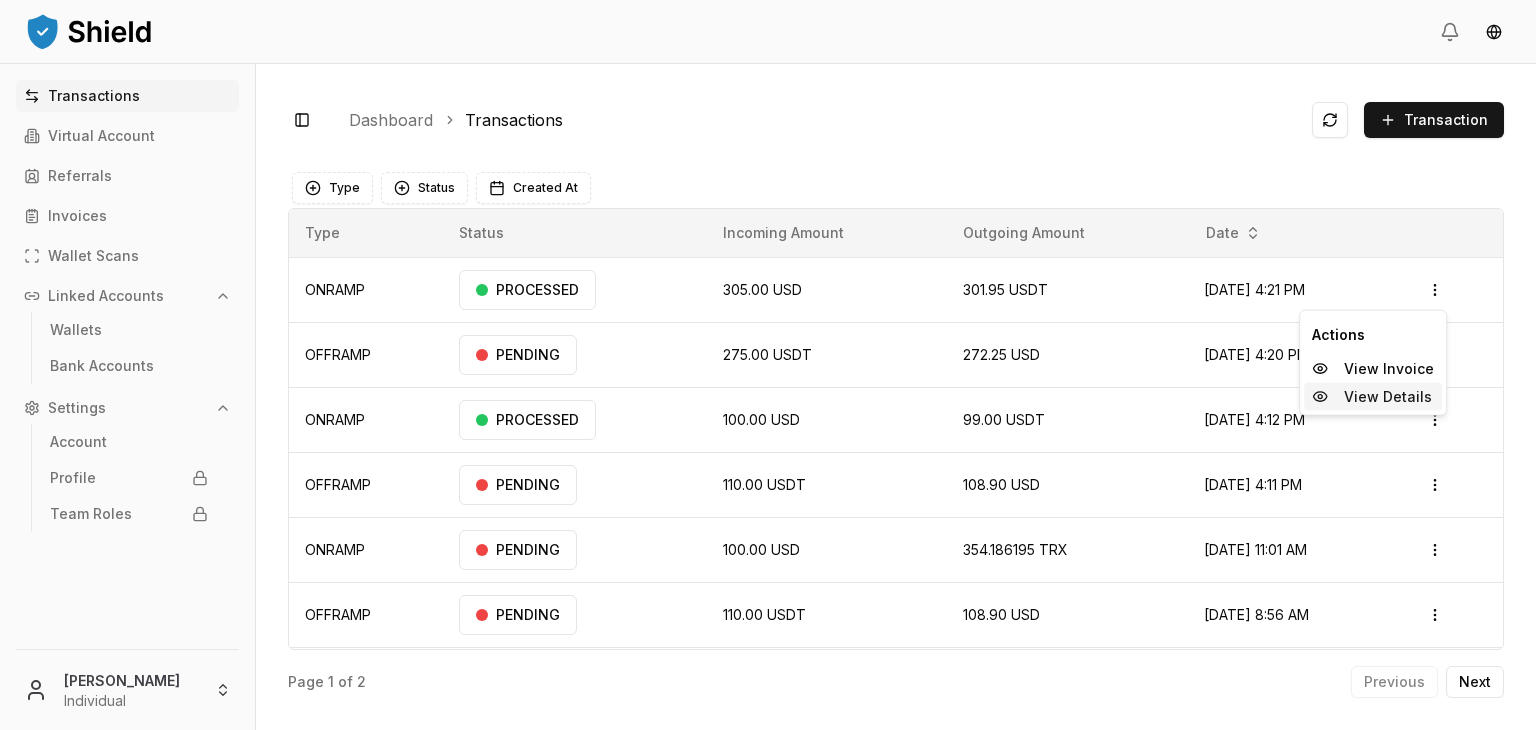 click on "View Details" at bounding box center [1388, 397] 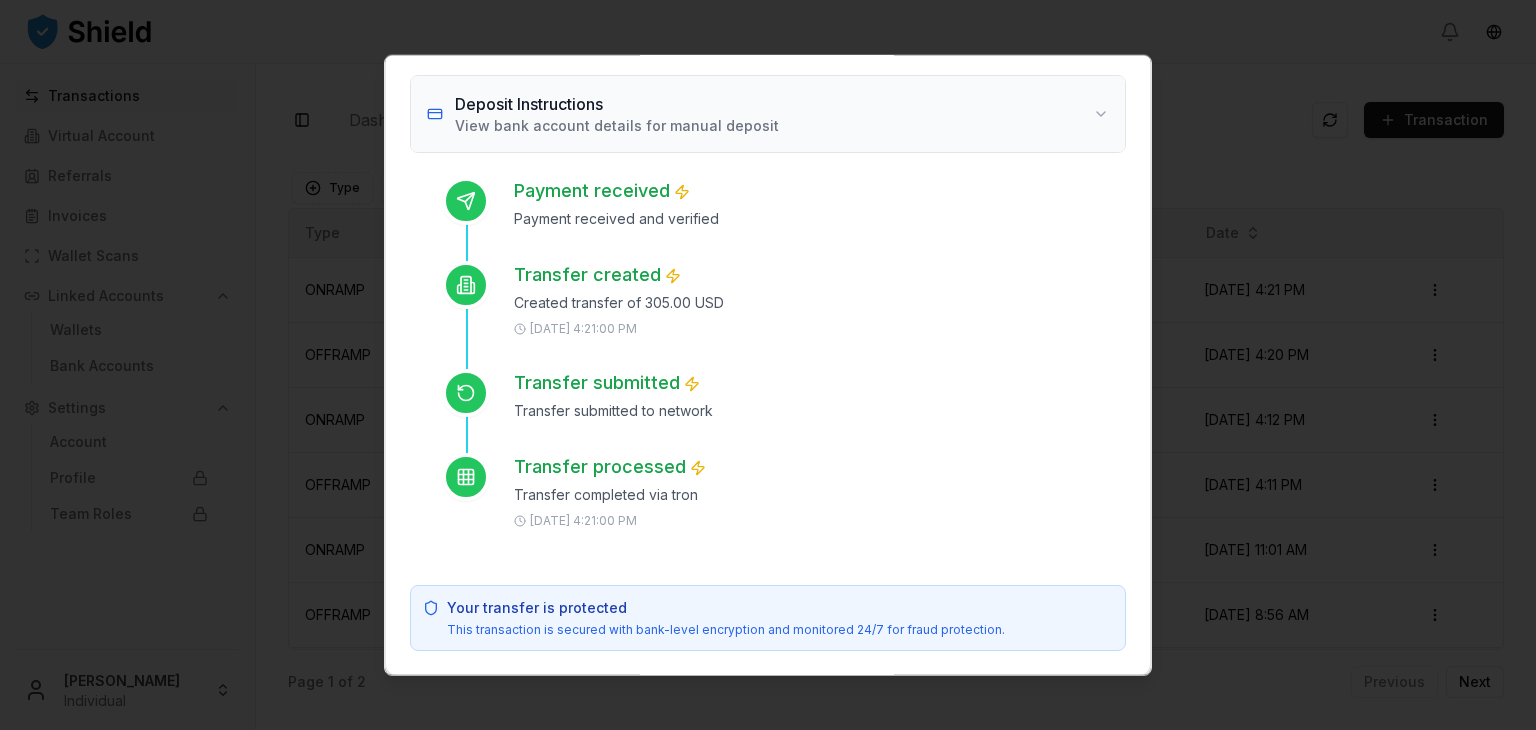 scroll, scrollTop: 0, scrollLeft: 0, axis: both 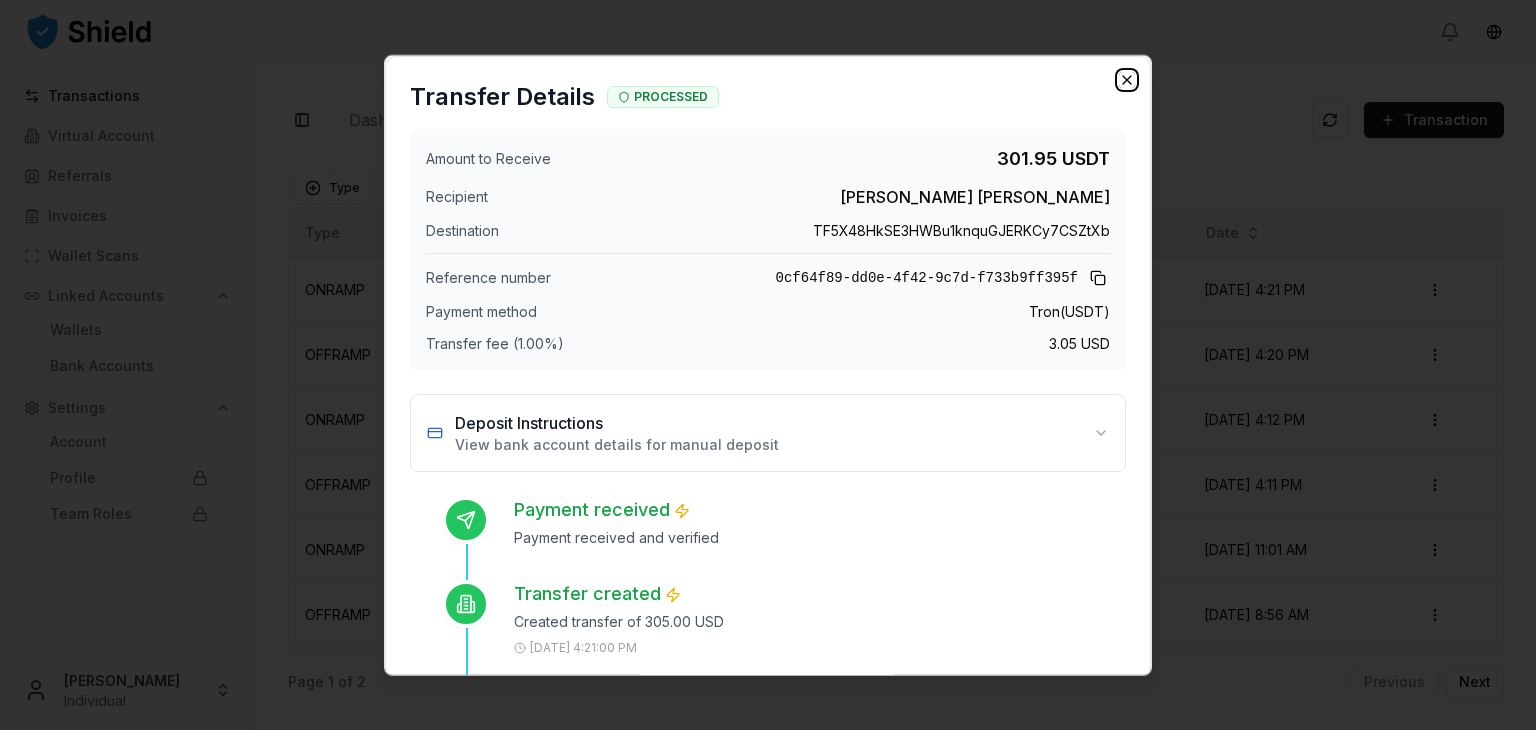 click 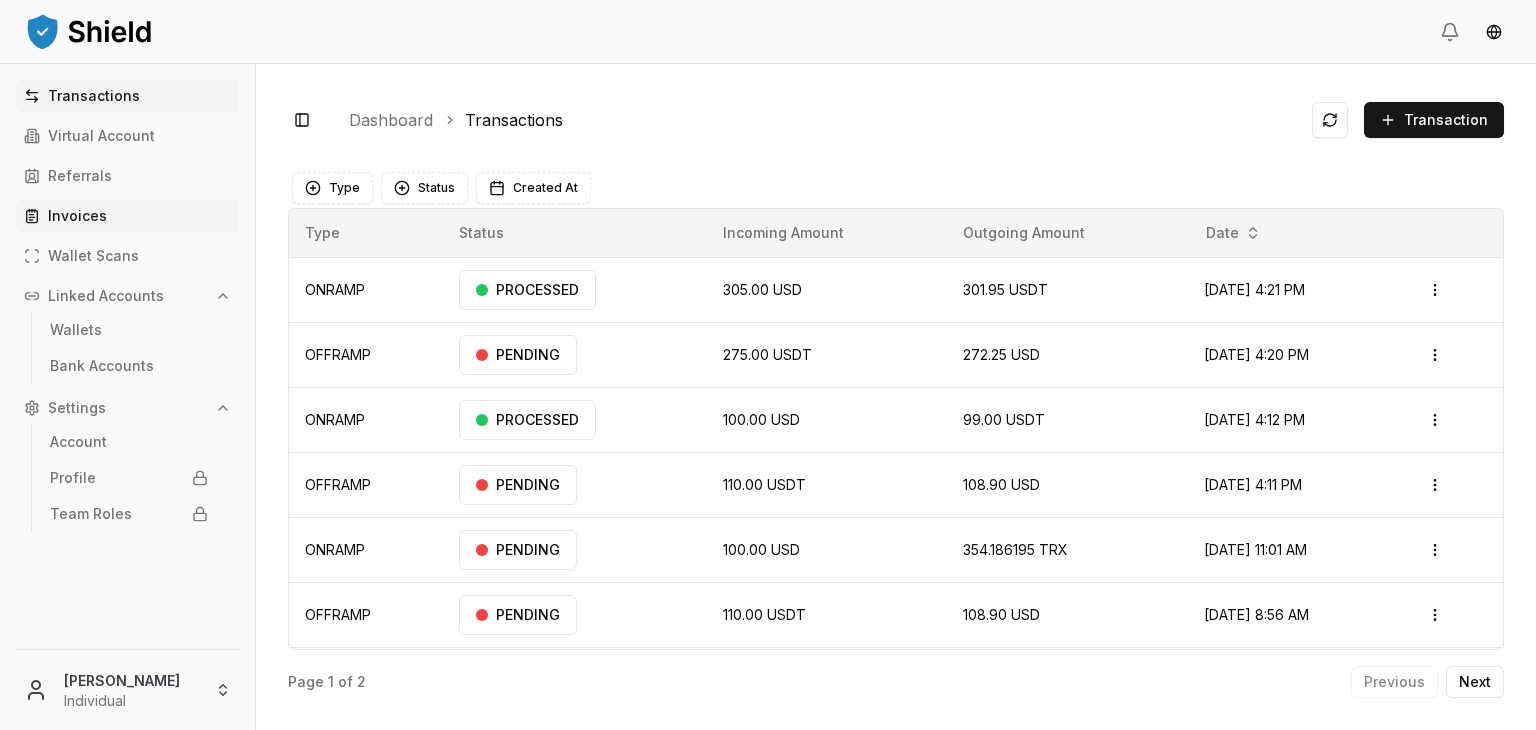 click on "Invoices" at bounding box center (77, 216) 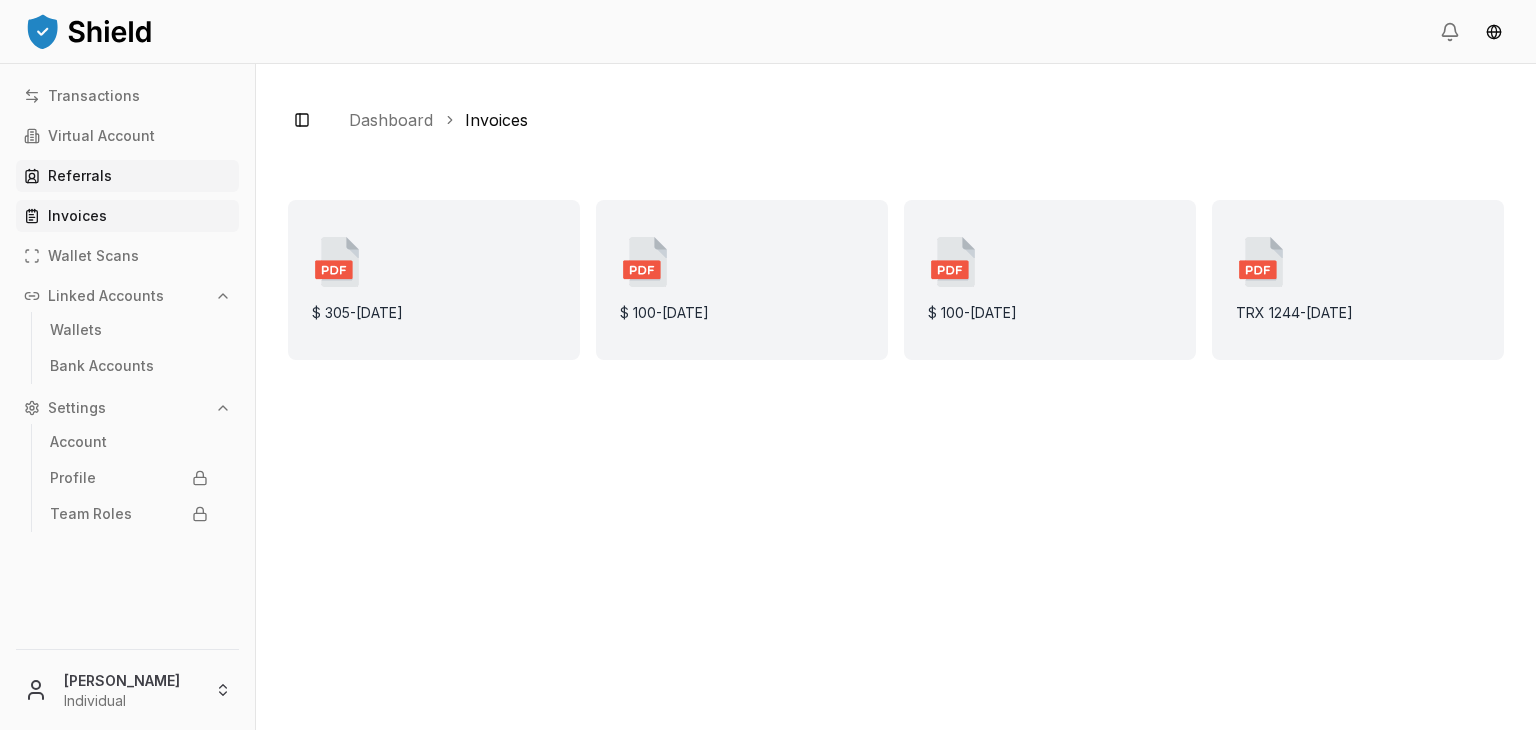 click on "Referrals" at bounding box center [127, 176] 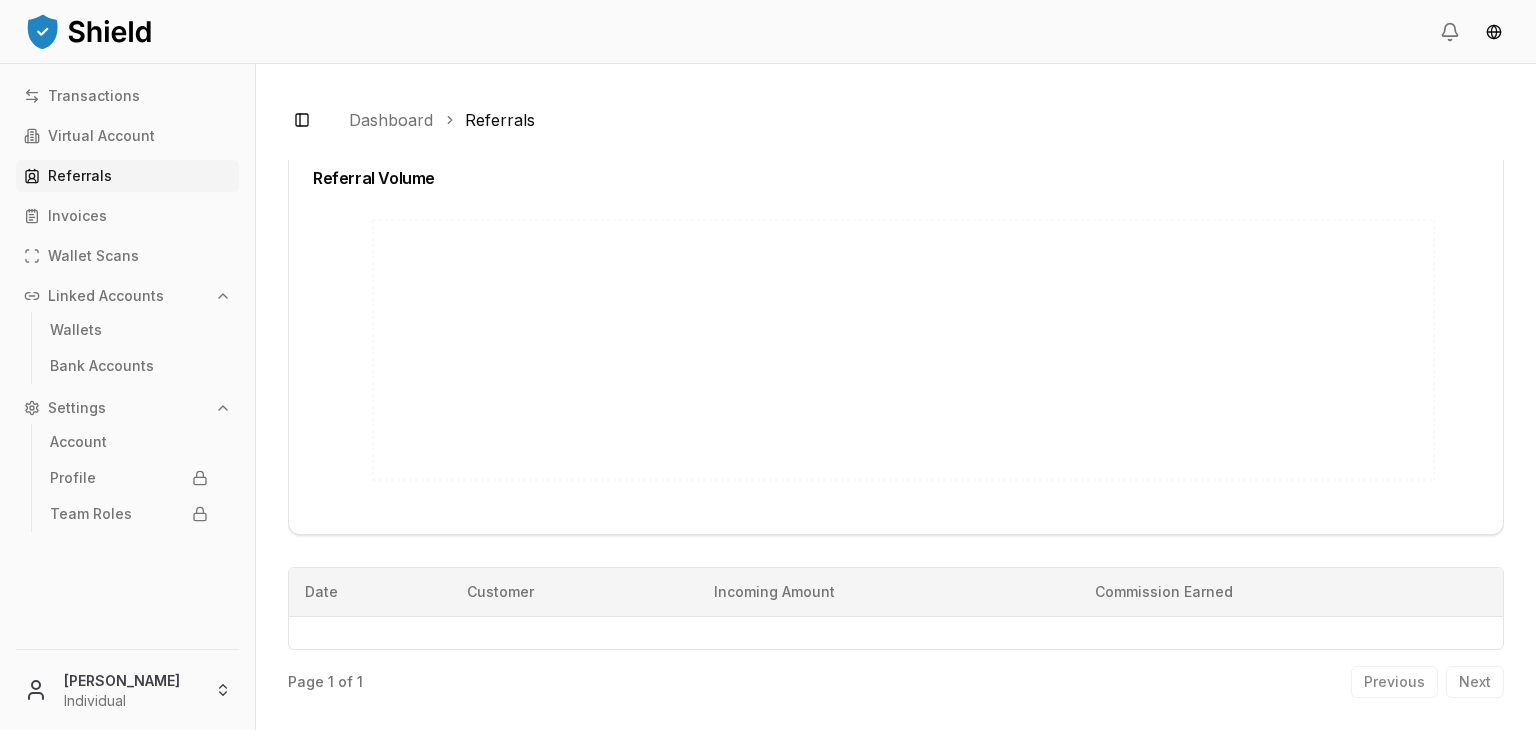 scroll, scrollTop: 383, scrollLeft: 0, axis: vertical 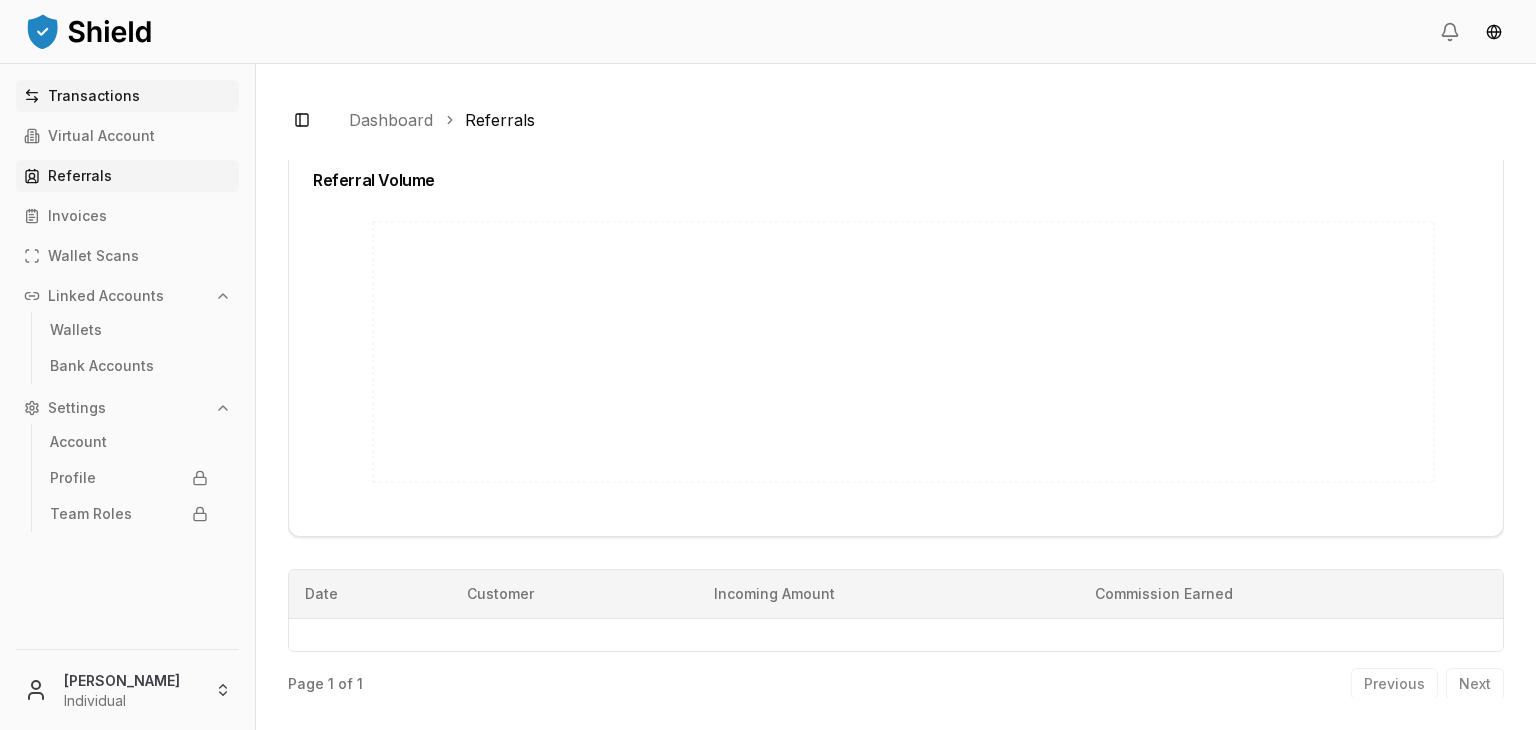 click on "Transactions" at bounding box center [94, 96] 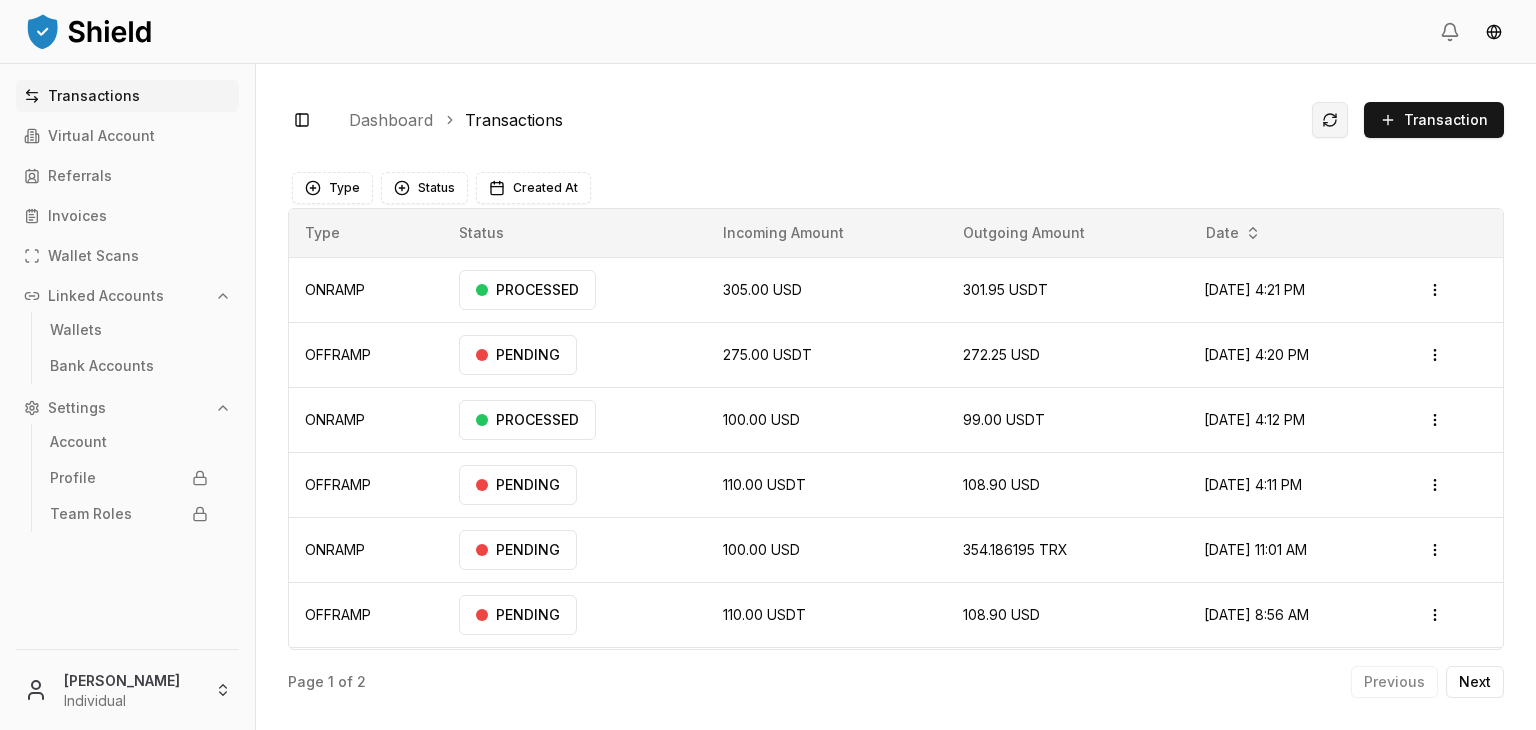 click at bounding box center (1330, 120) 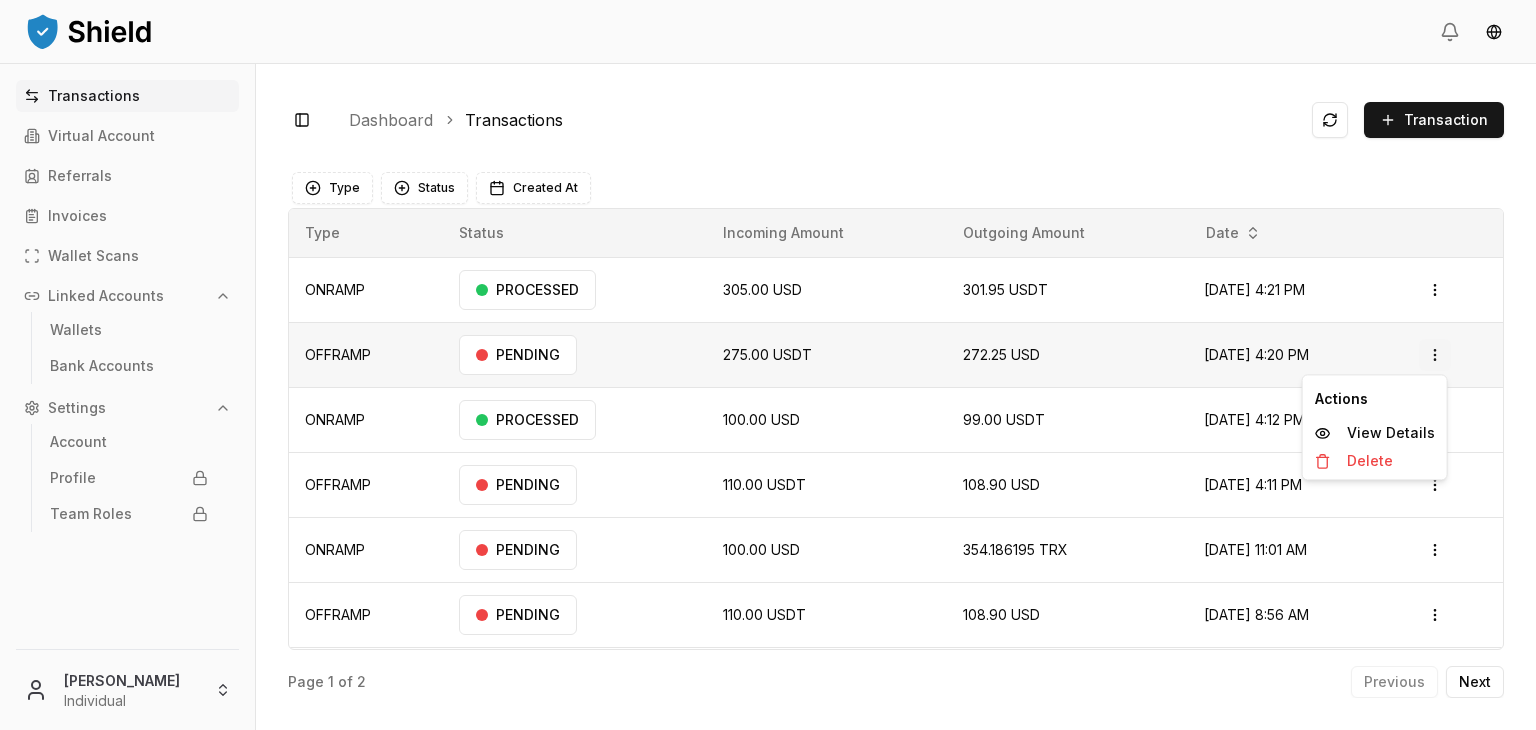 click on "Transactions Virtual Account Referrals Invoices Wallet Scans Linked Accounts Wallets Bank Accounts Settings Account Profile Team Roles Brandon Alcocer Individual Toggle Sidebar Dashboard Transactions   Transaction ONRAMP   305.00 USD   301.95 USDT Jul 1, 2025, 4:21 PM PROCESSED Open menu OFFRAMP   275.00 USDT   272.25 USD Jul 1, 2025, 4:20 PM PENDING Open menu ONRAMP   100.00 USD   99.00 USDT Jul 1, 2025, 4:12 PM PROCESSED Open menu OFFRAMP   110.00 USDT   108.90 USD Jul 1, 2025, 4:11 PM PENDING Open menu ONRAMP   100.00 USD   354.186195 TRX Jun 6, 2025, 11:01 AM PENDING Open menu OFFRAMP   110.00 USDT   108.90 USD Jun 6, 2025, 8:56 AM PENDING Open menu ONRAMP   100.00 USD   99.00 USDT Jun 6, 2025, 8:41 AM PENDING Open menu OFFRAMP   110.00 USDT   108.90 USD May 19, 2025, 9:17 AM PENDING Open menu Page 1 of 2 Previous Next Type Status Created At Type Status Incoming Amount Outgoing Amount Date   ONRAMP   PROCESSED   305.00   USD   301.95   USDT   Jul 1, 2025, 4:21 PM   Open menu   OFFRAMP   PENDING   275.00" at bounding box center (768, 440) 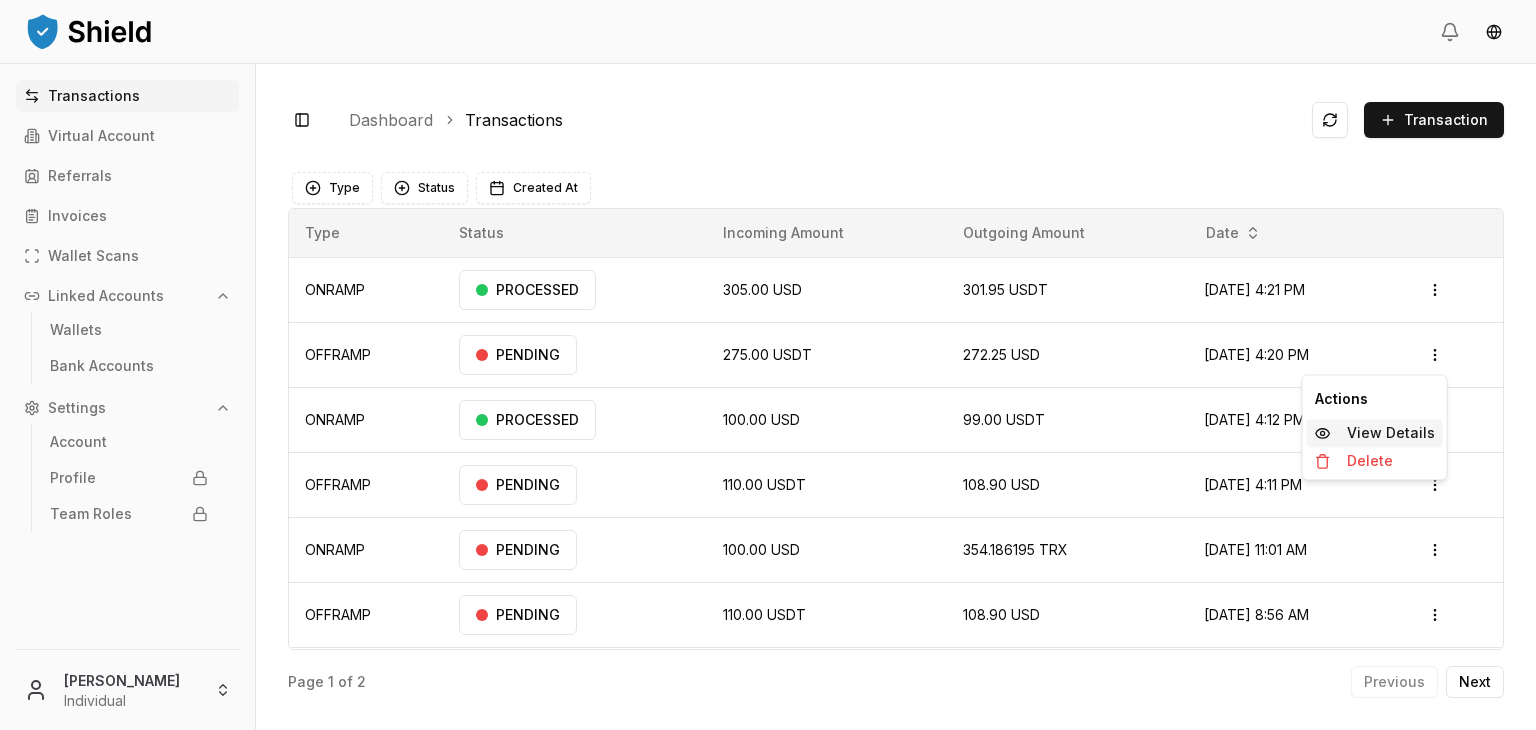 click on "View Details" at bounding box center [1391, 433] 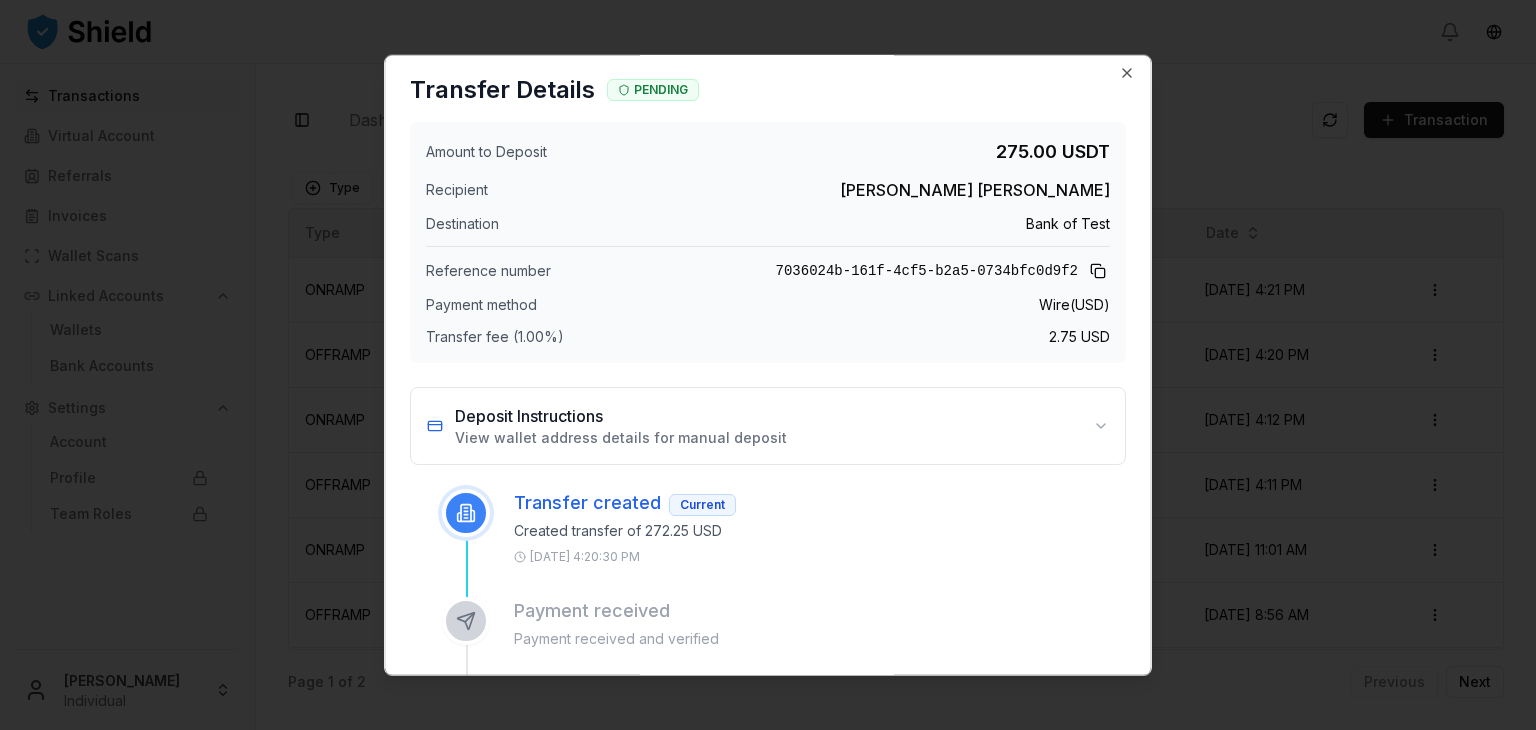 scroll, scrollTop: 0, scrollLeft: 0, axis: both 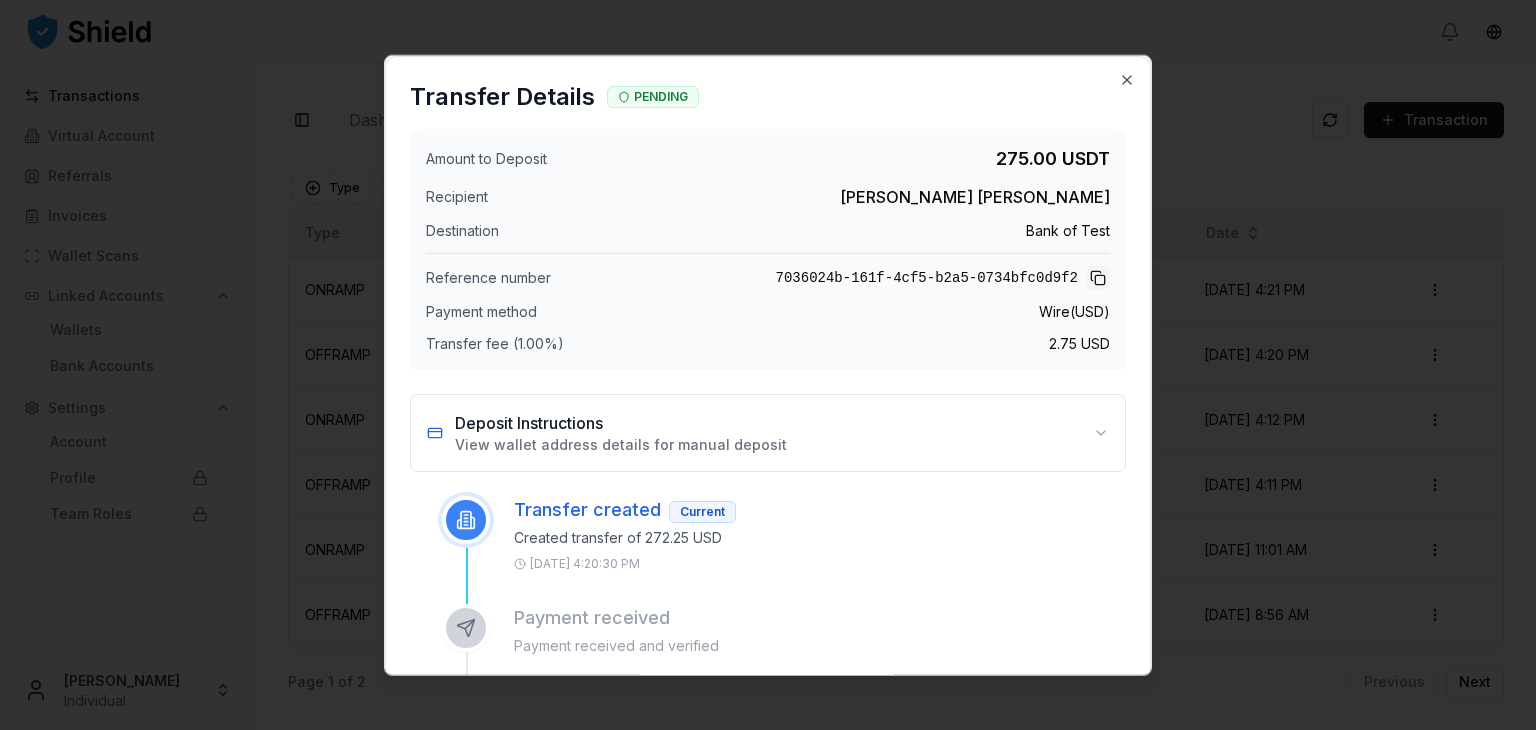click at bounding box center (1098, 278) 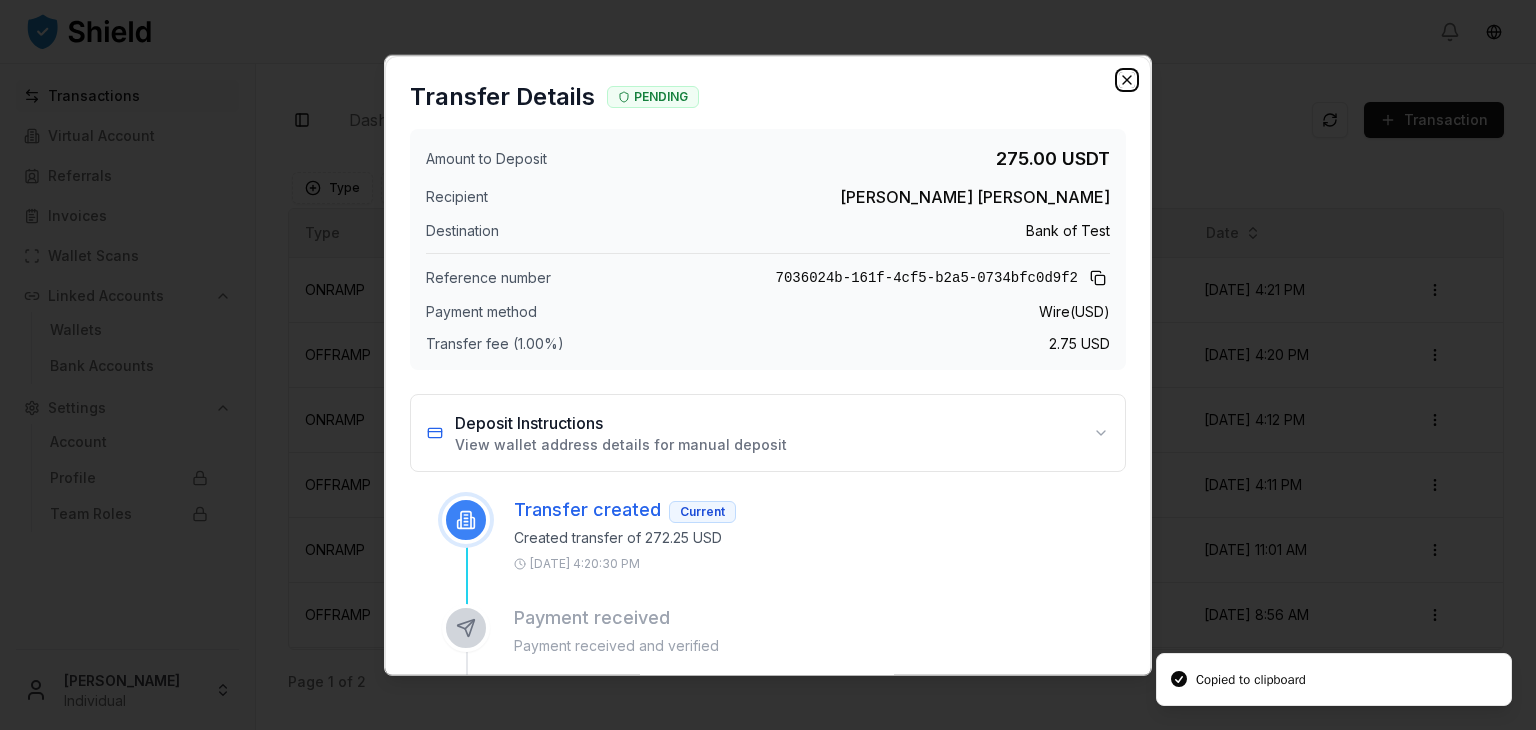click 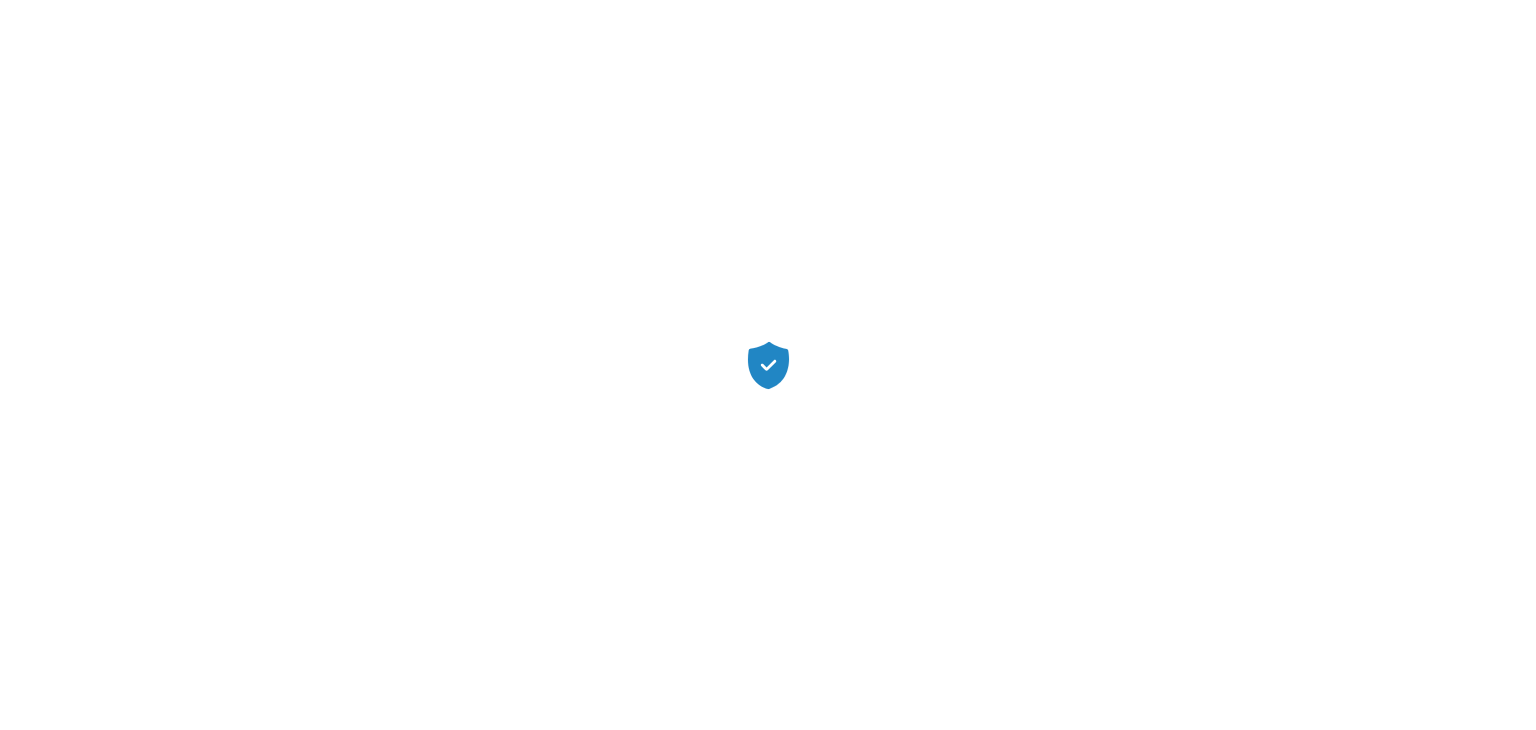 scroll, scrollTop: 0, scrollLeft: 0, axis: both 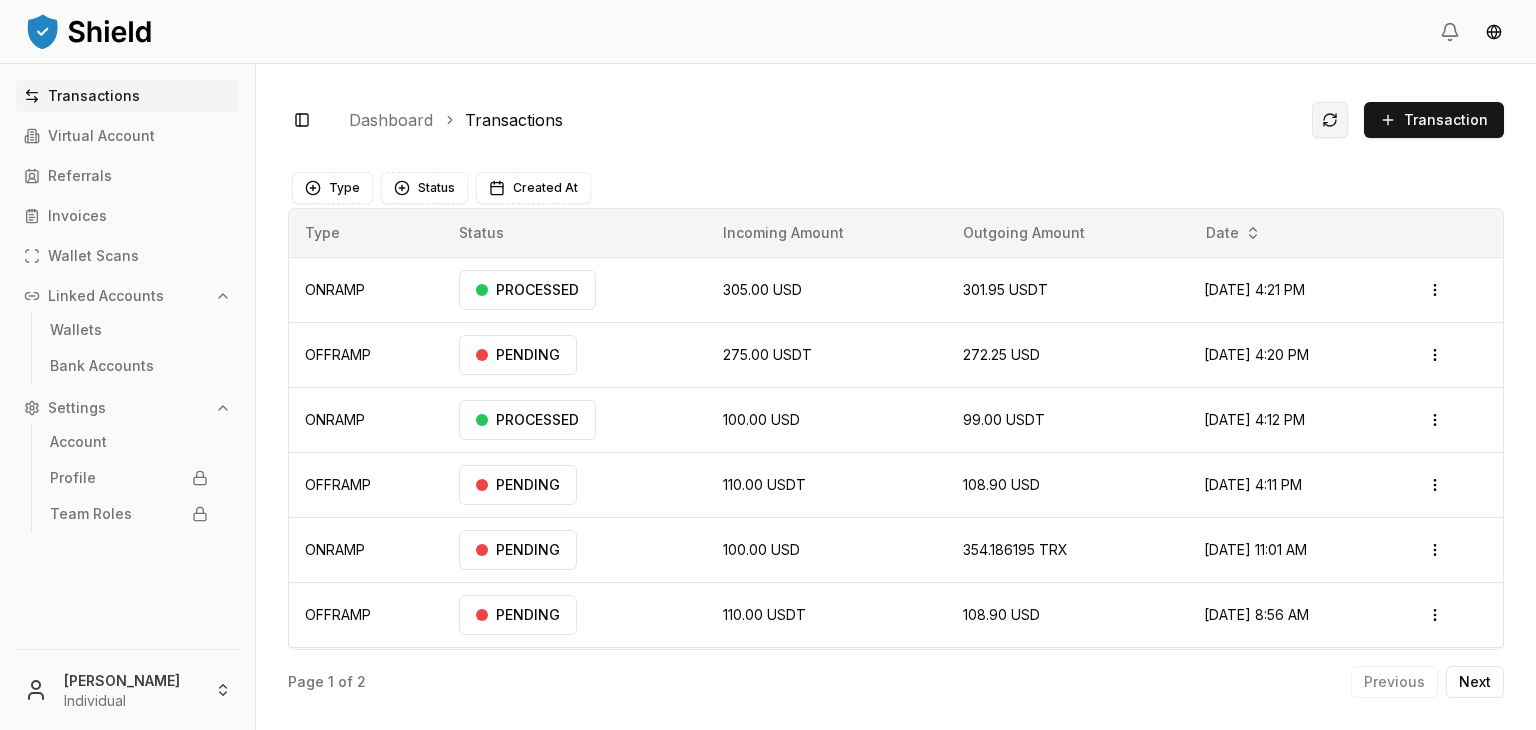 click at bounding box center [1330, 120] 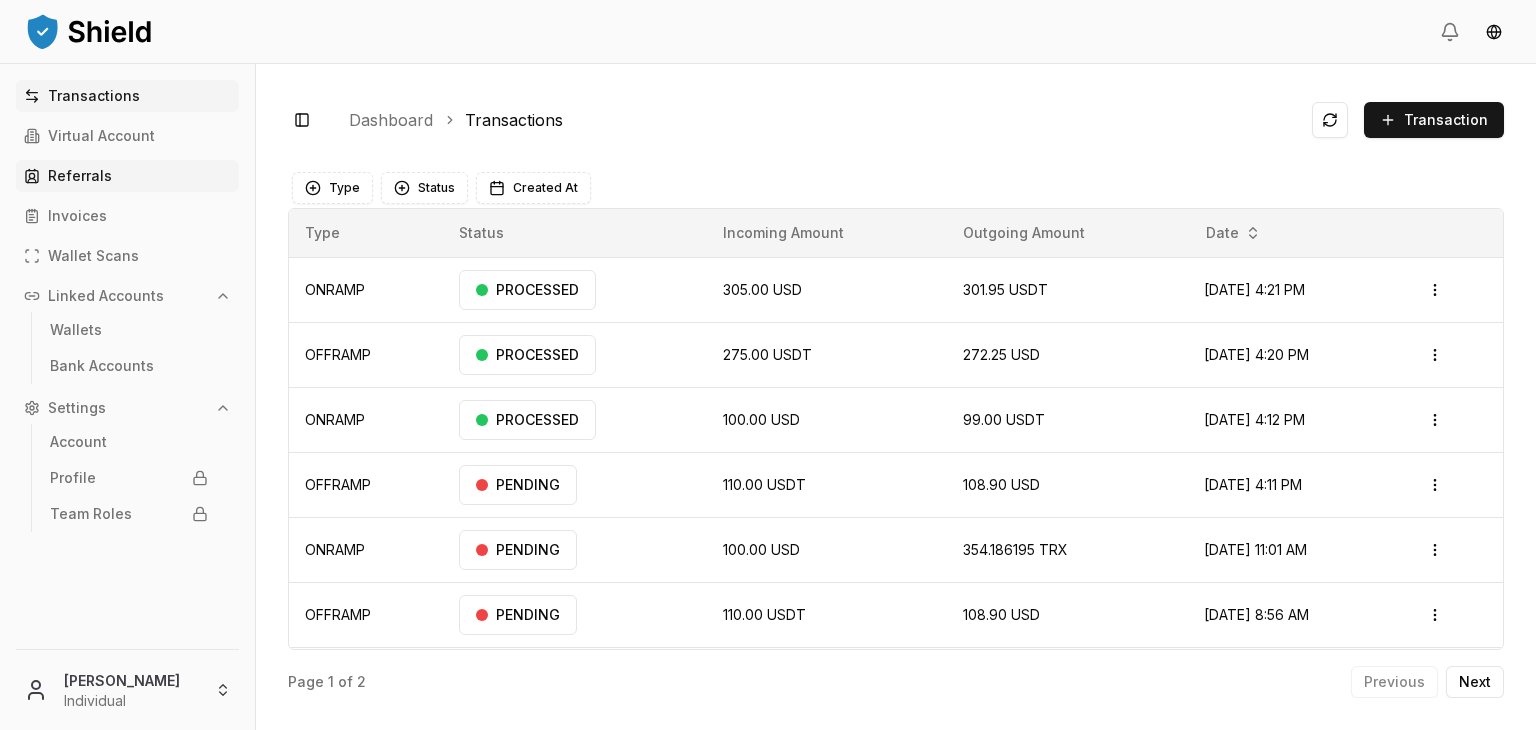 click on "Referrals" at bounding box center [80, 176] 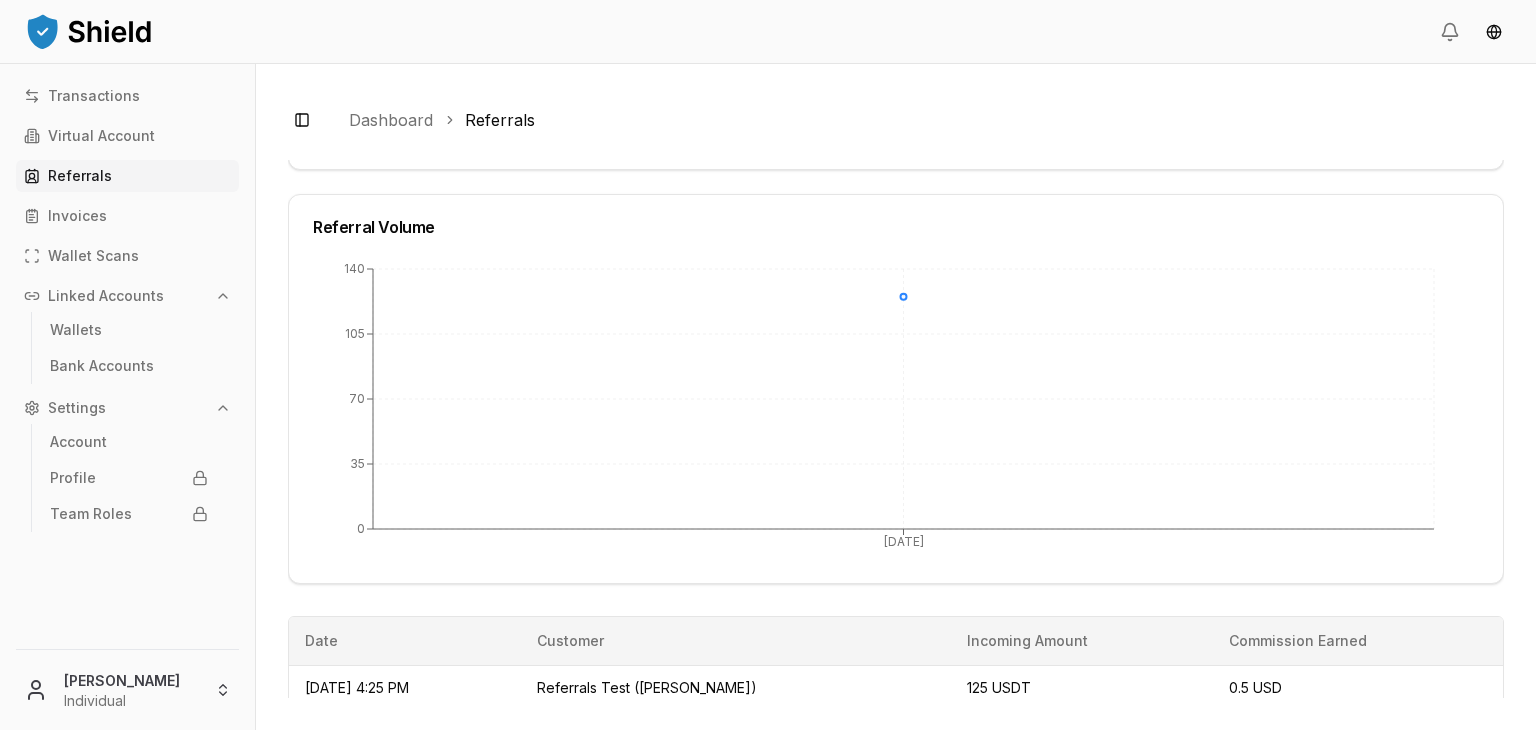 scroll, scrollTop: 396, scrollLeft: 0, axis: vertical 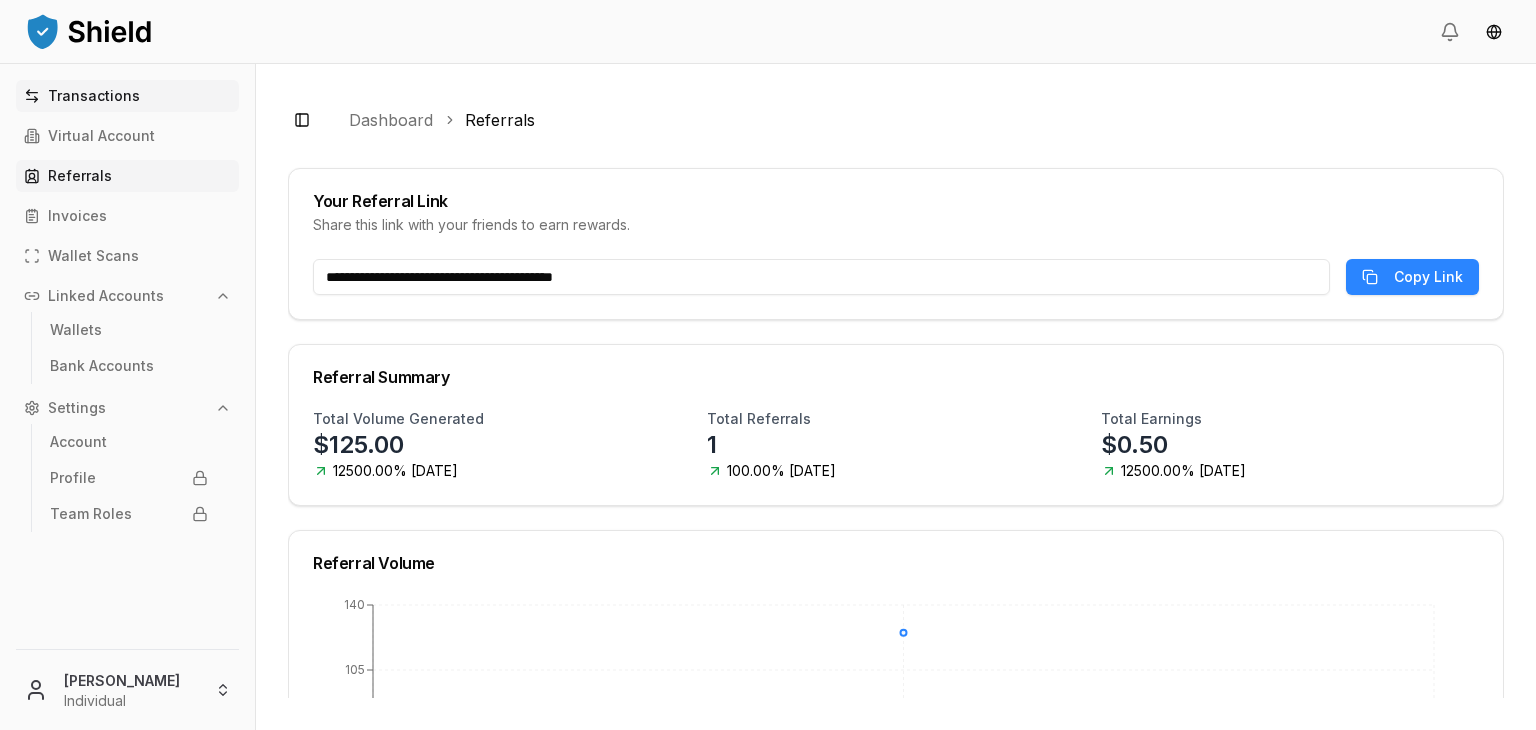 click on "Transactions" at bounding box center [94, 96] 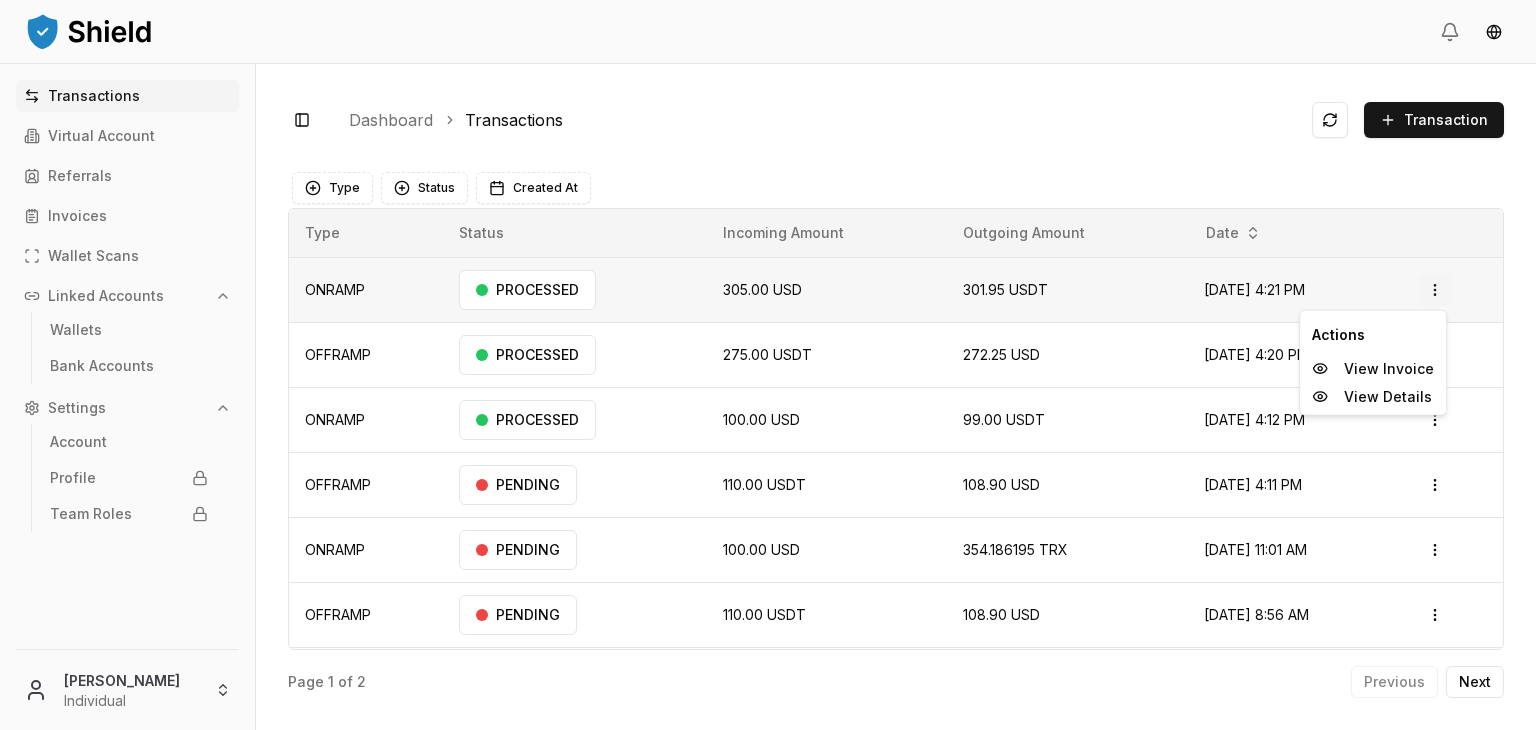 click on "Transactions Virtual Account Referrals Invoices Wallet Scans Linked Accounts Wallets Bank Accounts Settings Account Profile Team Roles [PERSON_NAME] Individual Toggle Sidebar Dashboard Transactions   Transaction ONRAMP   305.00 USD   301.95 USDT [DATE] 4:21 PM PROCESSED Open menu OFFRAMP   275.00 USDT   272.25 USD [DATE] 4:20 PM PROCESSED Open menu ONRAMP   100.00 USD   99.00 USDT [DATE] 4:12 PM PROCESSED Open menu OFFRAMP   110.00 USDT   108.90 USD [DATE] 4:11 PM PENDING Open menu ONRAMP   100.00 USD   354.186195 TRX [DATE] 11:01 AM PENDING Open menu OFFRAMP   110.00 USDT   108.90 USD [DATE] 8:56 AM PENDING Open menu ONRAMP   100.00 USD   99.00 USDT [DATE] 8:41 AM PENDING Open menu OFFRAMP   110.00 USDT   108.90 USD [DATE] 9:17 AM PENDING Open menu Page 1 of 2 Previous Next Type Status Created At Type Status Incoming Amount Outgoing Amount Date   ONRAMP   PROCESSED   305.00   USD   301.95   USDT   [DATE] 4:21 PM   Open menu   OFFRAMP   PROCESSED" at bounding box center (768, 440) 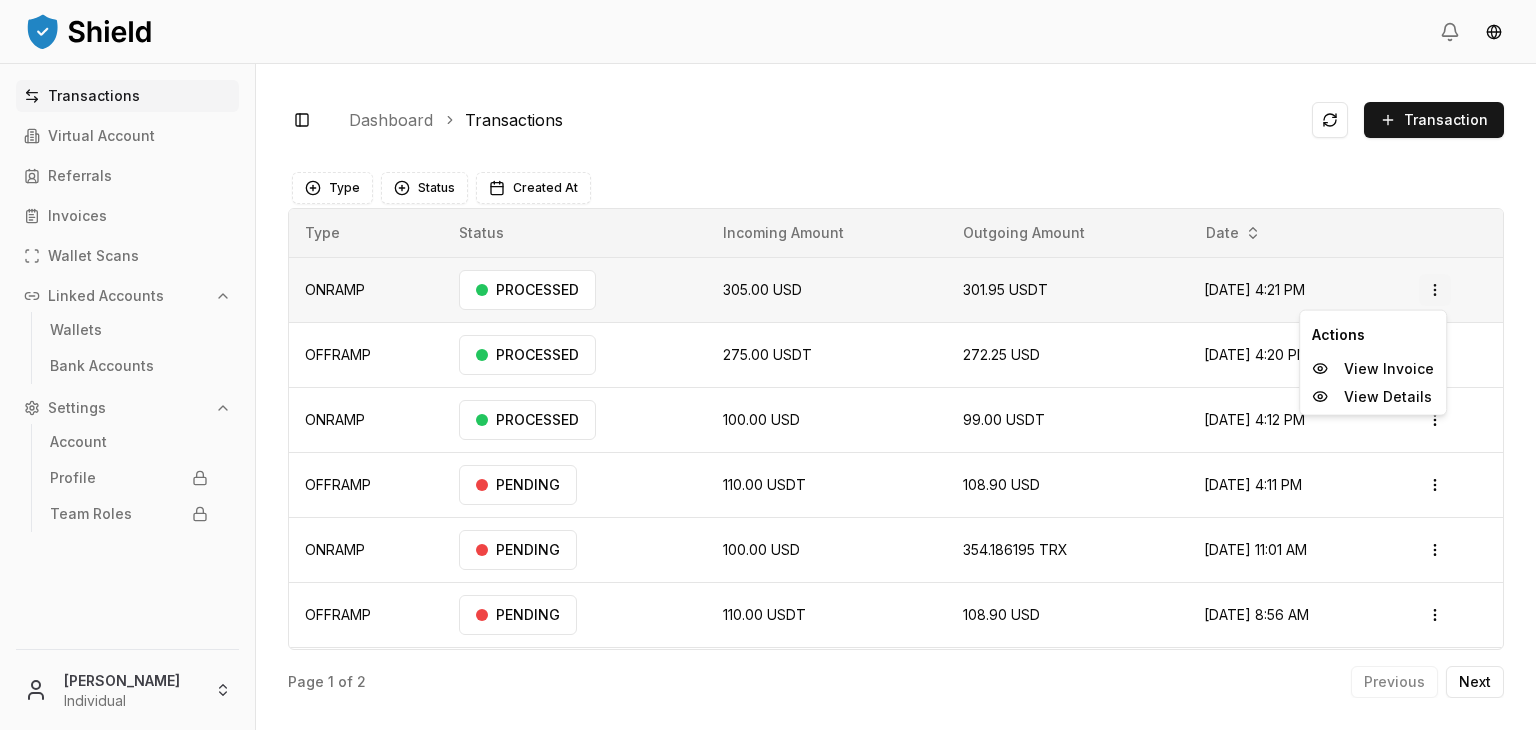 click on "Transactions Virtual Account Referrals Invoices Wallet Scans Linked Accounts Wallets Bank Accounts Settings Account Profile Team Roles Brandon Alcocer Individual Toggle Sidebar Dashboard Transactions   Transaction ONRAMP   305.00 USD   301.95 USDT Jul 1, 2025, 4:21 PM PROCESSED Open menu OFFRAMP   275.00 USDT   272.25 USD Jul 1, 2025, 4:20 PM PROCESSED Open menu ONRAMP   100.00 USD   99.00 USDT Jul 1, 2025, 4:12 PM PROCESSED Open menu OFFRAMP   110.00 USDT   108.90 USD Jul 1, 2025, 4:11 PM PENDING Open menu ONRAMP   100.00 USD   354.186195 TRX Jun 6, 2025, 11:01 AM PENDING Open menu OFFRAMP   110.00 USDT   108.90 USD Jun 6, 2025, 8:56 AM PENDING Open menu ONRAMP   100.00 USD   99.00 USDT Jun 6, 2025, 8:41 AM PENDING Open menu OFFRAMP   110.00 USDT   108.90 USD May 19, 2025, 9:17 AM PENDING Open menu Page 1 of 2 Previous Next Type Status Created At Type Status Incoming Amount Outgoing Amount Date   ONRAMP   PROCESSED   305.00   USD   301.95   USDT   Jul 1, 2025, 4:21 PM   Open menu   OFFRAMP   PROCESSED" at bounding box center [768, 440] 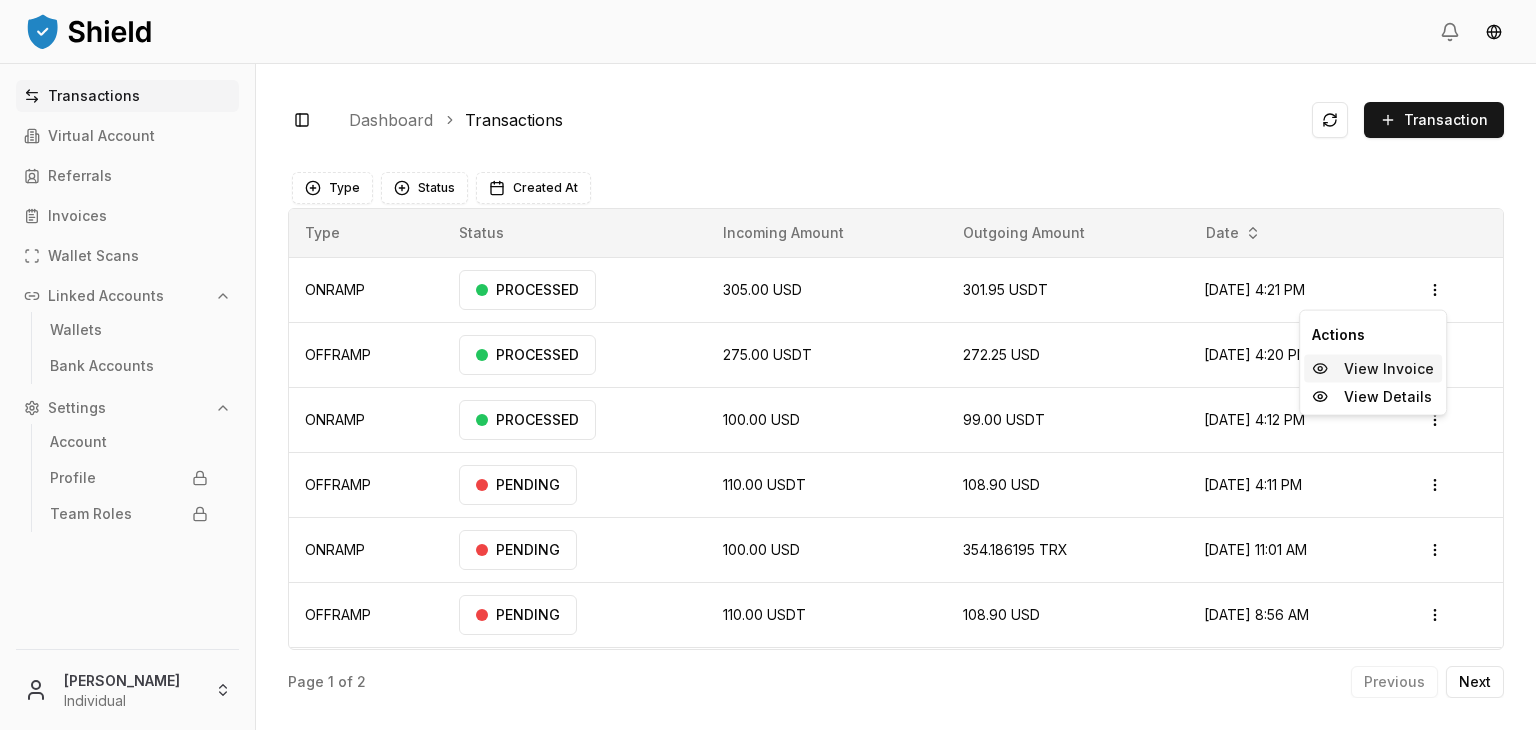 click on "View Invoice" at bounding box center (1389, 369) 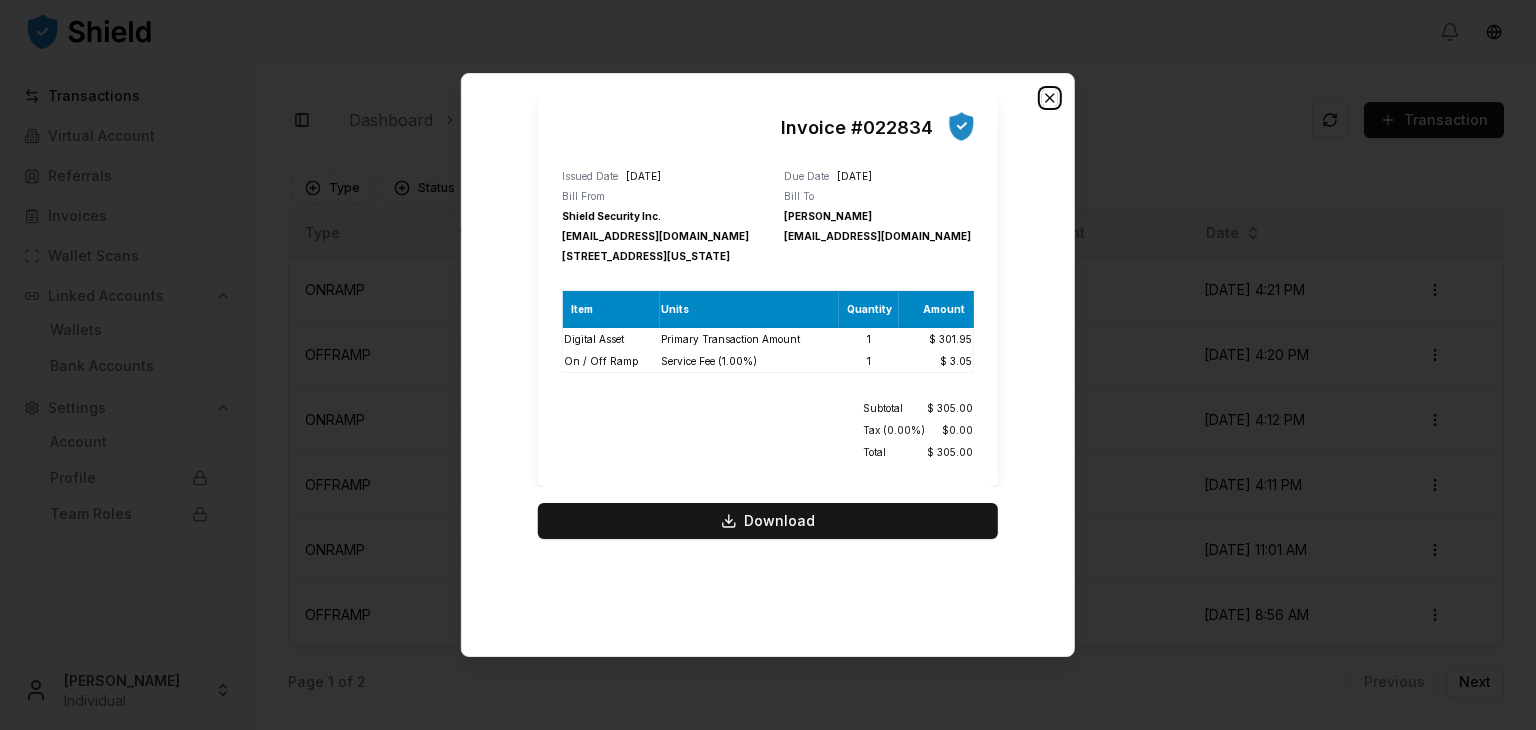 click 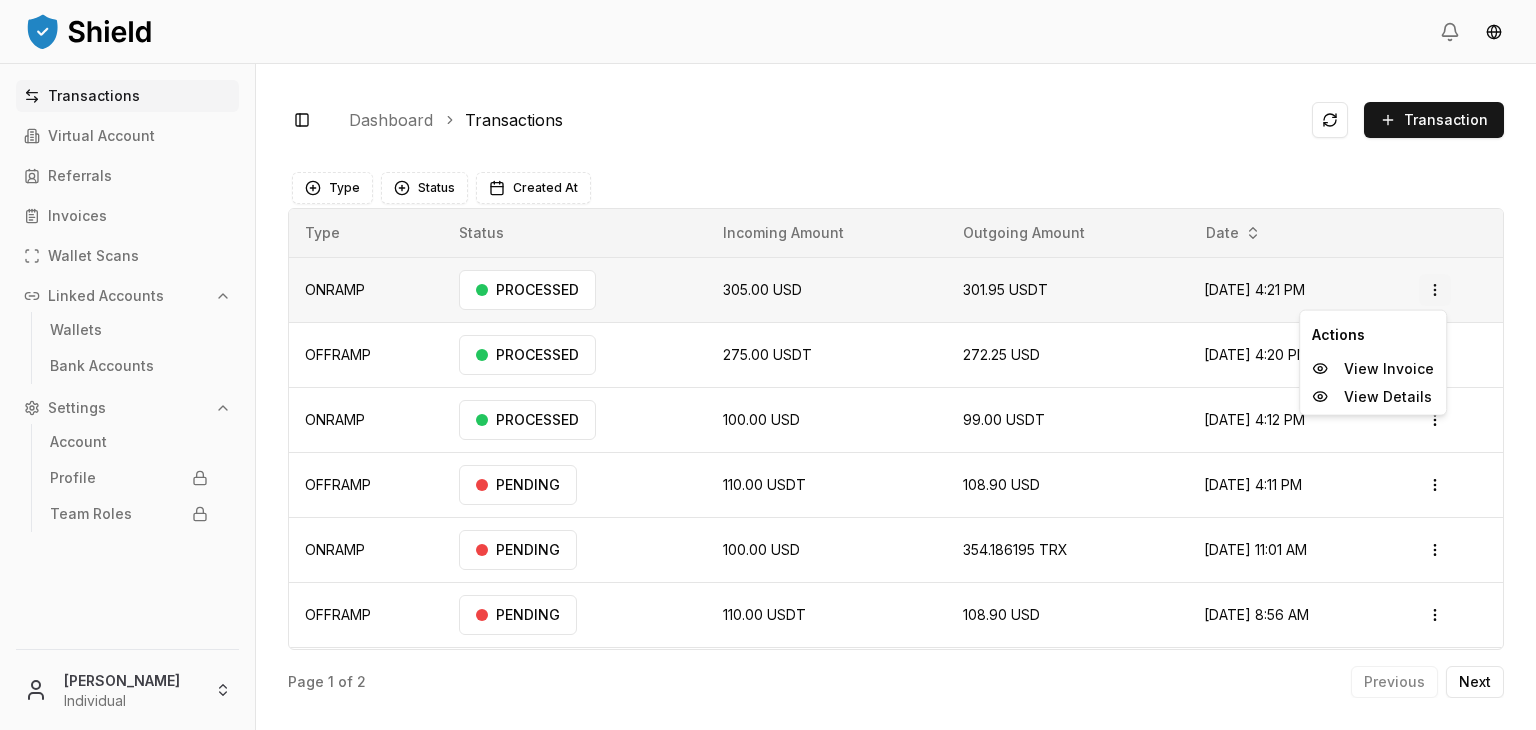 click on "Transactions Virtual Account Referrals Invoices Wallet Scans Linked Accounts Wallets Bank Accounts Settings Account Profile Team Roles Brandon Alcocer Individual Toggle Sidebar Dashboard Transactions   Transaction ONRAMP   305.00 USD   301.95 USDT Jul 1, 2025, 4:21 PM PROCESSED Open menu OFFRAMP   275.00 USDT   272.25 USD Jul 1, 2025, 4:20 PM PROCESSED Open menu ONRAMP   100.00 USD   99.00 USDT Jul 1, 2025, 4:12 PM PROCESSED Open menu OFFRAMP   110.00 USDT   108.90 USD Jul 1, 2025, 4:11 PM PENDING Open menu ONRAMP   100.00 USD   354.186195 TRX Jun 6, 2025, 11:01 AM PENDING Open menu OFFRAMP   110.00 USDT   108.90 USD Jun 6, 2025, 8:56 AM PENDING Open menu ONRAMP   100.00 USD   99.00 USDT Jun 6, 2025, 8:41 AM PENDING Open menu OFFRAMP   110.00 USDT   108.90 USD May 19, 2025, 9:17 AM PENDING Open menu Page 1 of 2 Previous Next Type Status Created At Type Status Incoming Amount Outgoing Amount Date   ONRAMP   PROCESSED   305.00   USD   301.95   USDT   Jul 1, 2025, 4:21 PM   Open menu   OFFRAMP   PROCESSED" at bounding box center (768, 440) 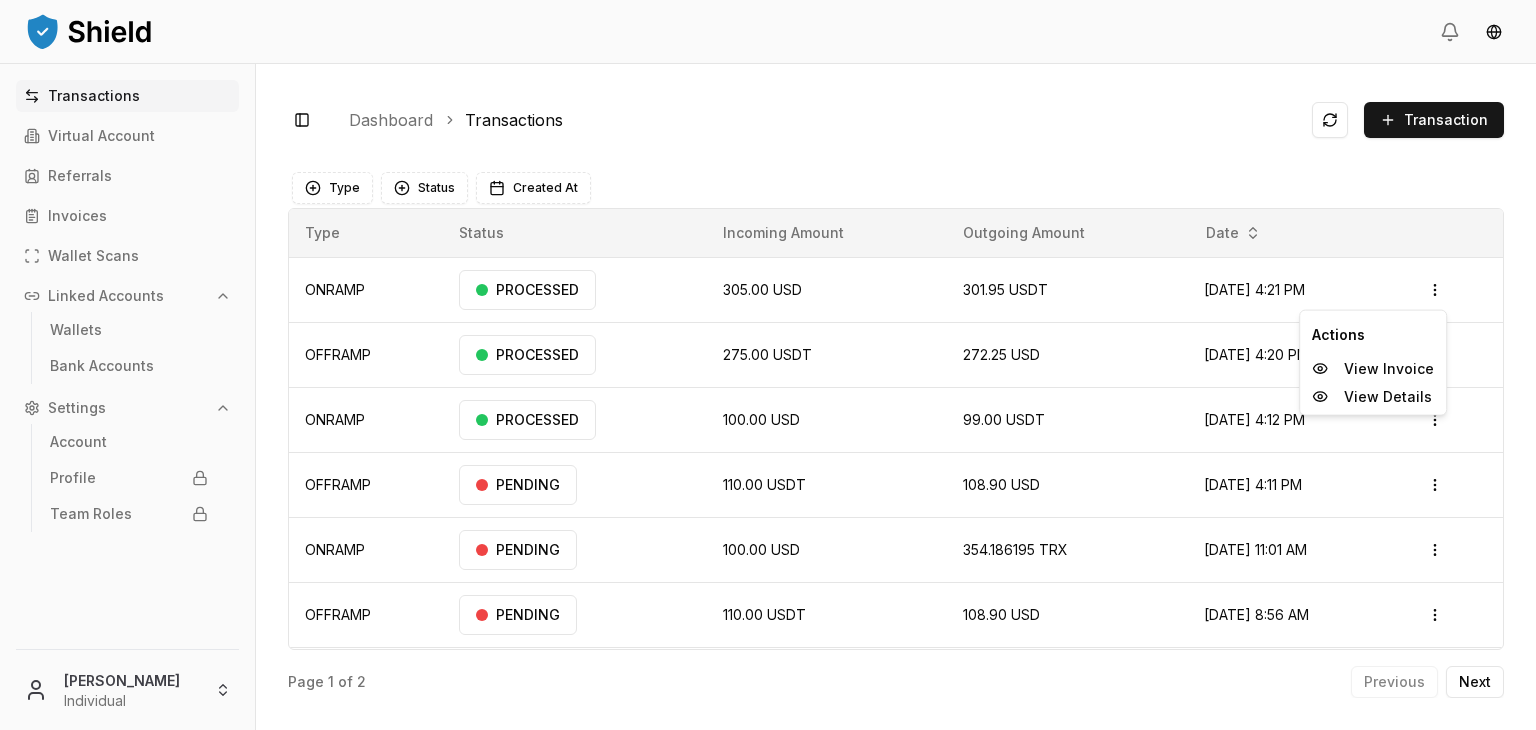 drag, startPoint x: 1343, startPoint y: 354, endPoint x: 1320, endPoint y: 393, distance: 45.276924 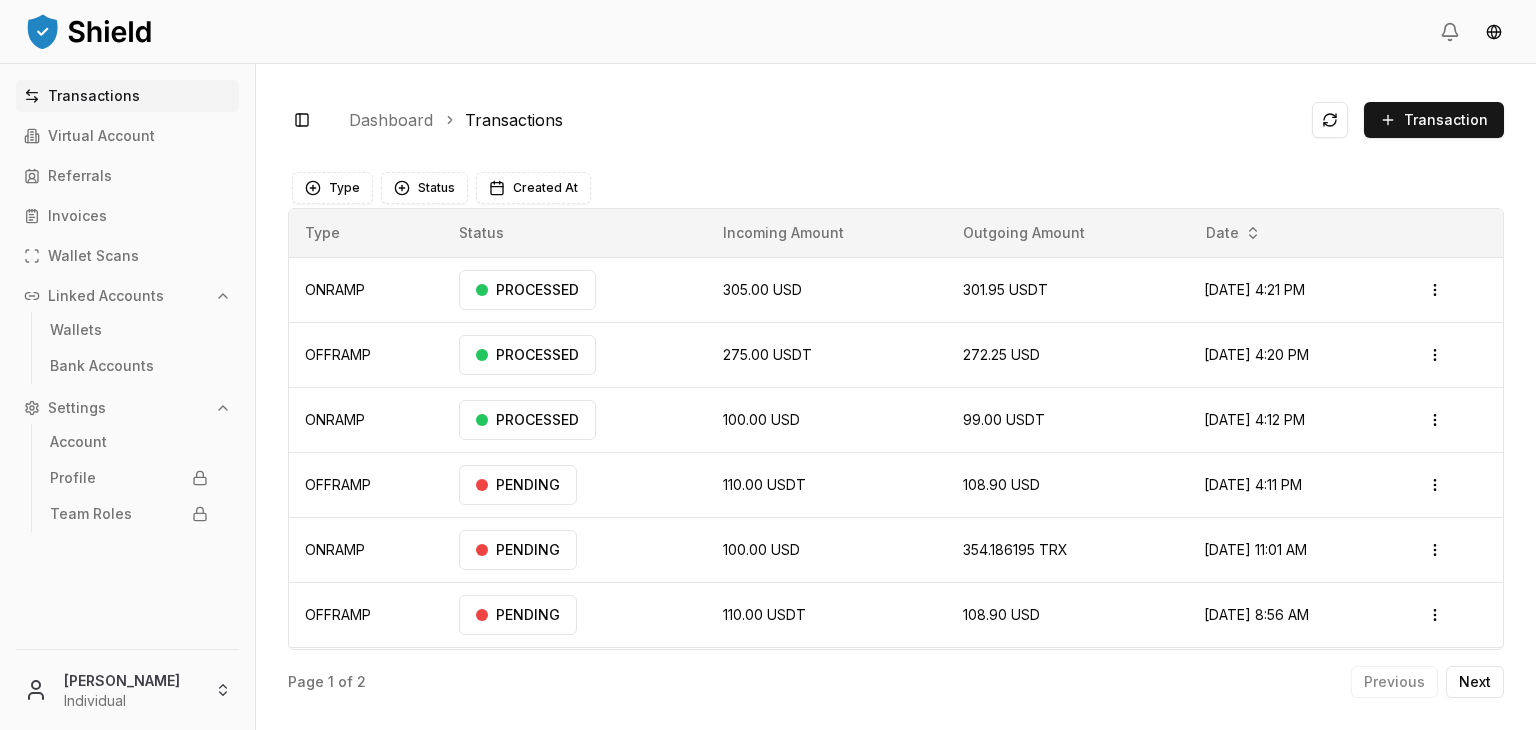 click on "Transactions Virtual Account Referrals Invoices Wallet Scans Linked Accounts Wallets Bank Accounts Settings Account Profile Team Roles Brandon Alcocer Individual Toggle Sidebar Dashboard Transactions   Transaction ONRAMP   305.00 USD   301.95 USDT Jul 1, 2025, 4:21 PM PROCESSED Open menu OFFRAMP   275.00 USDT   272.25 USD Jul 1, 2025, 4:20 PM PROCESSED Open menu ONRAMP   100.00 USD   99.00 USDT Jul 1, 2025, 4:12 PM PROCESSED Open menu OFFRAMP   110.00 USDT   108.90 USD Jul 1, 2025, 4:11 PM PENDING Open menu ONRAMP   100.00 USD   354.186195 TRX Jun 6, 2025, 11:01 AM PENDING Open menu OFFRAMP   110.00 USDT   108.90 USD Jun 6, 2025, 8:56 AM PENDING Open menu ONRAMP   100.00 USD   99.00 USDT Jun 6, 2025, 8:41 AM PENDING Open menu OFFRAMP   110.00 USDT   108.90 USD May 19, 2025, 9:17 AM PENDING Open menu Page 1 of 2 Previous Next Type Status Created At Type Status Incoming Amount Outgoing Amount Date   ONRAMP   PROCESSED   305.00   USD   301.95   USDT   Jul 1, 2025, 4:21 PM   Open menu   OFFRAMP   PROCESSED" at bounding box center (768, 440) 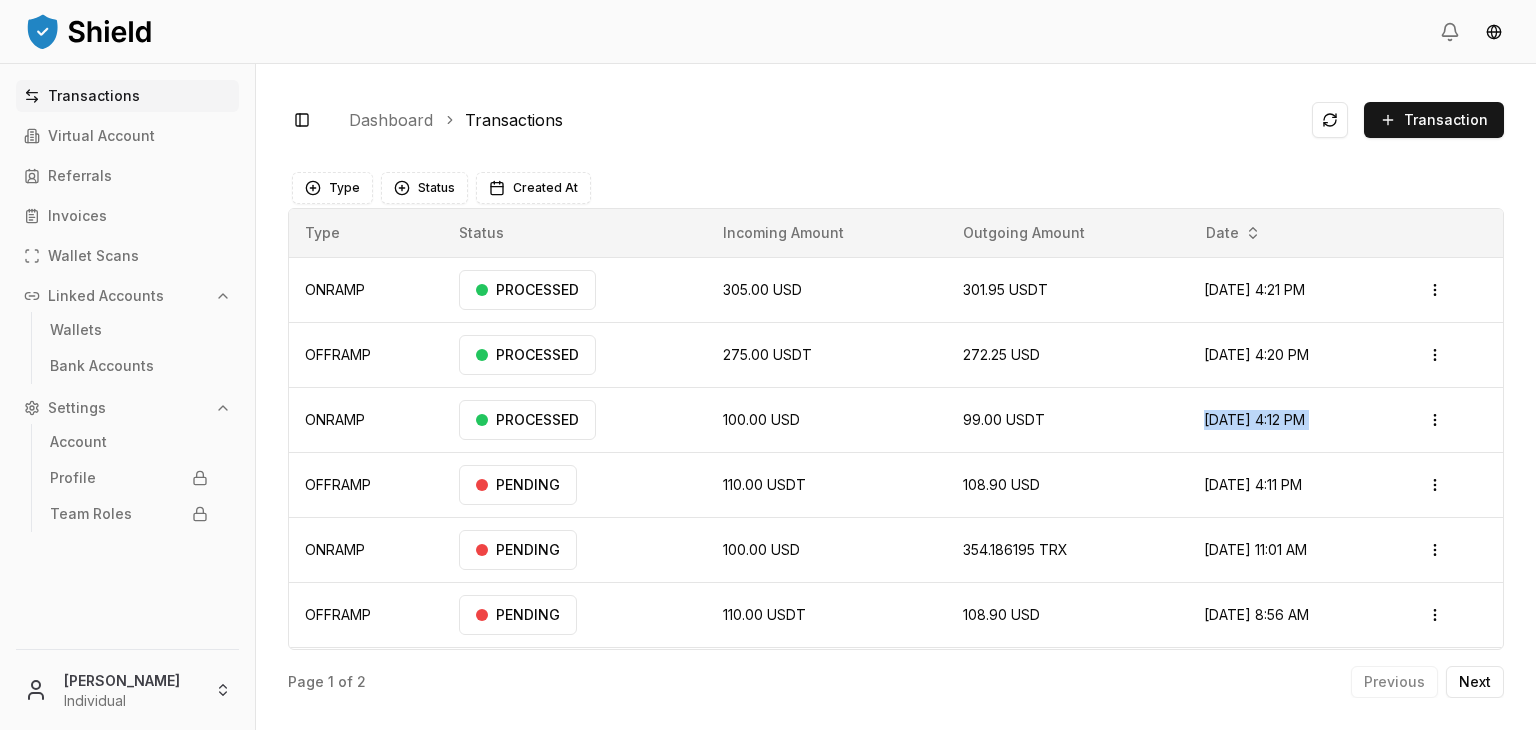 click on "Transactions Virtual Account Referrals Invoices Wallet Scans Linked Accounts Wallets Bank Accounts Settings Account Profile Team Roles Brandon Alcocer Individual Toggle Sidebar Dashboard Transactions   Transaction ONRAMP   305.00 USD   301.95 USDT Jul 1, 2025, 4:21 PM PROCESSED Open menu OFFRAMP   275.00 USDT   272.25 USD Jul 1, 2025, 4:20 PM PROCESSED Open menu ONRAMP   100.00 USD   99.00 USDT Jul 1, 2025, 4:12 PM PROCESSED Open menu OFFRAMP   110.00 USDT   108.90 USD Jul 1, 2025, 4:11 PM PENDING Open menu ONRAMP   100.00 USD   354.186195 TRX Jun 6, 2025, 11:01 AM PENDING Open menu OFFRAMP   110.00 USDT   108.90 USD Jun 6, 2025, 8:56 AM PENDING Open menu ONRAMP   100.00 USD   99.00 USDT Jun 6, 2025, 8:41 AM PENDING Open menu OFFRAMP   110.00 USDT   108.90 USD May 19, 2025, 9:17 AM PENDING Open menu Page 1 of 2 Previous Next Type Status Created At Type Status Incoming Amount Outgoing Amount Date   ONRAMP   PROCESSED   305.00   USD   301.95   USDT   Jul 1, 2025, 4:21 PM   Open menu   OFFRAMP   PROCESSED" at bounding box center [768, 440] 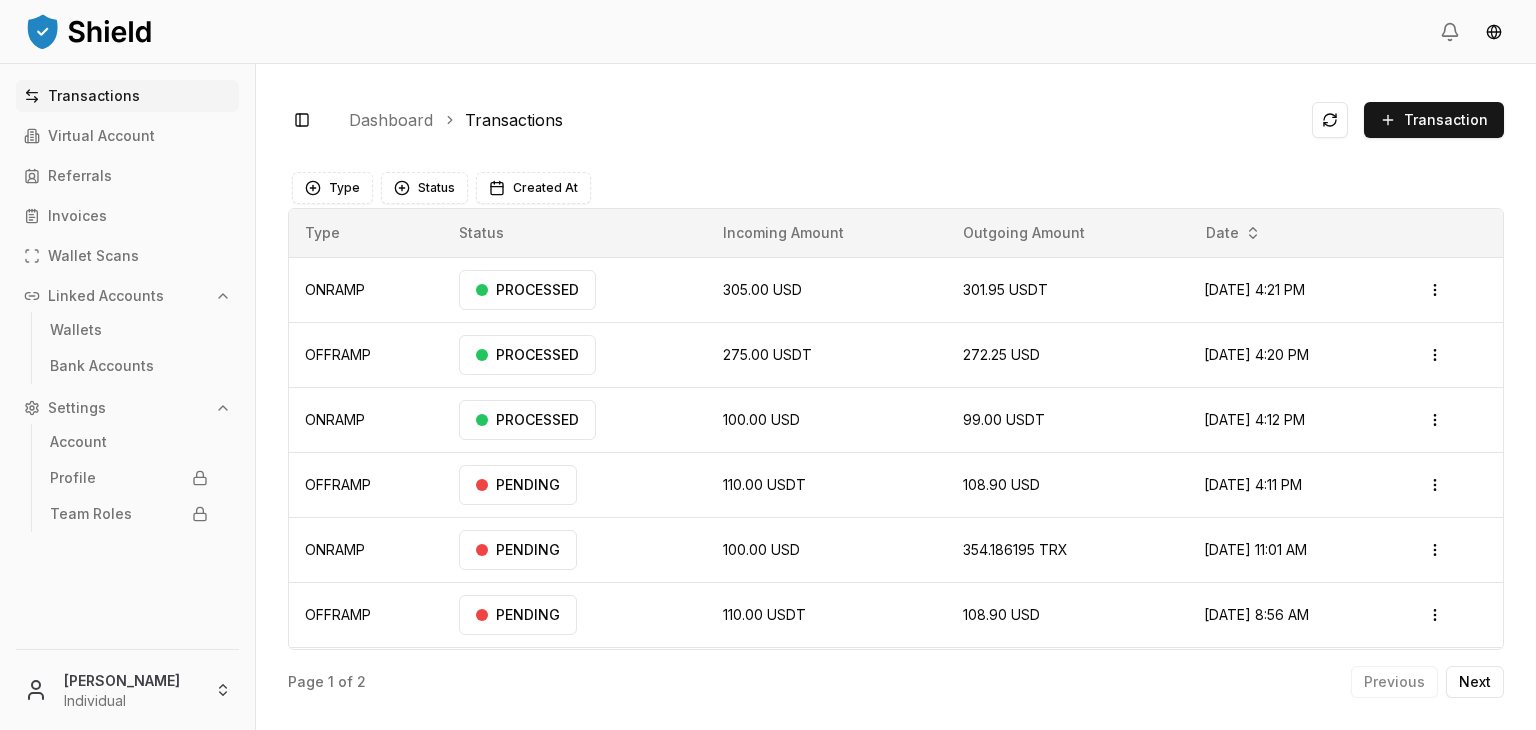 click on "Transactions Virtual Account Referrals Invoices Wallet Scans Linked Accounts Wallets Bank Accounts Settings Account Profile Team Roles Brandon Alcocer Individual Toggle Sidebar Dashboard Transactions   Transaction ONRAMP   305.00 USD   301.95 USDT Jul 1, 2025, 4:21 PM PROCESSED Open menu OFFRAMP   275.00 USDT   272.25 USD Jul 1, 2025, 4:20 PM PROCESSED Open menu ONRAMP   100.00 USD   99.00 USDT Jul 1, 2025, 4:12 PM PROCESSED Open menu OFFRAMP   110.00 USDT   108.90 USD Jul 1, 2025, 4:11 PM PENDING Open menu ONRAMP   100.00 USD   354.186195 TRX Jun 6, 2025, 11:01 AM PENDING Open menu OFFRAMP   110.00 USDT   108.90 USD Jun 6, 2025, 8:56 AM PENDING Open menu ONRAMP   100.00 USD   99.00 USDT Jun 6, 2025, 8:41 AM PENDING Open menu OFFRAMP   110.00 USDT   108.90 USD May 19, 2025, 9:17 AM PENDING Open menu Page 1 of 2 Previous Next Type Status Created At Type Status Incoming Amount Outgoing Amount Date   ONRAMP   PROCESSED   305.00   USD   301.95   USDT   Jul 1, 2025, 4:21 PM   Open menu   OFFRAMP   PROCESSED" at bounding box center [768, 440] 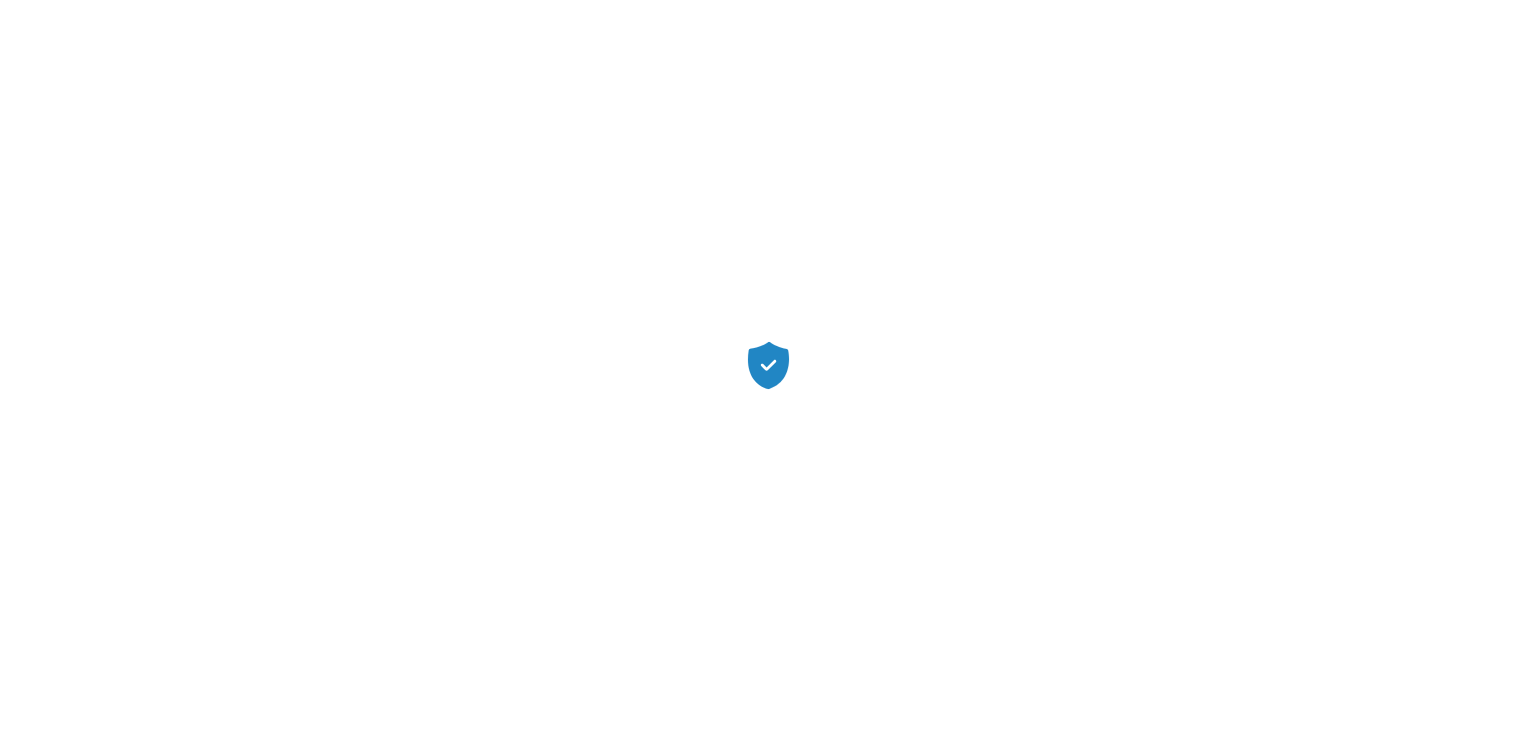 scroll, scrollTop: 0, scrollLeft: 0, axis: both 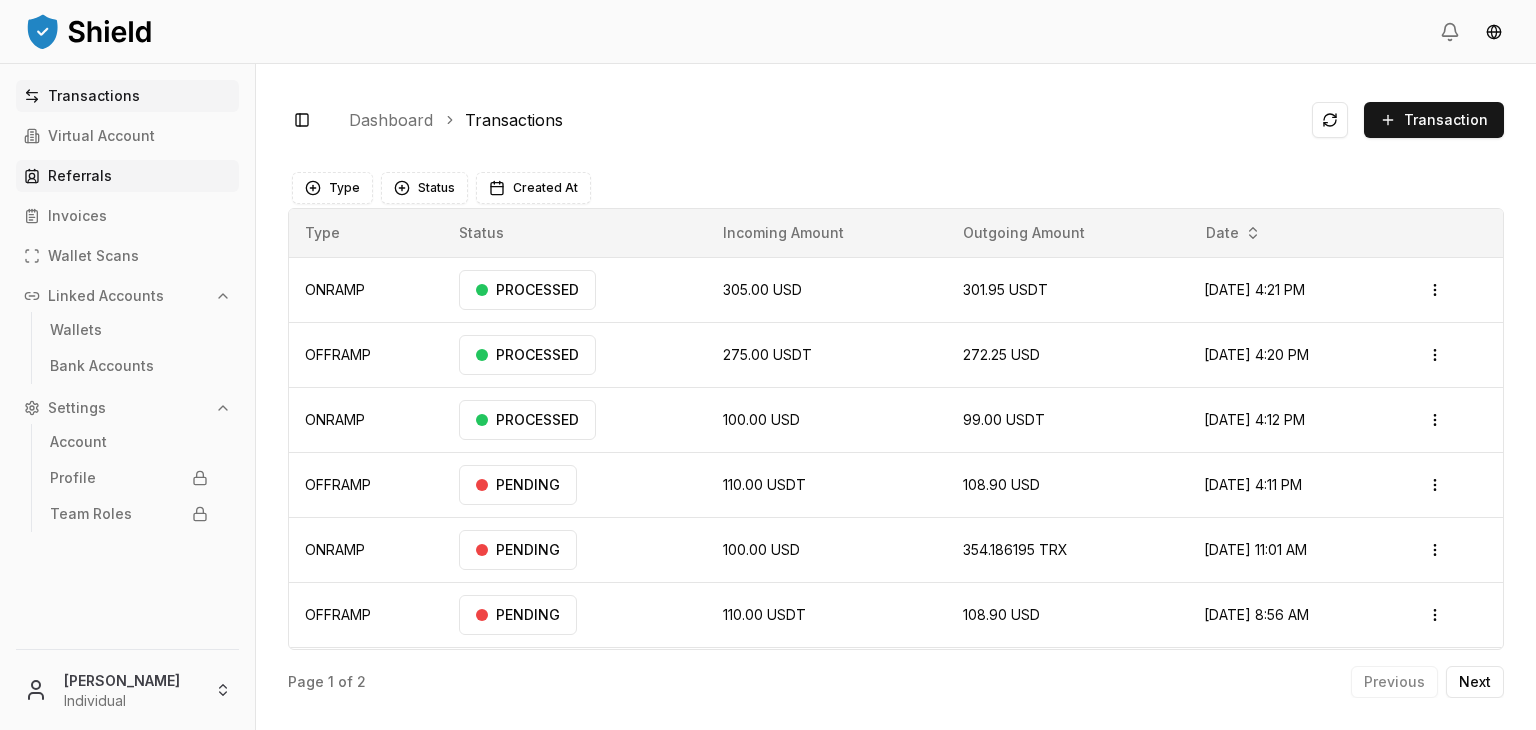 click on "Referrals" at bounding box center (127, 176) 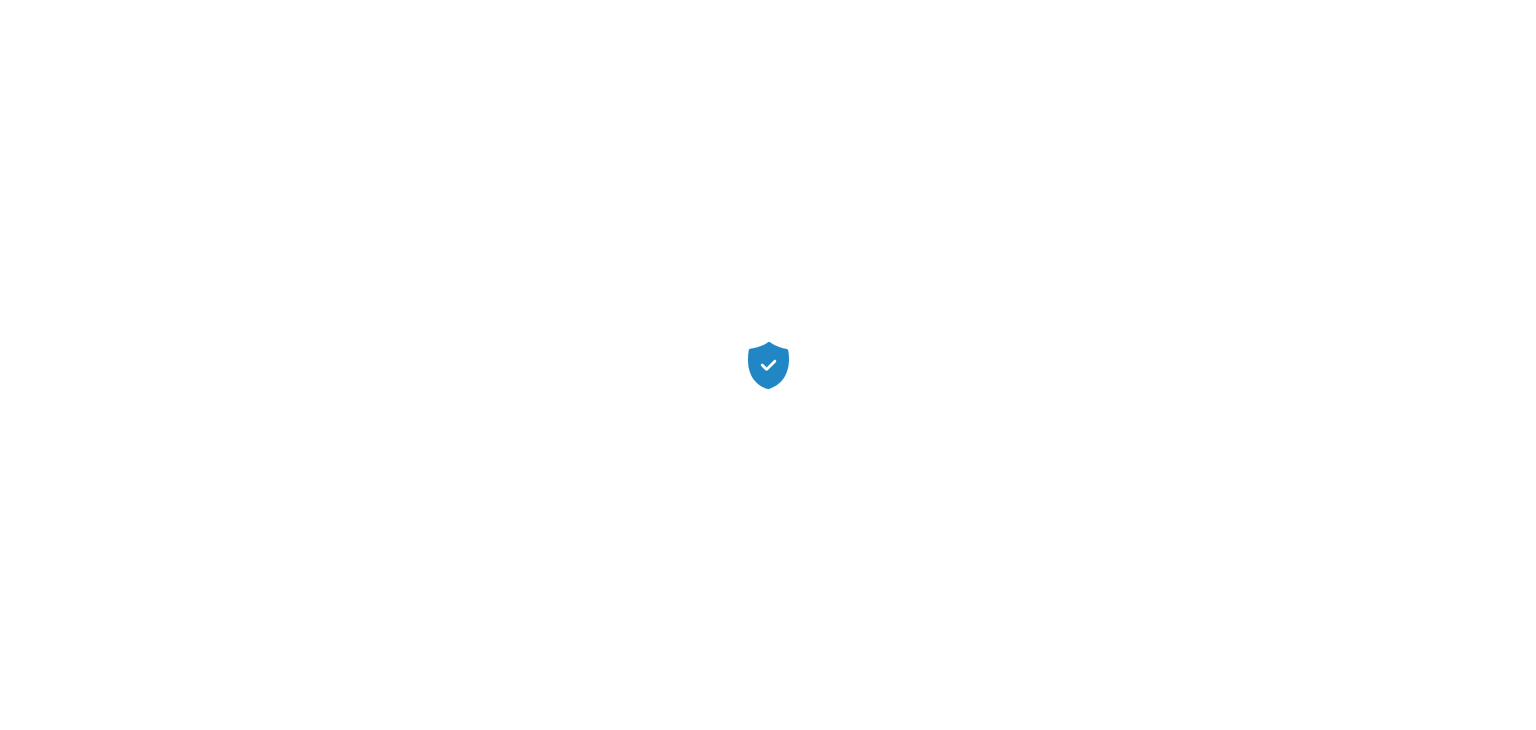 scroll, scrollTop: 0, scrollLeft: 0, axis: both 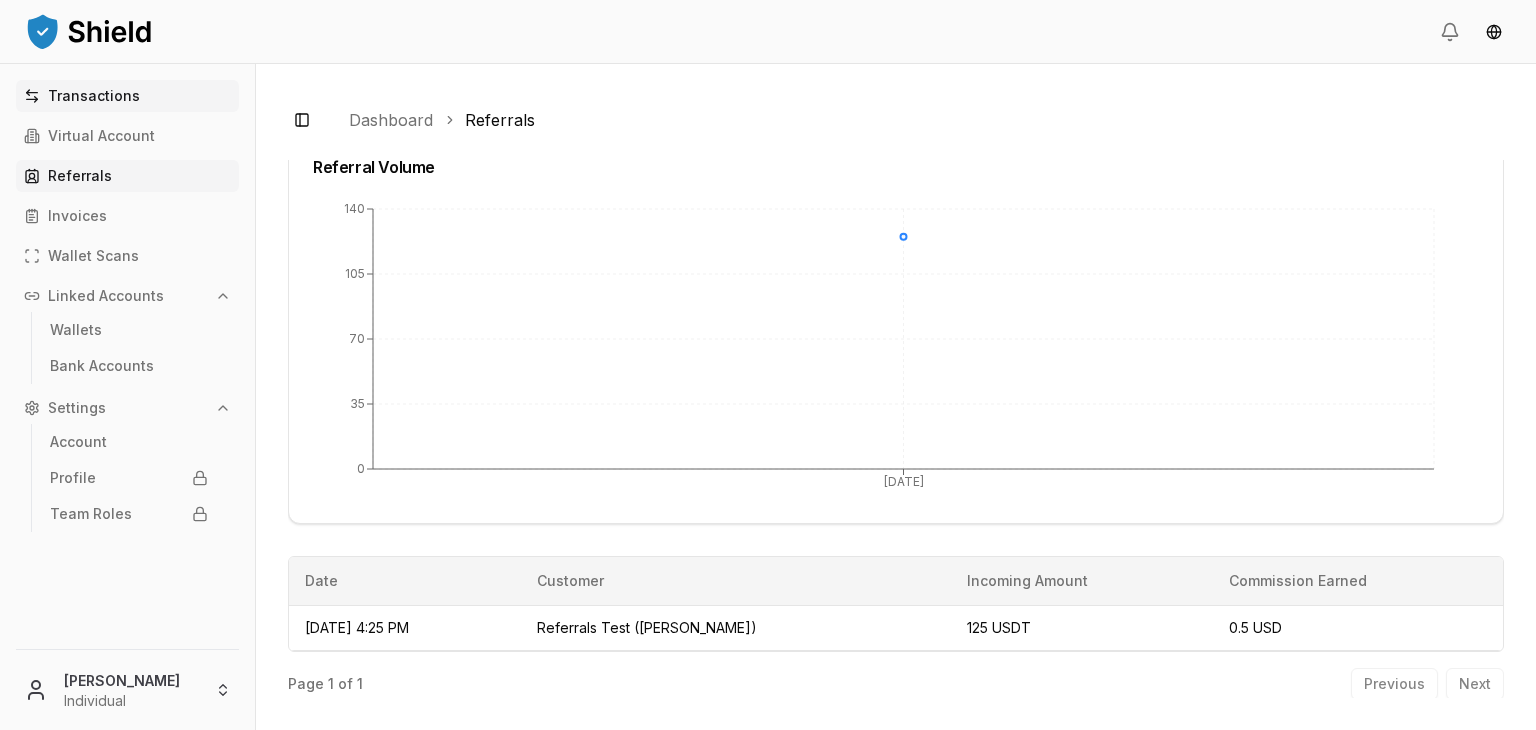 click on "Transactions" at bounding box center [94, 96] 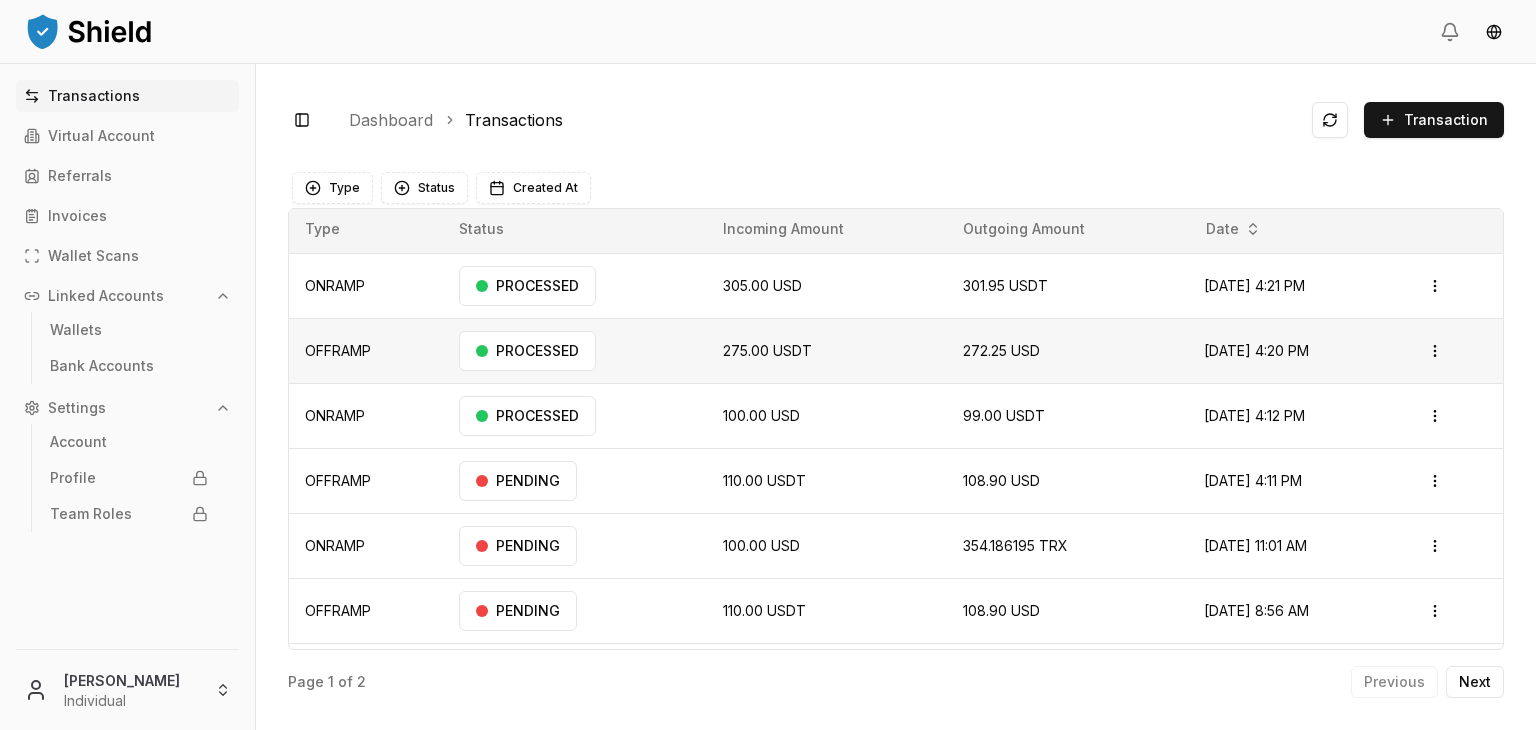 scroll, scrollTop: 0, scrollLeft: 0, axis: both 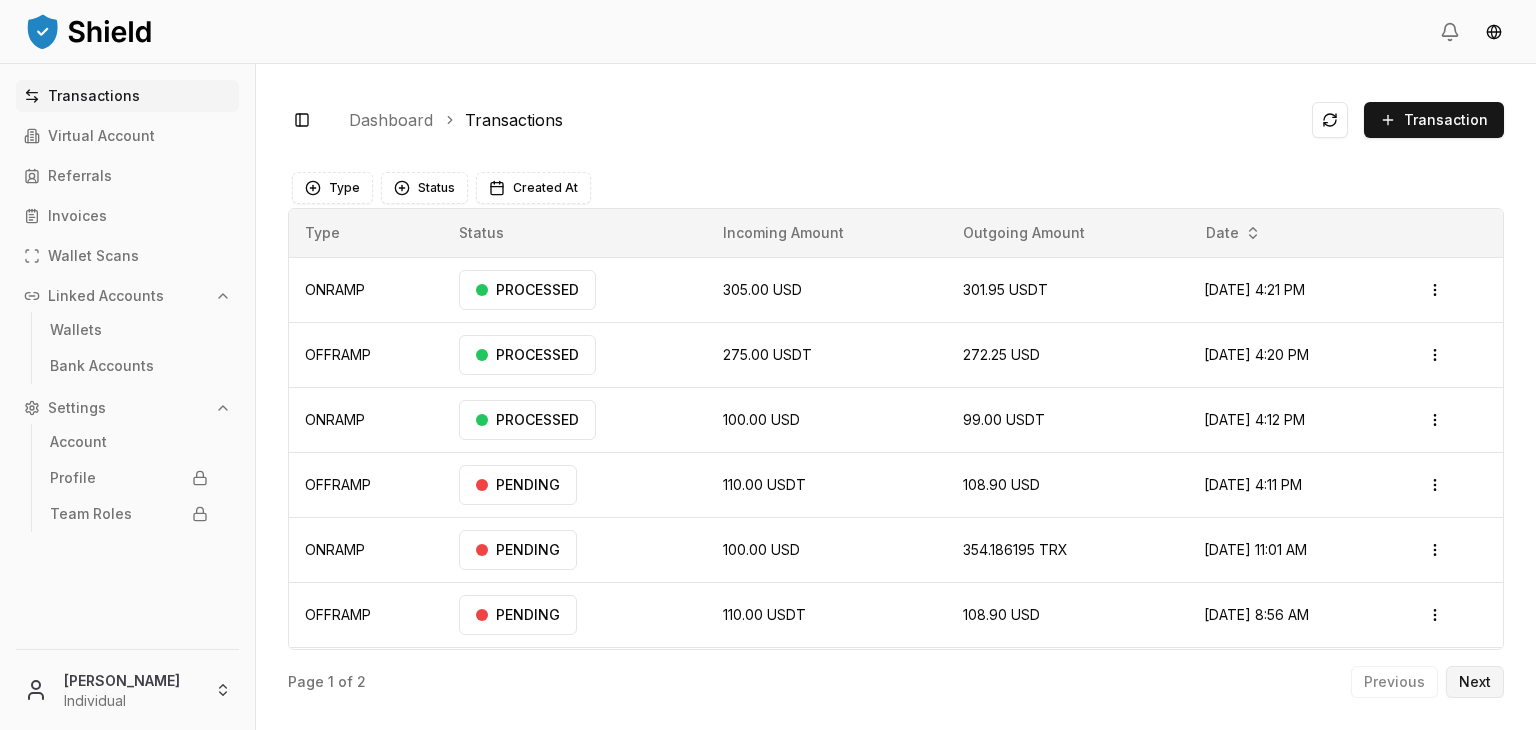 click on "Next" at bounding box center [1475, 682] 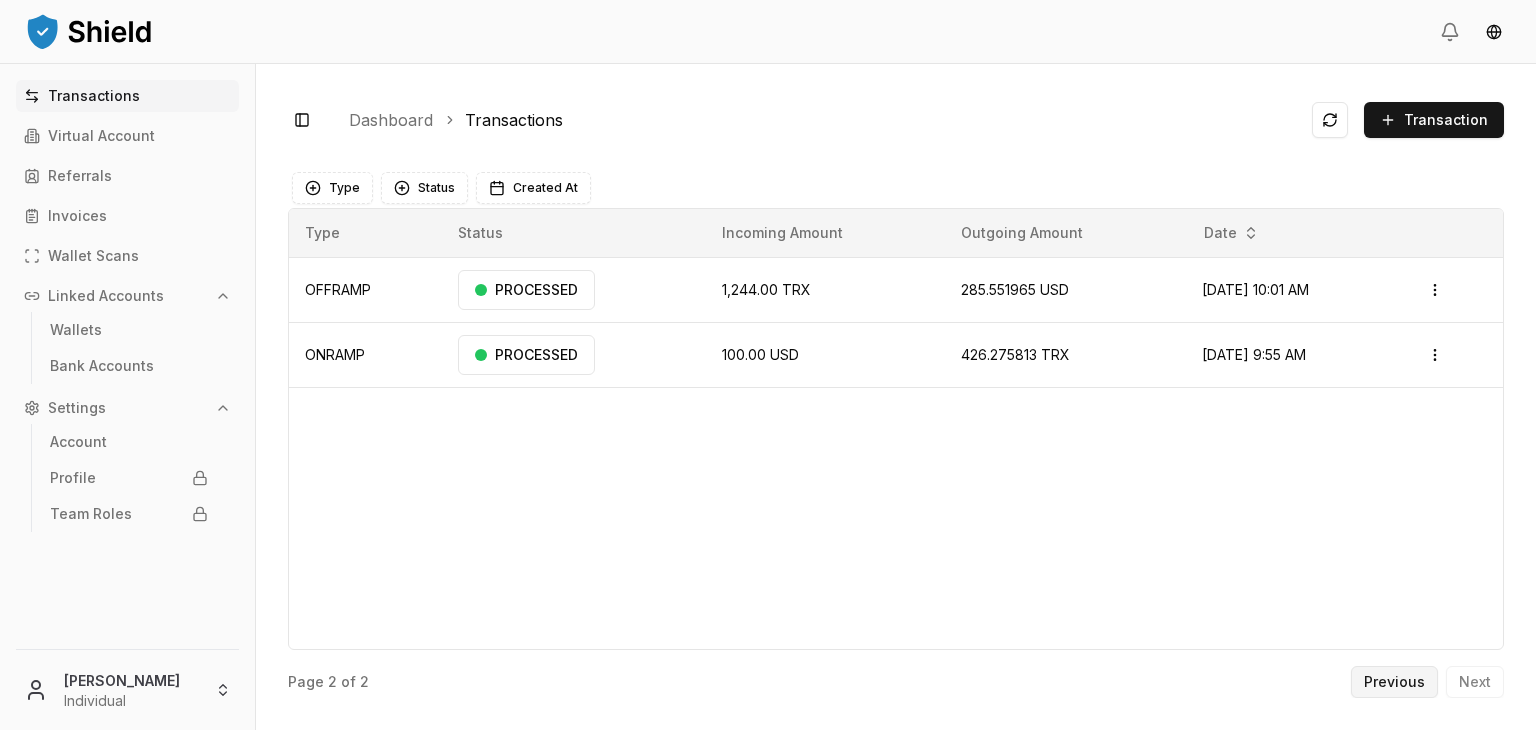 click on "Previous" at bounding box center [1394, 682] 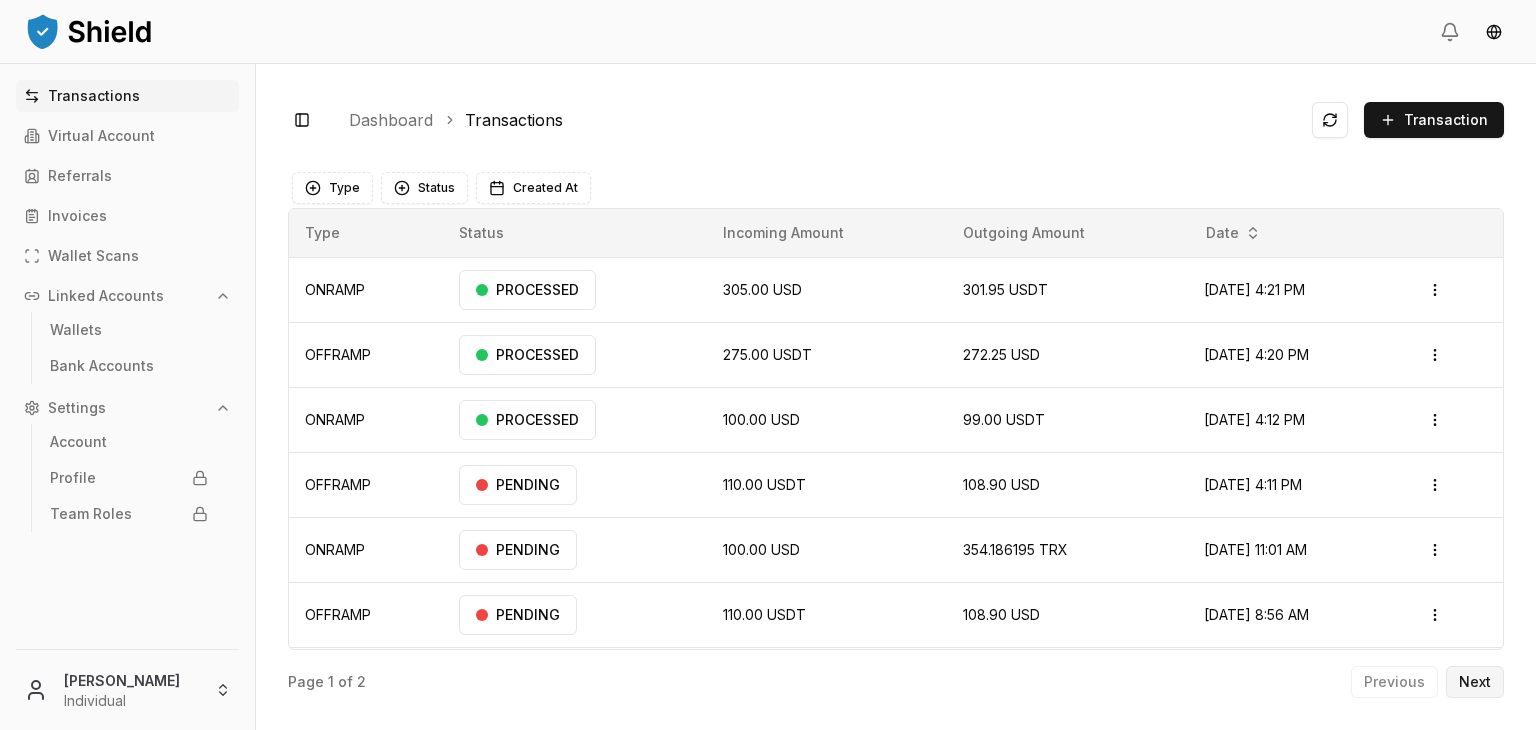 click on "Next" at bounding box center [1475, 682] 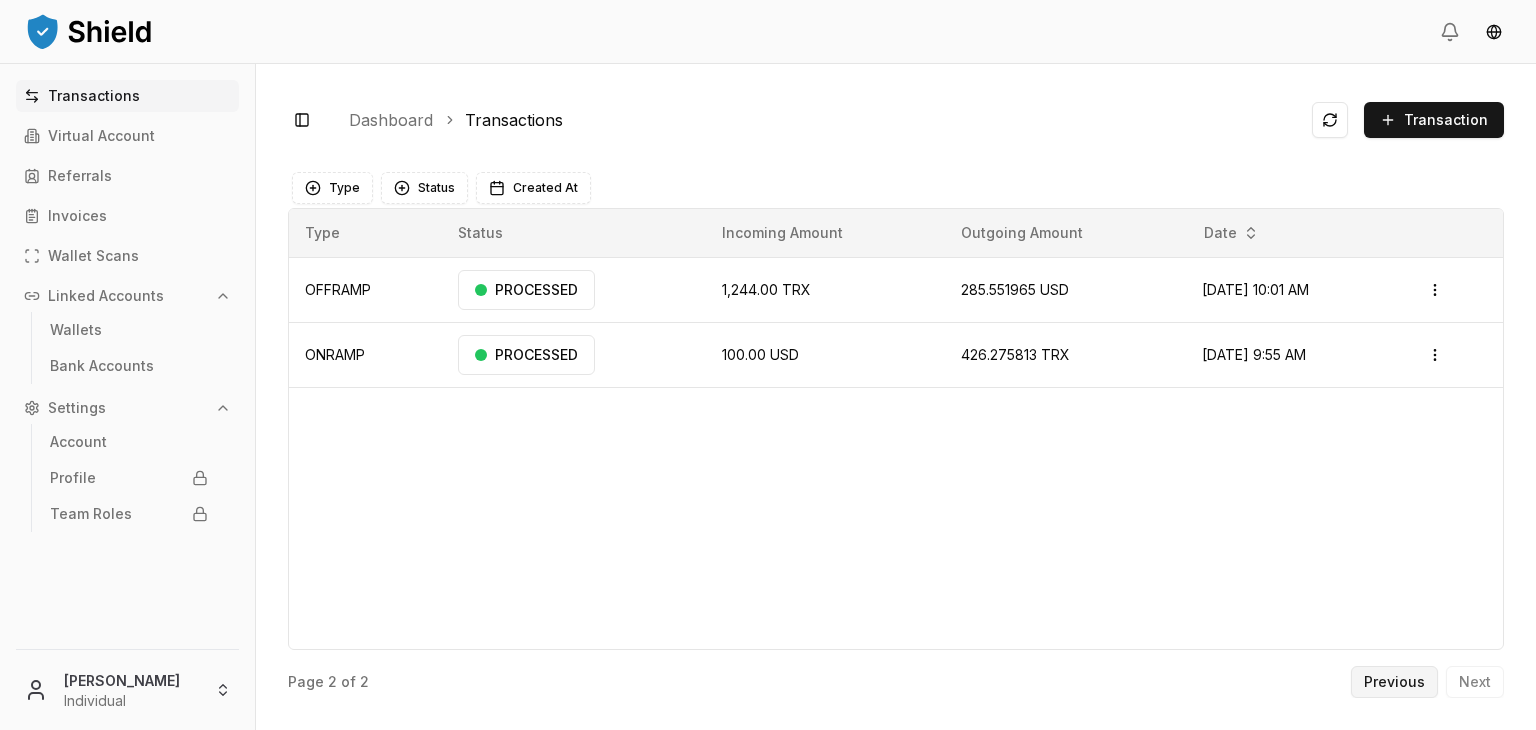 click on "Previous" at bounding box center [1394, 682] 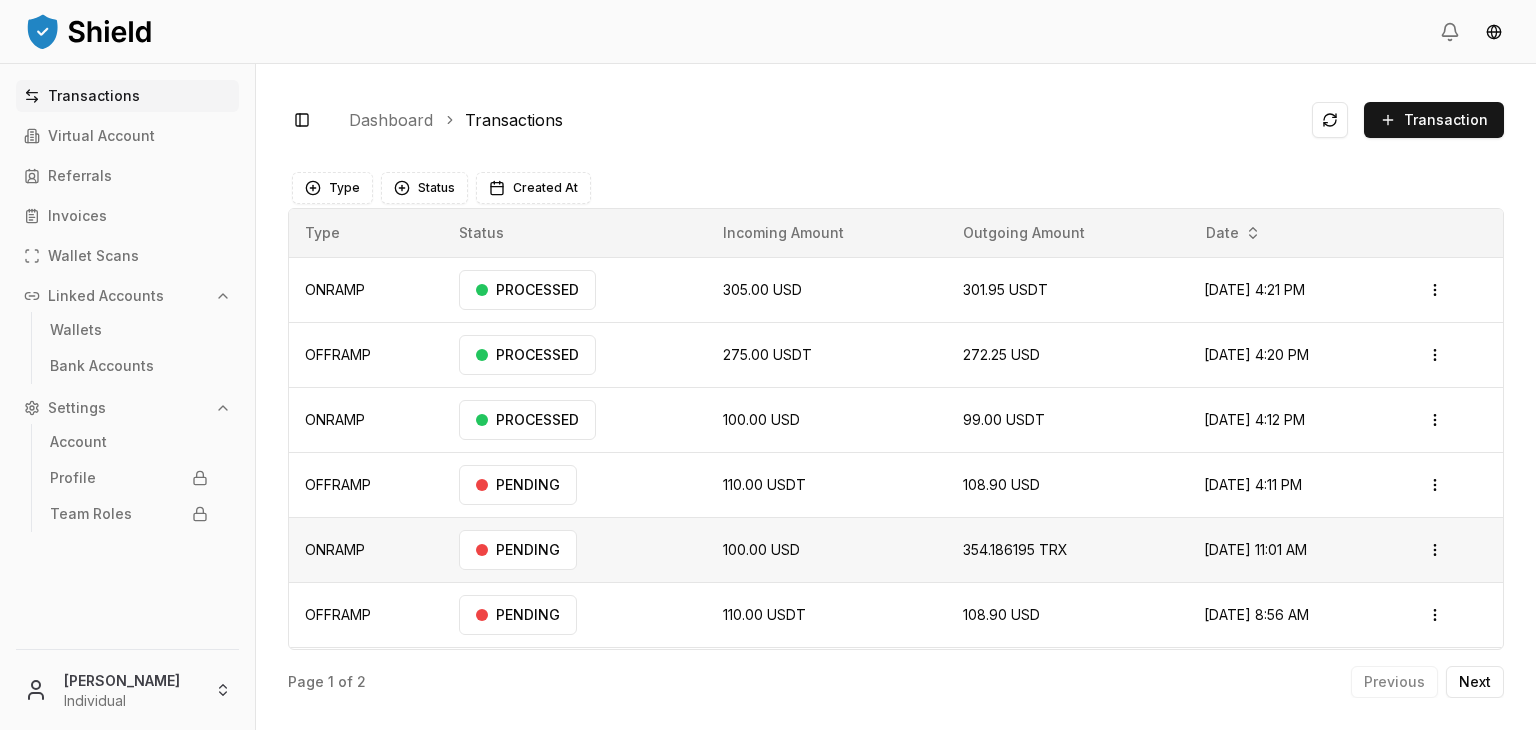 scroll, scrollTop: 126, scrollLeft: 0, axis: vertical 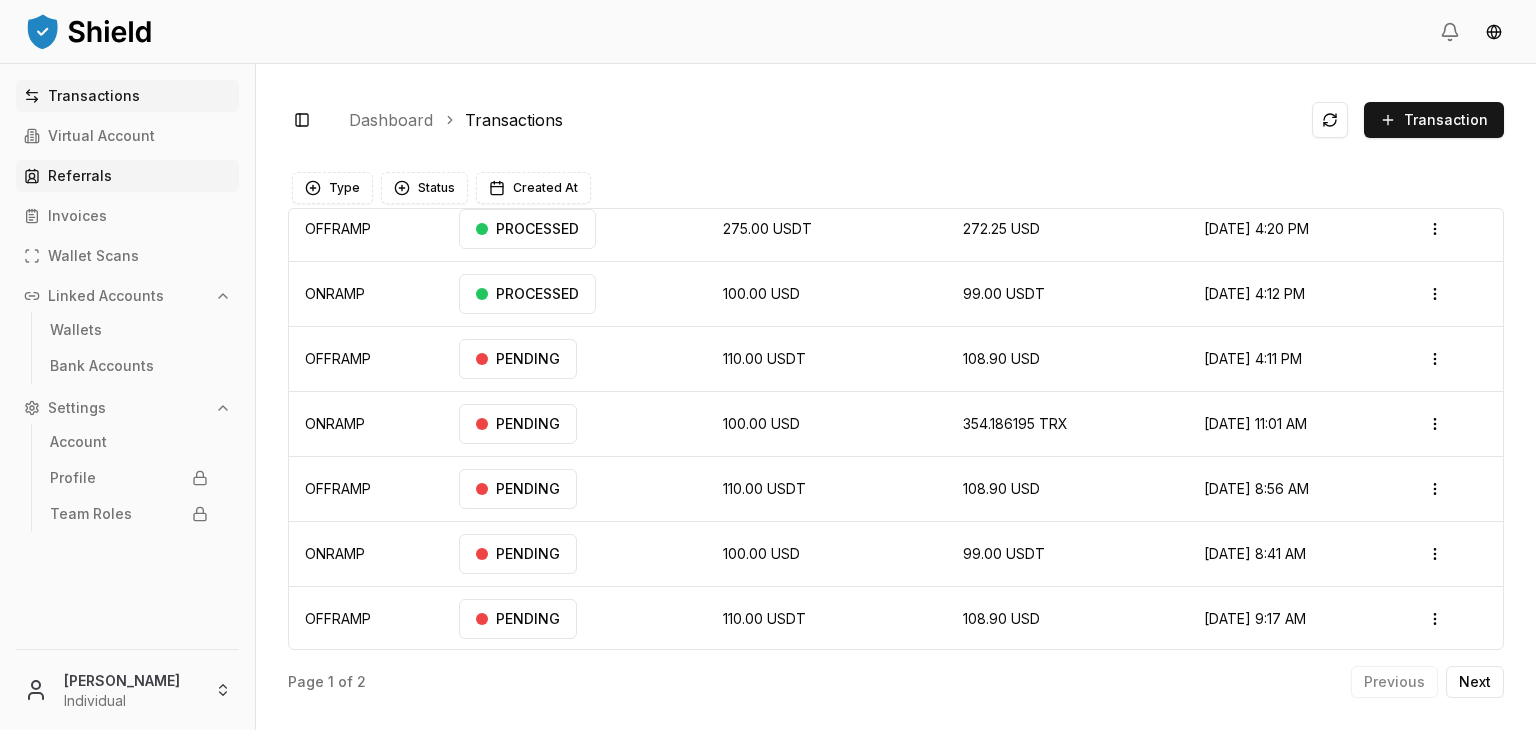 click on "Referrals" at bounding box center [80, 176] 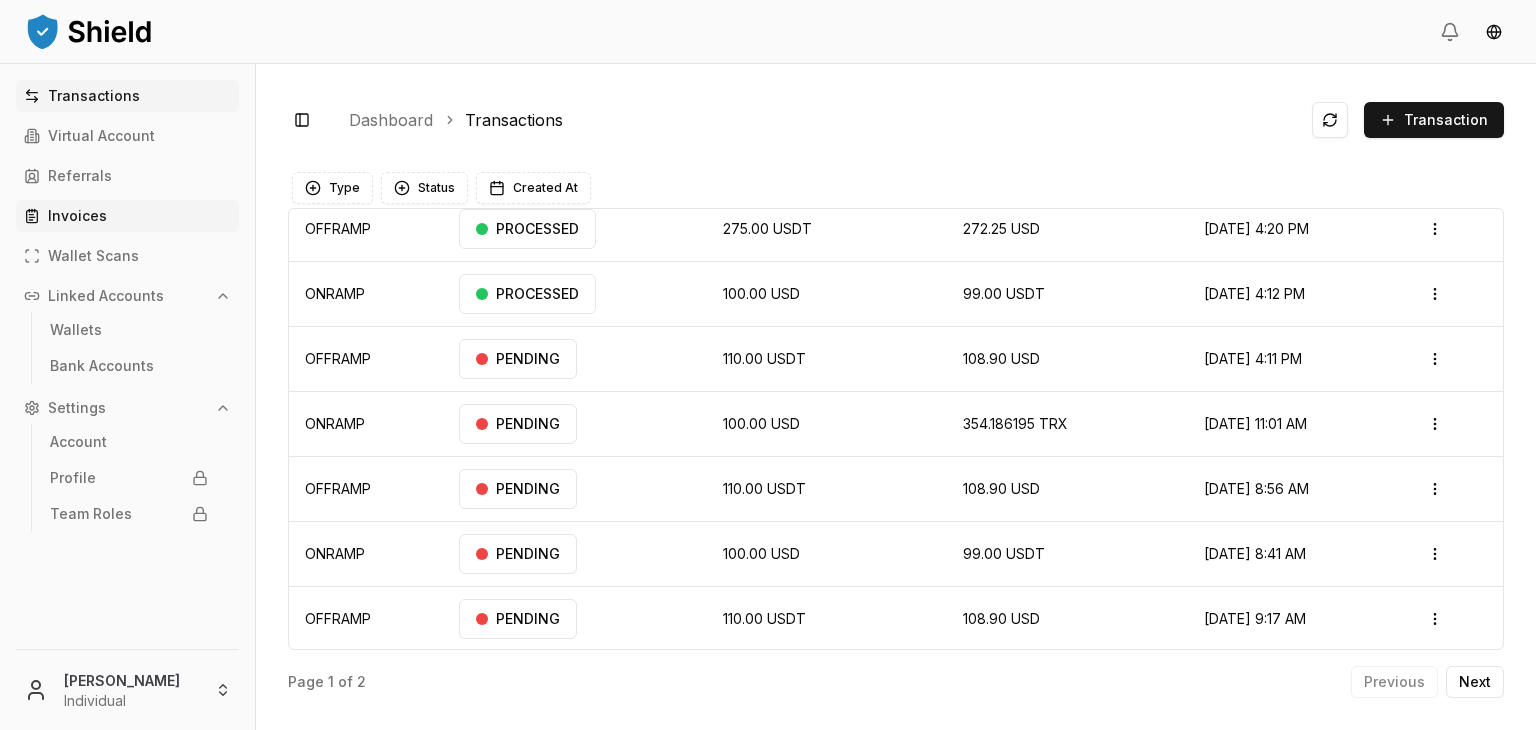 click on "Invoices" at bounding box center (127, 216) 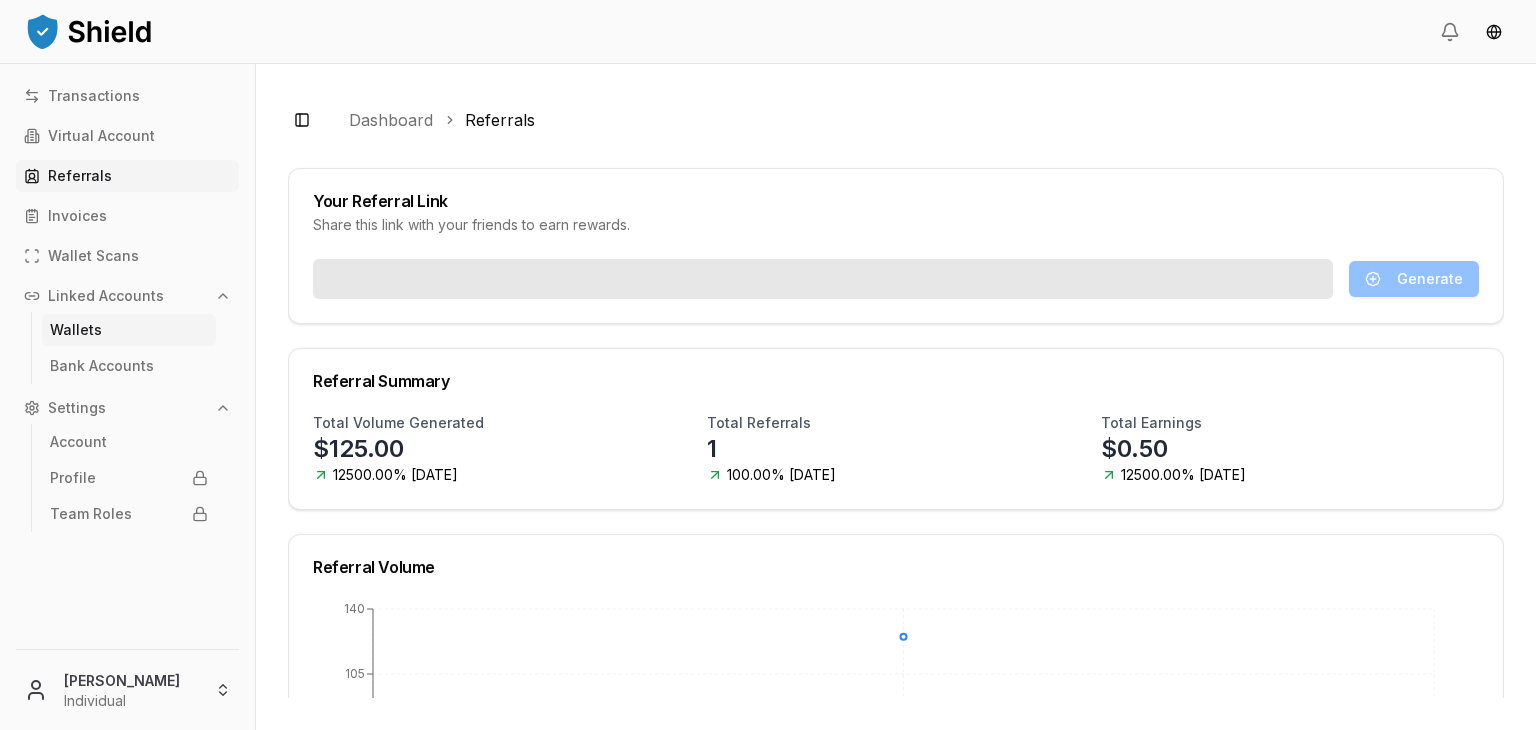 click on "Wallets" at bounding box center (76, 330) 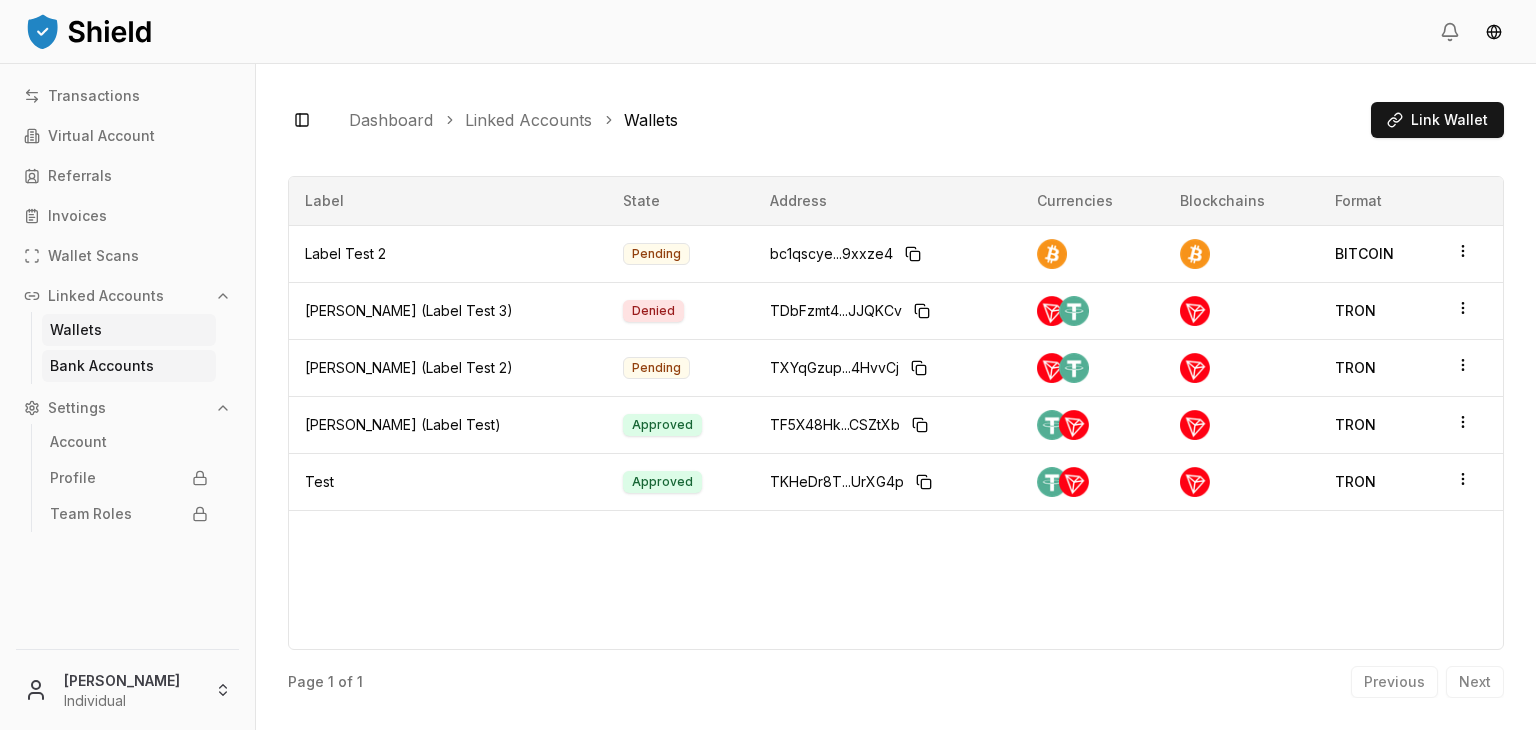 click on "Bank Accounts" at bounding box center [102, 366] 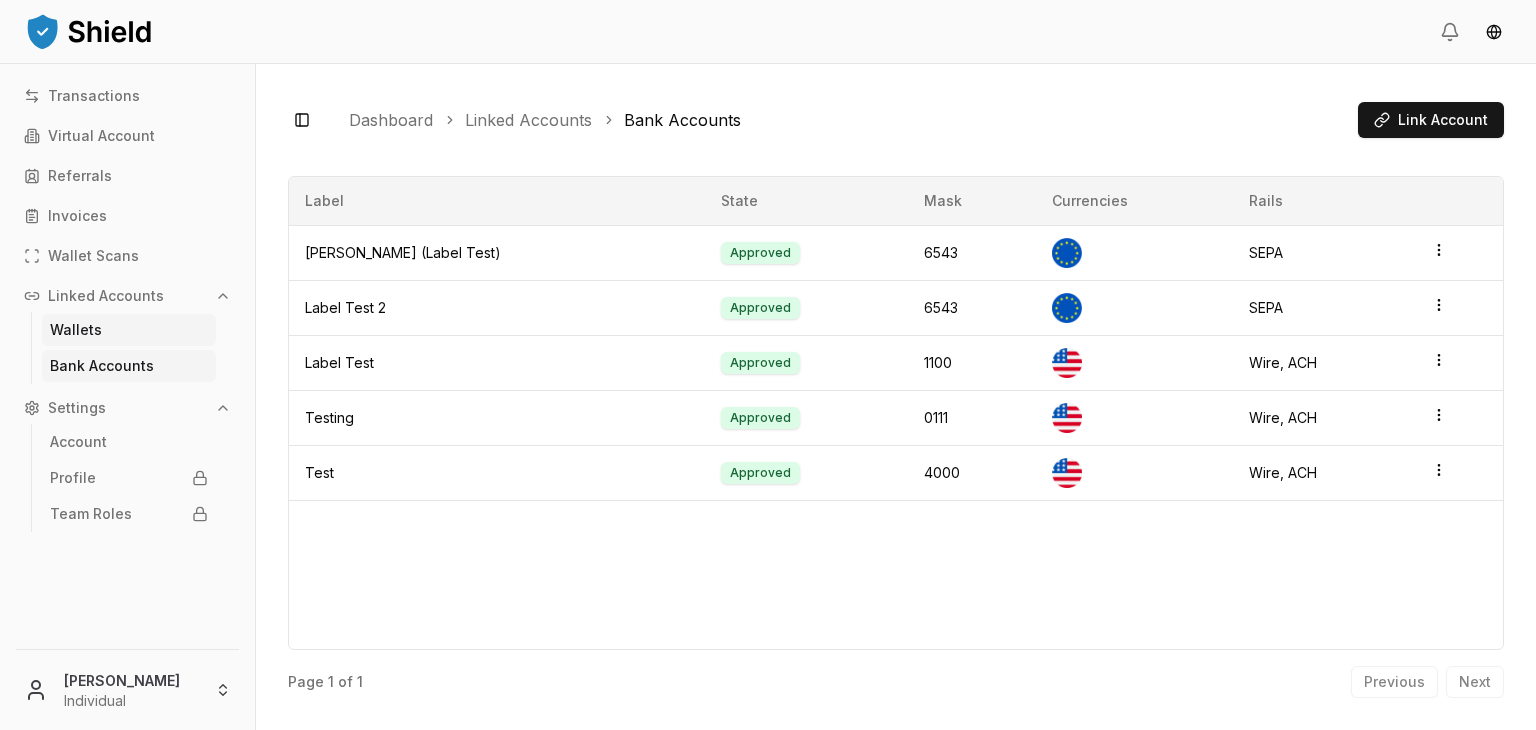 click on "Wallets" at bounding box center (76, 330) 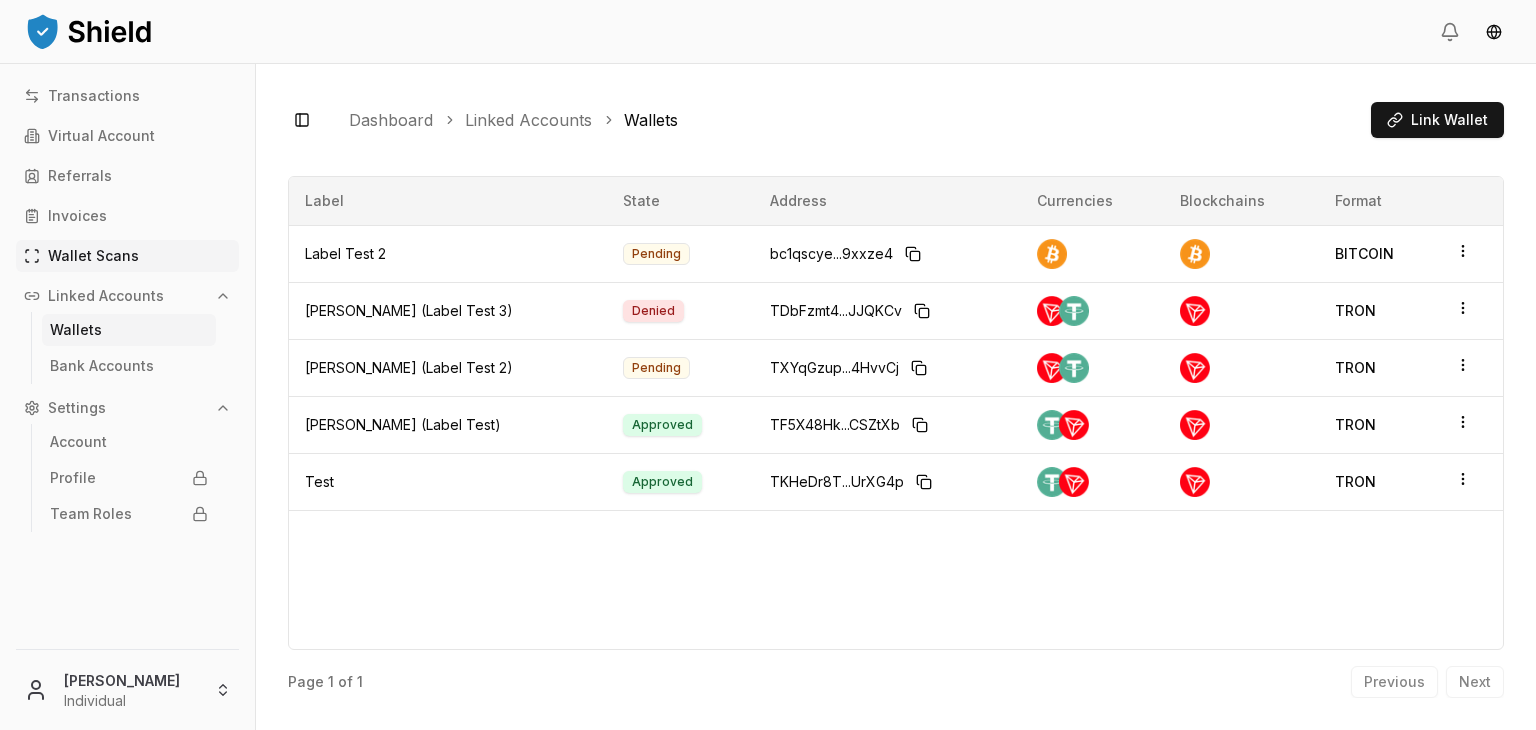 click on "Wallet Scans" at bounding box center (93, 256) 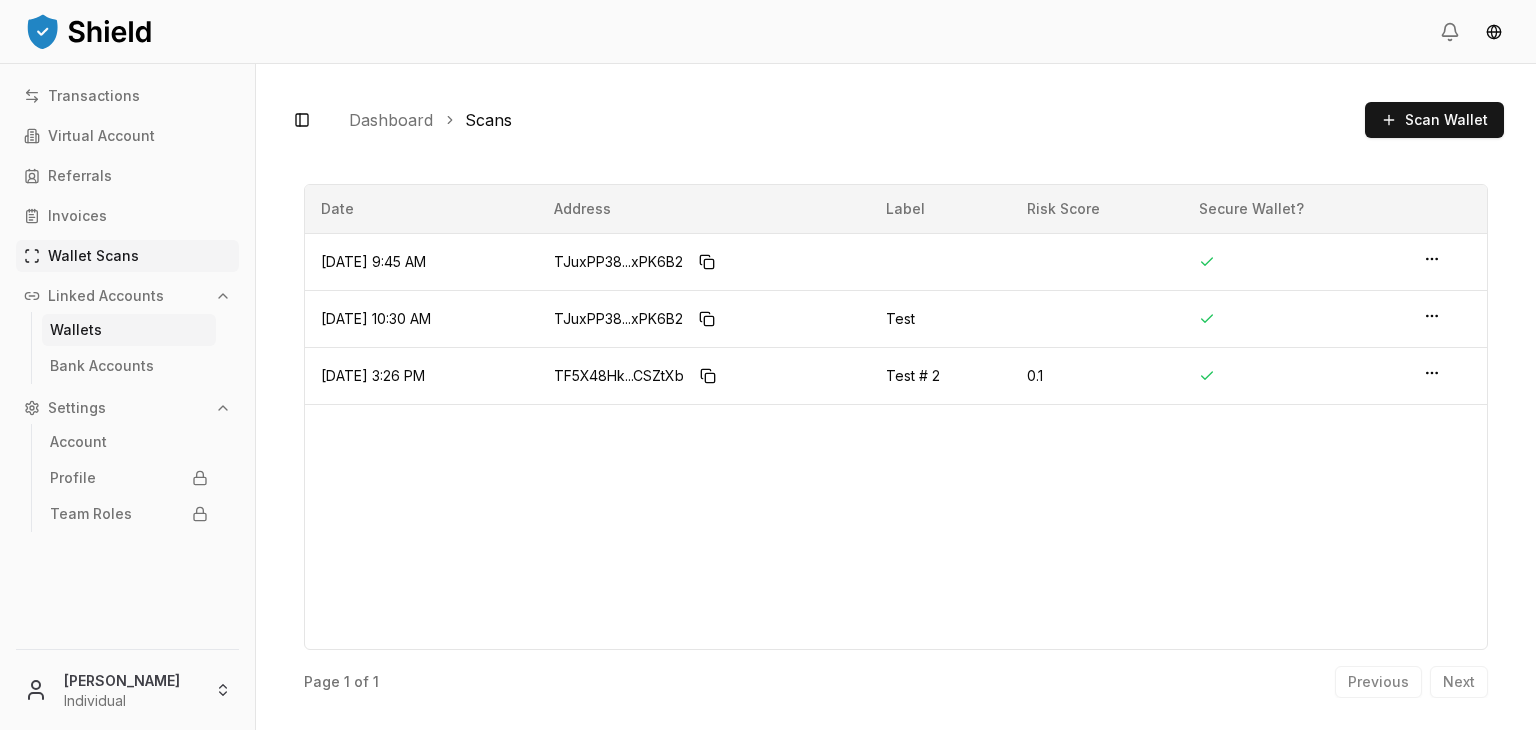 click on "Wallets" at bounding box center [76, 330] 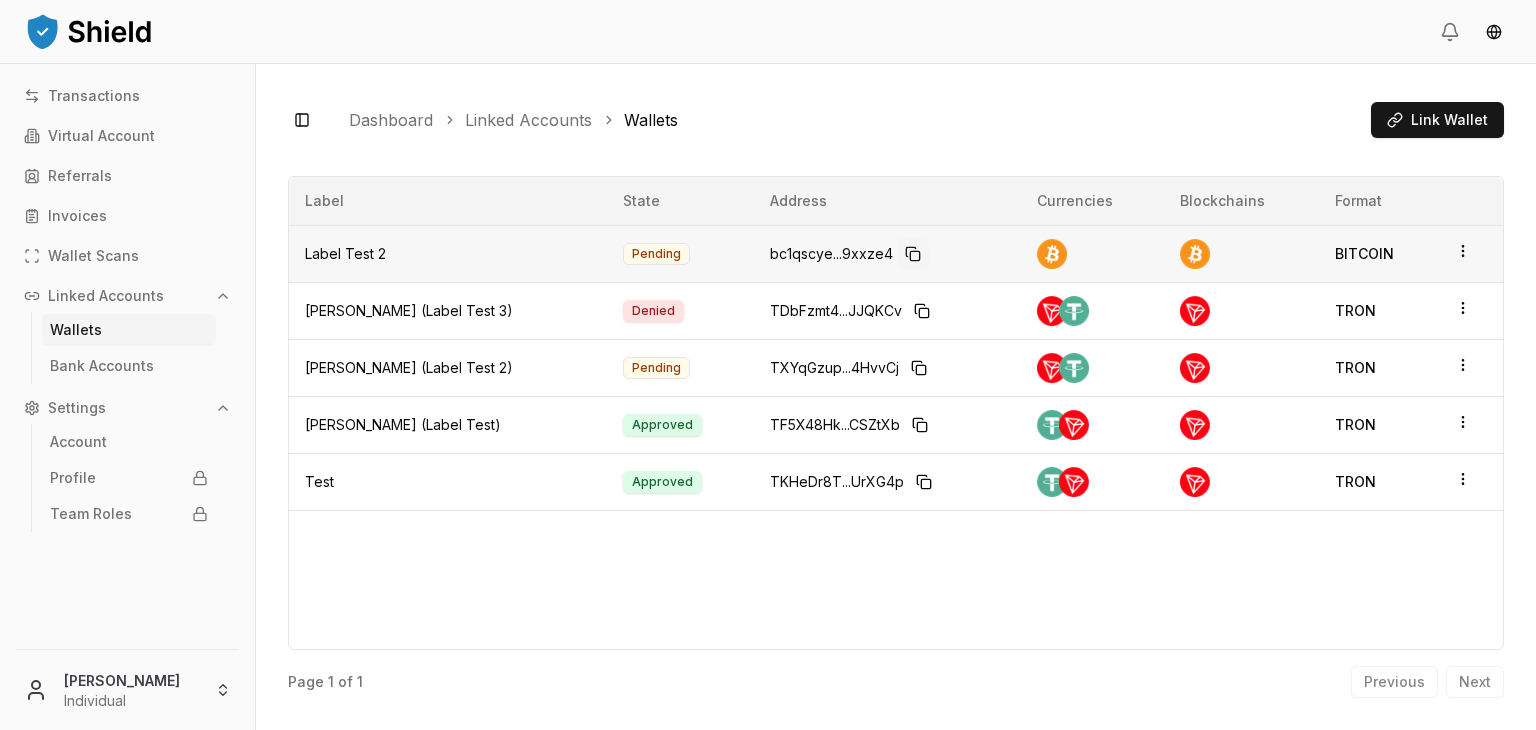 click at bounding box center (913, 254) 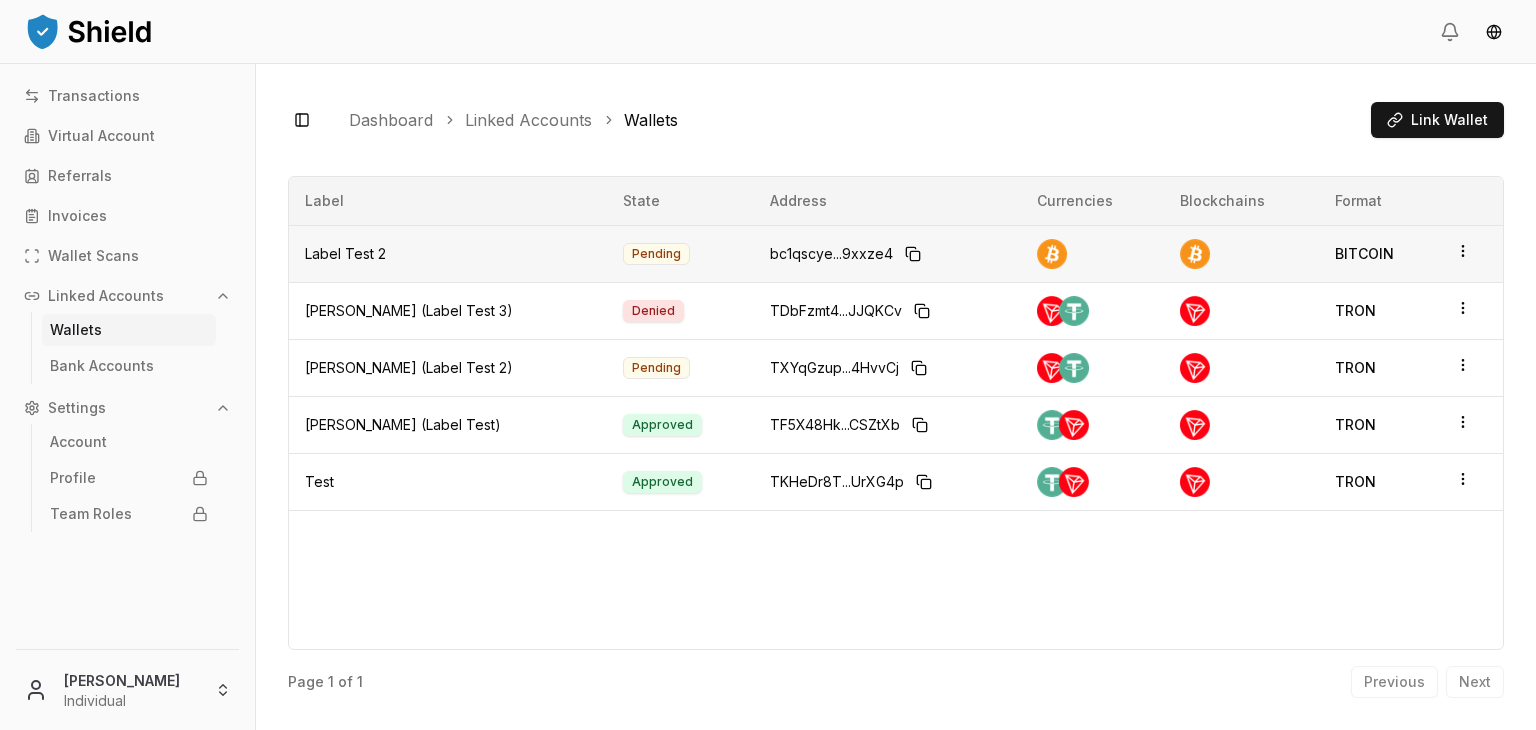 click on "Pending" at bounding box center (680, 253) 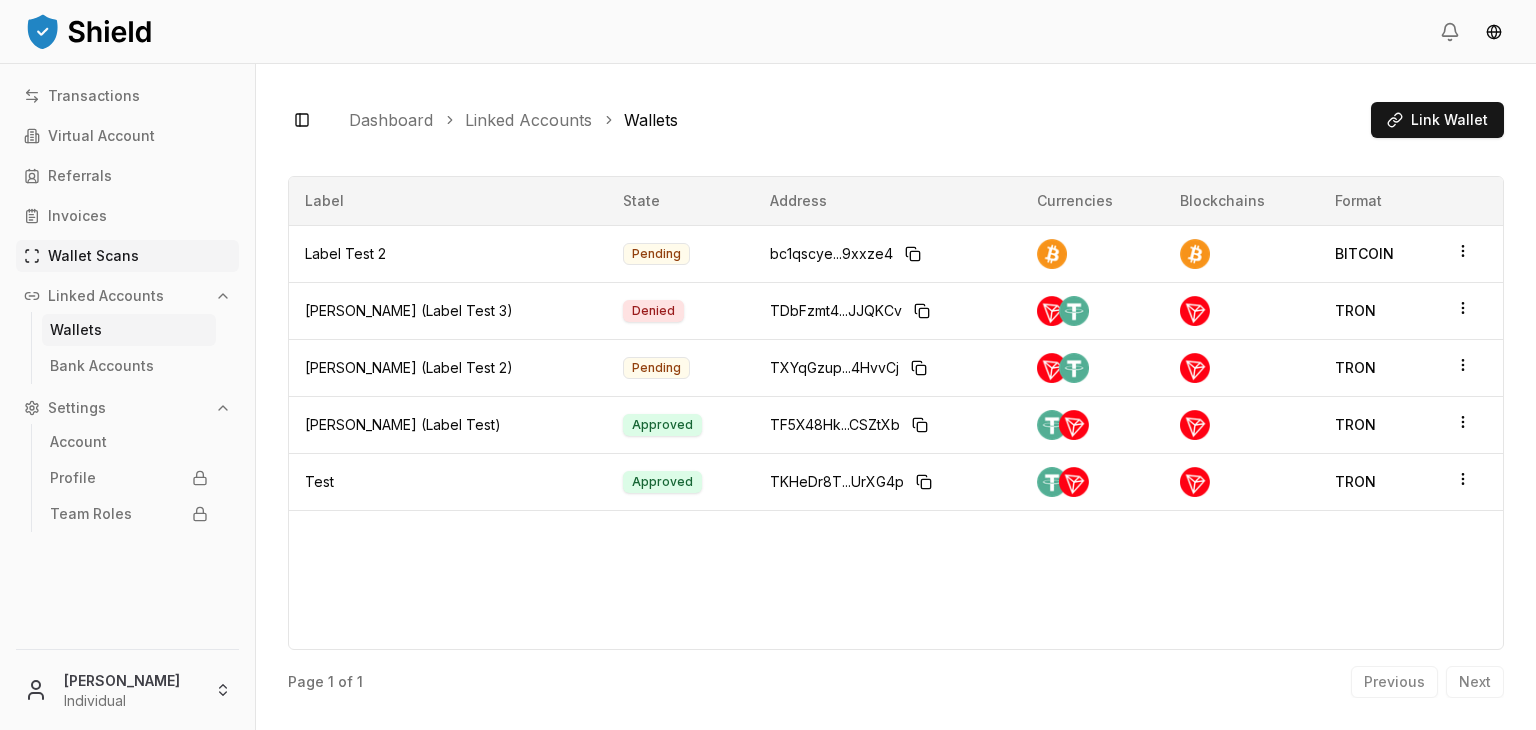 click on "Wallet Scans" at bounding box center (93, 256) 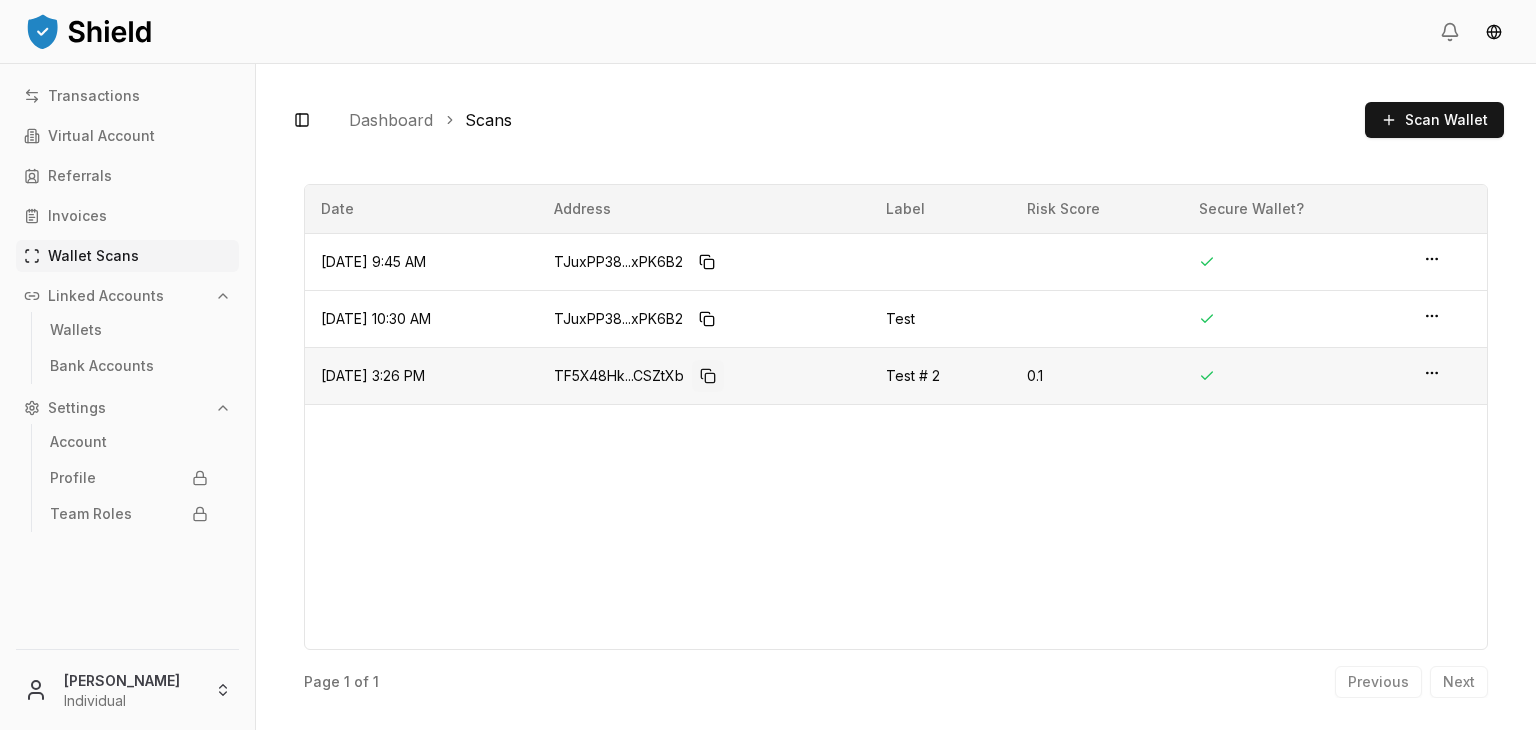 click at bounding box center (708, 376) 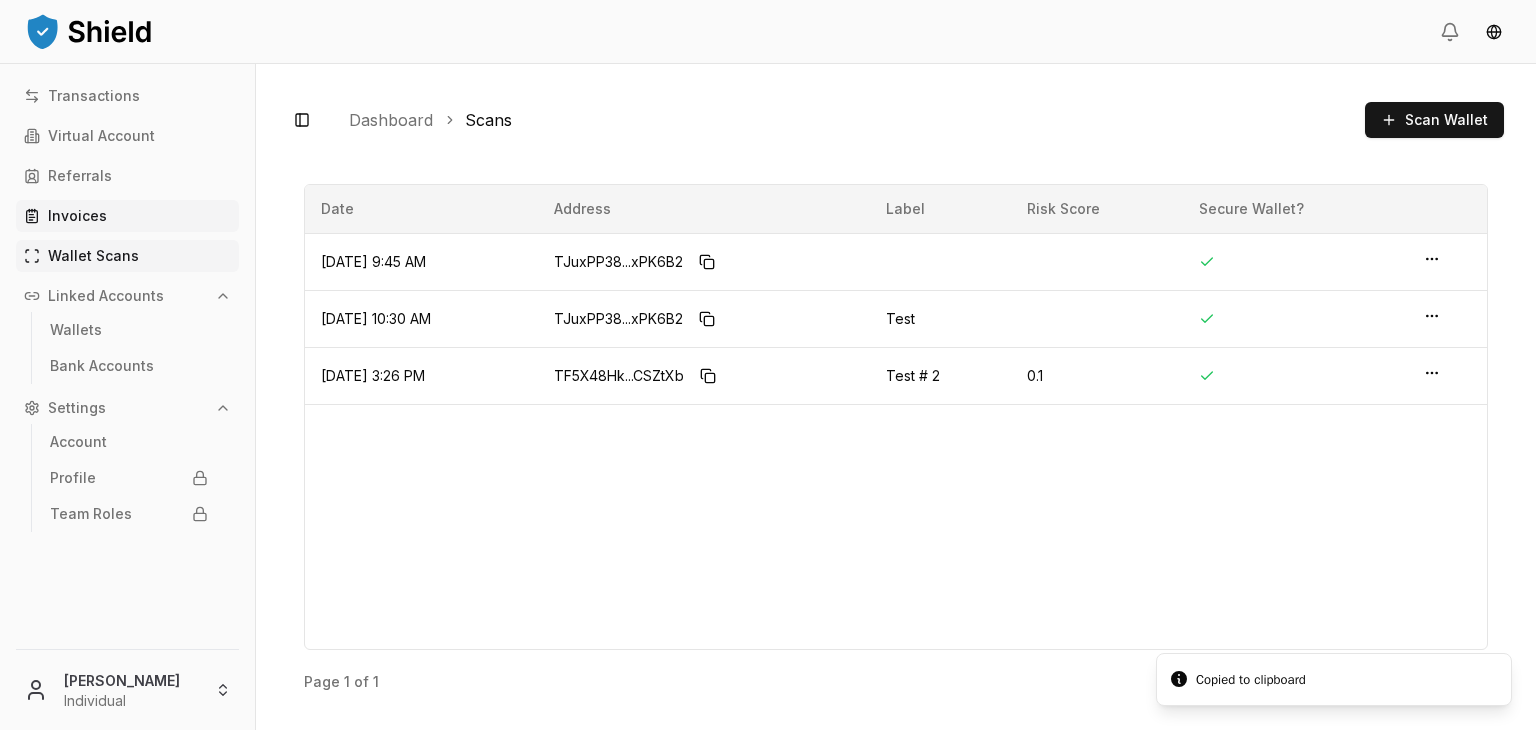 click on "Invoices" at bounding box center (77, 216) 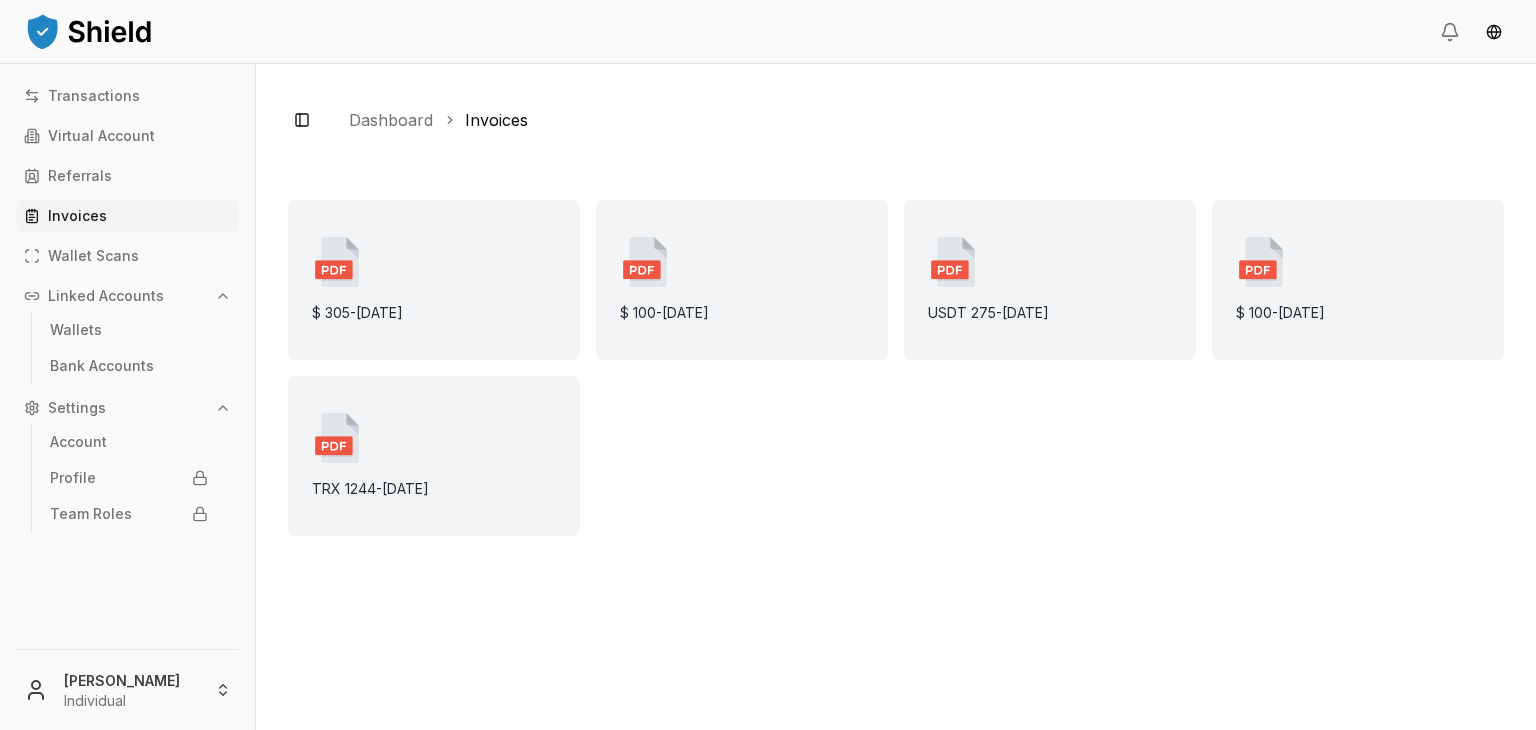 click on "$   305  -  7/1/2025" at bounding box center (434, 280) 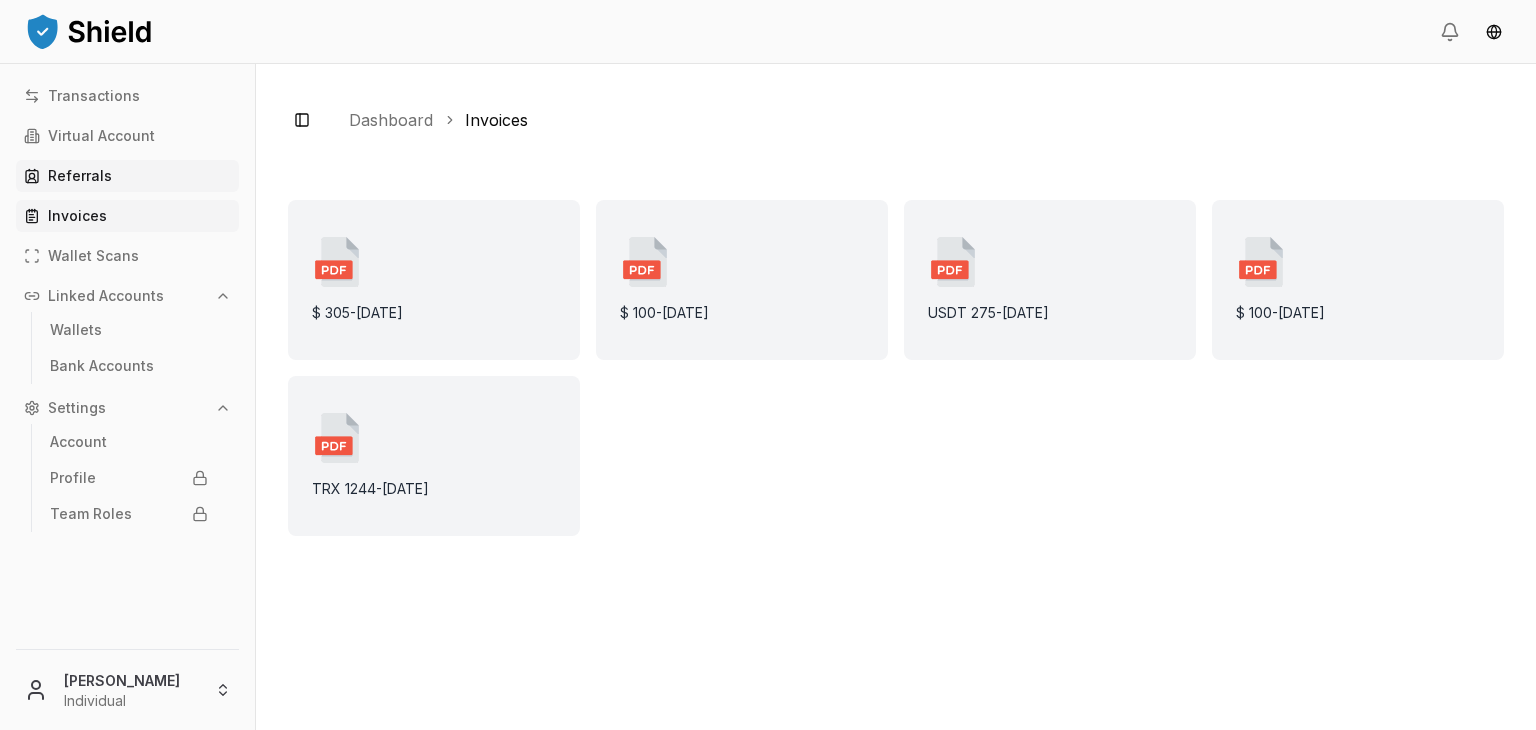 click on "Referrals" at bounding box center (127, 176) 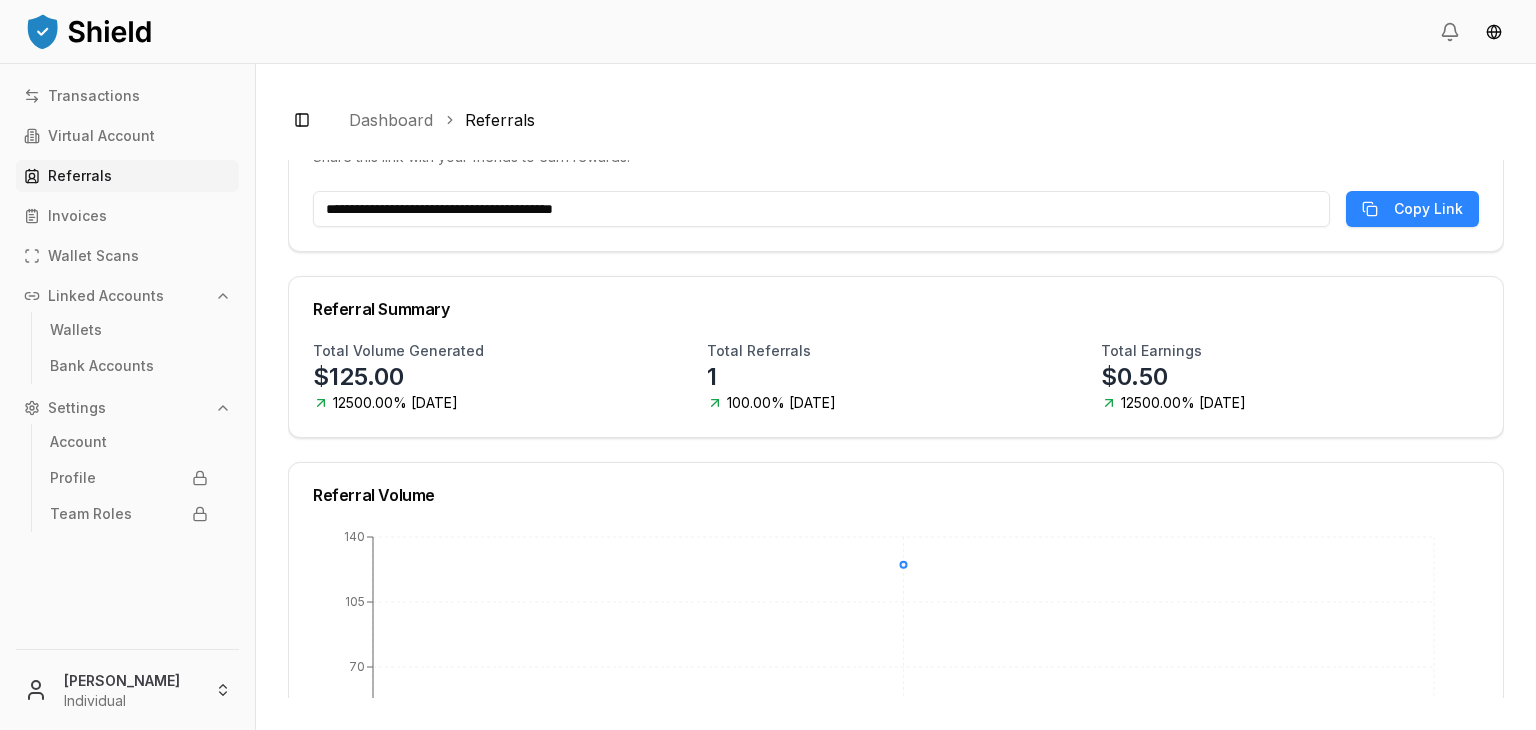 scroll, scrollTop: 56, scrollLeft: 0, axis: vertical 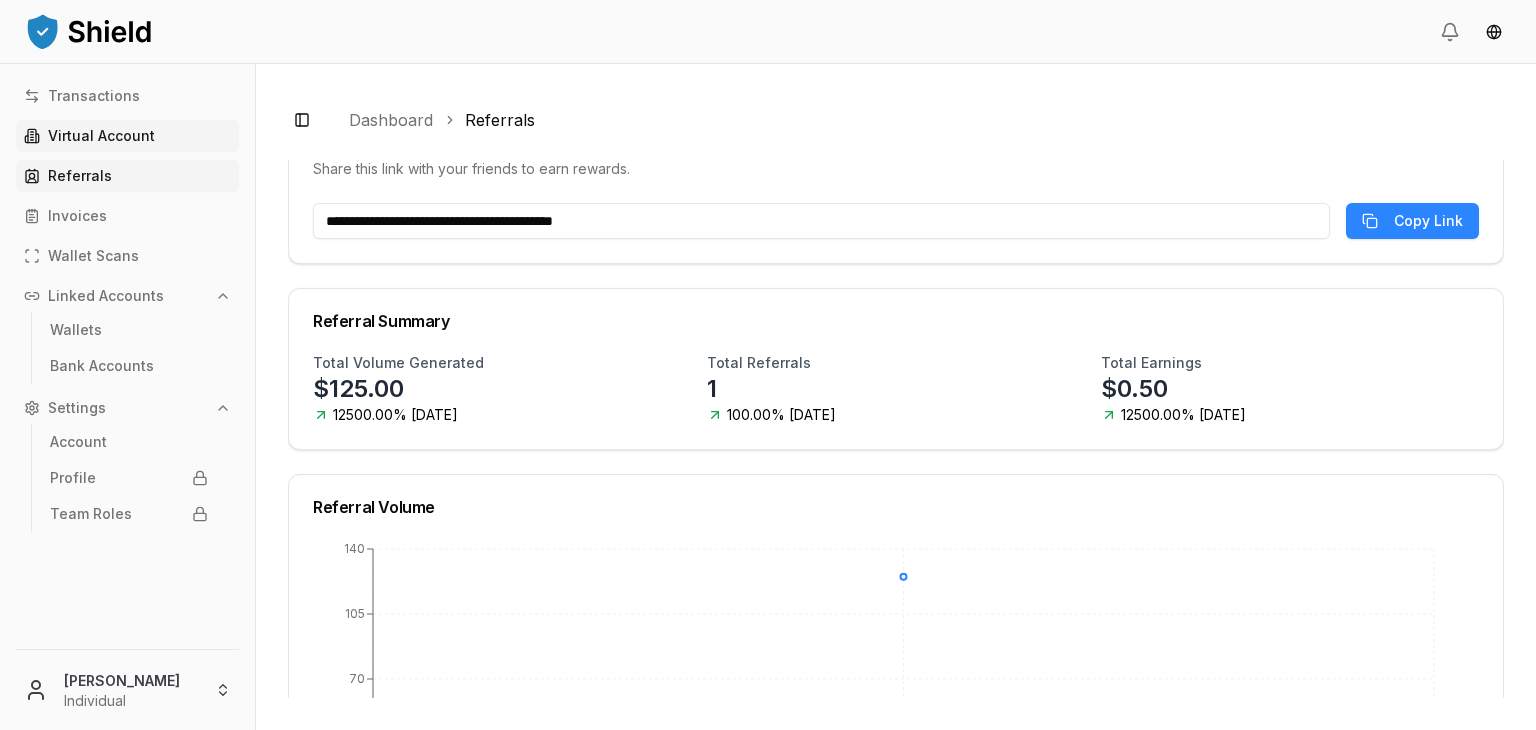 click on "Virtual Account" at bounding box center (127, 136) 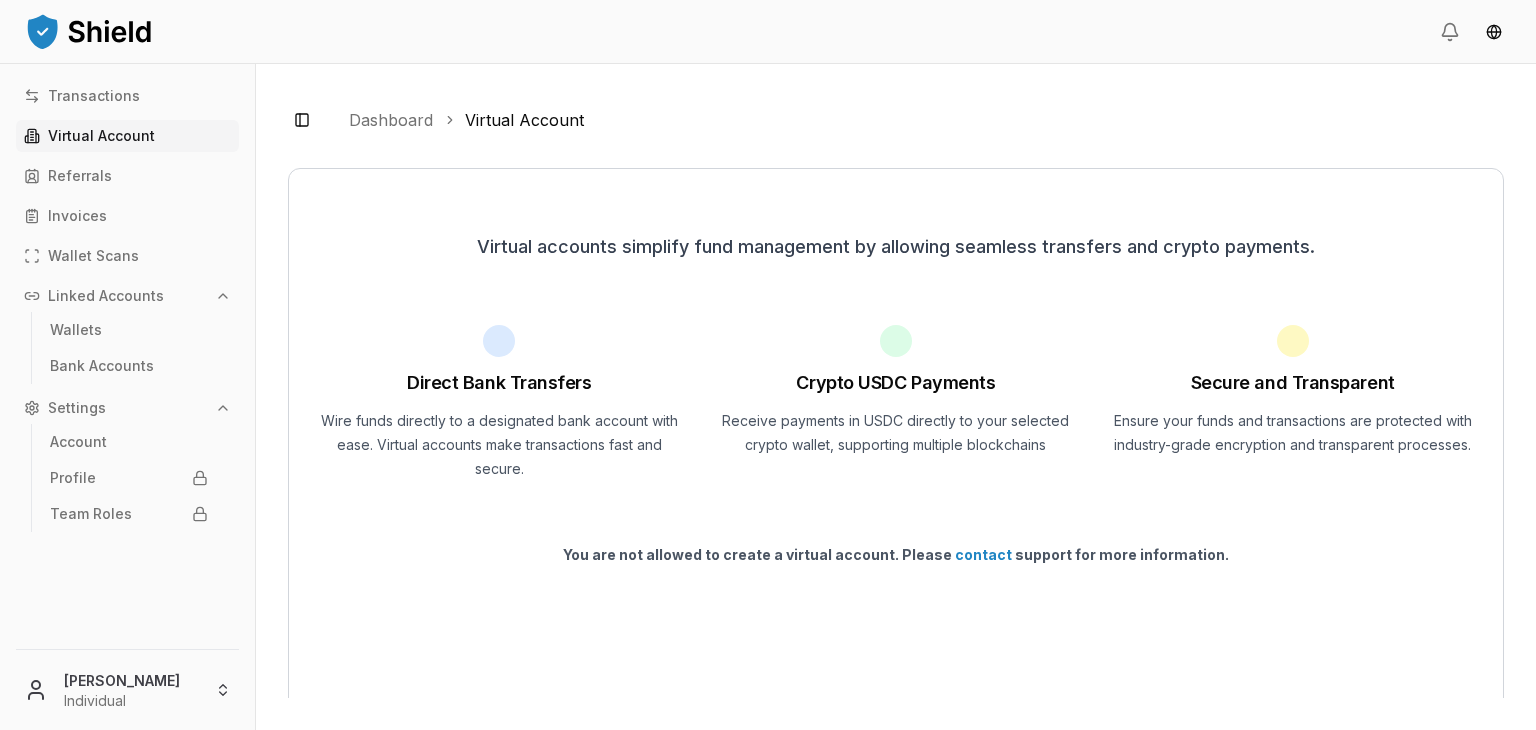 scroll, scrollTop: 28, scrollLeft: 0, axis: vertical 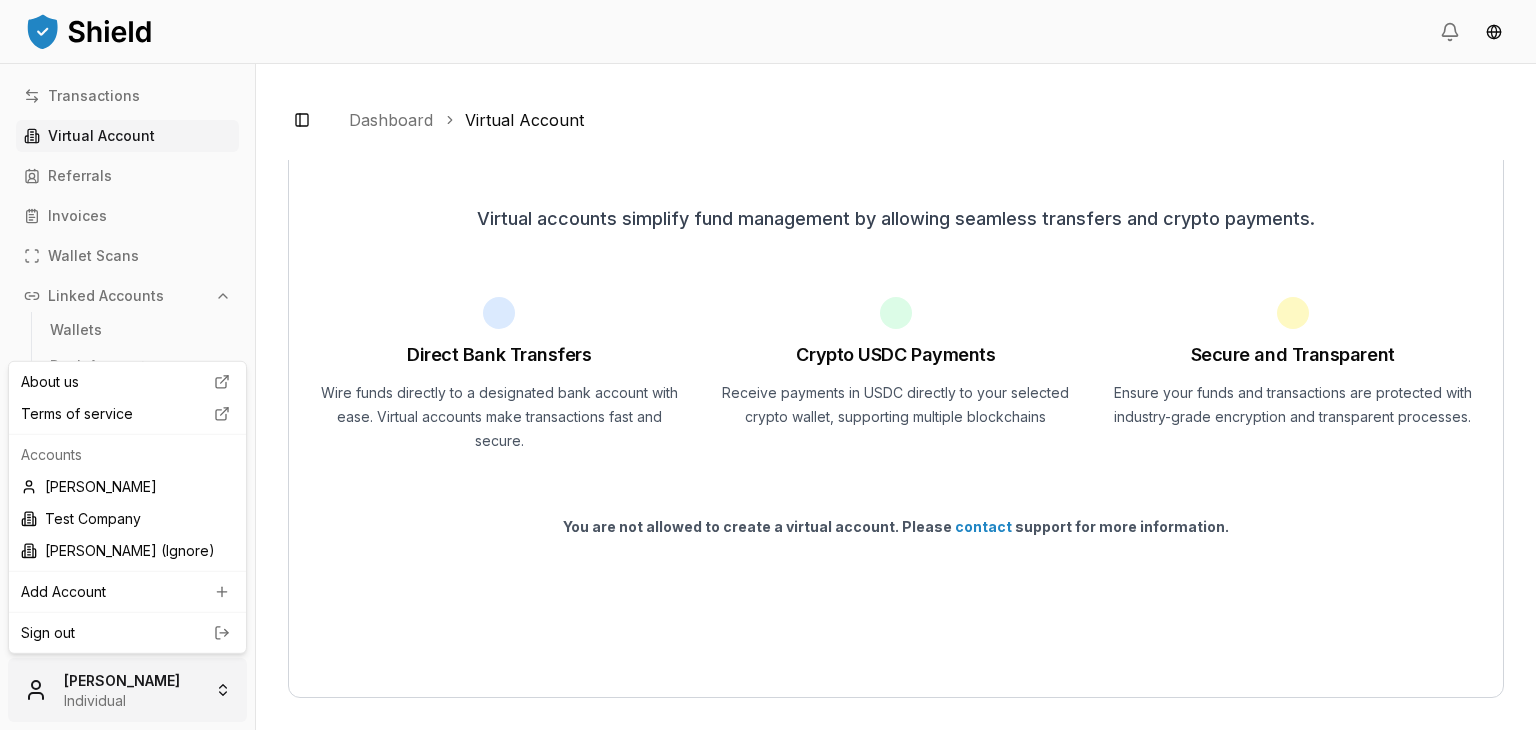 click on "Transactions Virtual Account Referrals Invoices Wallet Scans Linked Accounts Wallets Bank Accounts Settings Account Profile Team Roles Brandon Alcocer Individual Toggle Sidebar Dashboard Virtual Account Virtual accounts simplify fund management by allowing seamless transfers and crypto payments. Direct Bank Transfers Wire funds directly to a designated bank account with ease. Virtual accounts make transactions fast and secure. Crypto USDC Payments Receive payments in USDC directly to your selected crypto wallet, supporting multiple blockchains Secure and Transparent Ensure your funds and transactions are protected with industry-grade encryption and transparent processes. You are not allowed to create a virtual account. Please   contact   support for more information. 0 About us Terms of service Accounts Brandon Alcocer Test Company  Brandon Test (Ignore) Add Account Sign out" at bounding box center [768, 440] 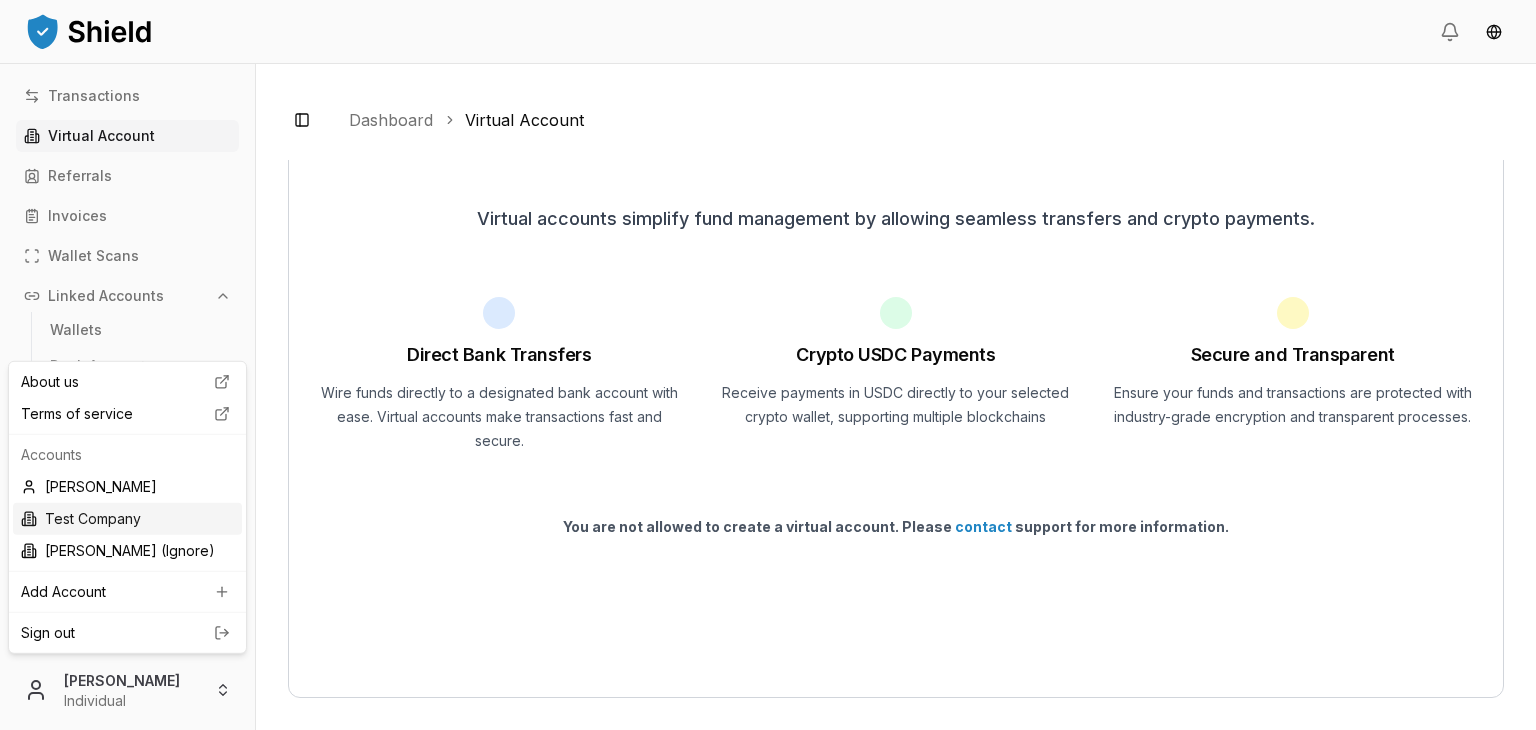 click on "Test Company" at bounding box center (127, 519) 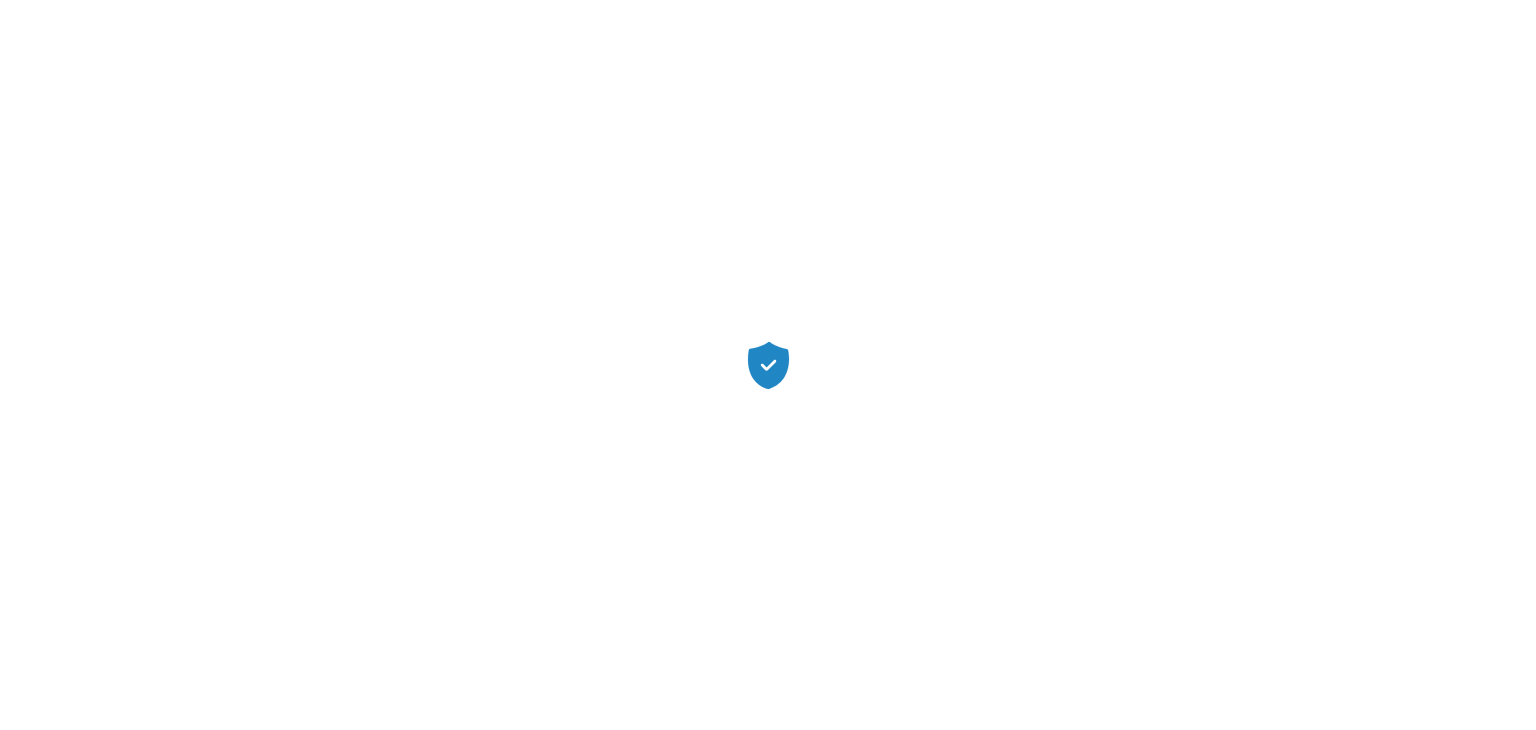 scroll, scrollTop: 28, scrollLeft: 0, axis: vertical 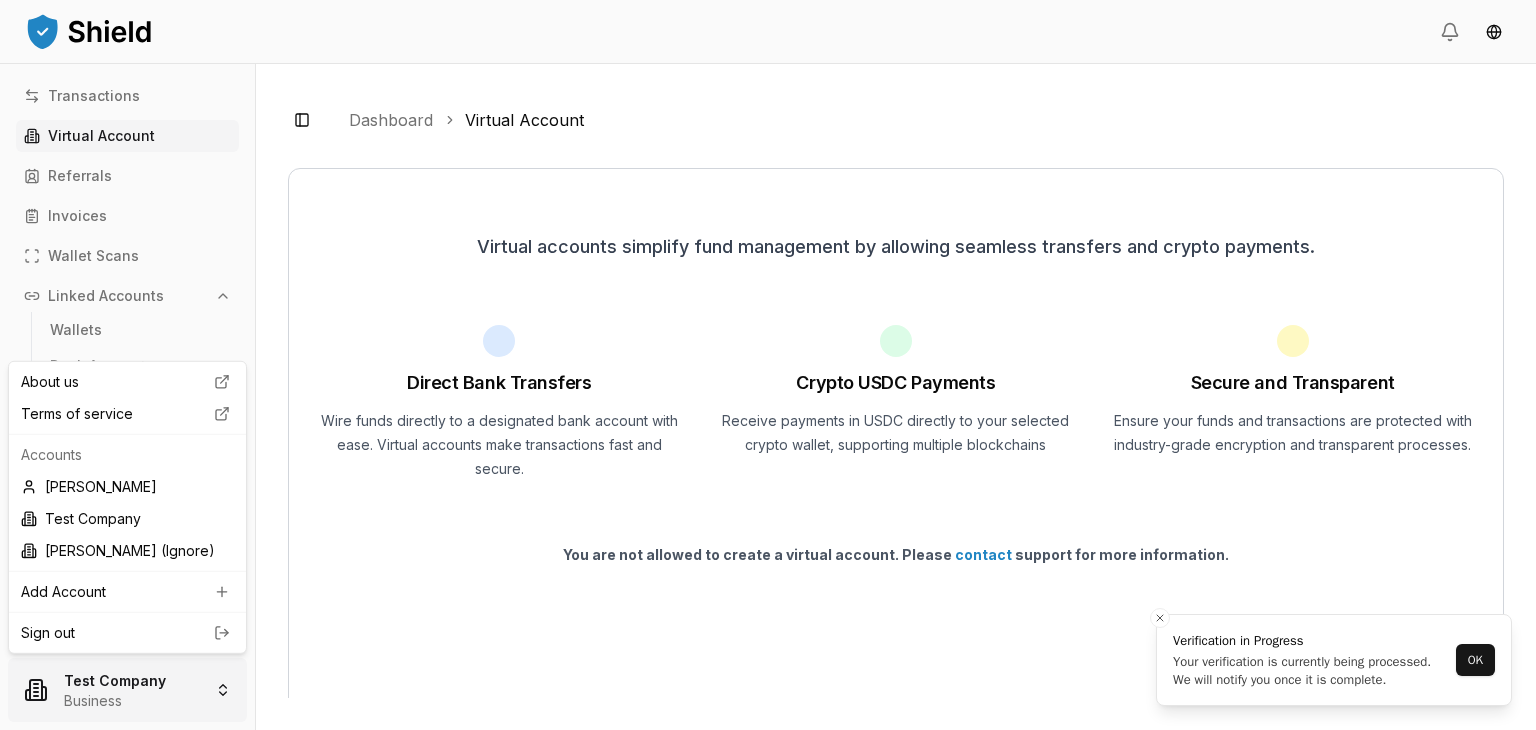 click on "Transactions Virtual Account Referrals Invoices Wallet Scans Linked Accounts Wallets Bank Accounts Settings Account Profile Team Roles Verification in Progress Your business verification is currently being processed. We will notify you once it is complete. Test Company  Business Toggle Sidebar Dashboard Virtual Account Virtual accounts simplify fund management by allowing seamless transfers and crypto payments. Direct Bank Transfers Wire funds directly to a designated bank account with ease. Virtual accounts make transactions fast and secure. Crypto USDC Payments Receive payments in USDC directly to your selected crypto wallet, supporting multiple blockchains Secure and Transparent Ensure your funds and transactions are protected with industry-grade encryption and transparent processes. You are not allowed to create a virtual account. Please   contact   support for more information. Verification in Progress Your verification is currently being processed. We will notify you once it is complete. OK About us" at bounding box center (768, 440) 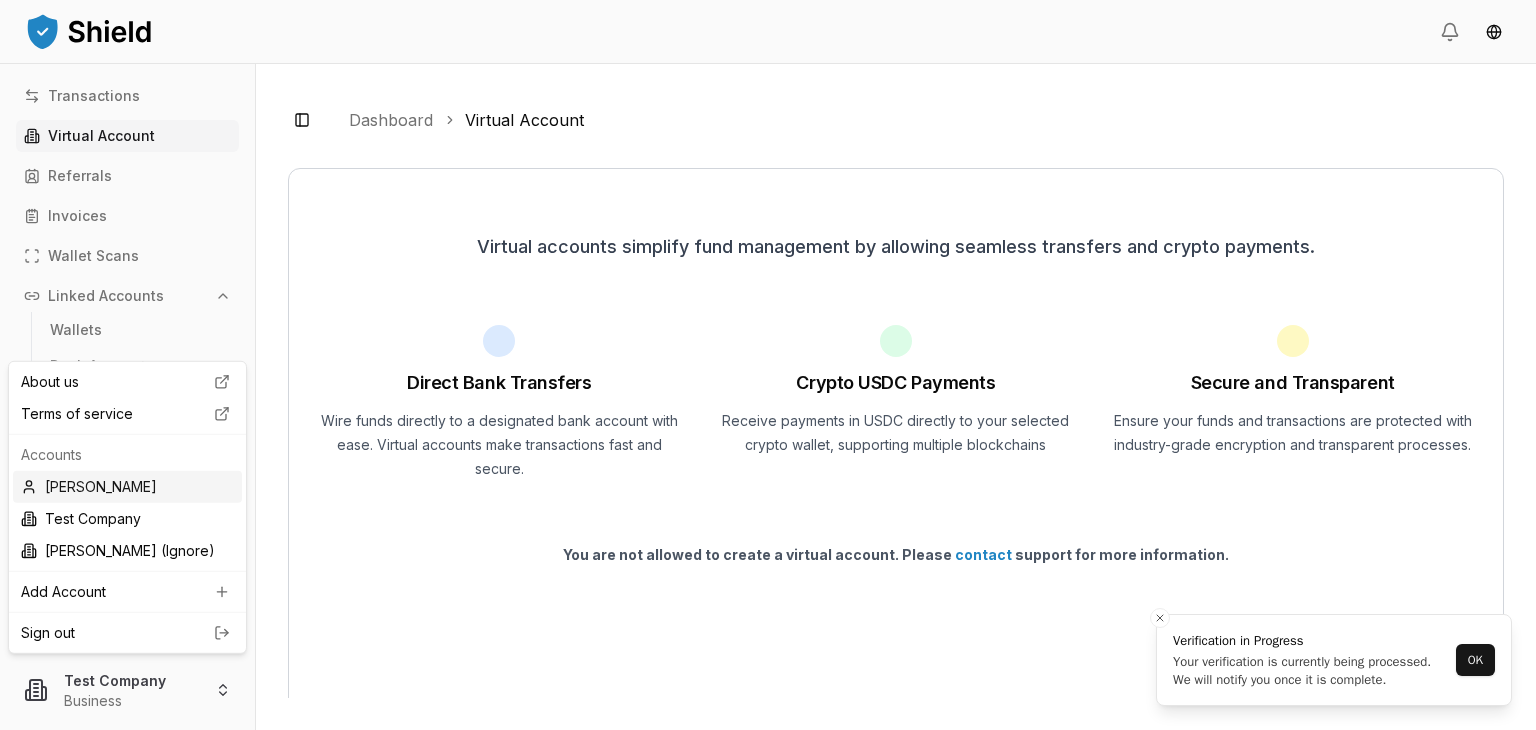 click on "[PERSON_NAME]" at bounding box center [127, 487] 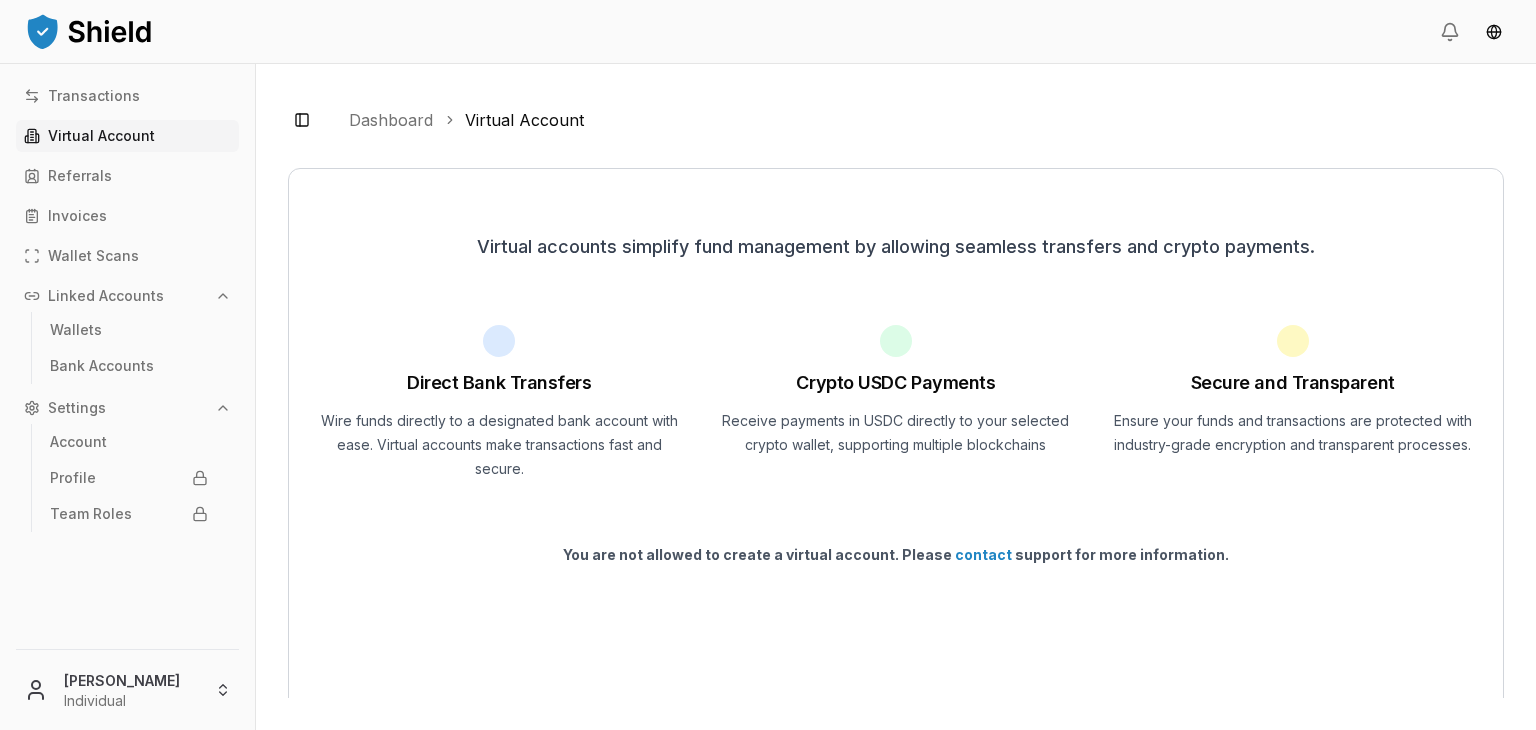 click on "Virtual accounts simplify fund management by allowing seamless transfers and crypto payments. Direct Bank Transfers Wire funds directly to a designated bank account with ease. Virtual accounts make transactions fast and secure. Crypto USDC Payments Receive payments in USDC directly to your selected crypto wallet, supporting multiple blockchains Secure and Transparent Ensure your funds and transactions are protected with industry-grade encryption and transparent processes. You are not allowed to create a virtual account. Please   contact   support for more information." at bounding box center [896, 447] 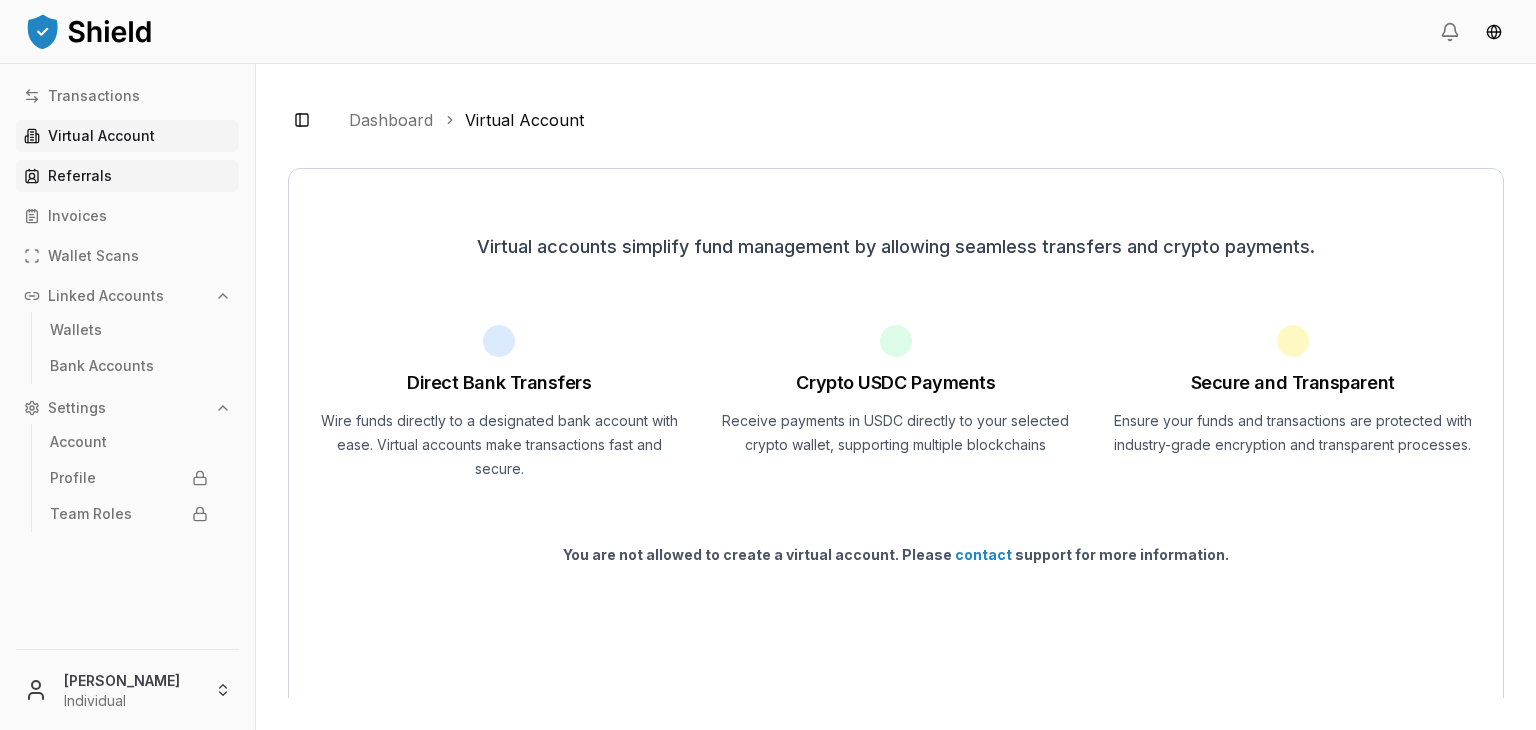 click on "Referrals" at bounding box center [80, 176] 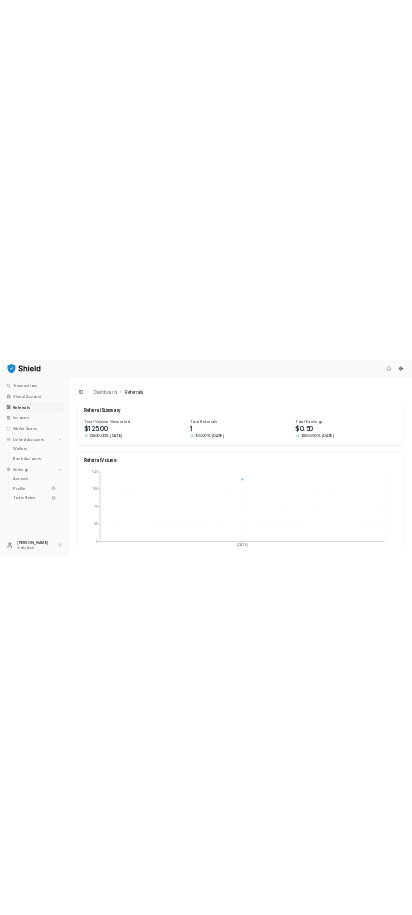scroll, scrollTop: 190, scrollLeft: 0, axis: vertical 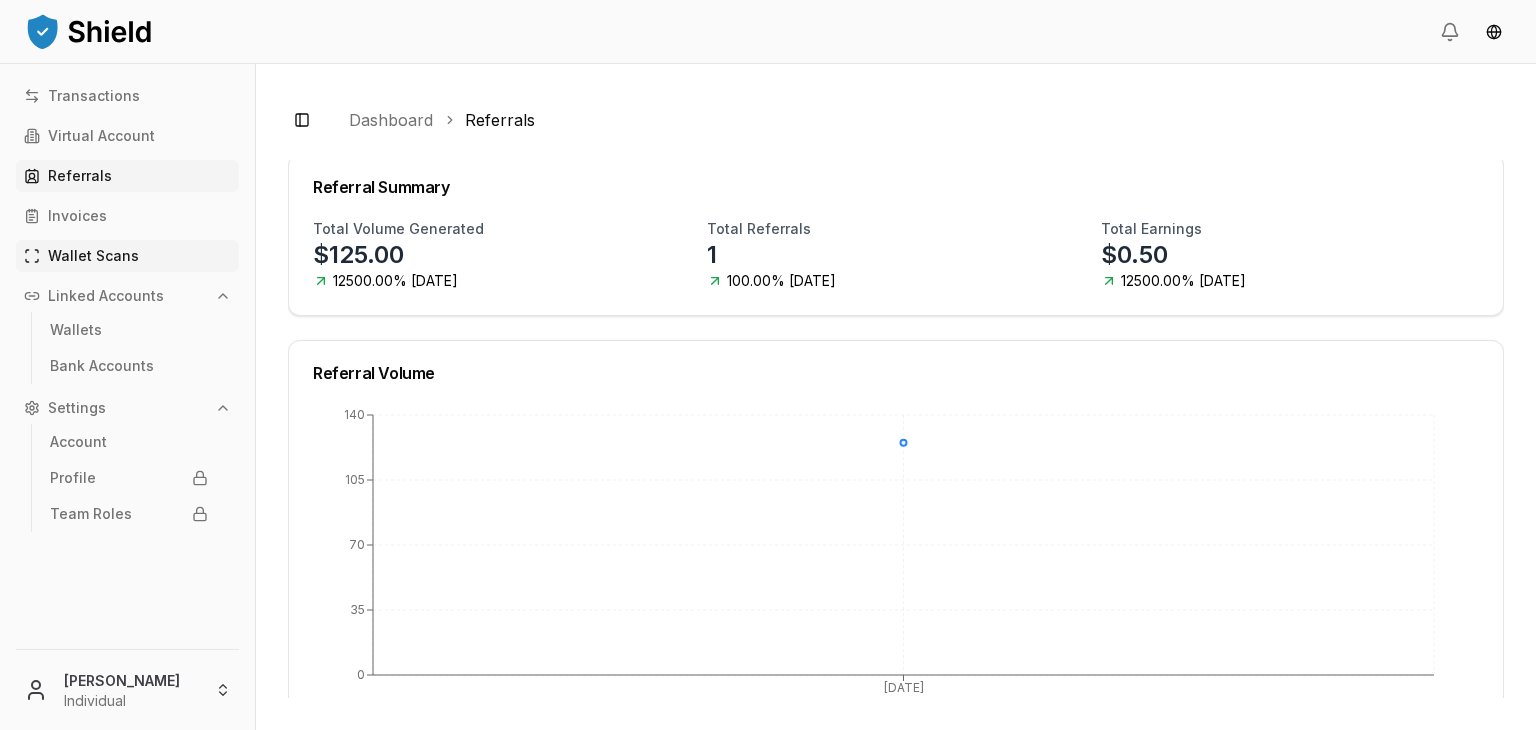 click on "Wallet Scans" at bounding box center (93, 256) 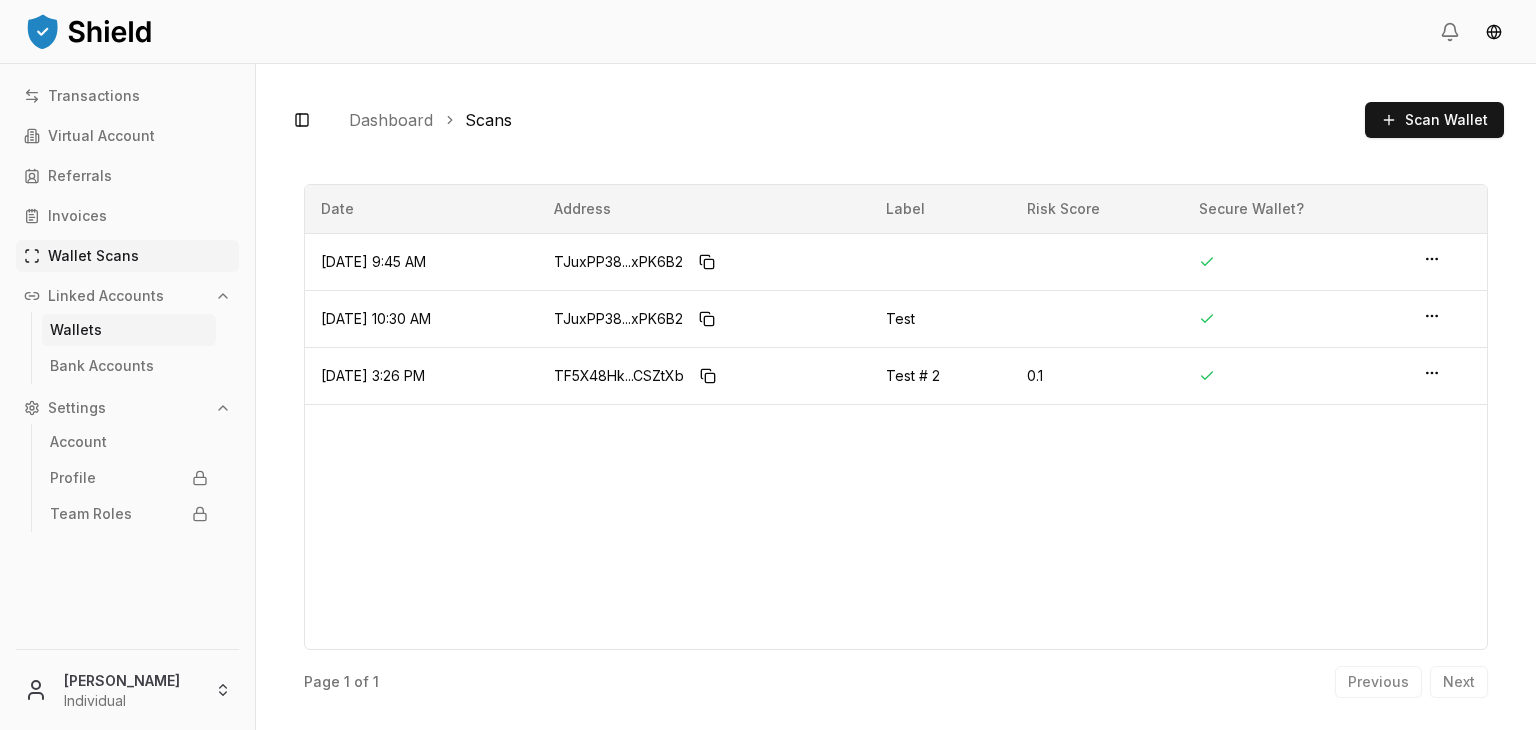 click on "Wallets" at bounding box center [76, 330] 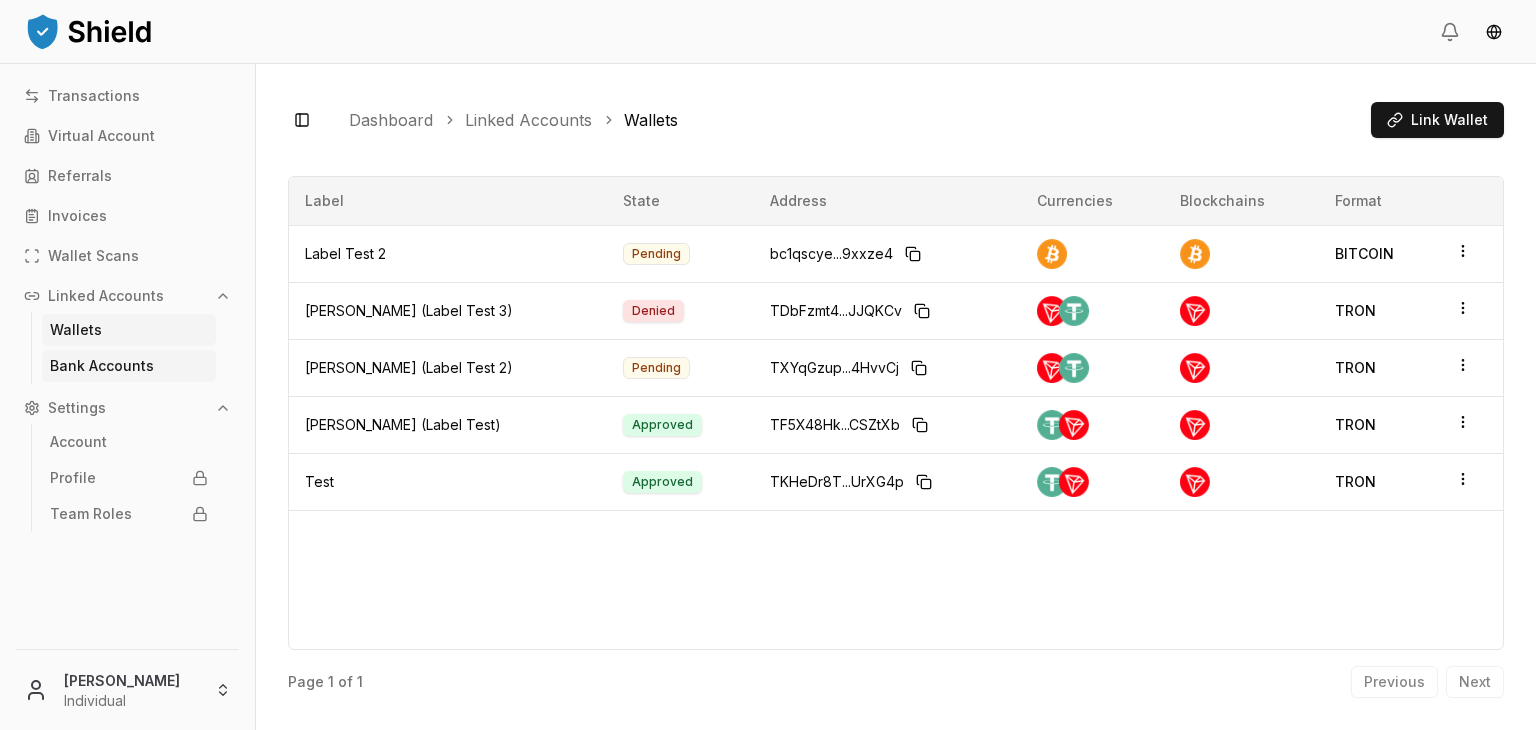 click on "Bank Accounts" at bounding box center [129, 366] 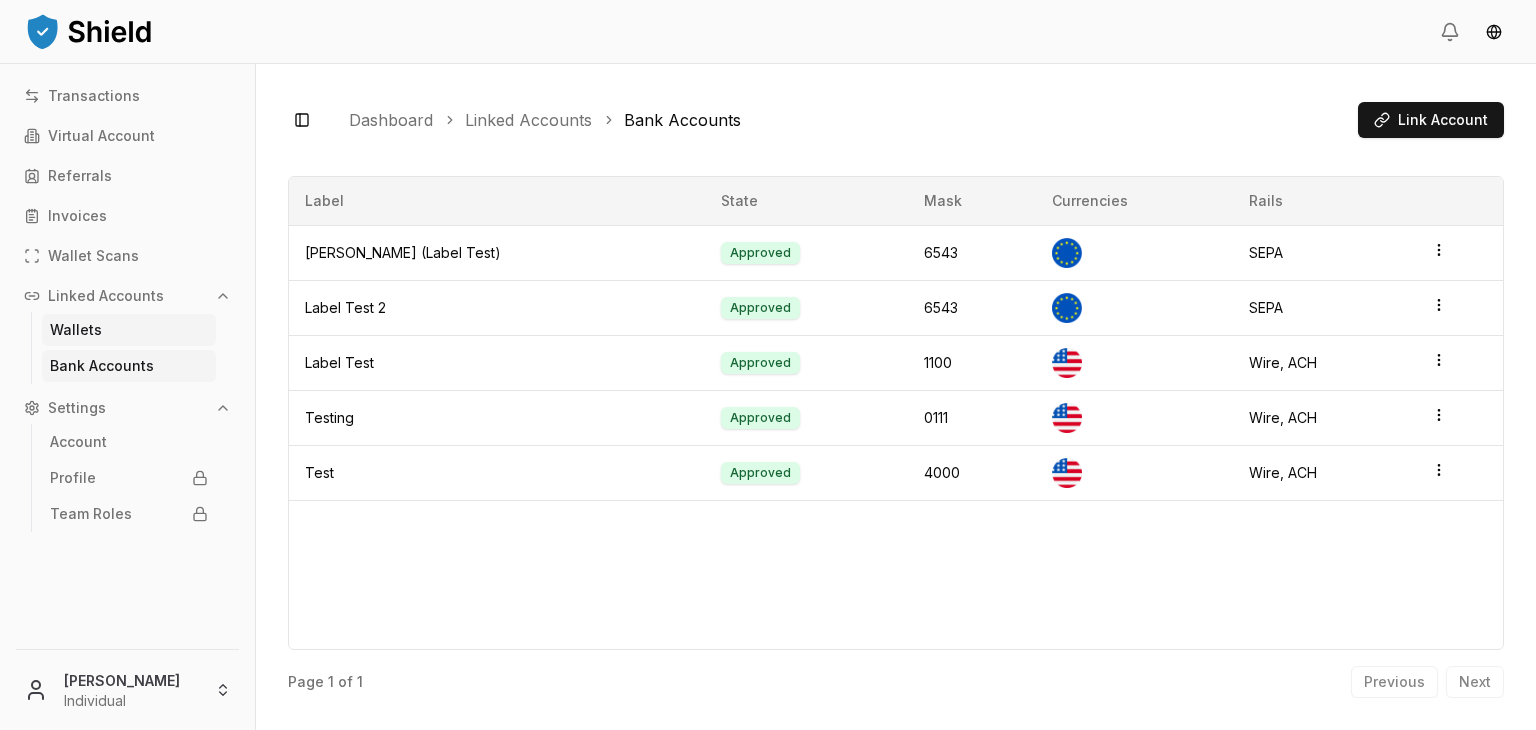 click on "Wallets" at bounding box center [76, 330] 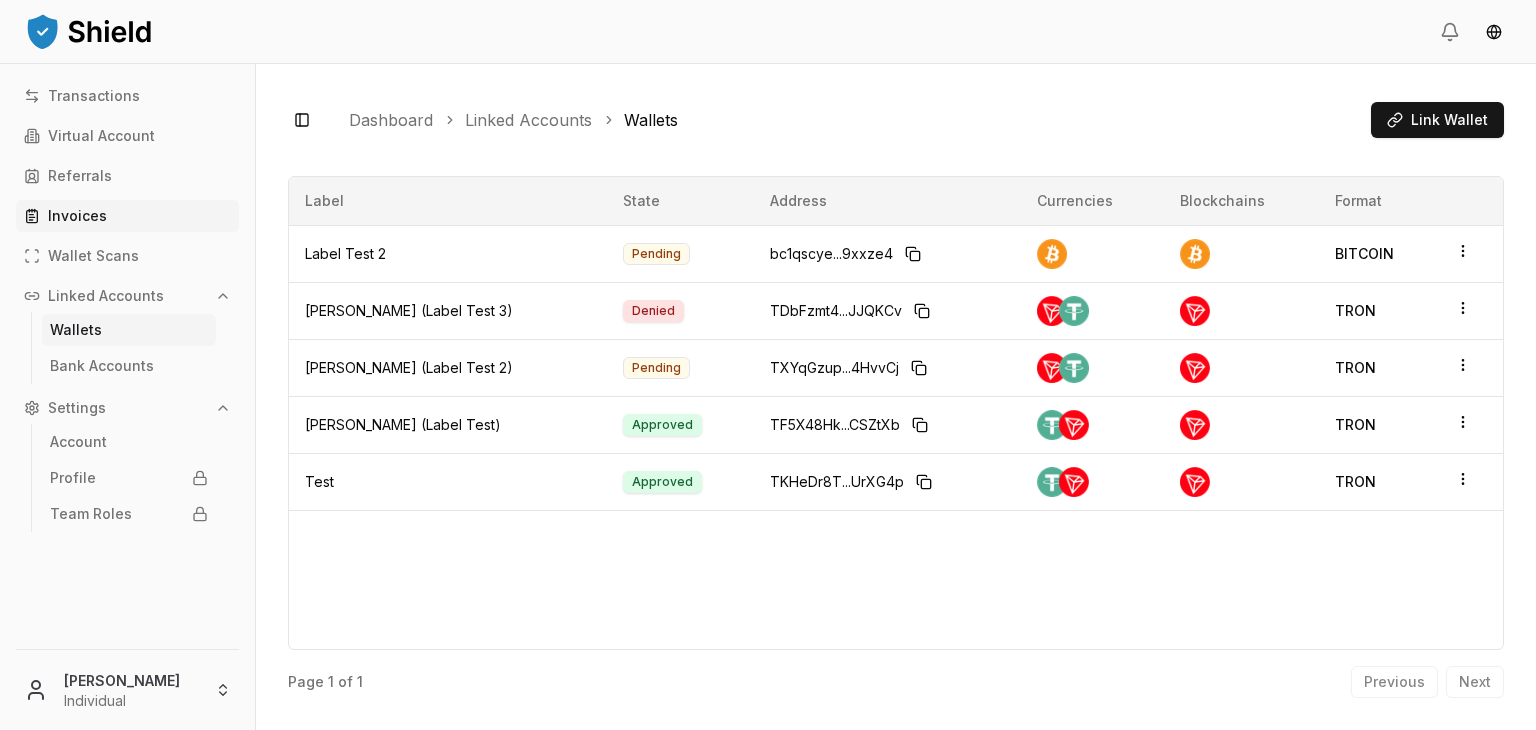 click on "Invoices" at bounding box center [127, 216] 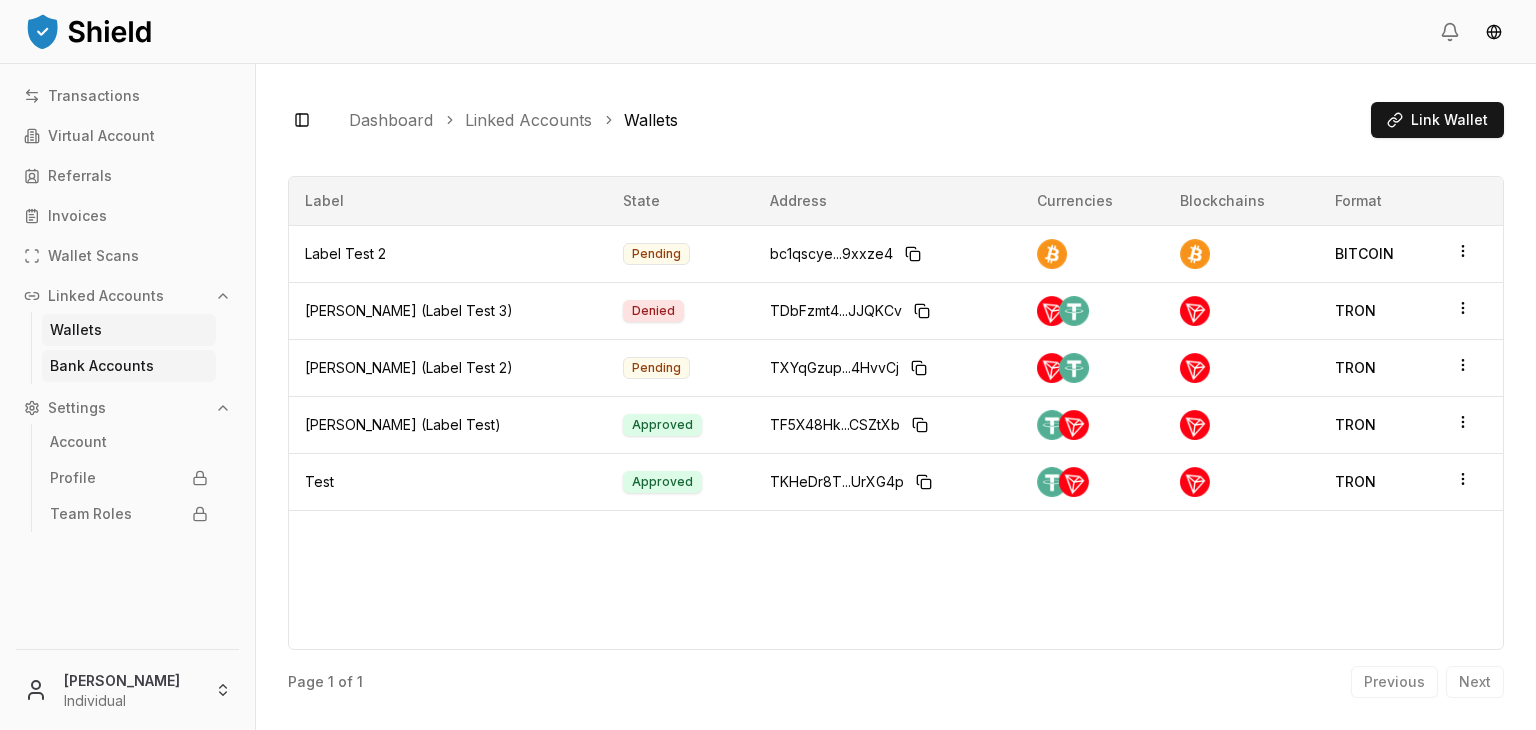 click on "Bank Accounts" at bounding box center (102, 366) 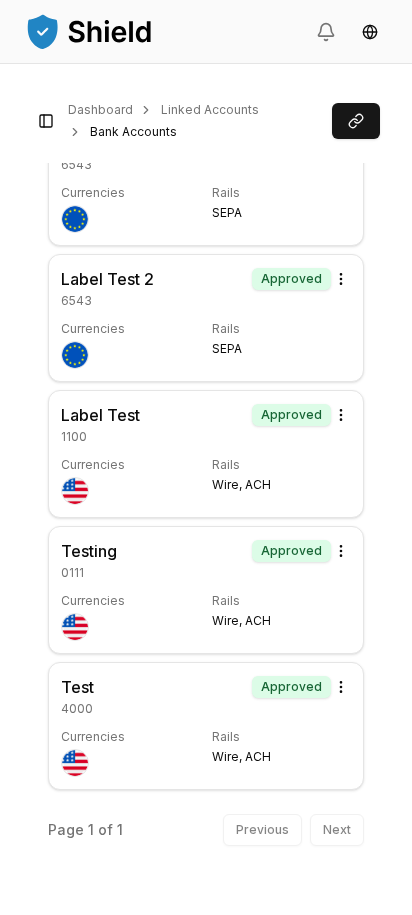 scroll, scrollTop: 0, scrollLeft: 0, axis: both 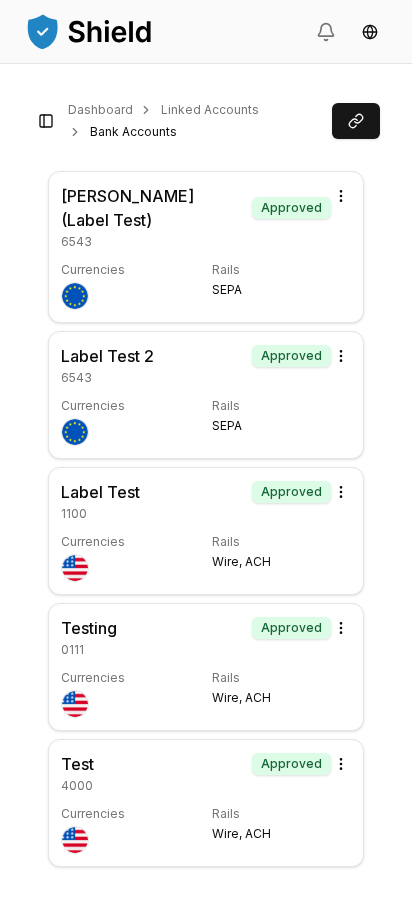 click on "Toggle Sidebar" at bounding box center [46, 121] 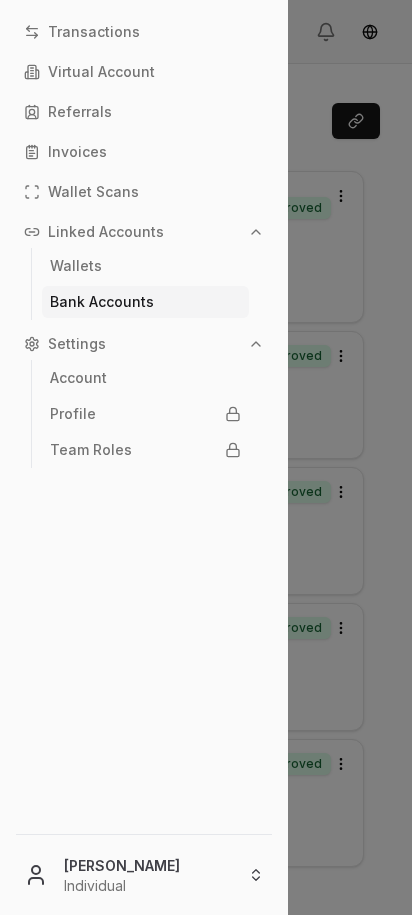 click on "Transactions" at bounding box center (94, 32) 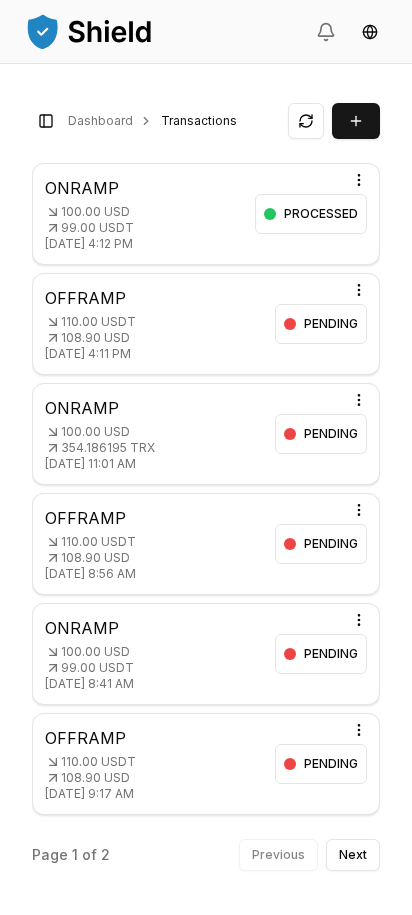 scroll, scrollTop: 226, scrollLeft: 0, axis: vertical 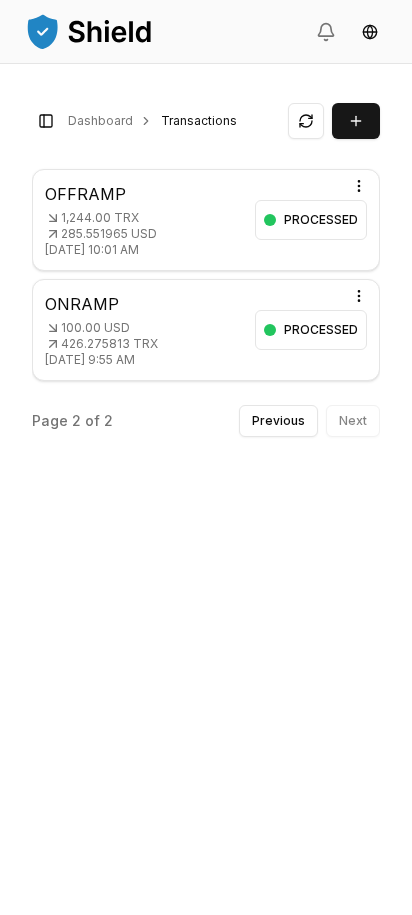 click on "Previous" at bounding box center [278, 421] 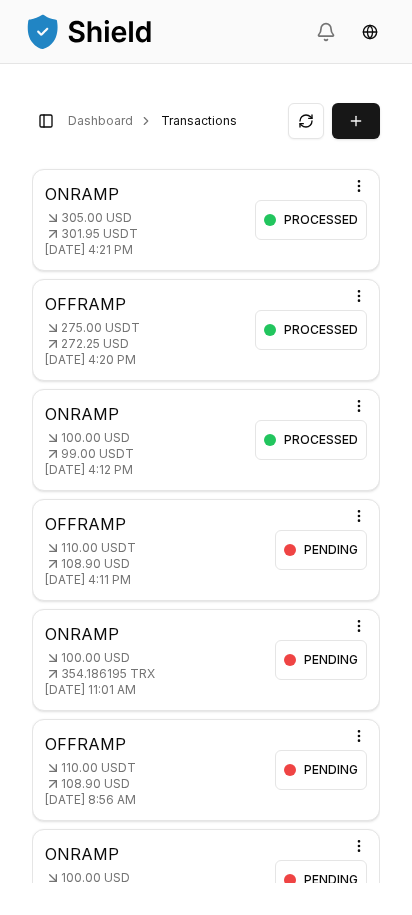 click on "Toggle Sidebar" at bounding box center [46, 121] 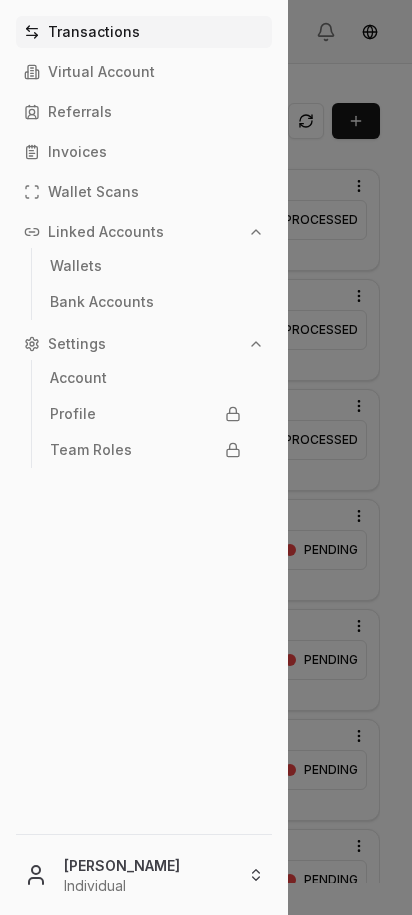 click on "Virtual Account" at bounding box center [144, 72] 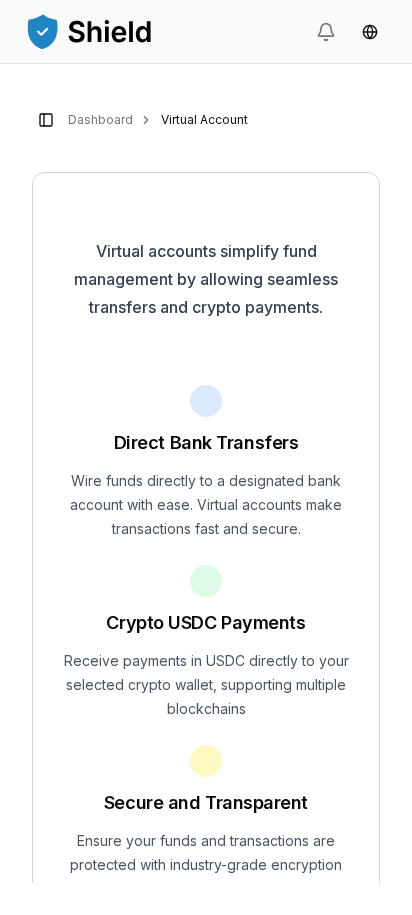 scroll, scrollTop: 206, scrollLeft: 0, axis: vertical 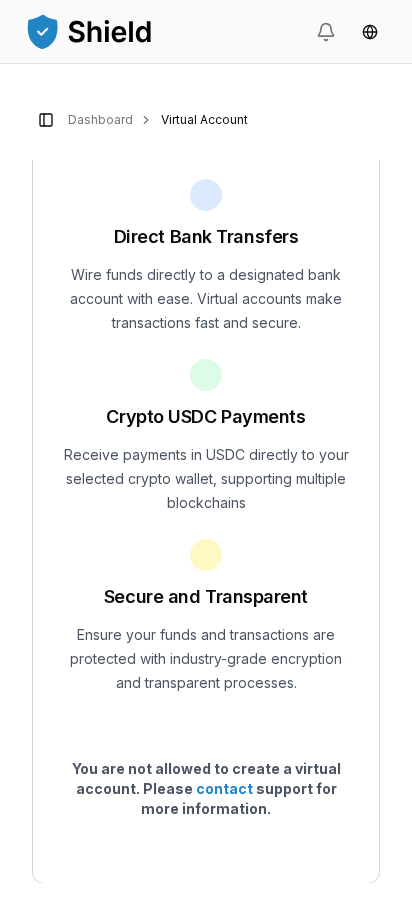 click on "Toggle Sidebar" at bounding box center (46, 120) 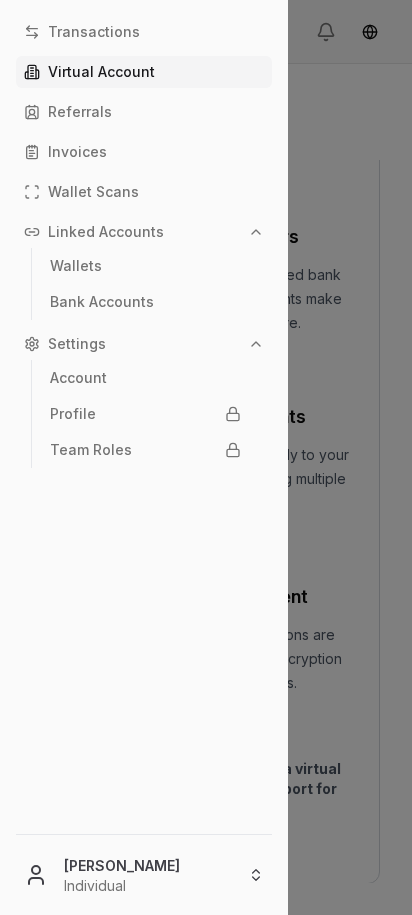 click on "Referrals" at bounding box center [144, 112] 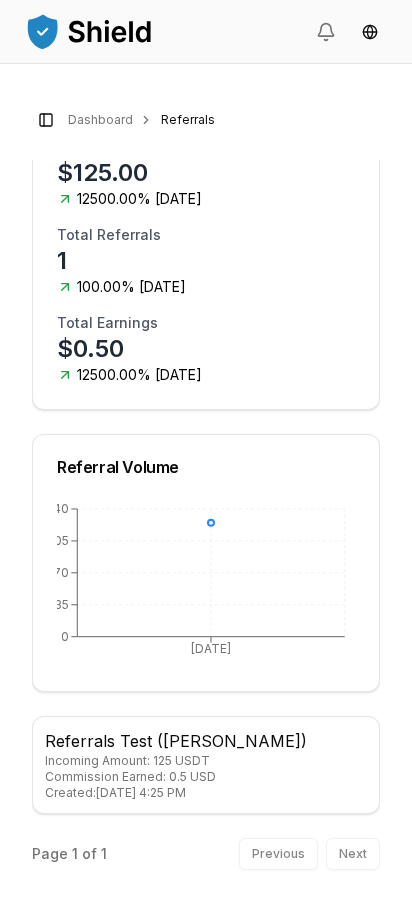 scroll, scrollTop: 0, scrollLeft: 0, axis: both 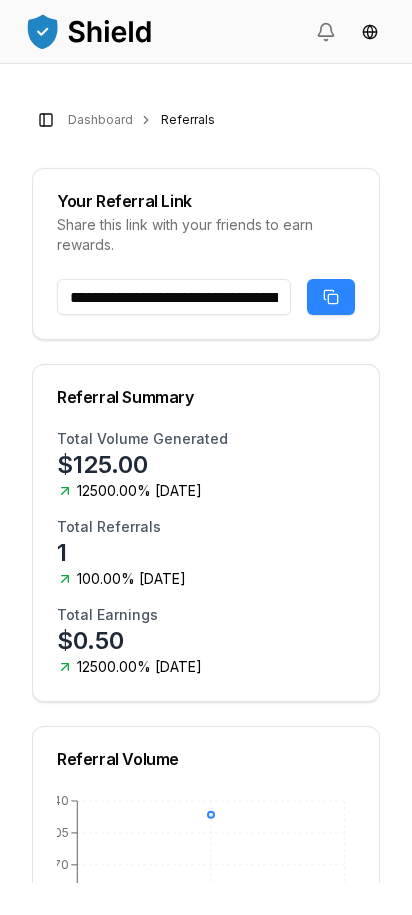 click on "Toggle Sidebar" at bounding box center [46, 120] 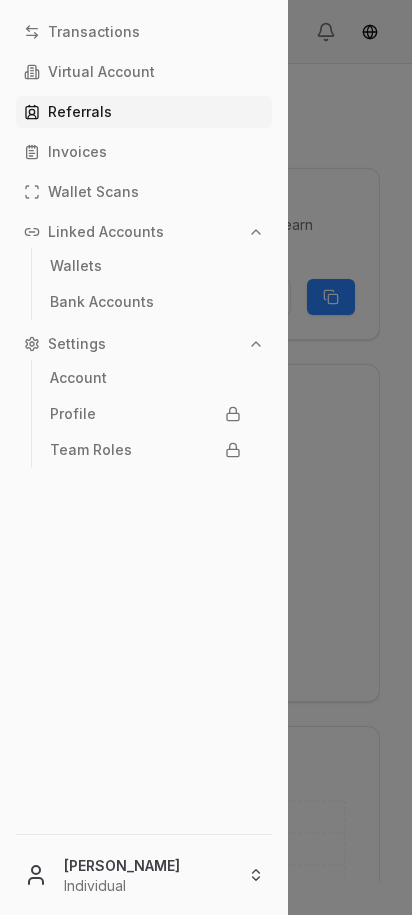 click on "Invoices" at bounding box center [77, 152] 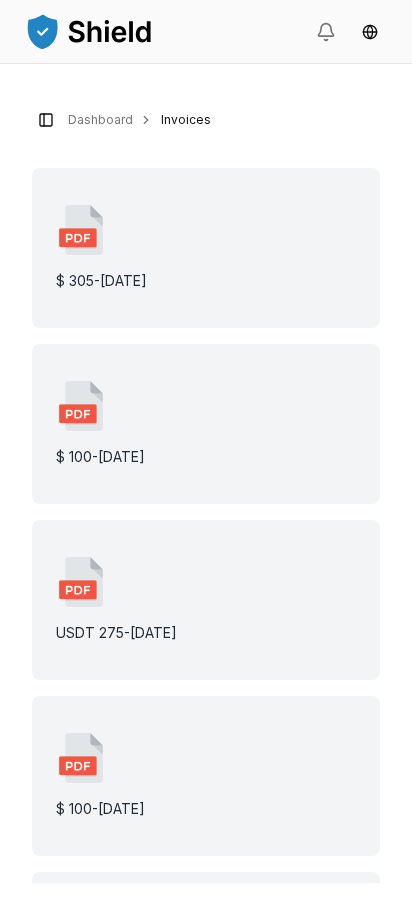 click on "Toggle Sidebar" at bounding box center [46, 120] 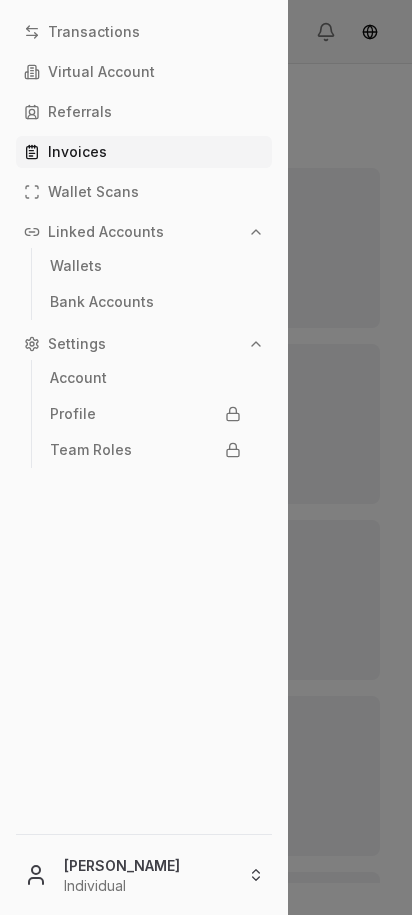 click on "Wallet Scans" at bounding box center [93, 192] 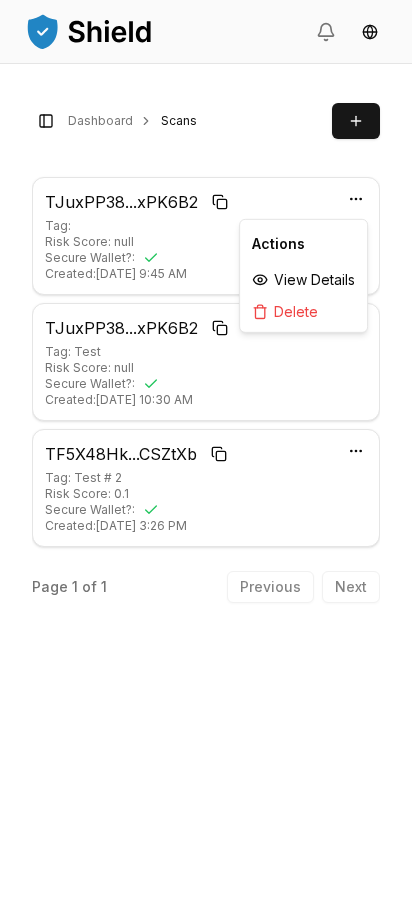 click on "Transactions Virtual Account Referrals Invoices Wallet Scans Linked Accounts Wallets Bank Accounts Settings Account Profile Team Roles [PERSON_NAME] Individual Toggle Sidebar Dashboard Scans   Scan Wallet TJuxPP38...xPK6B2 TJuxPP383Rty1mgAbryo732JsFALxPK6B2 Tag:  Risk Score: null Secure Wallet?:   Created:  [DATE] 9:45 AM TJuxPP38...xPK6B2 TJuxPP383Rty1mgAbryo732JsFALxPK6B2 Tag: Test Risk Score: null Secure Wallet?:   Created:  [DATE] 10:30 AM TF5X48Hk...CSZtXb TF5X48HkSE3HWBu1knquGJERKCy7CSZtXb Tag: Test # 2 Risk Score: 0.1 Secure Wallet?:   Created:  [DATE] 3:26 PM Page 1 of 1   Previous Next Date Address Label Risk Score Secure Wallet?   [DATE] 9:45 AM   TJuxPP38...xPK6B2           [DATE] 10:30 AM   TJuxPP38...xPK6B2   Test         [DATE] 3:26 PM   TF5X48Hk...CSZtXb   Test # 2   0.1     Page 1 of 1   Previous Next 0 Actions View Details Delete" at bounding box center (206, 532) 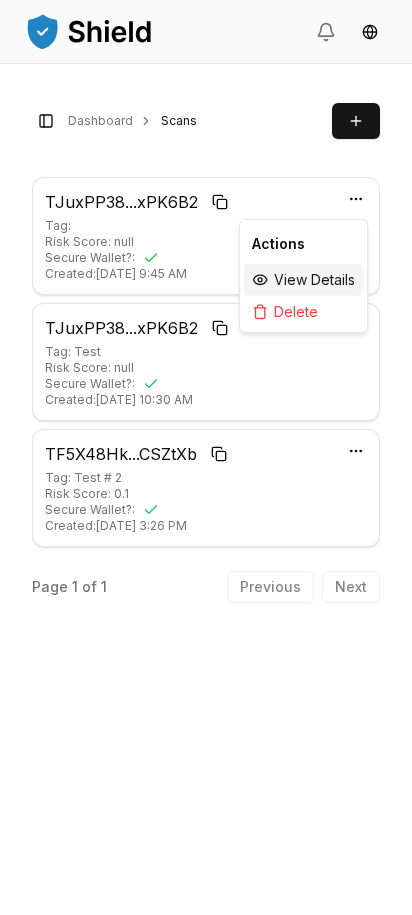 click on "View Details" at bounding box center [303, 280] 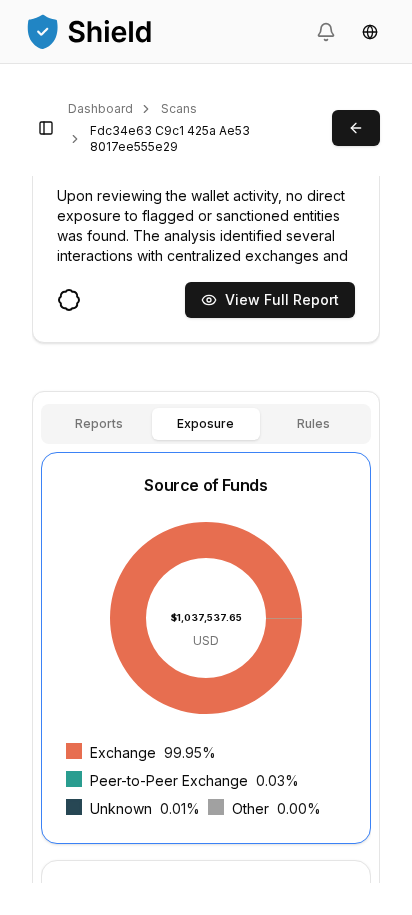 scroll, scrollTop: 0, scrollLeft: 0, axis: both 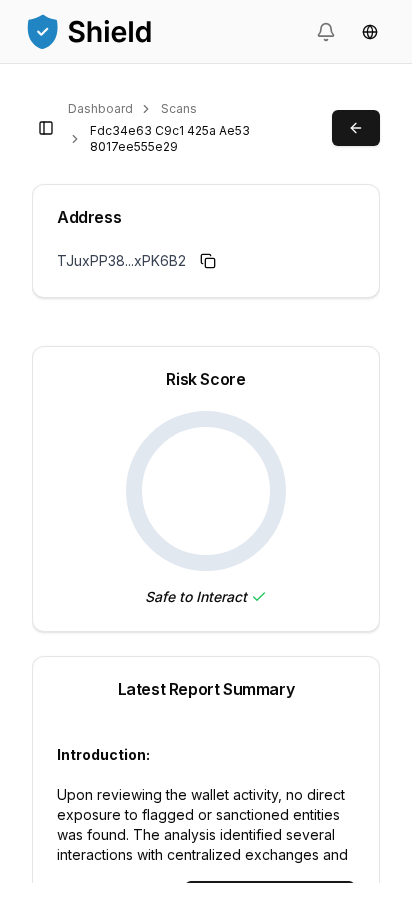 click on "Toggle Sidebar" at bounding box center (46, 128) 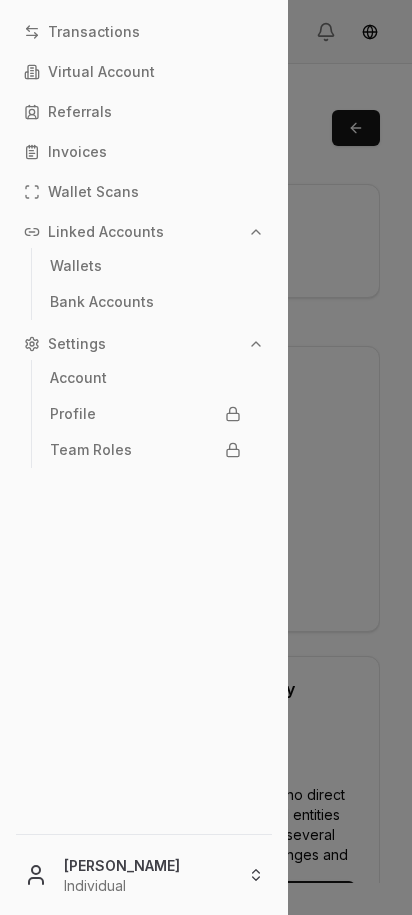 click on "Bank Accounts" at bounding box center (145, 302) 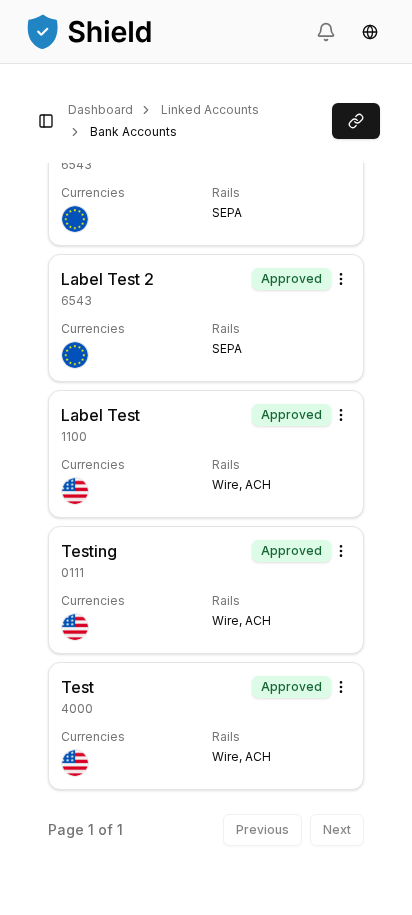 scroll, scrollTop: 0, scrollLeft: 0, axis: both 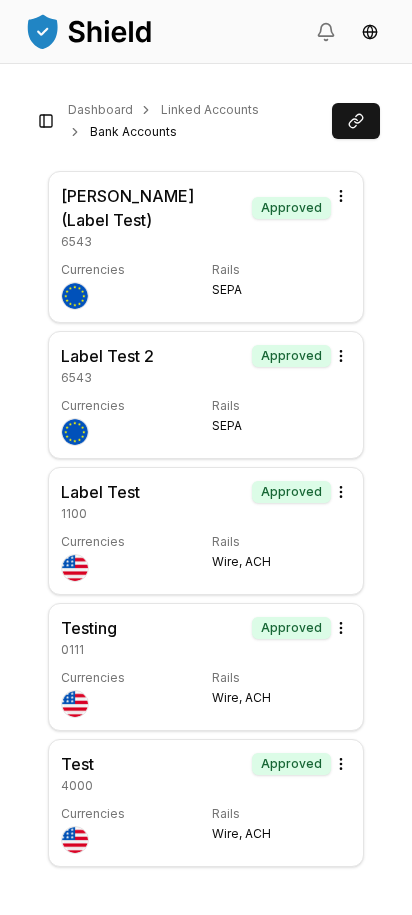 click on "Toggle Sidebar" at bounding box center [46, 121] 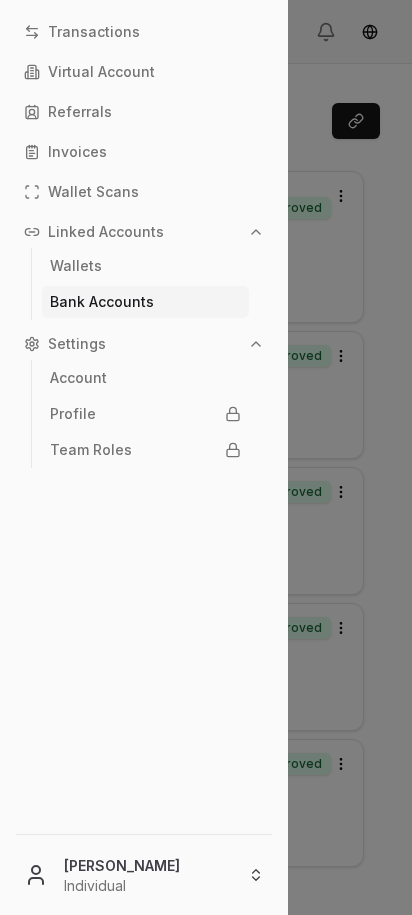 click on "Wallets" at bounding box center (145, 266) 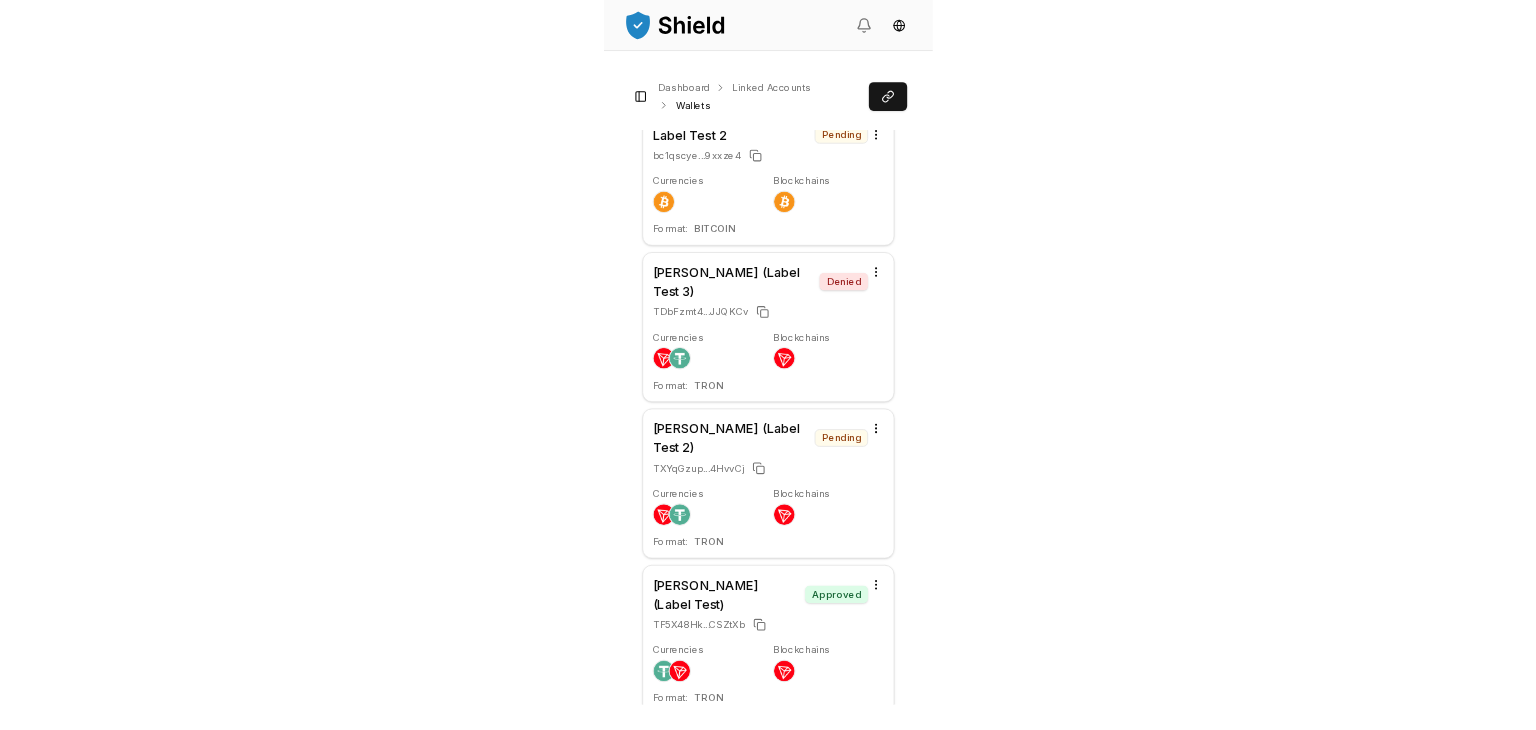 scroll, scrollTop: 0, scrollLeft: 0, axis: both 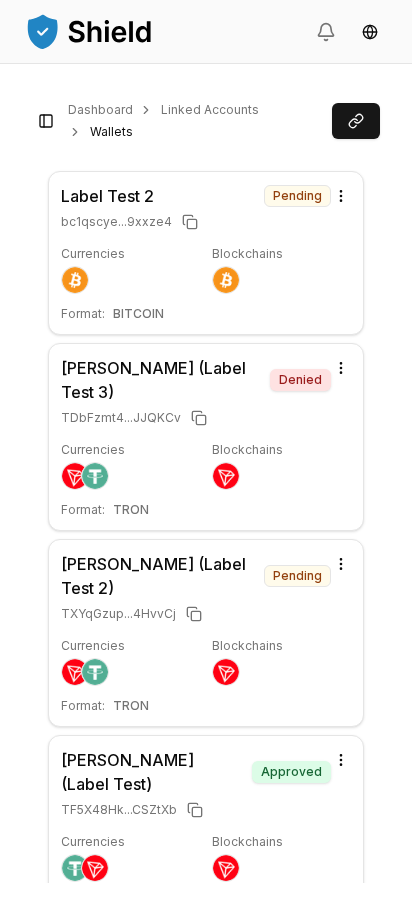 click on "Toggle Sidebar" at bounding box center (46, 121) 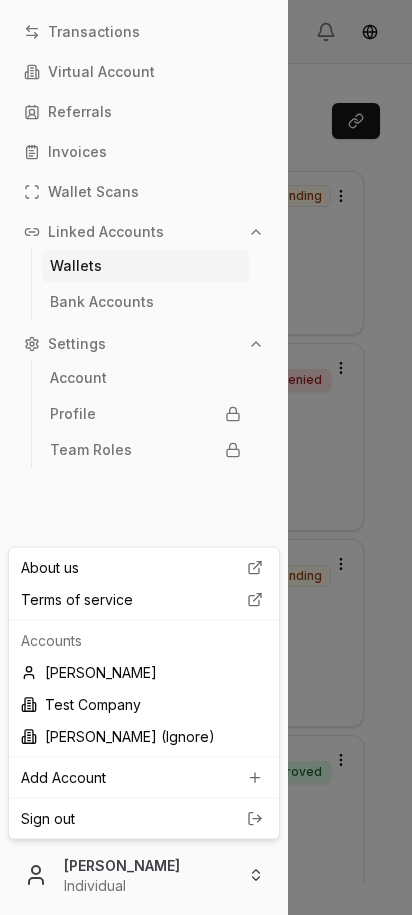 click on "Transactions Virtual Account Referrals Invoices Wallet Scans Linked Accounts Wallets Bank Accounts Settings Account Profile Team Roles [PERSON_NAME] Individual Toggle Sidebar Dashboard Linked Accounts Wallets   Link Wallet Label Test 2 Pending bc1qscye...9xxze4 Currencies Blockchains Format: BITCOIN [PERSON_NAME] (Label Test 3) Denied TDbFzmt4...JJQKCv Currencies Blockchains Format: TRON [PERSON_NAME] (Label Test 2) Pending TXYqGzup...4HvvCj Currencies Blockchains Format: TRON [PERSON_NAME] (Label Test) Approved TF5X48Hk...CSZtXb Currencies Blockchains Format: TRON Test Approved TKHeDr8T...UrXG4p Currencies Blockchains Format: TRON Page 1 of 1   Previous Next Label State Address Currencies Blockchains Format   Label Test 2   Pending   bc1qscye...9xxze4       BITCOIN     [PERSON_NAME] (Label Test 3)   Denied   TDbFzmt4...JJQKCv       TRON     [PERSON_NAME] (Label Test 2)   Pending   TXYqGzup...4HvvCj       TRON     [PERSON_NAME] (Label Test)   Approved   TF5X48Hk...CSZtXb       TRON     Test   Approved   TKHeDr8T...UrXG4p       TRON   Page 1 1" at bounding box center (206, 532) 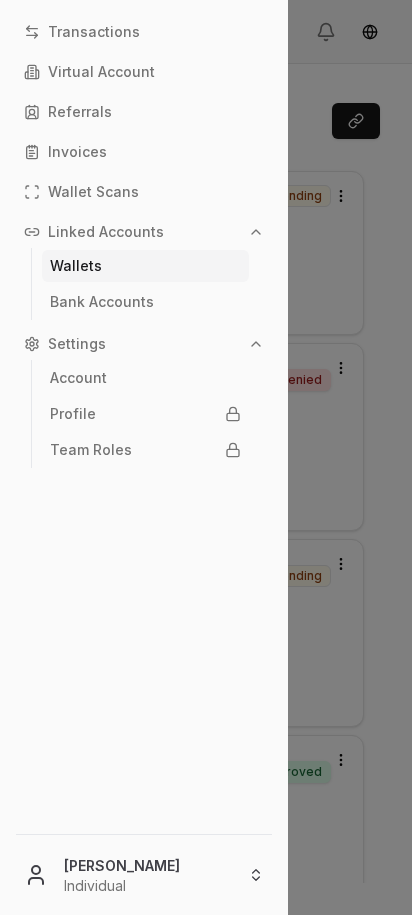 click at bounding box center [206, 457] 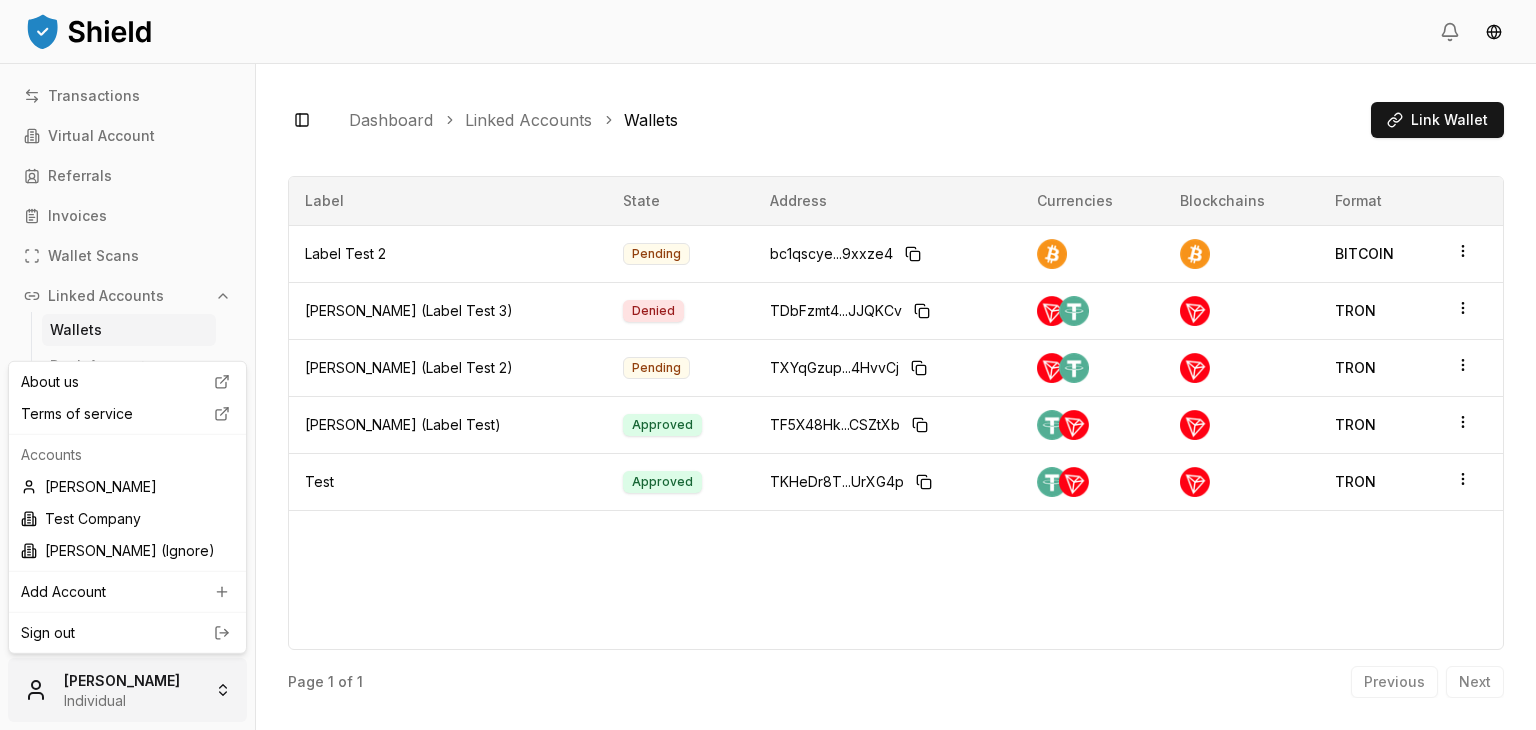 click on "Transactions Virtual Account Referrals Invoices Wallet Scans Linked Accounts Wallets Bank Accounts Settings Account Profile Team Roles [PERSON_NAME] Individual Toggle Sidebar Dashboard Linked Accounts Wallets   Link Wallet Label Test 2 Pending bc1qscye...9xxze4 Currencies Blockchains Format: BITCOIN [PERSON_NAME] (Label Test 3) Denied TDbFzmt4...JJQKCv Currencies Blockchains Format: TRON [PERSON_NAME] (Label Test 2) Pending TXYqGzup...4HvvCj Currencies Blockchains Format: TRON [PERSON_NAME] (Label Test) Approved TF5X48Hk...CSZtXb Currencies Blockchains Format: TRON Test Approved TKHeDr8T...UrXG4p Currencies Blockchains Format: TRON Page 1 of 1   Previous Next Label State Address Currencies Blockchains Format   Label Test 2   Pending   bc1qscye...9xxze4       BITCOIN     [PERSON_NAME] (Label Test 3)   Denied   TDbFzmt4...JJQKCv       TRON     [PERSON_NAME] (Label Test 2)   Pending   TXYqGzup...4HvvCj       TRON     [PERSON_NAME] (Label Test)   Approved   TF5X48Hk...CSZtXb       TRON     Test   Approved   TKHeDr8T...UrXG4p       TRON   Page 1 1" at bounding box center (768, 440) 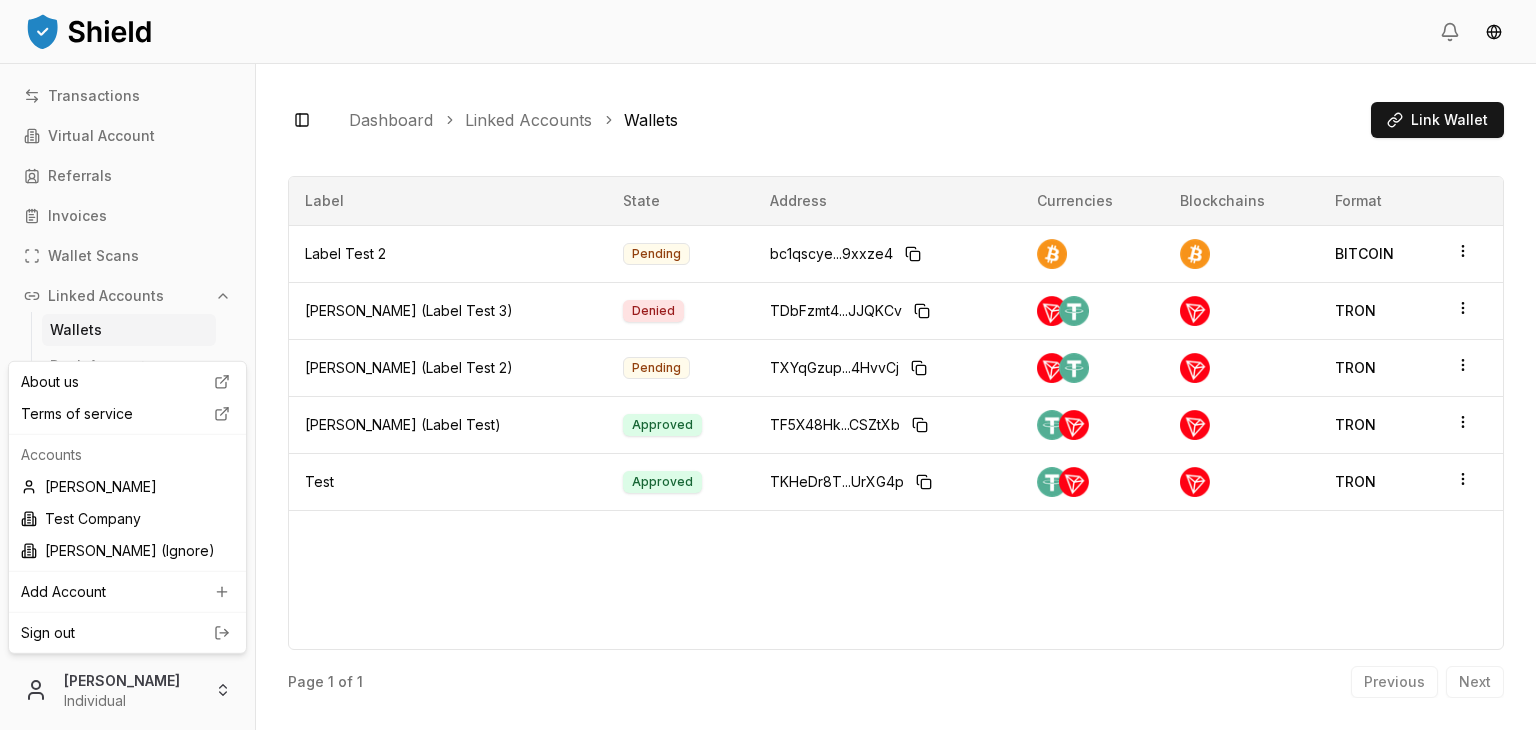 click on "Transactions Virtual Account Referrals Invoices Wallet Scans Linked Accounts Wallets Bank Accounts Settings Account Profile Team Roles [PERSON_NAME] Individual Toggle Sidebar Dashboard Linked Accounts Wallets   Link Wallet Label Test 2 Pending bc1qscye...9xxze4 Currencies Blockchains Format: BITCOIN [PERSON_NAME] (Label Test 3) Denied TDbFzmt4...JJQKCv Currencies Blockchains Format: TRON [PERSON_NAME] (Label Test 2) Pending TXYqGzup...4HvvCj Currencies Blockchains Format: TRON [PERSON_NAME] (Label Test) Approved TF5X48Hk...CSZtXb Currencies Blockchains Format: TRON Test Approved TKHeDr8T...UrXG4p Currencies Blockchains Format: TRON Page 1 of 1   Previous Next Label State Address Currencies Blockchains Format   Label Test 2   Pending   bc1qscye...9xxze4       BITCOIN     [PERSON_NAME] (Label Test 3)   Denied   TDbFzmt4...JJQKCv       TRON     [PERSON_NAME] (Label Test 2)   Pending   TXYqGzup...4HvvCj       TRON     [PERSON_NAME] (Label Test)   Approved   TF5X48Hk...CSZtXb       TRON     Test   Approved   TKHeDr8T...UrXG4p       TRON   Page 1 1" at bounding box center [768, 440] 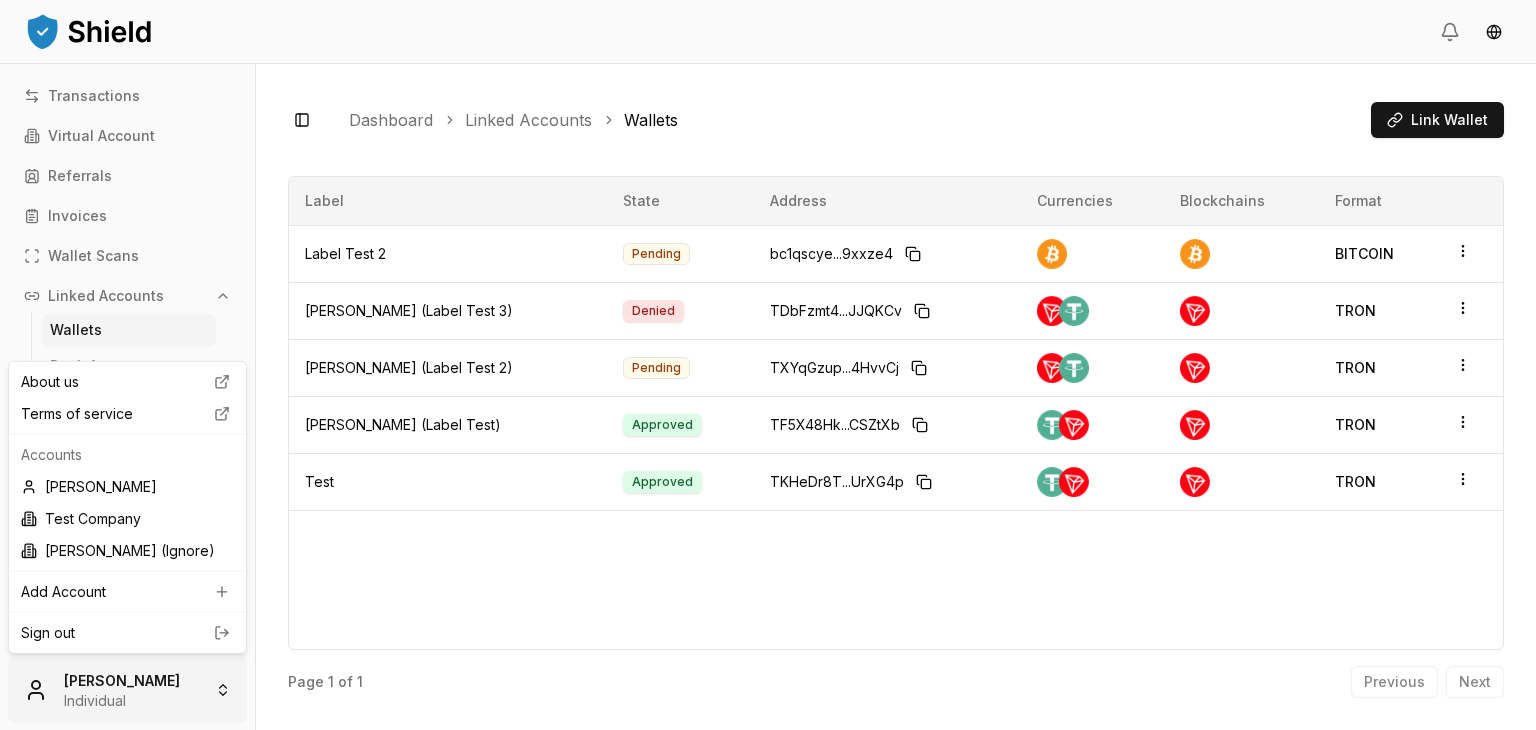 click on "Transactions Virtual Account Referrals Invoices Wallet Scans Linked Accounts Wallets Bank Accounts Settings Account Profile Team Roles [PERSON_NAME] Individual Toggle Sidebar Dashboard Linked Accounts Wallets   Link Wallet Label Test 2 Pending bc1qscye...9xxze4 Currencies Blockchains Format: BITCOIN [PERSON_NAME] (Label Test 3) Denied TDbFzmt4...JJQKCv Currencies Blockchains Format: TRON [PERSON_NAME] (Label Test 2) Pending TXYqGzup...4HvvCj Currencies Blockchains Format: TRON [PERSON_NAME] (Label Test) Approved TF5X48Hk...CSZtXb Currencies Blockchains Format: TRON Test Approved TKHeDr8T...UrXG4p Currencies Blockchains Format: TRON Page 1 of 1   Previous Next Label State Address Currencies Blockchains Format   Label Test 2   Pending   bc1qscye...9xxze4       BITCOIN     [PERSON_NAME] (Label Test 3)   Denied   TDbFzmt4...JJQKCv       TRON     [PERSON_NAME] (Label Test 2)   Pending   TXYqGzup...4HvvCj       TRON     [PERSON_NAME] (Label Test)   Approved   TF5X48Hk...CSZtXb       TRON     Test   Approved   TKHeDr8T...UrXG4p       TRON   Page 1 1" at bounding box center (768, 440) 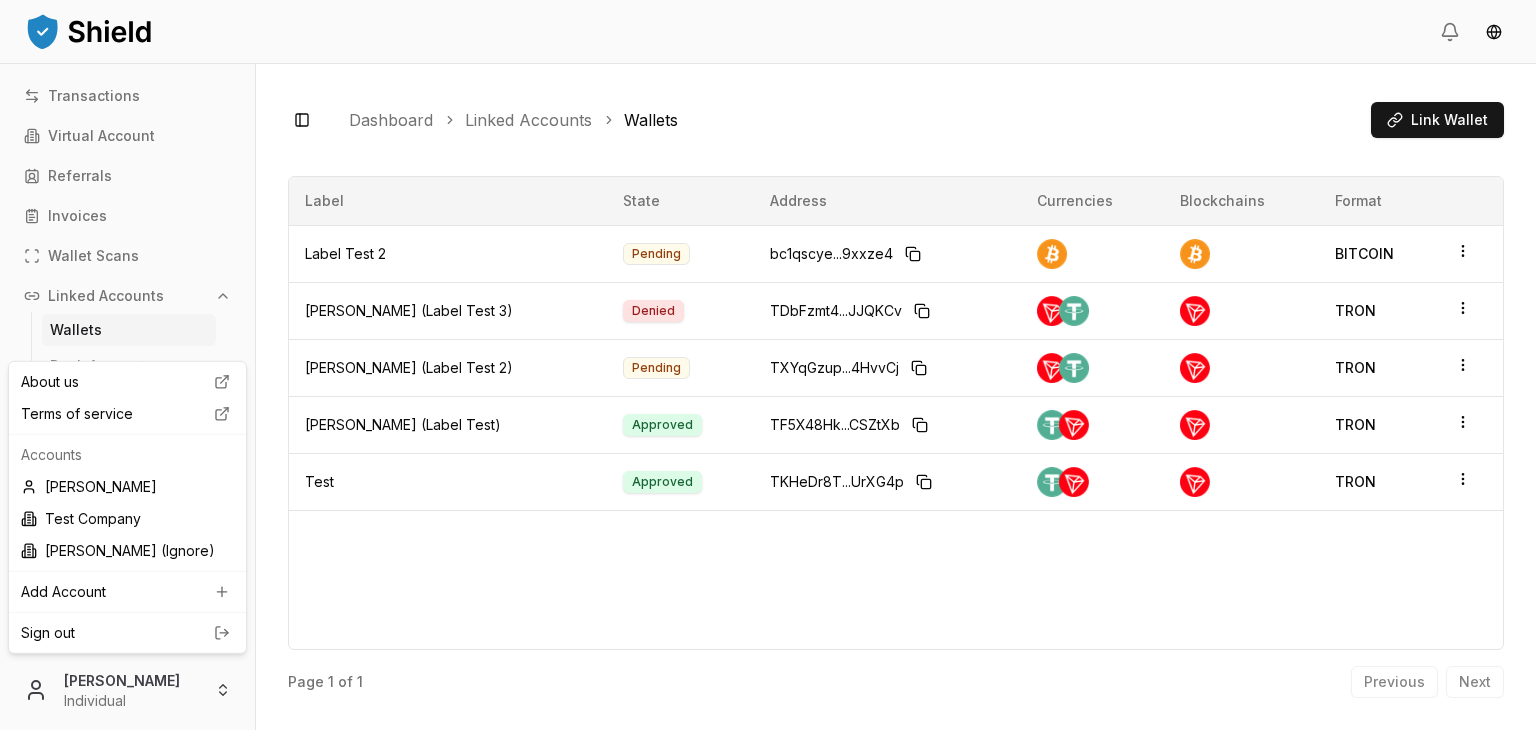 click 